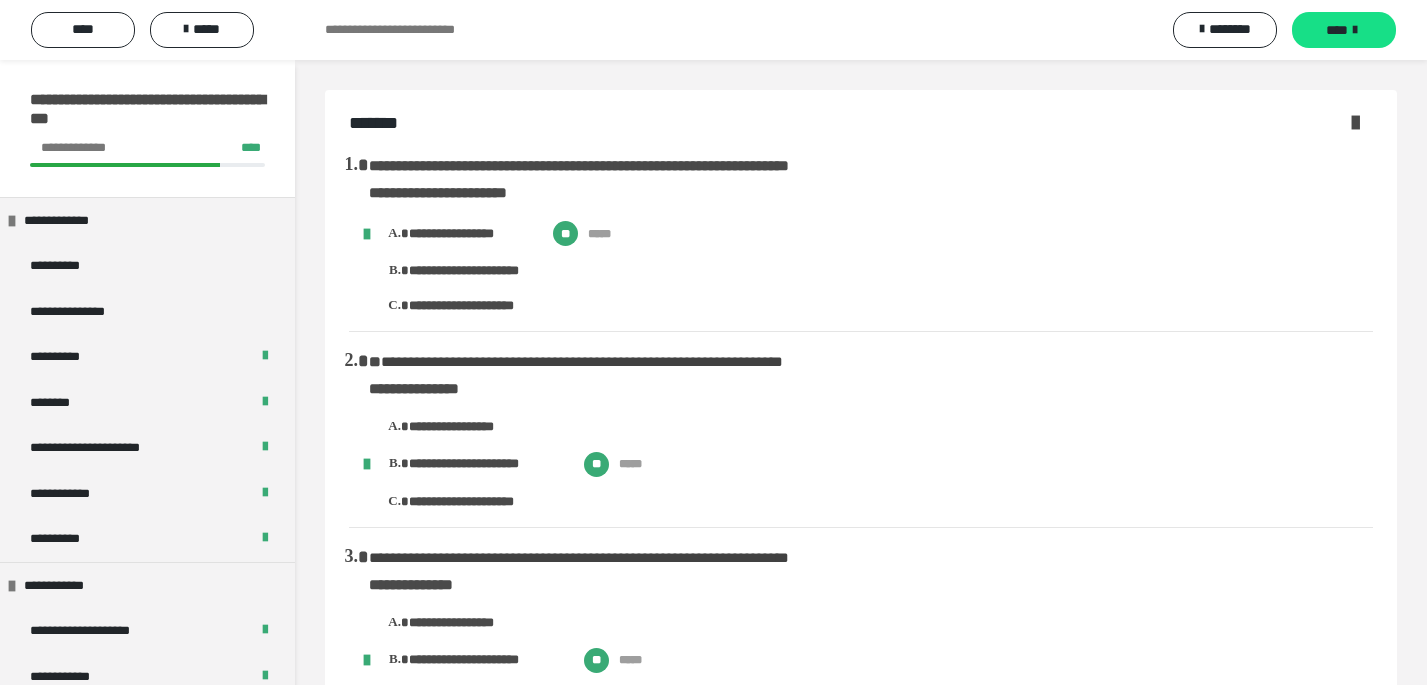 scroll, scrollTop: 1661, scrollLeft: 0, axis: vertical 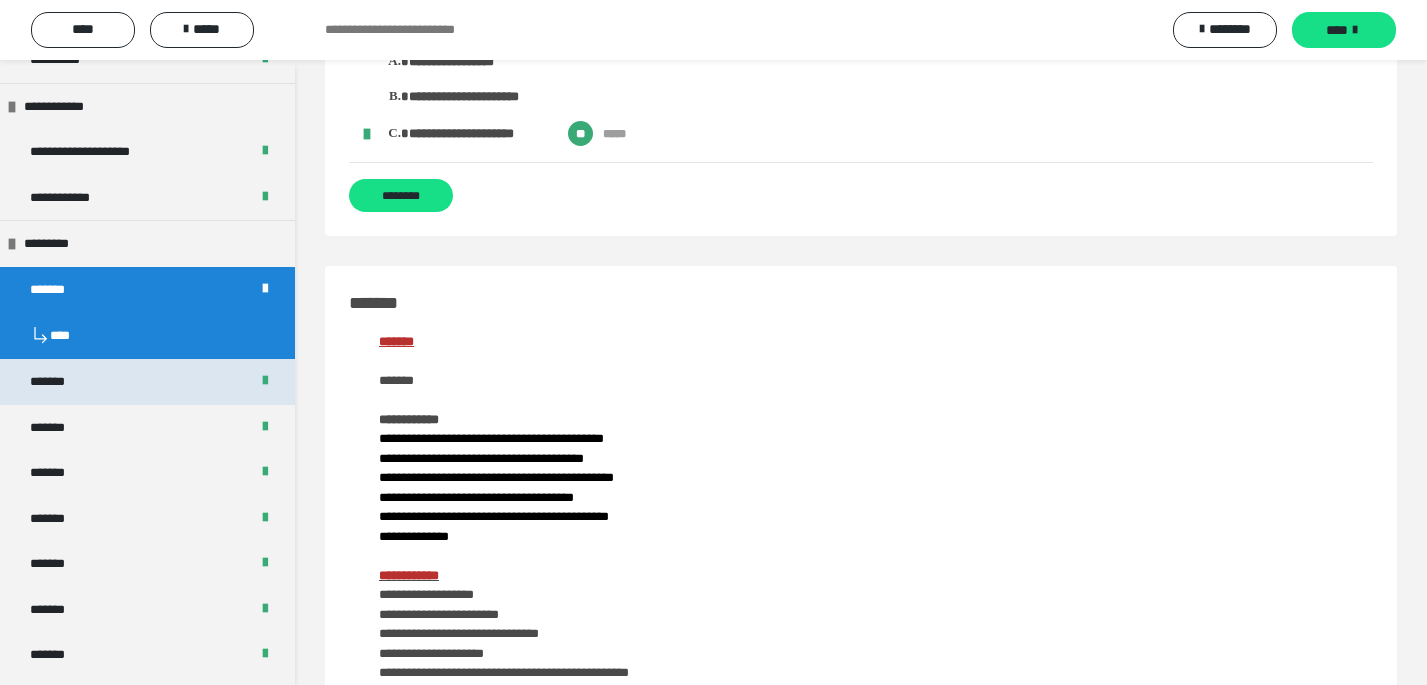click on "*******" at bounding box center (147, 382) 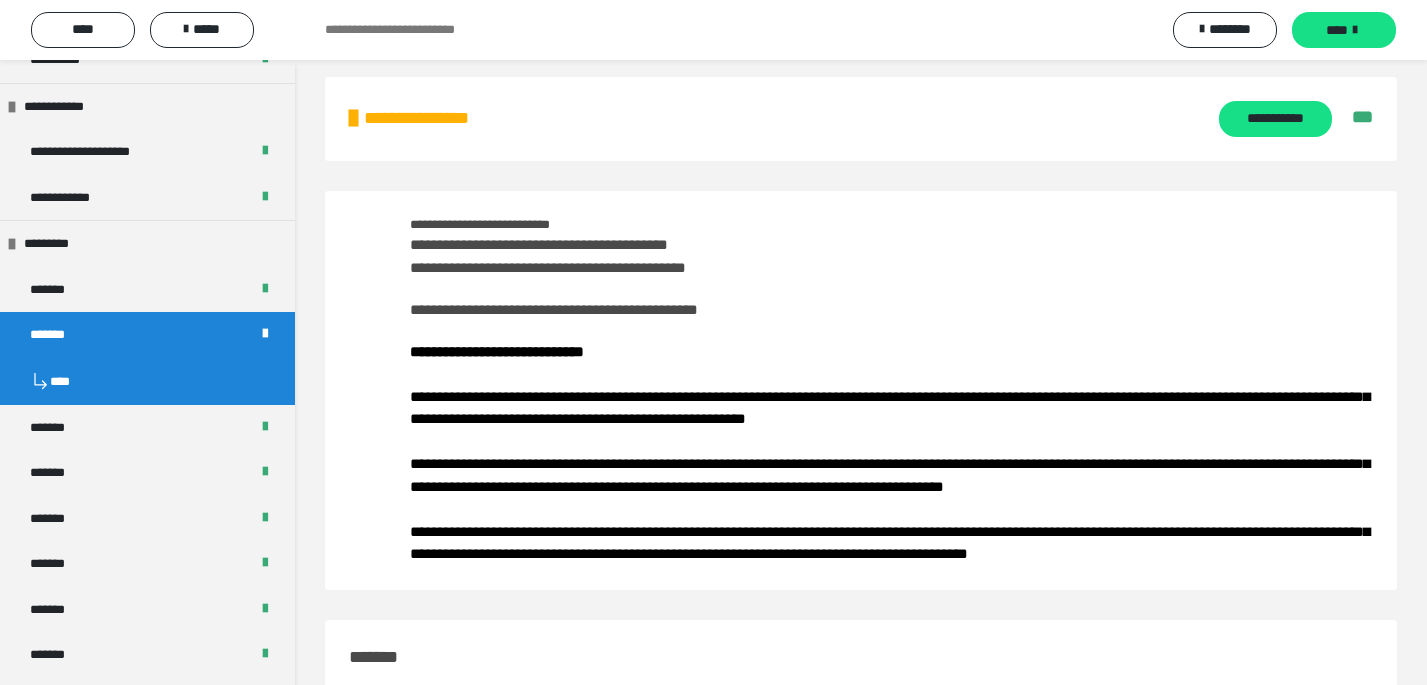 scroll, scrollTop: 0, scrollLeft: 0, axis: both 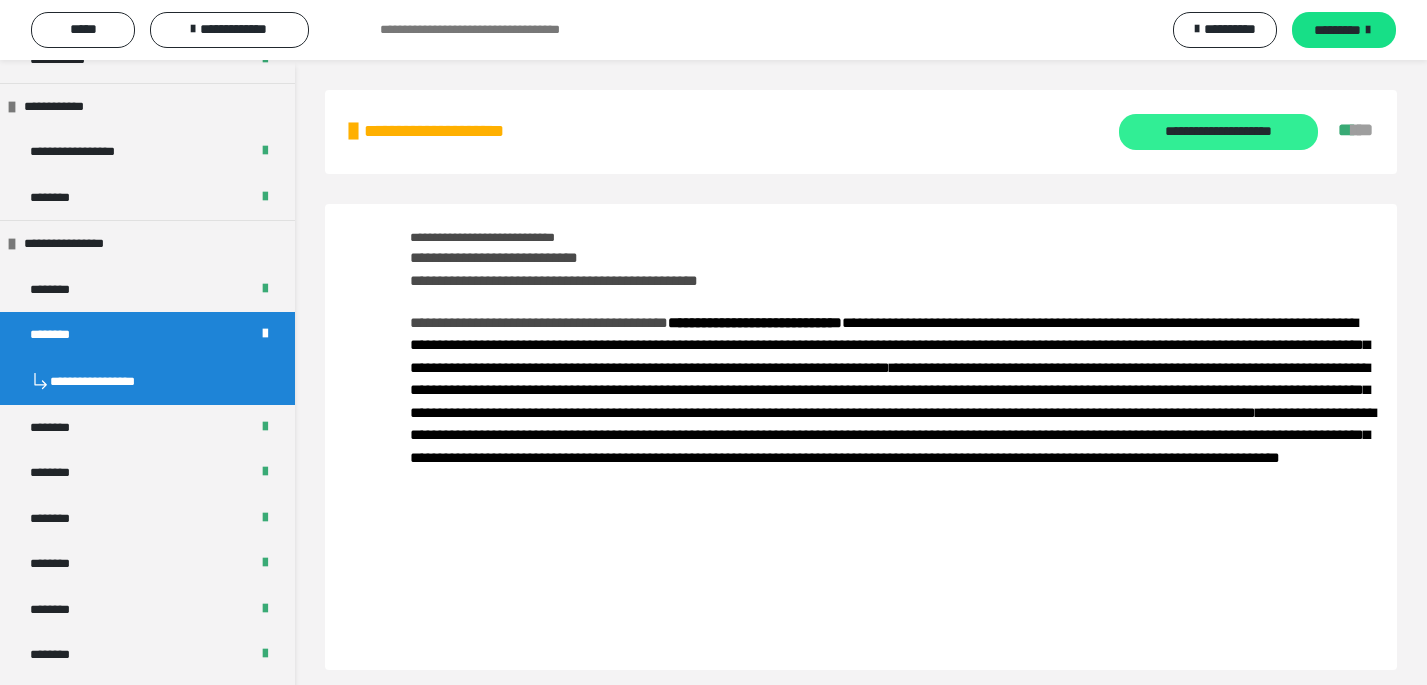 click on "**********" at bounding box center (1218, 131) 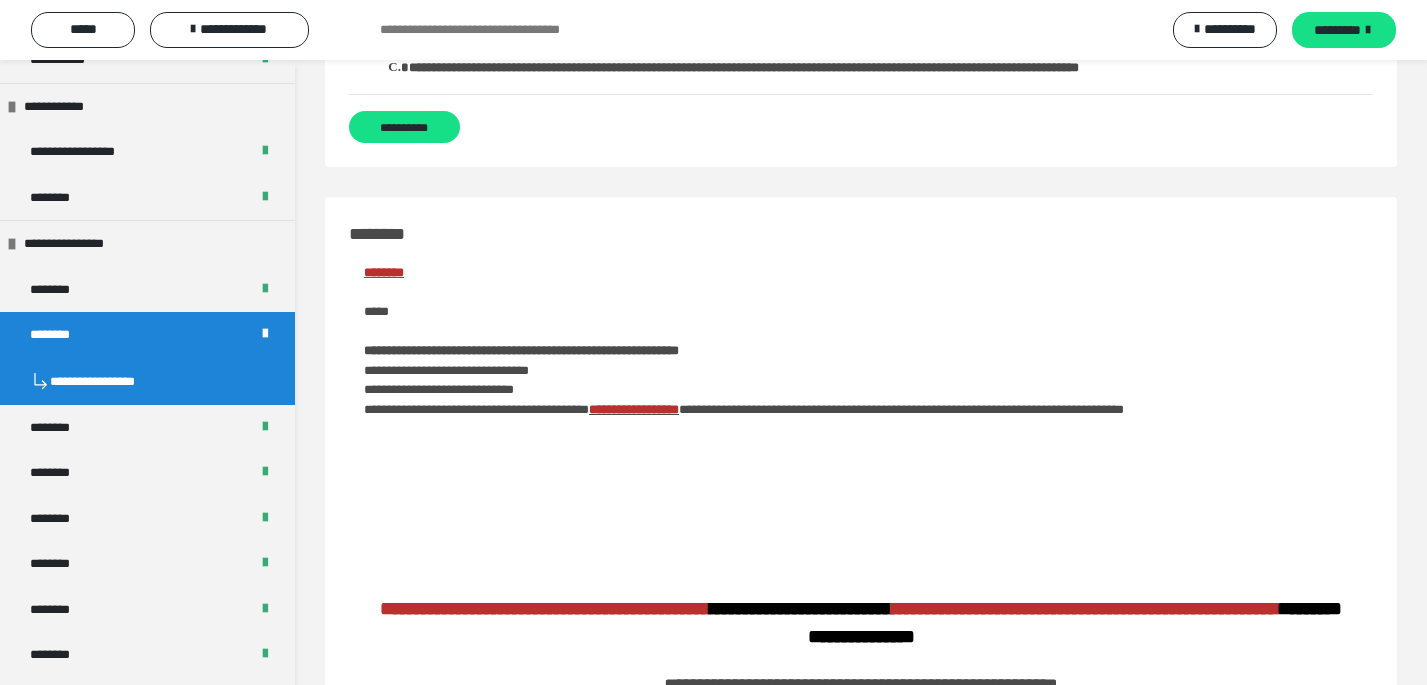 scroll, scrollTop: 856, scrollLeft: 0, axis: vertical 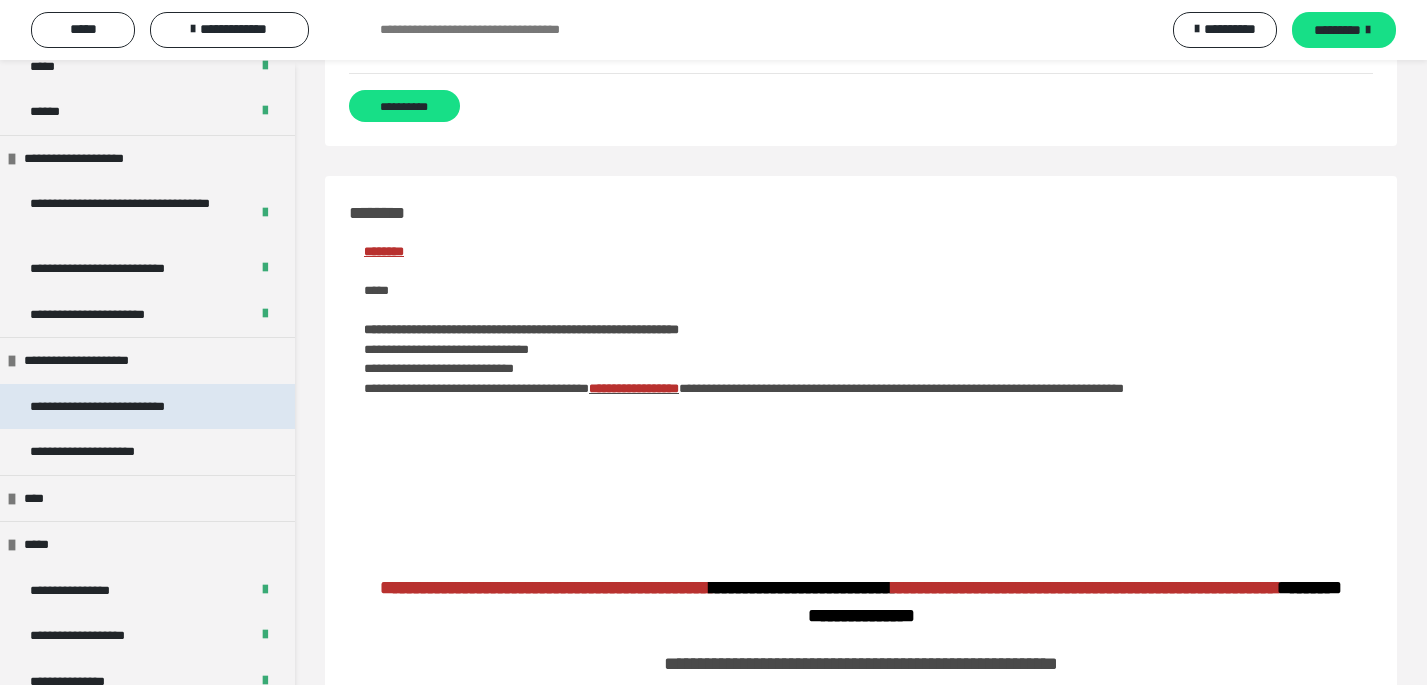 click on "**********" at bounding box center (97, 406) 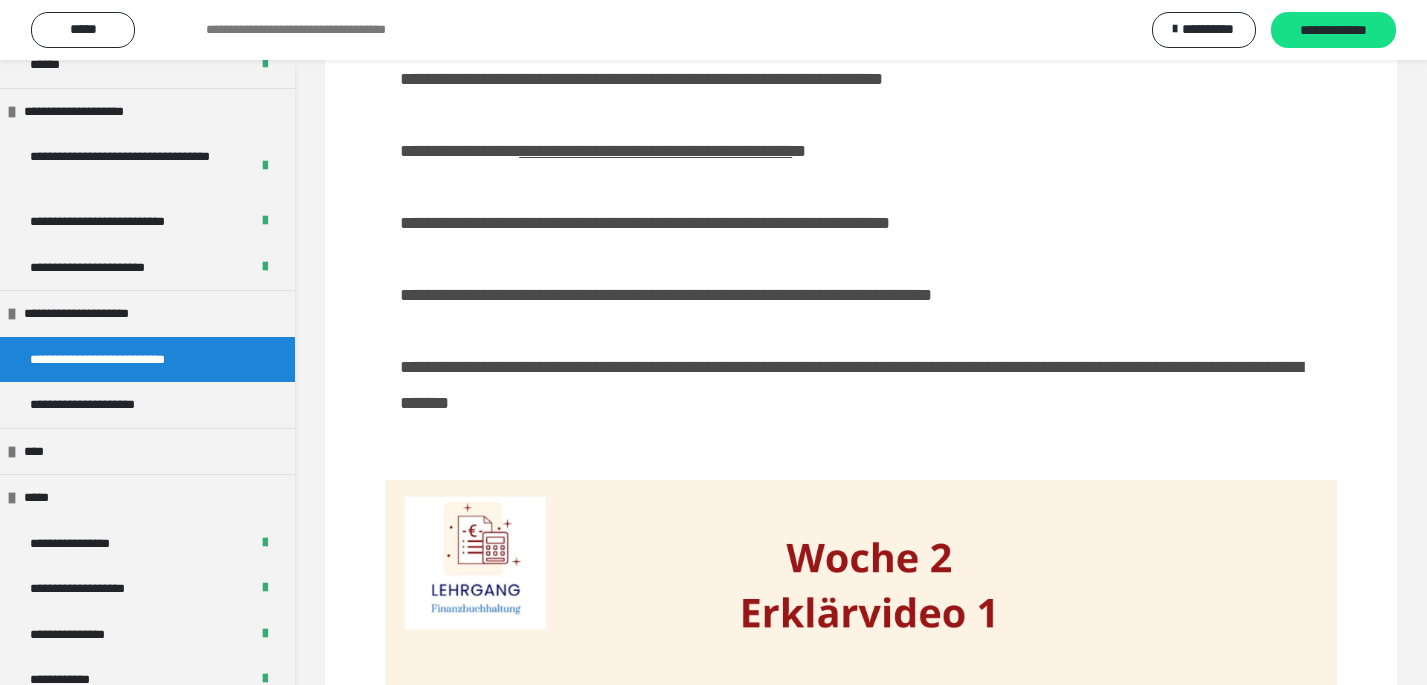 scroll, scrollTop: 0, scrollLeft: 0, axis: both 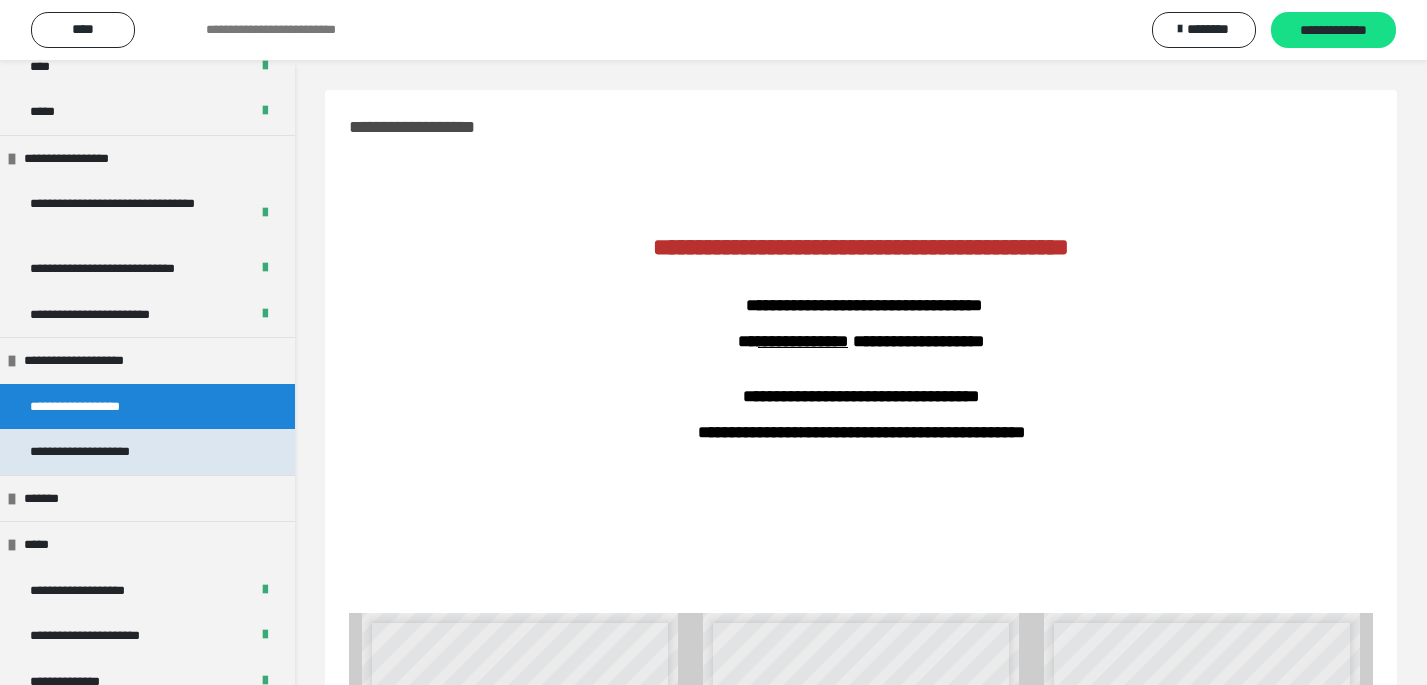 click on "**********" at bounding box center [102, 452] 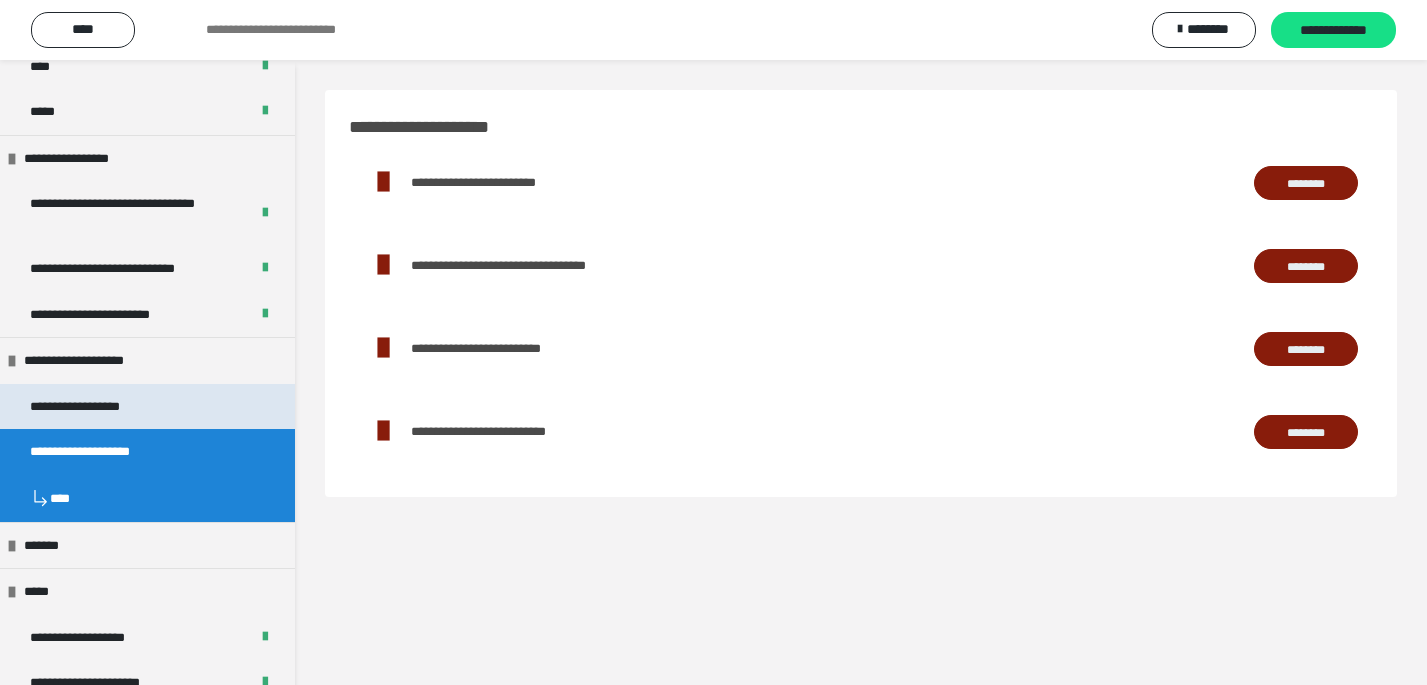 click on "**********" at bounding box center (98, 407) 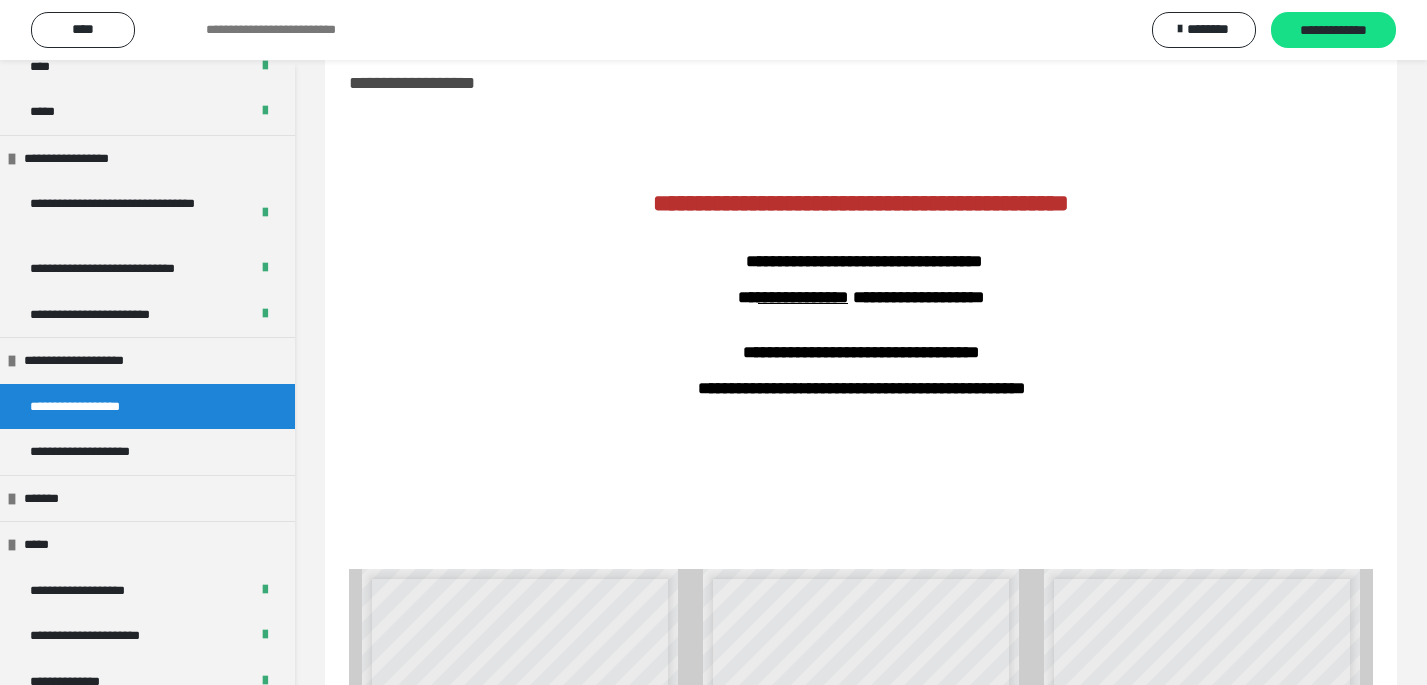 scroll, scrollTop: 39, scrollLeft: 0, axis: vertical 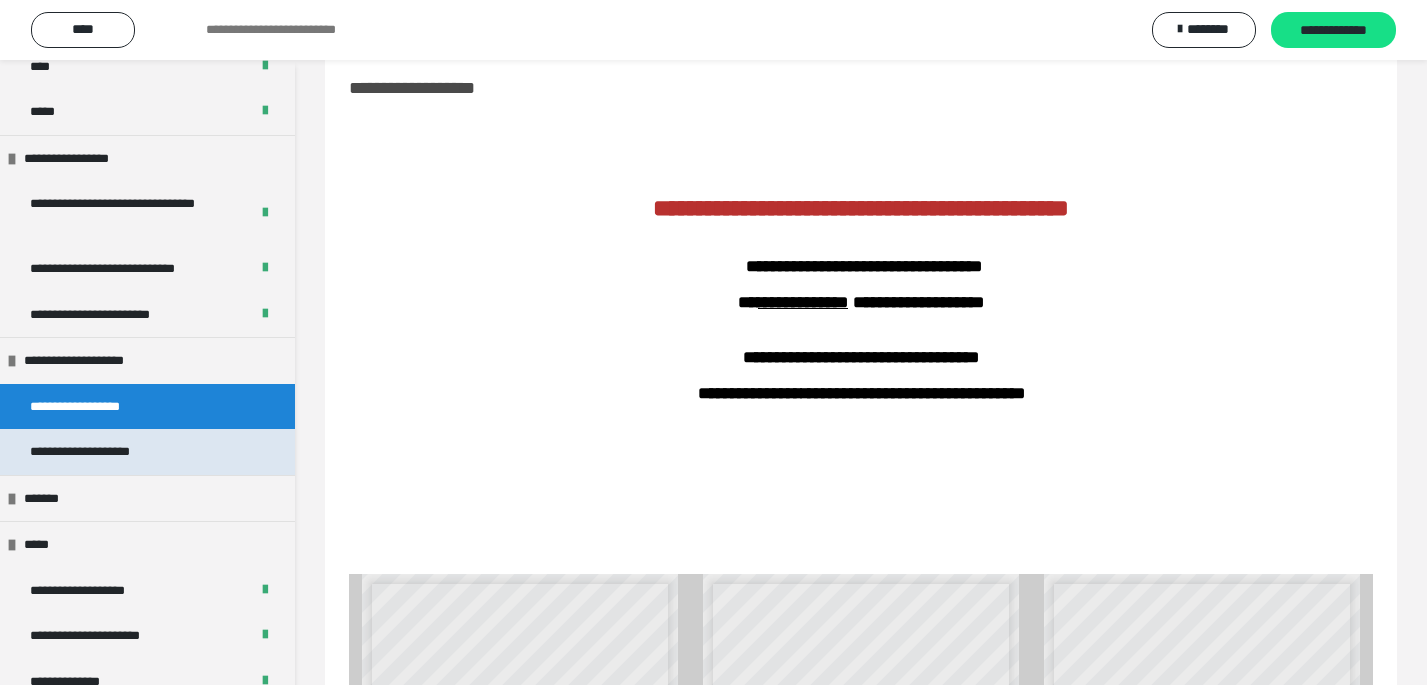 click on "**********" at bounding box center [102, 452] 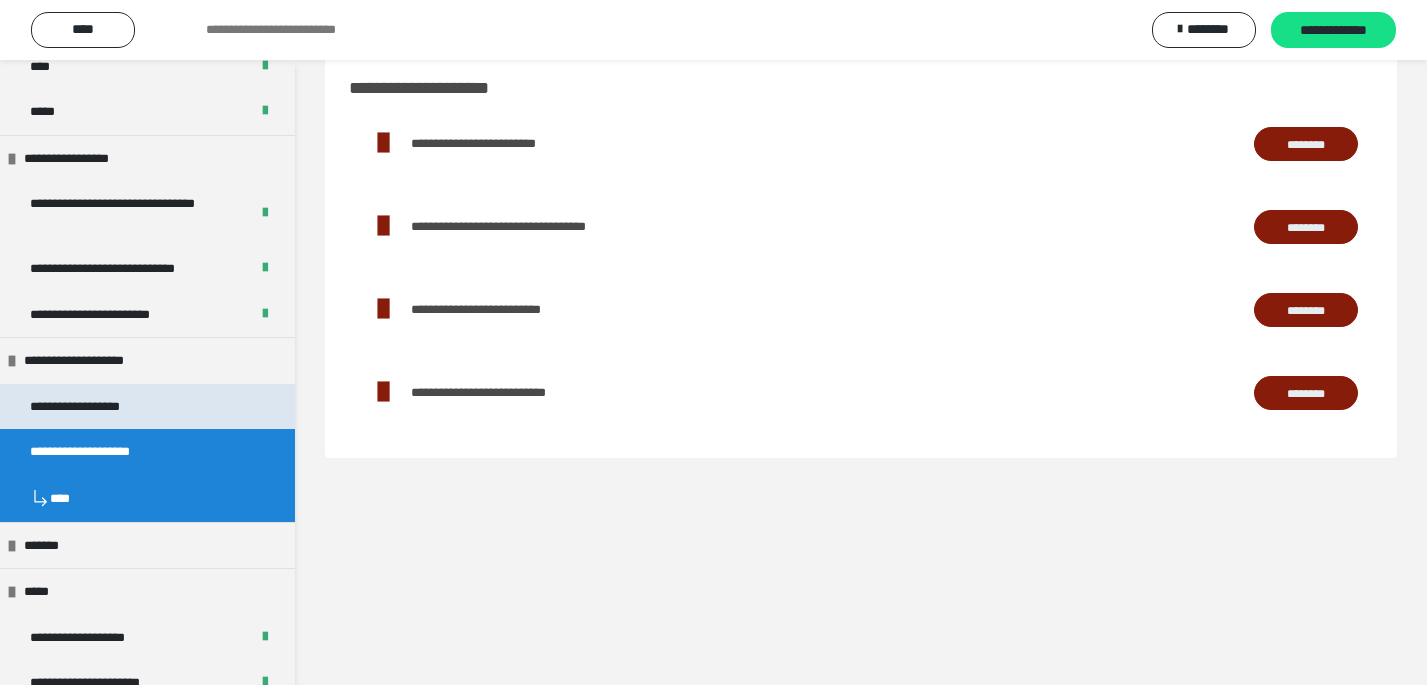 click on "**********" at bounding box center (98, 407) 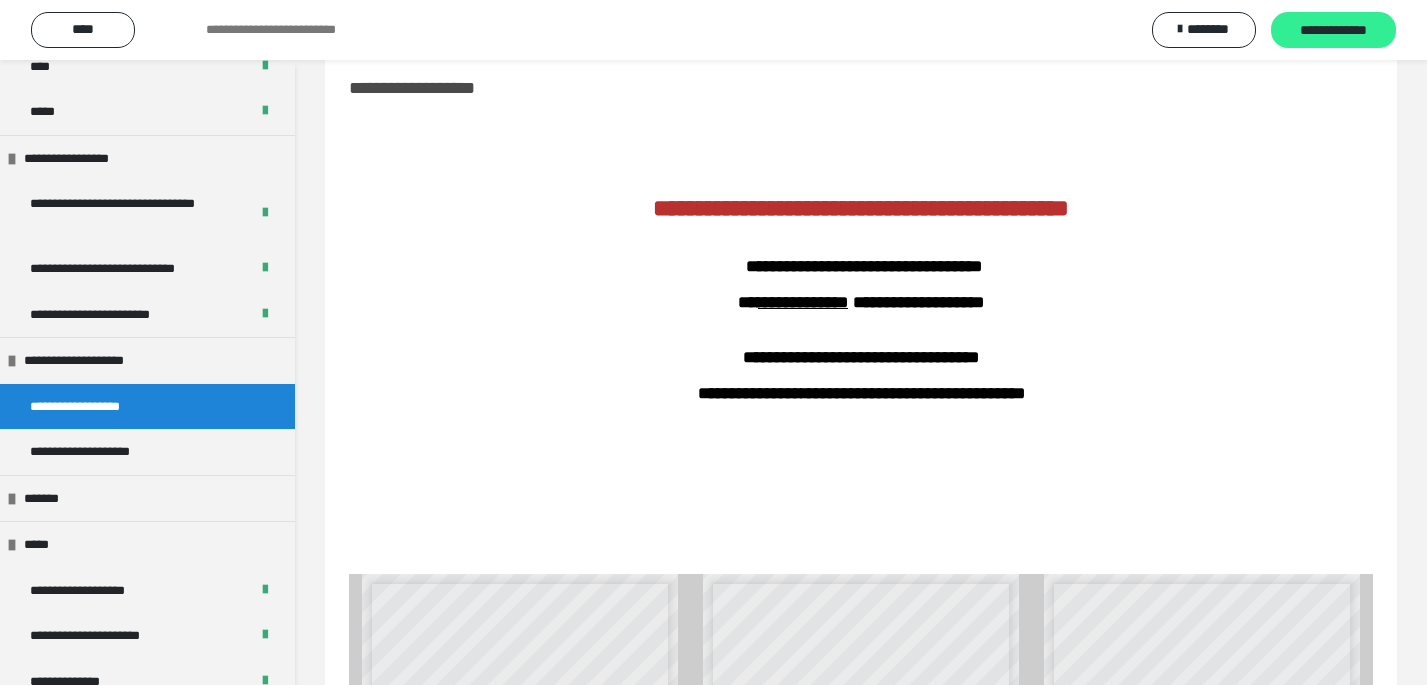 click on "**********" at bounding box center [1333, 31] 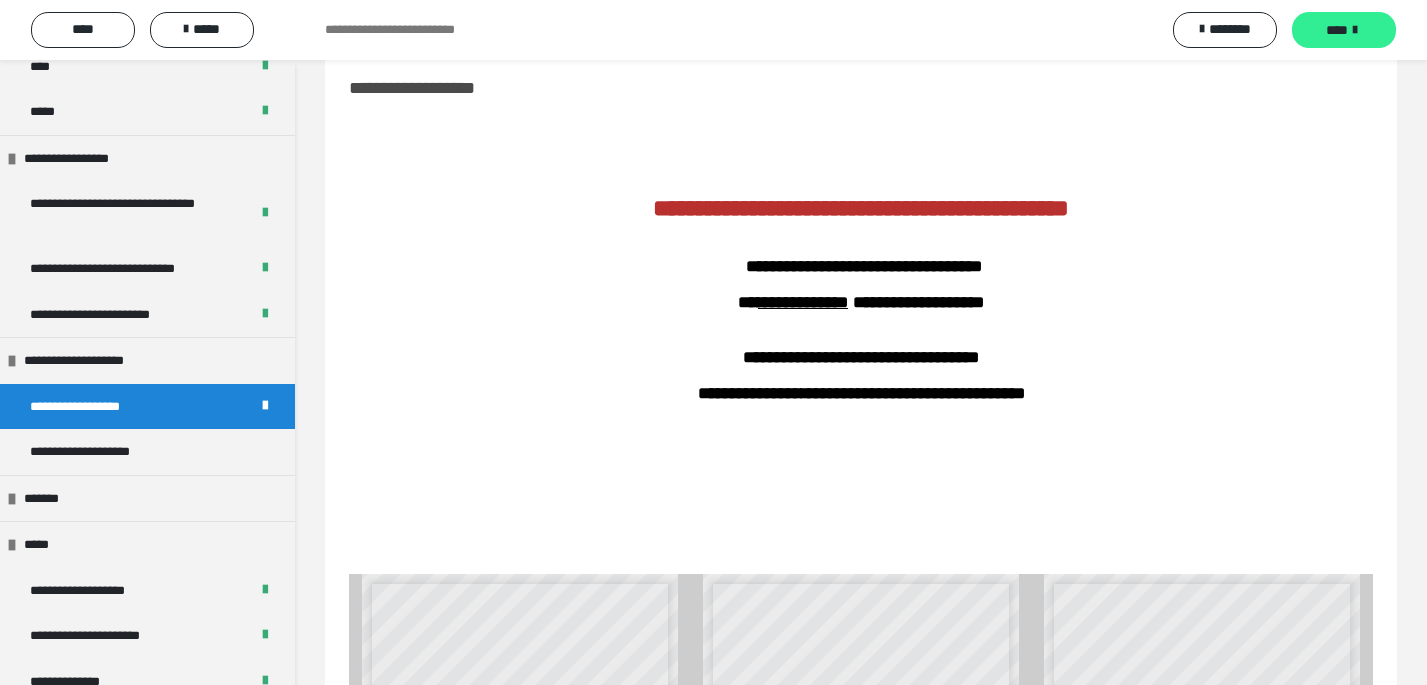 click on "****" at bounding box center [1337, 30] 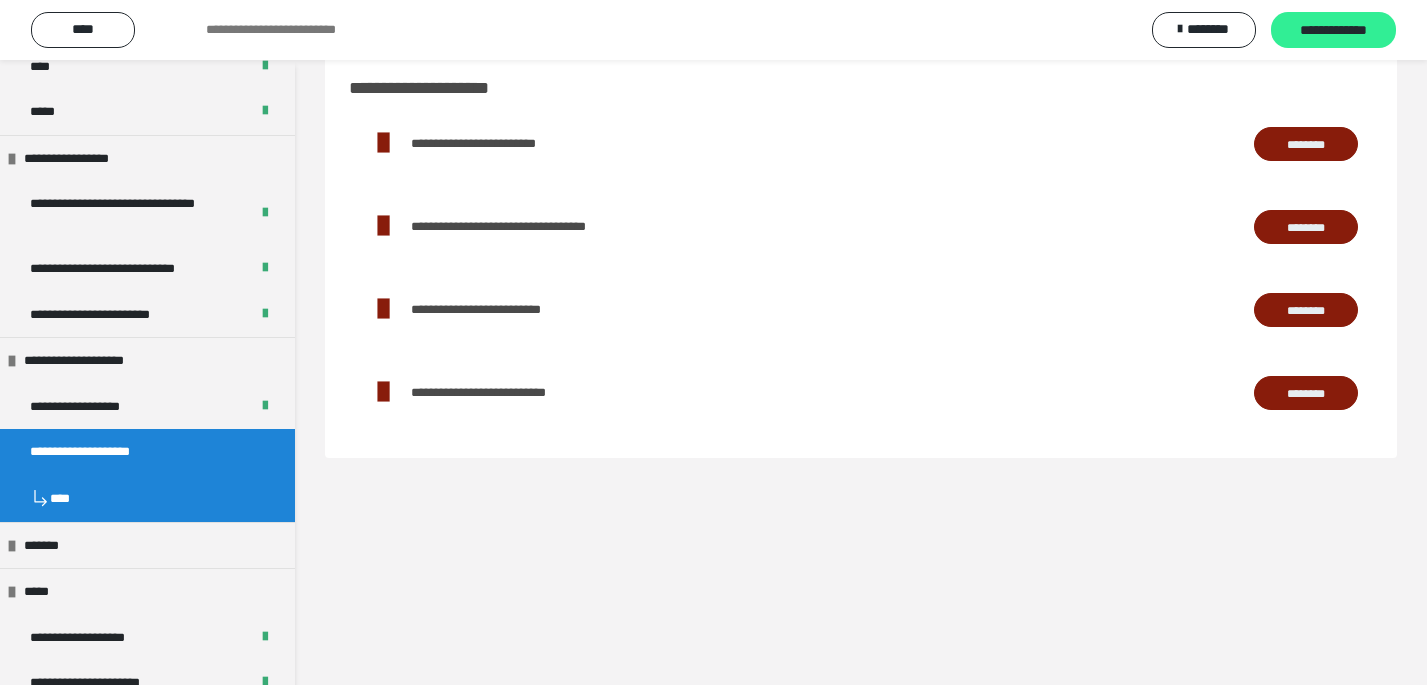 click on "**********" at bounding box center (1333, 31) 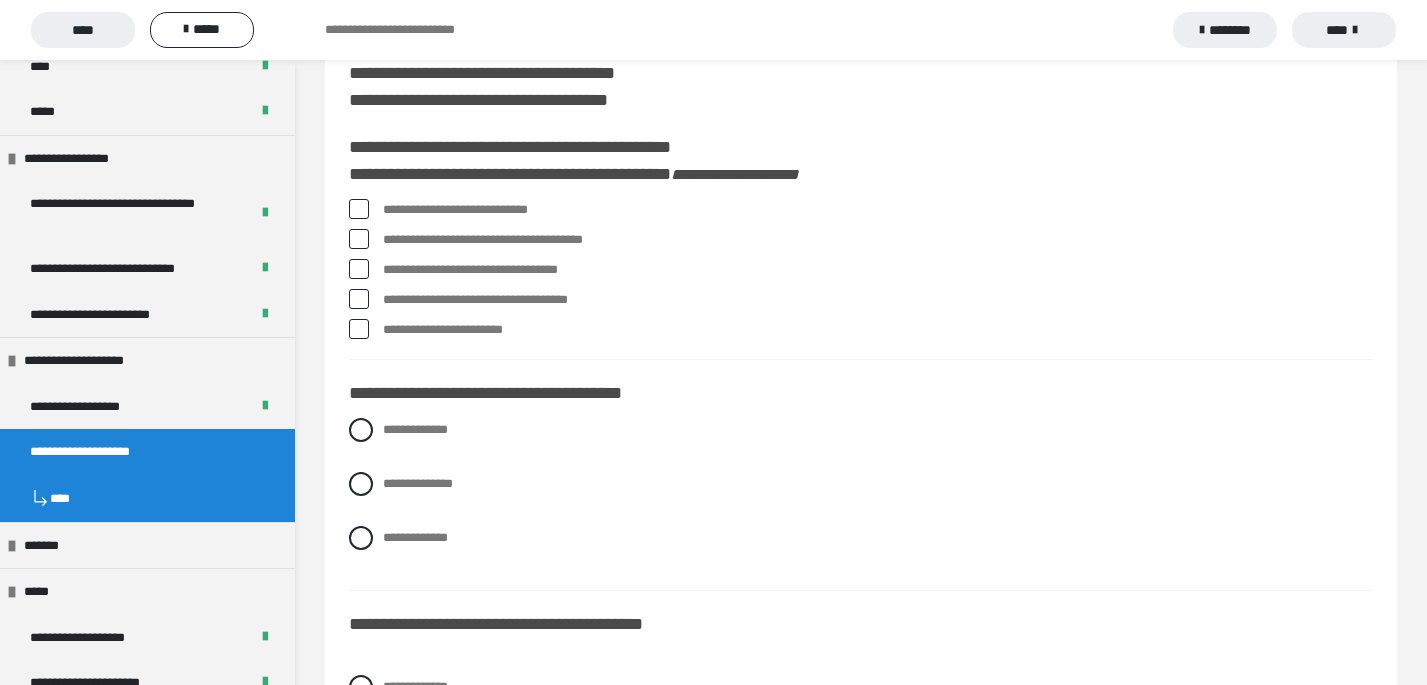 scroll, scrollTop: 151, scrollLeft: 0, axis: vertical 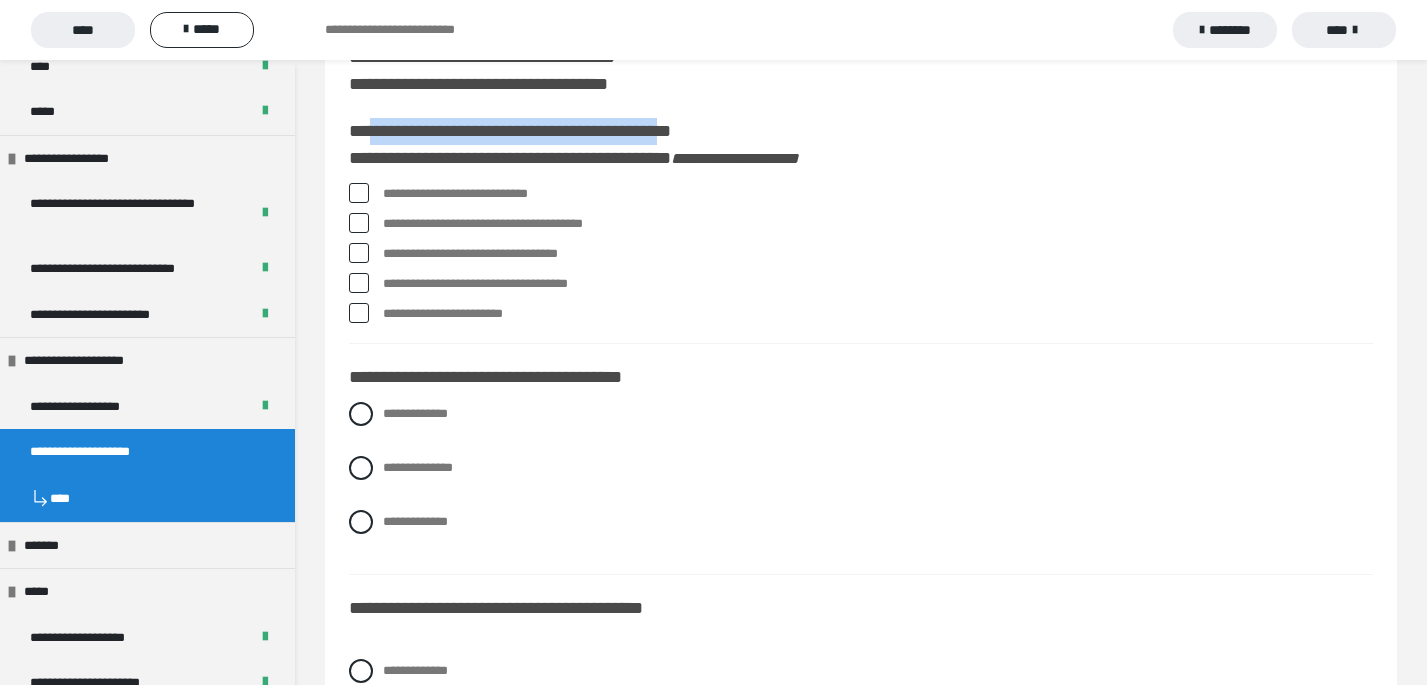 drag, startPoint x: 700, startPoint y: 136, endPoint x: 369, endPoint y: 134, distance: 331.00604 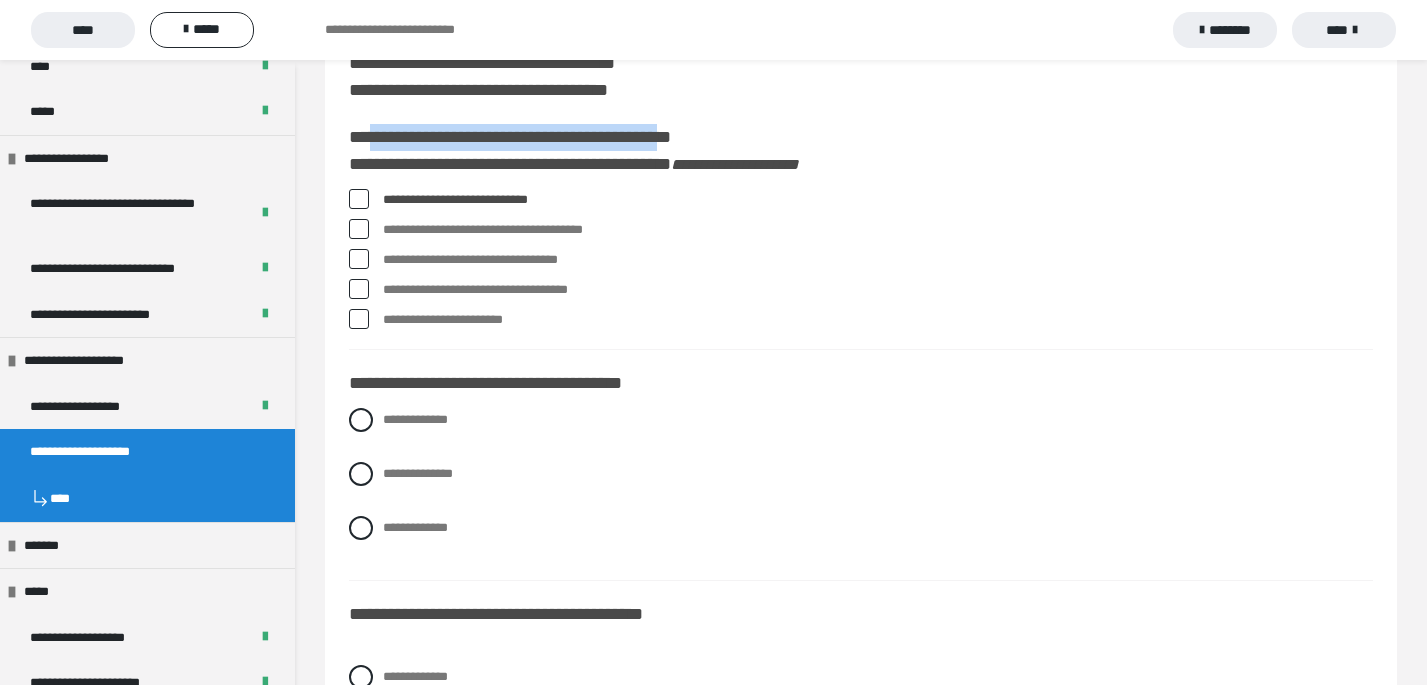 scroll, scrollTop: 148, scrollLeft: 0, axis: vertical 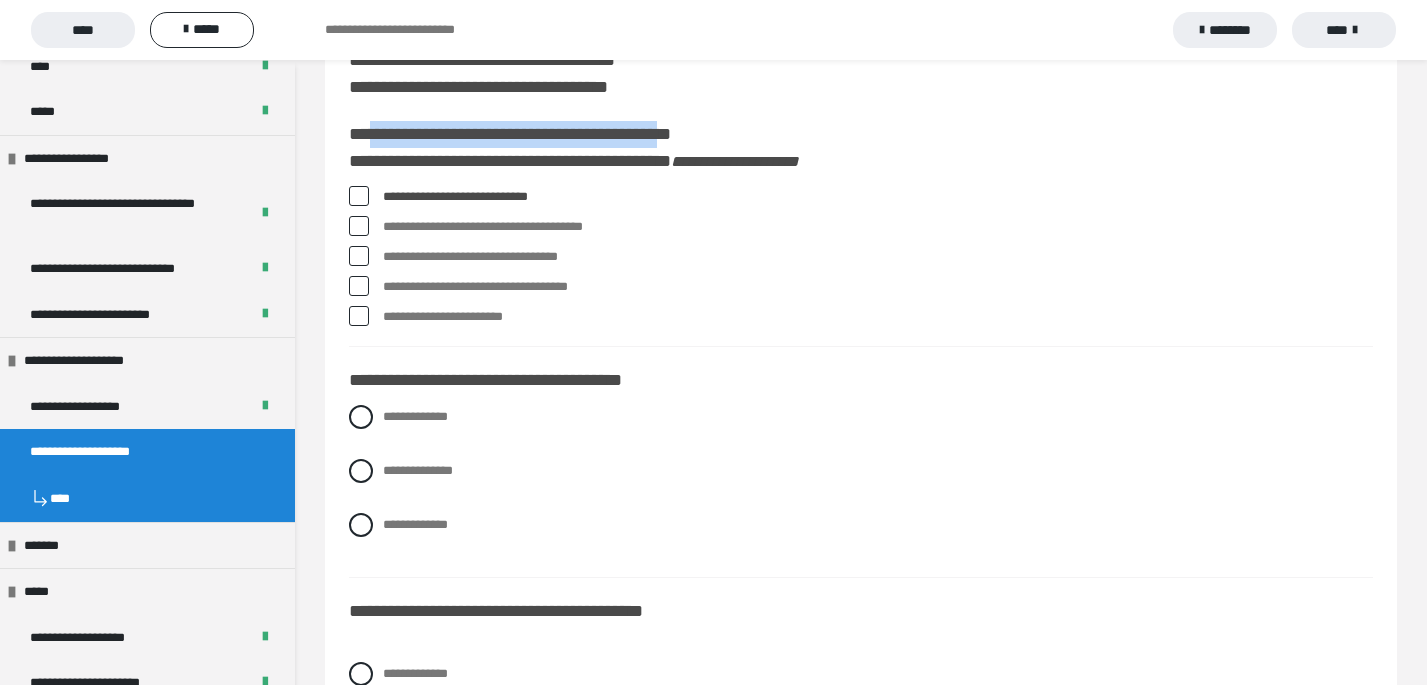 drag, startPoint x: 576, startPoint y: 202, endPoint x: 376, endPoint y: 199, distance: 200.02249 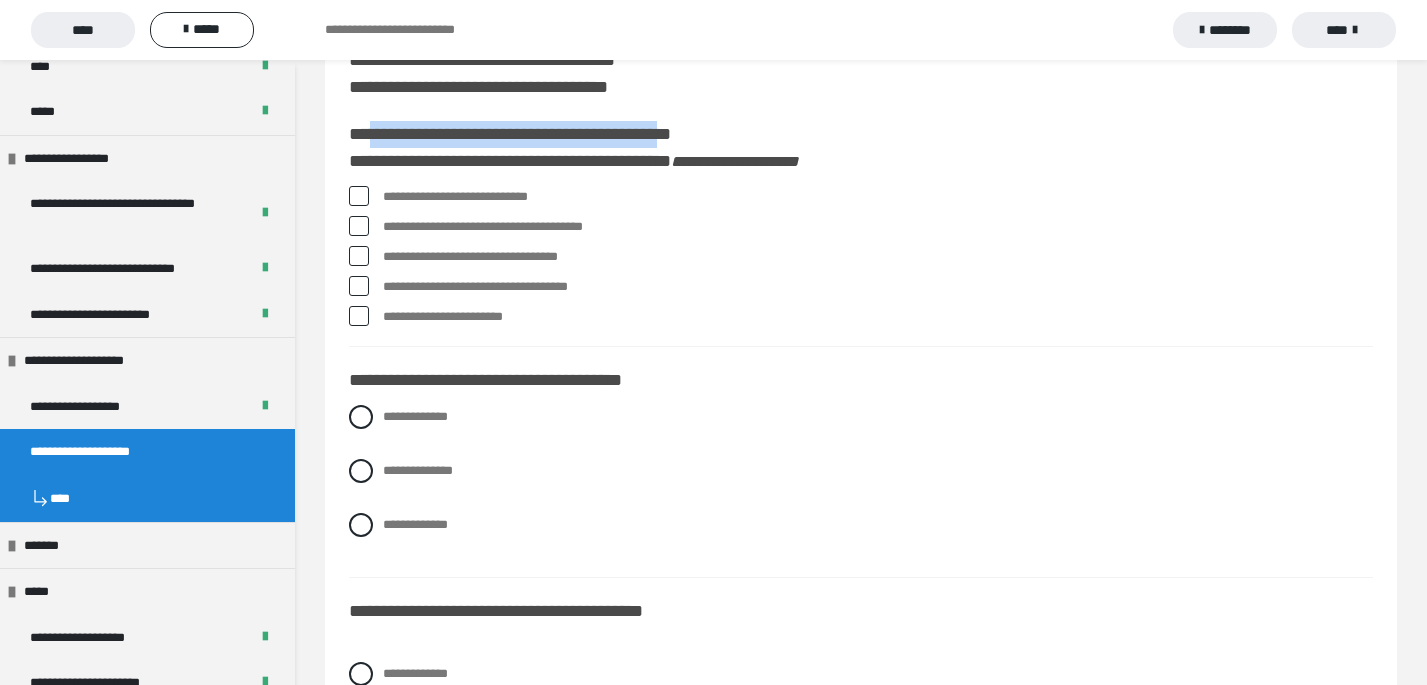 click at bounding box center (359, 196) 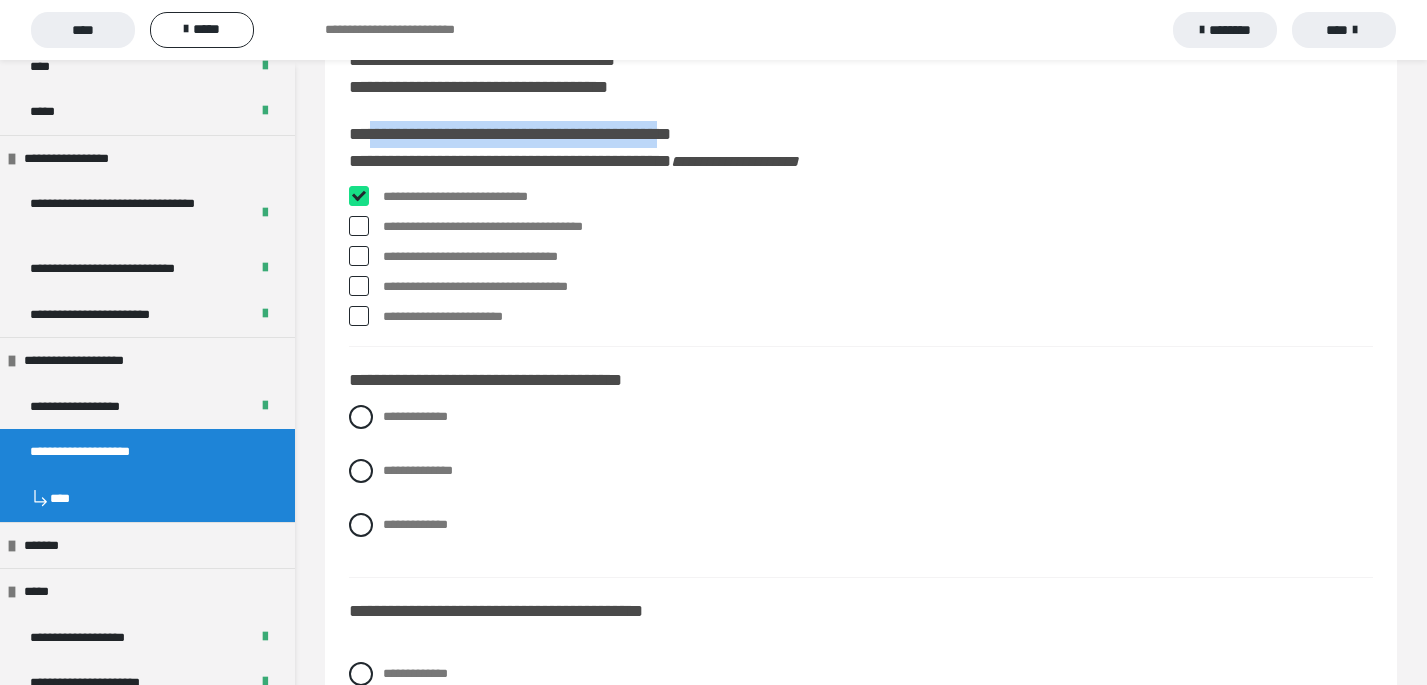 checkbox on "****" 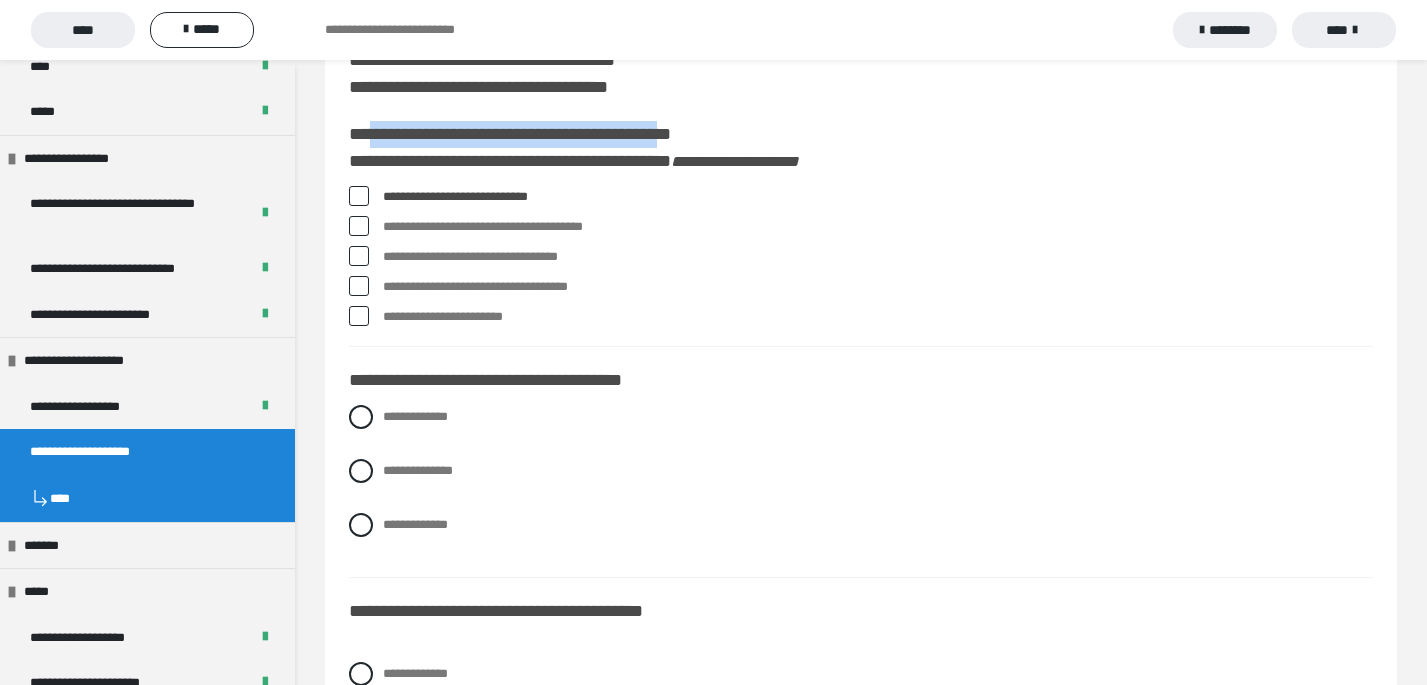 click at bounding box center (359, 256) 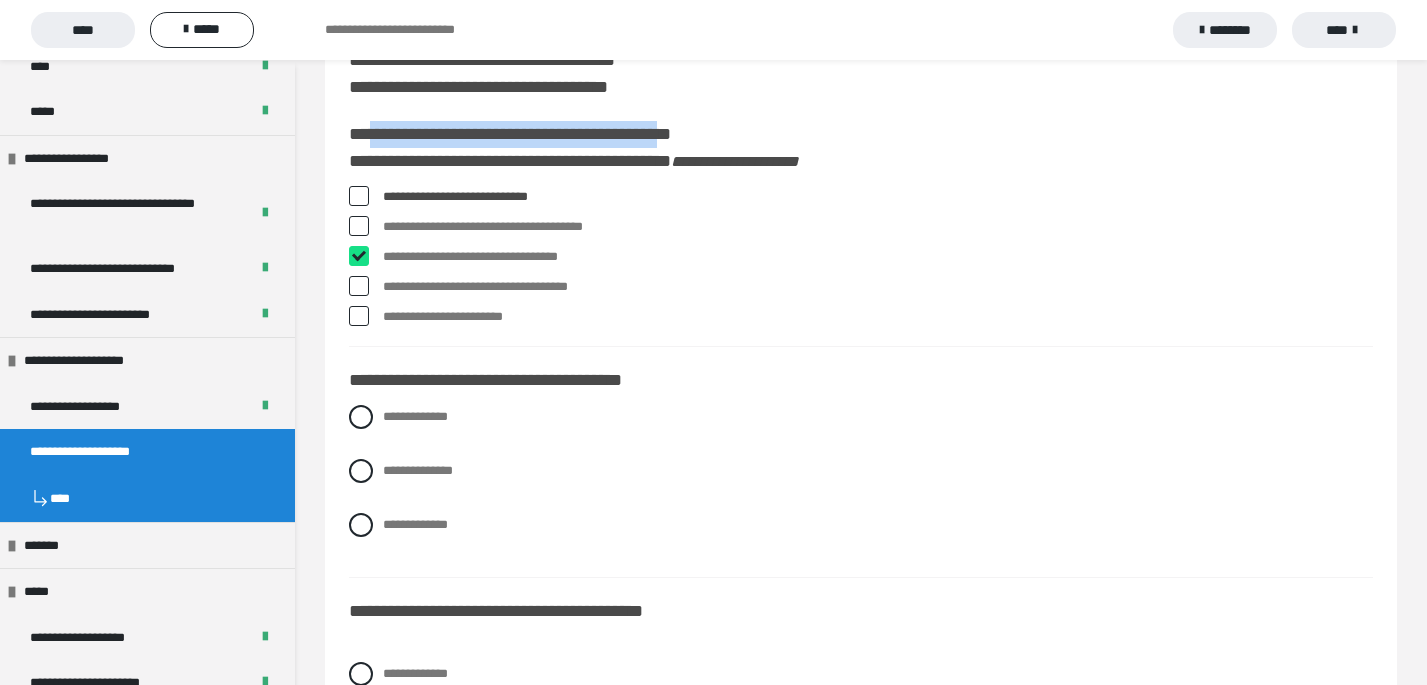 checkbox on "****" 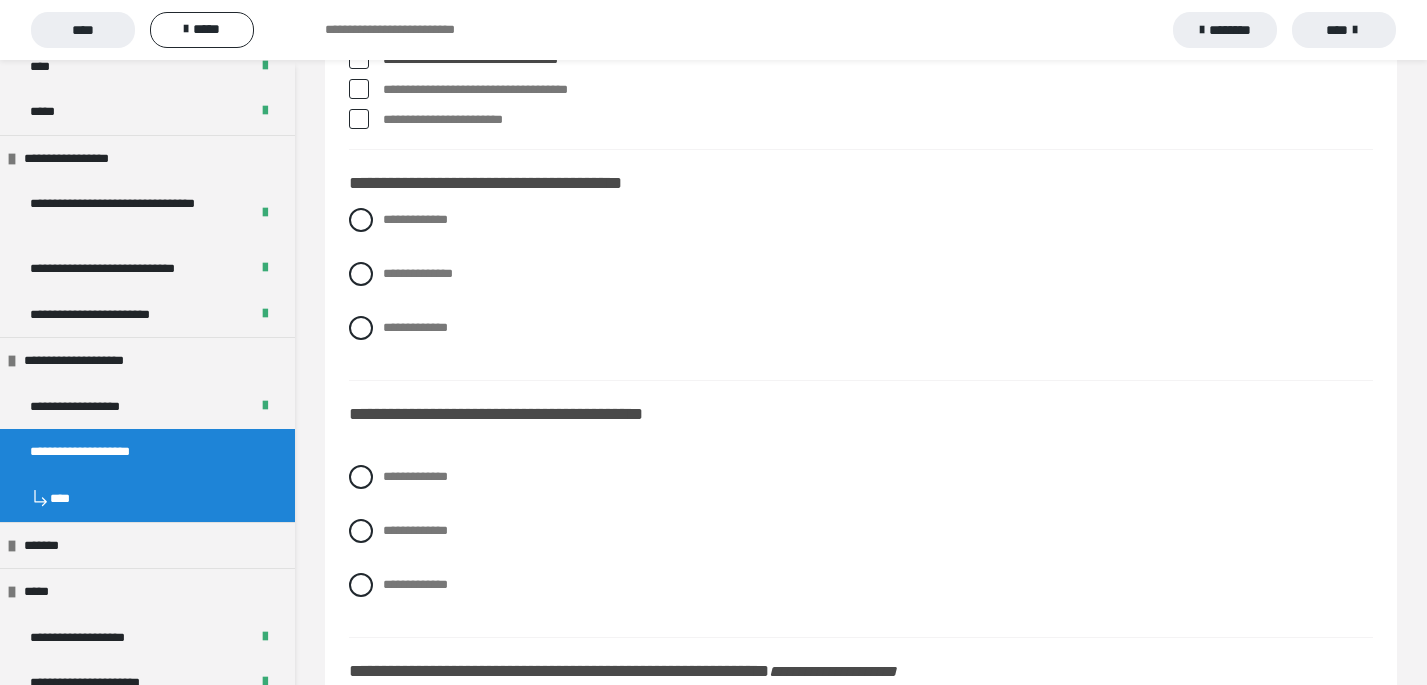 scroll, scrollTop: 355, scrollLeft: 0, axis: vertical 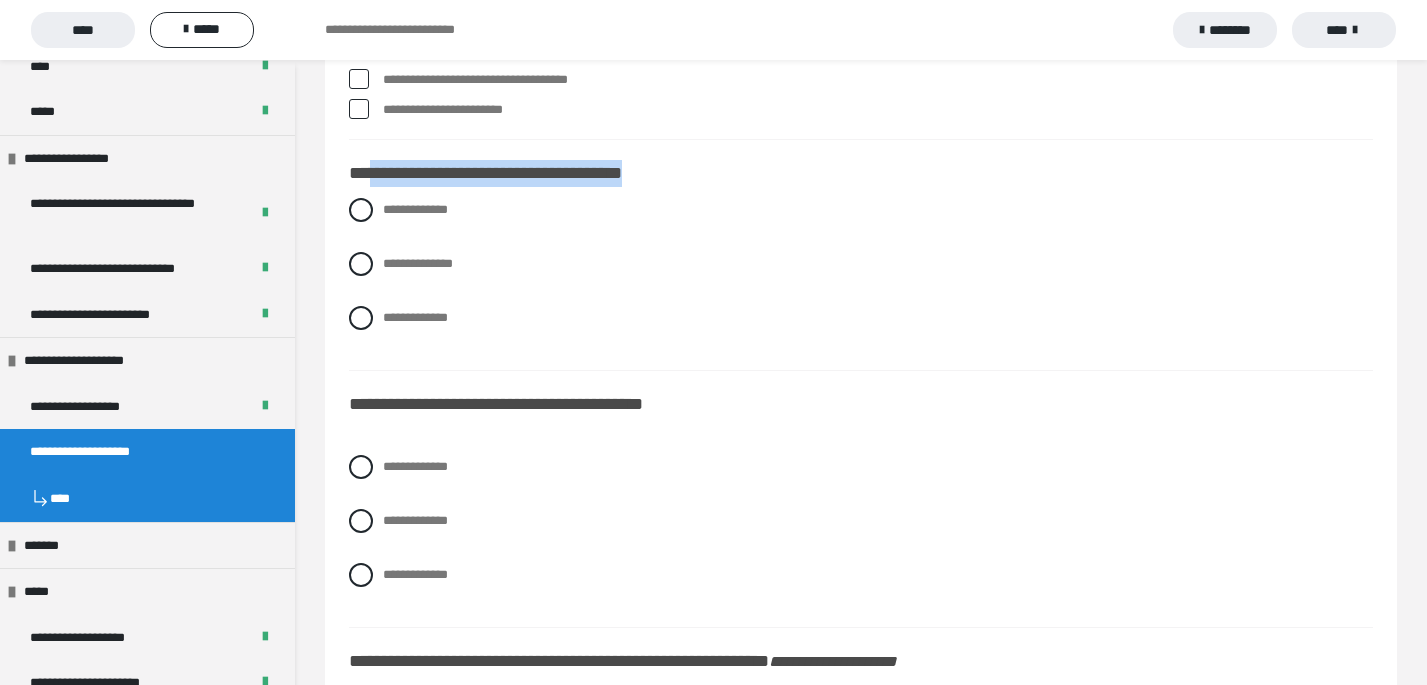 drag, startPoint x: 681, startPoint y: 173, endPoint x: 370, endPoint y: 175, distance: 311.00644 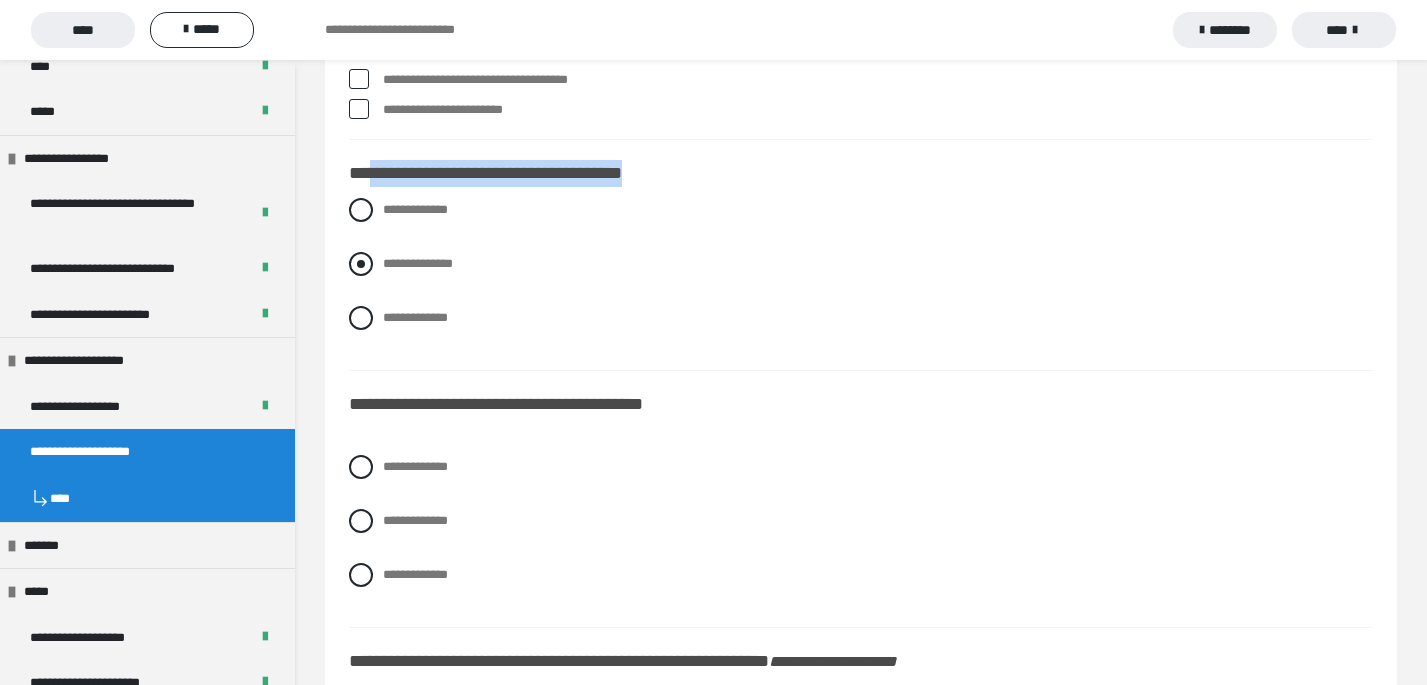 click at bounding box center [361, 264] 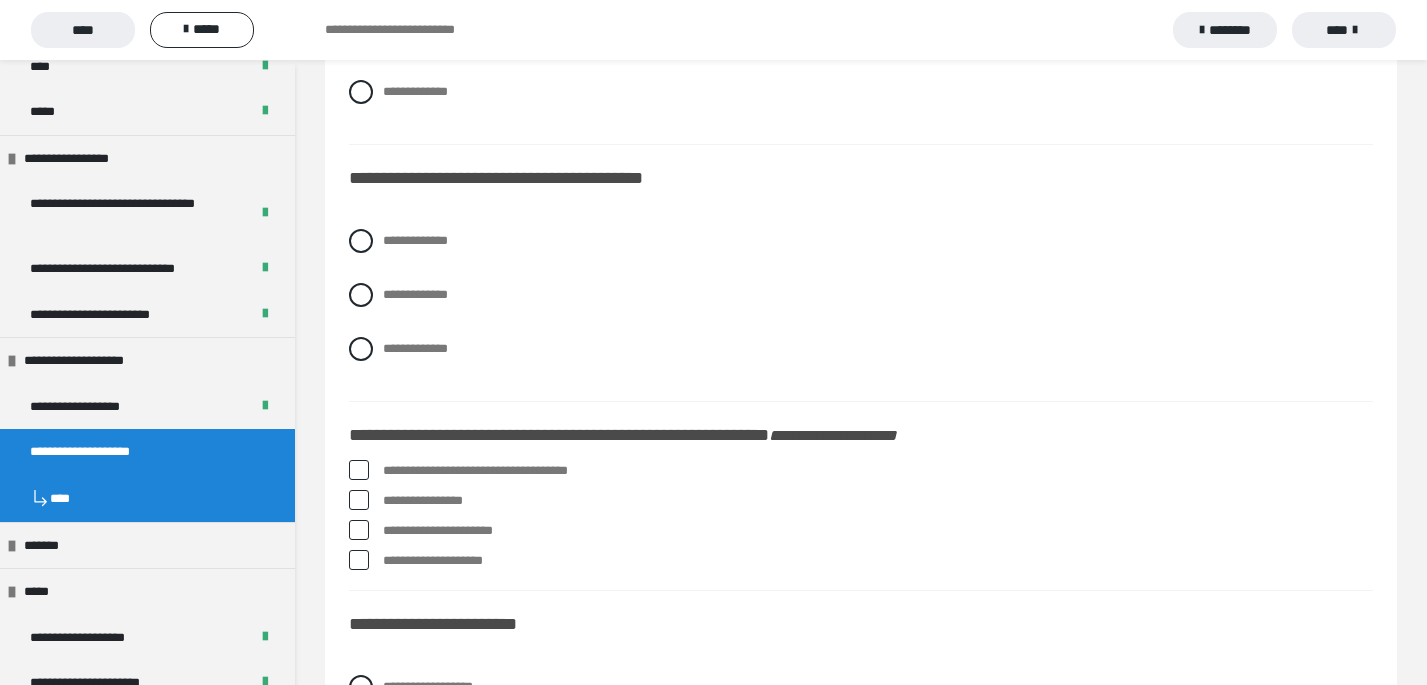scroll, scrollTop: 593, scrollLeft: 0, axis: vertical 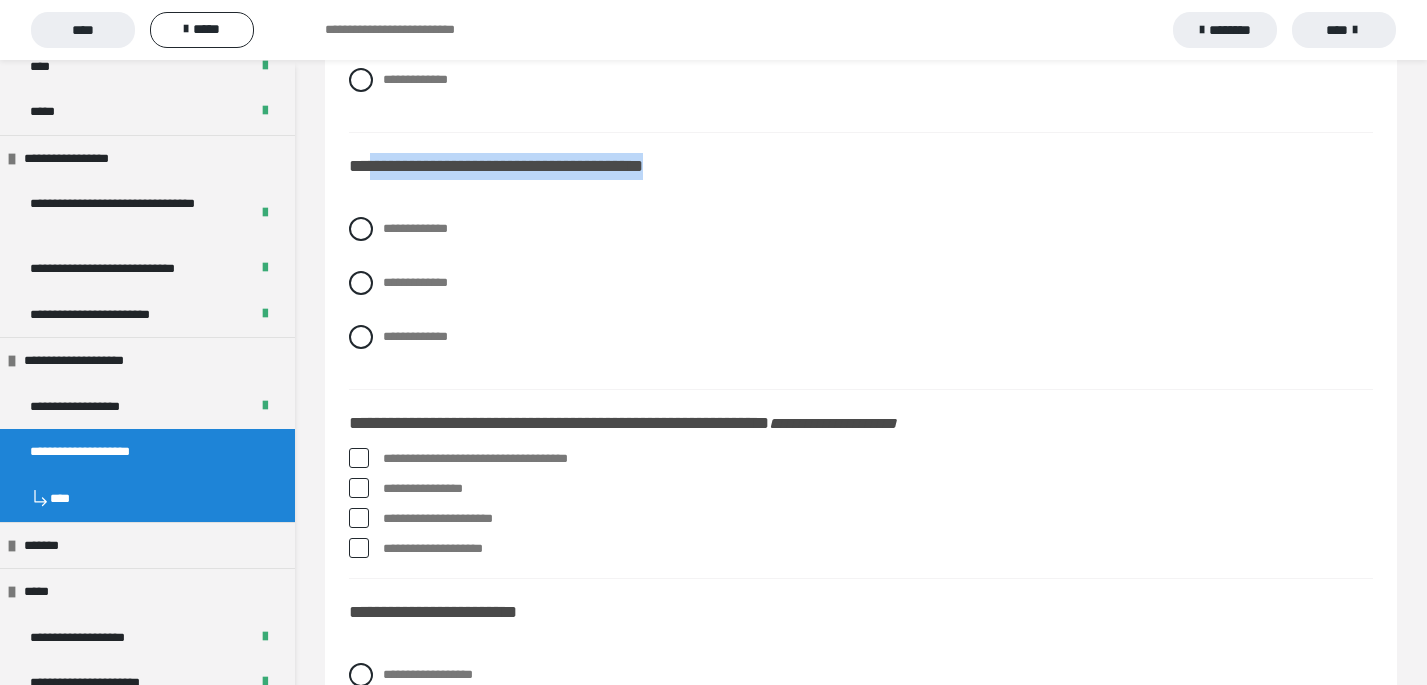 drag, startPoint x: 374, startPoint y: 167, endPoint x: 709, endPoint y: 157, distance: 335.14923 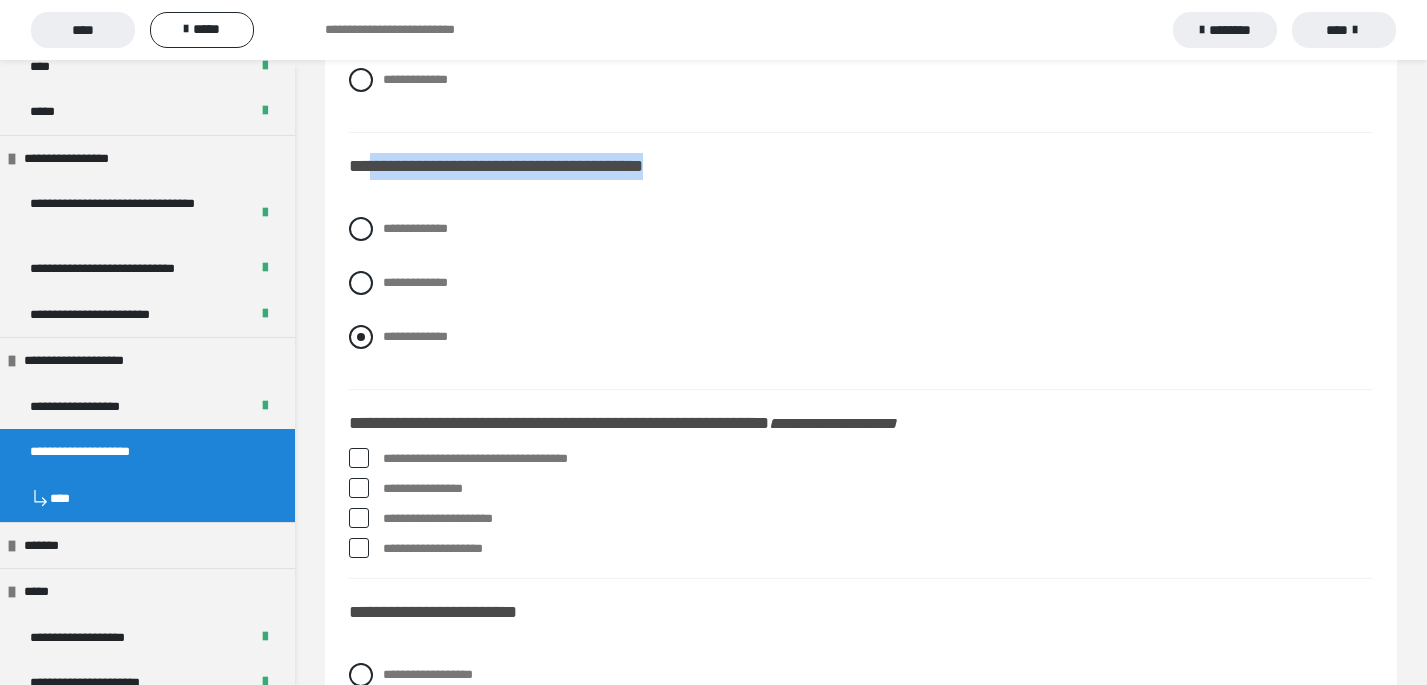 click at bounding box center [361, 337] 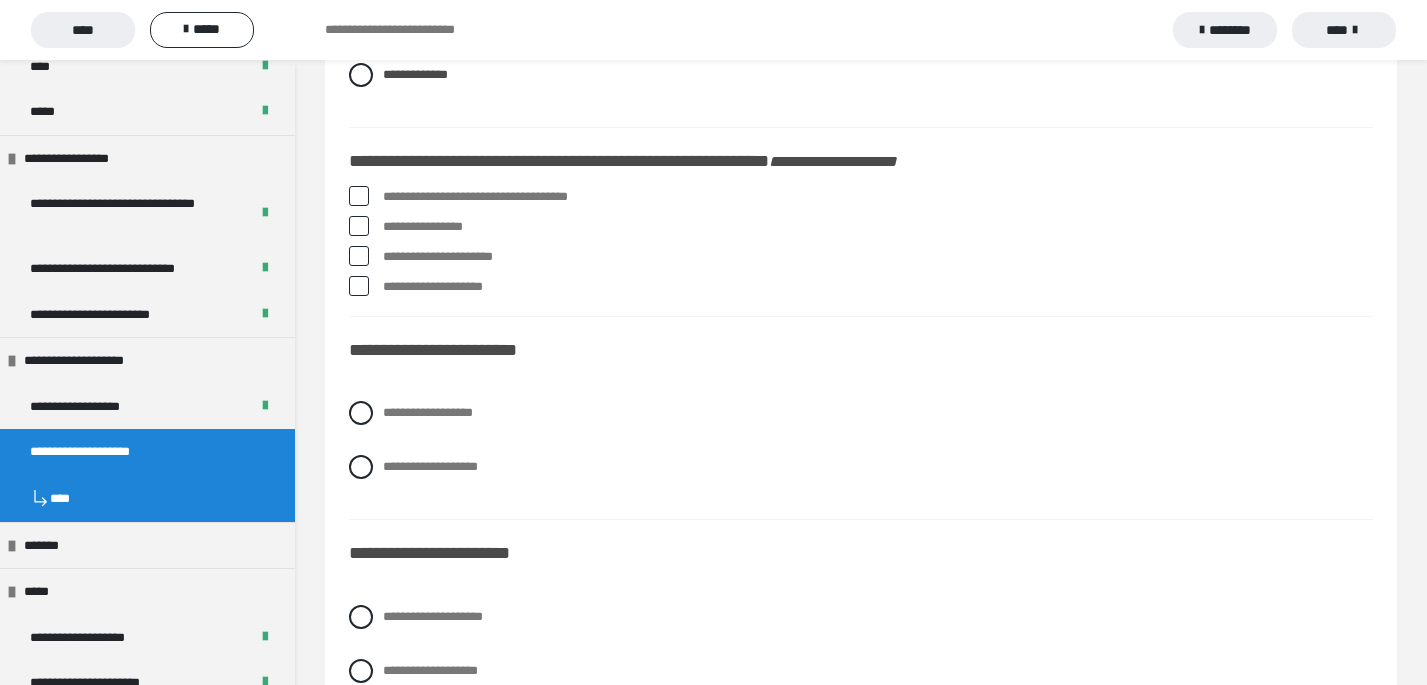 scroll, scrollTop: 862, scrollLeft: 0, axis: vertical 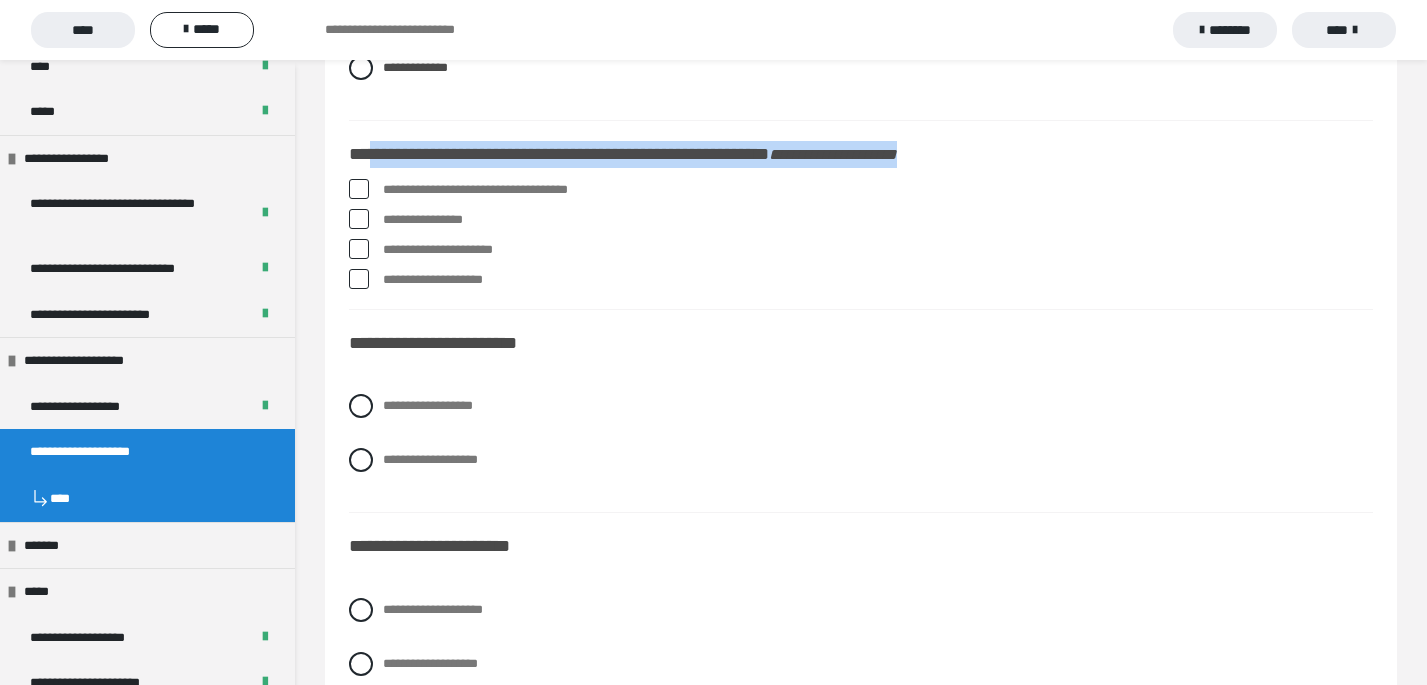drag, startPoint x: 372, startPoint y: 155, endPoint x: 1014, endPoint y: 156, distance: 642.0008 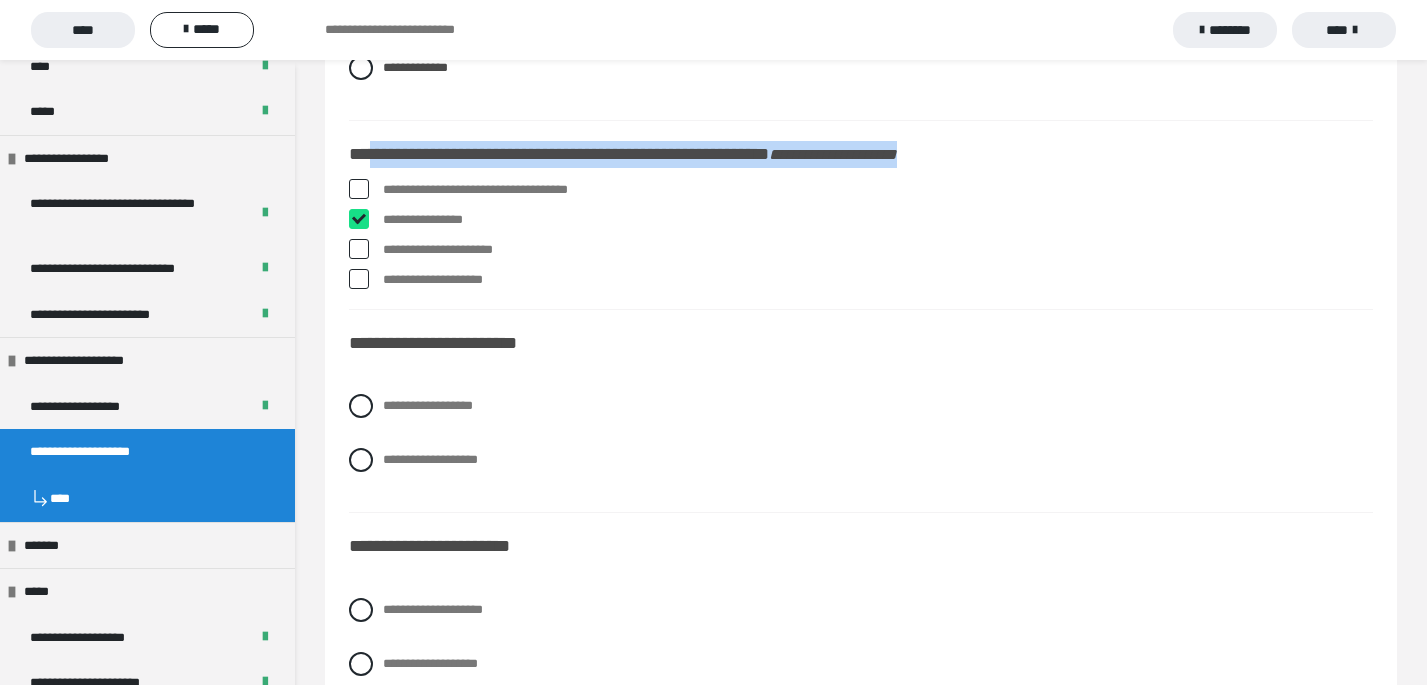 checkbox on "****" 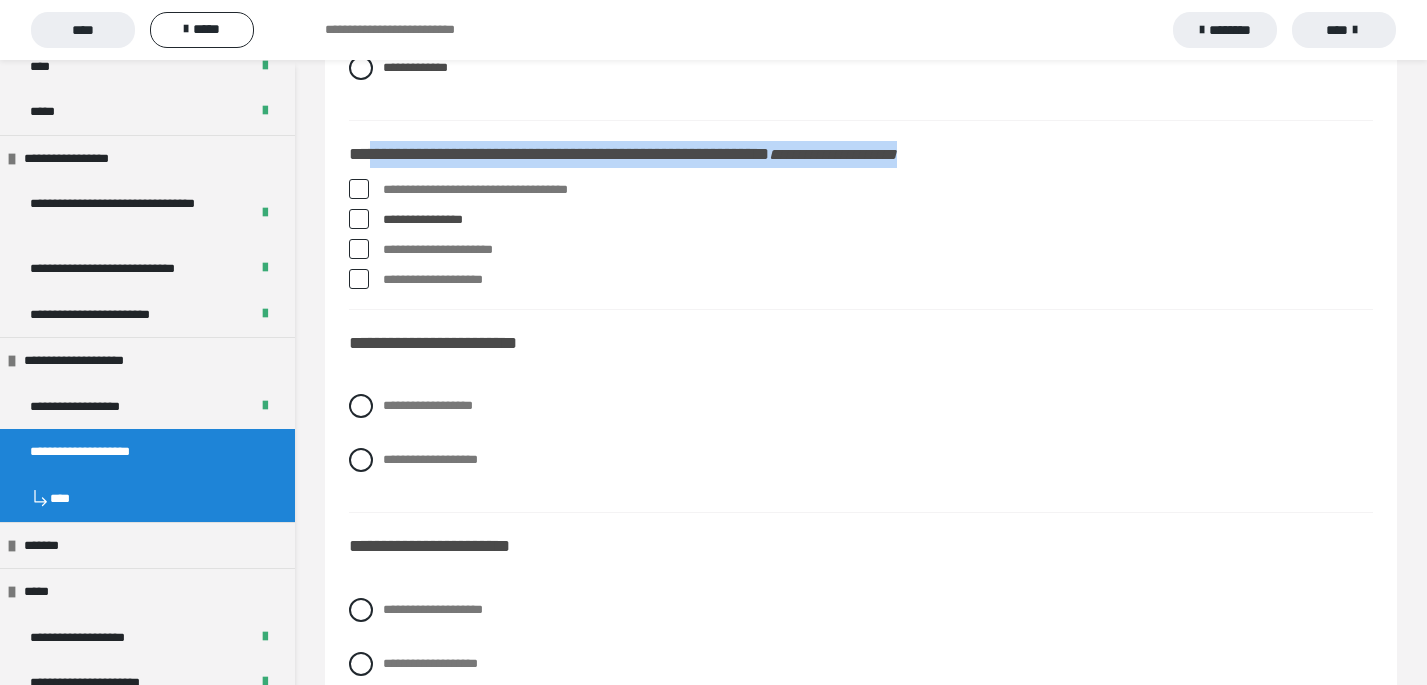 click at bounding box center [359, 279] 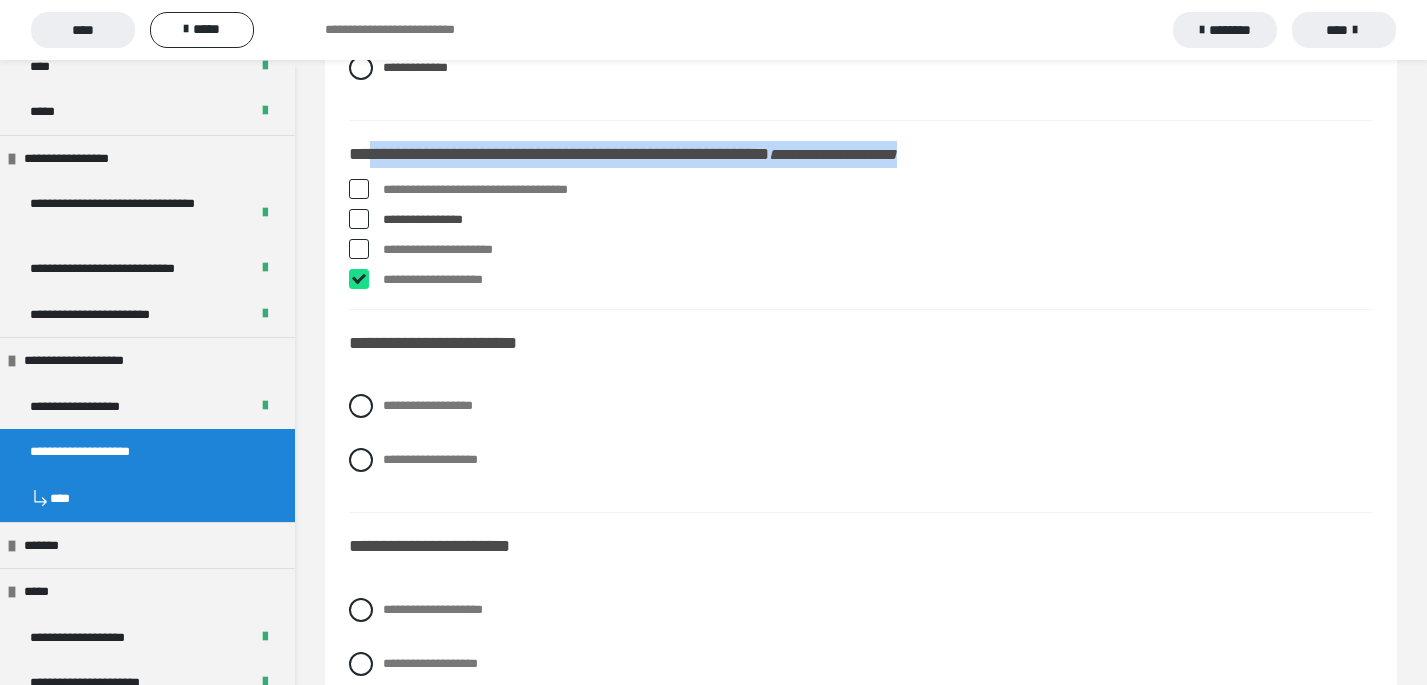 checkbox on "****" 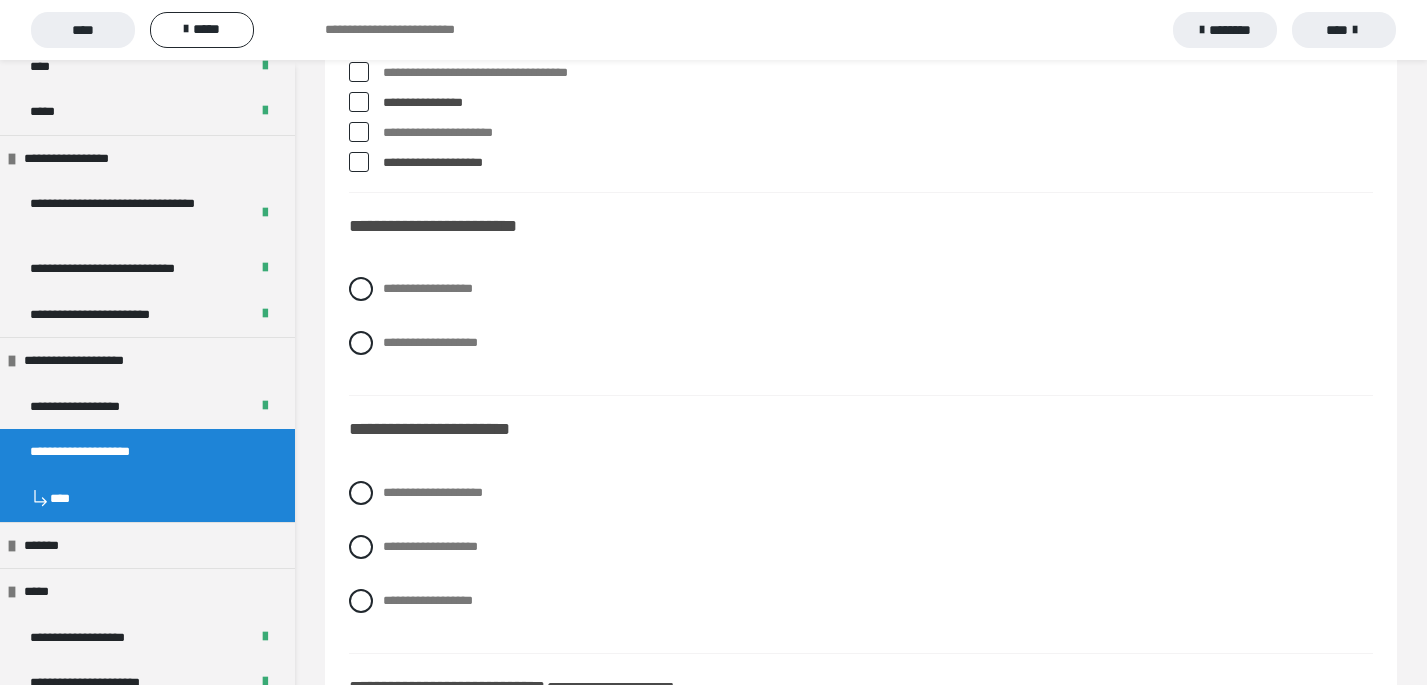scroll, scrollTop: 991, scrollLeft: 0, axis: vertical 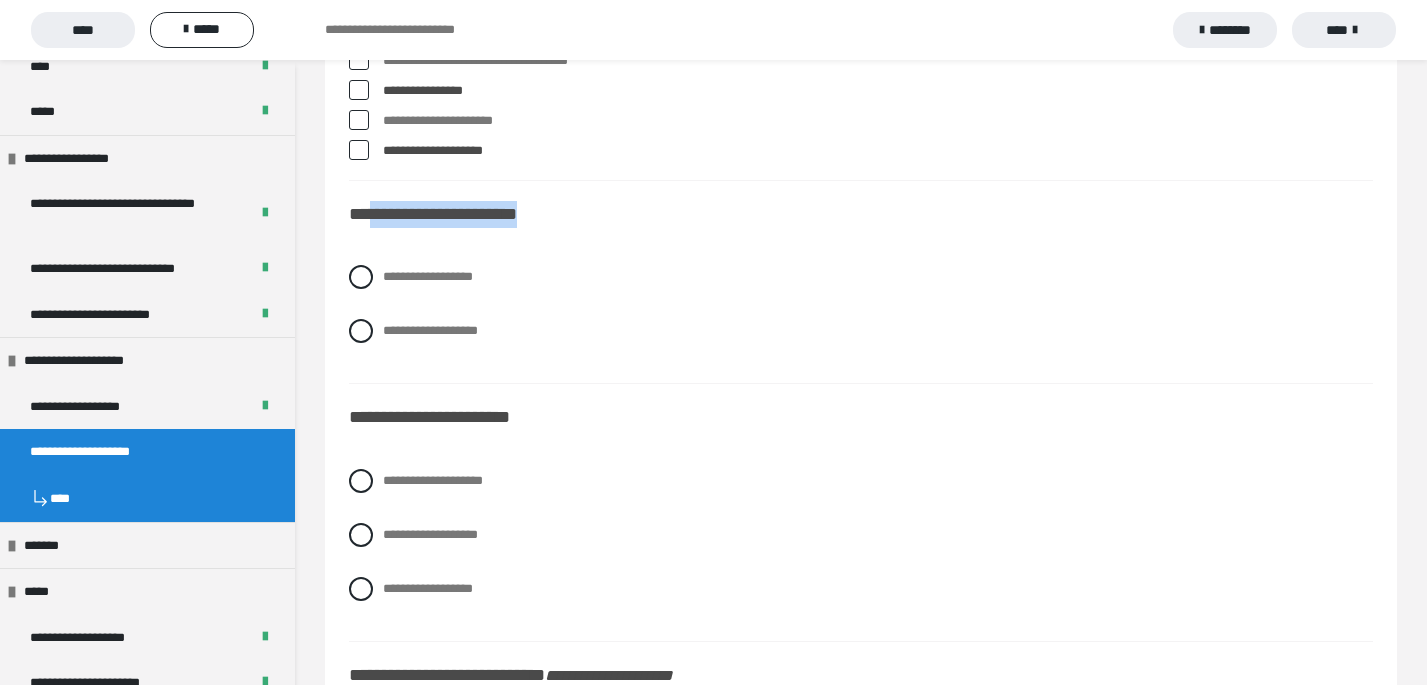 drag, startPoint x: 555, startPoint y: 220, endPoint x: 369, endPoint y: 209, distance: 186.32498 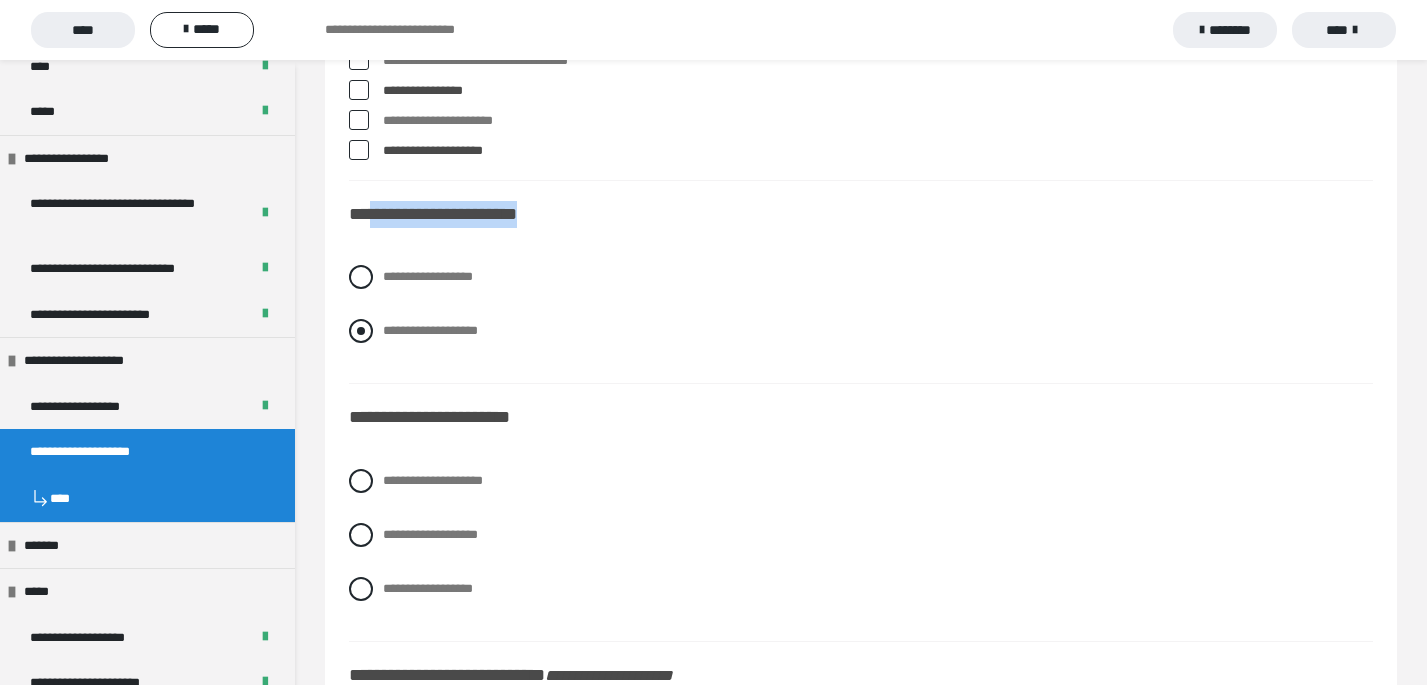 click at bounding box center (361, 331) 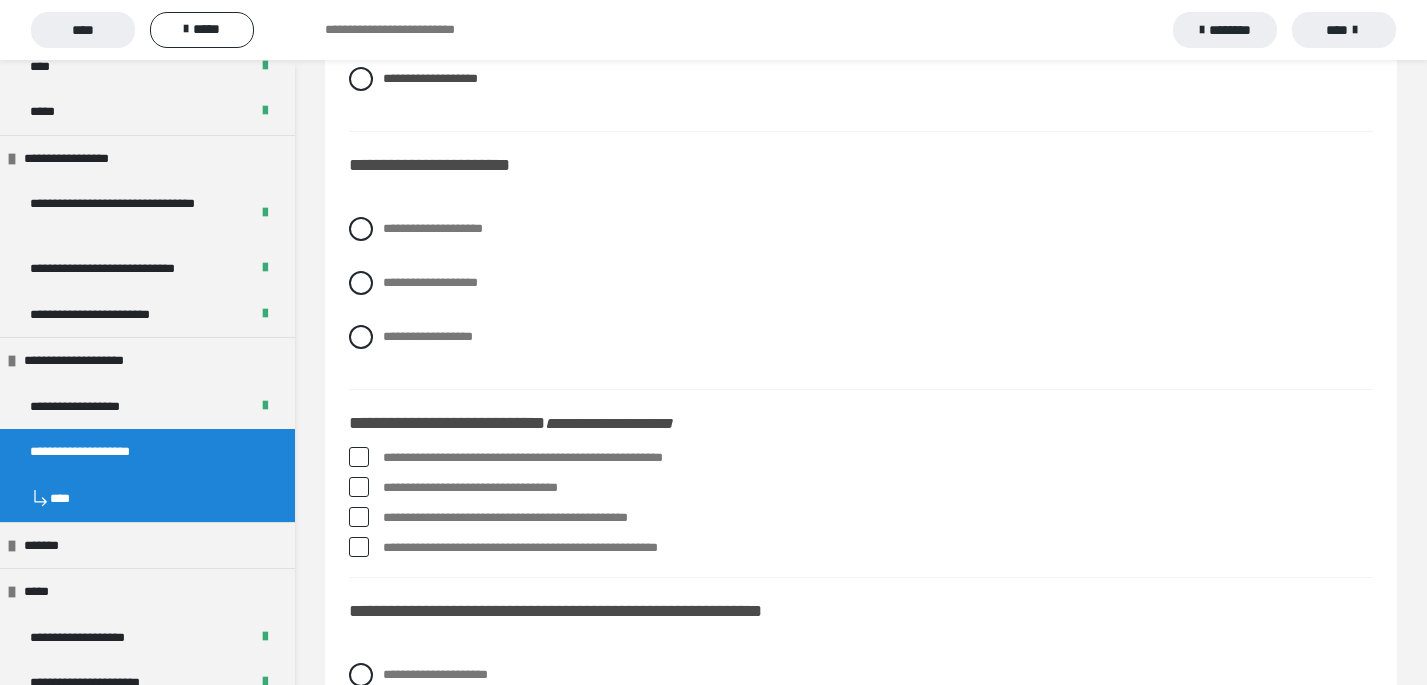scroll, scrollTop: 1247, scrollLeft: 0, axis: vertical 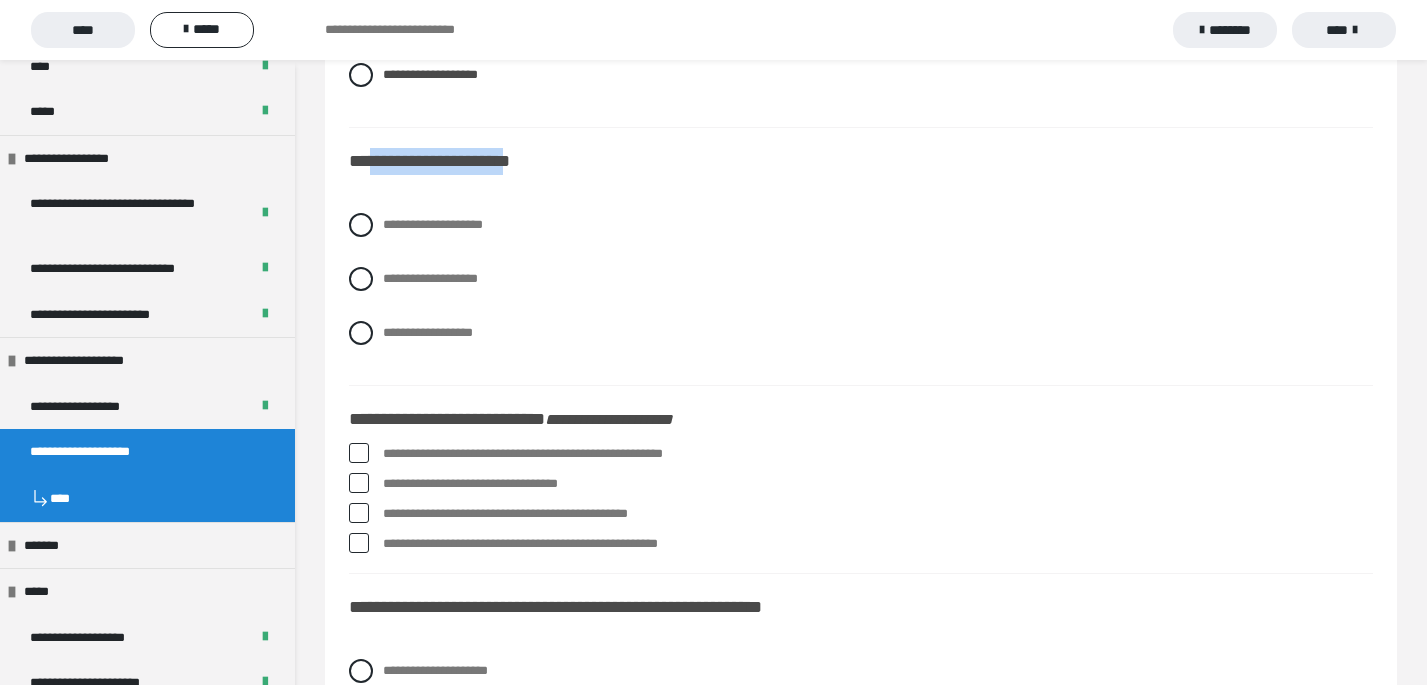 drag, startPoint x: 521, startPoint y: 167, endPoint x: 369, endPoint y: 162, distance: 152.08221 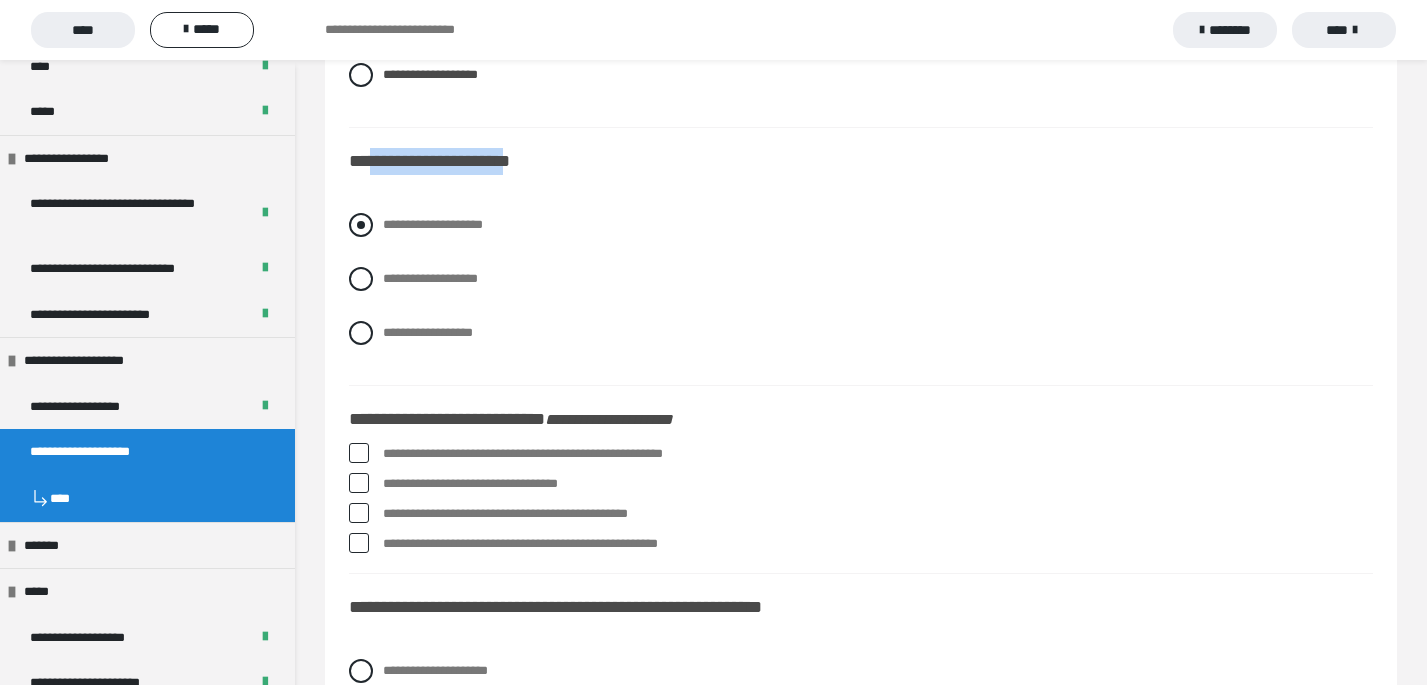click at bounding box center [361, 225] 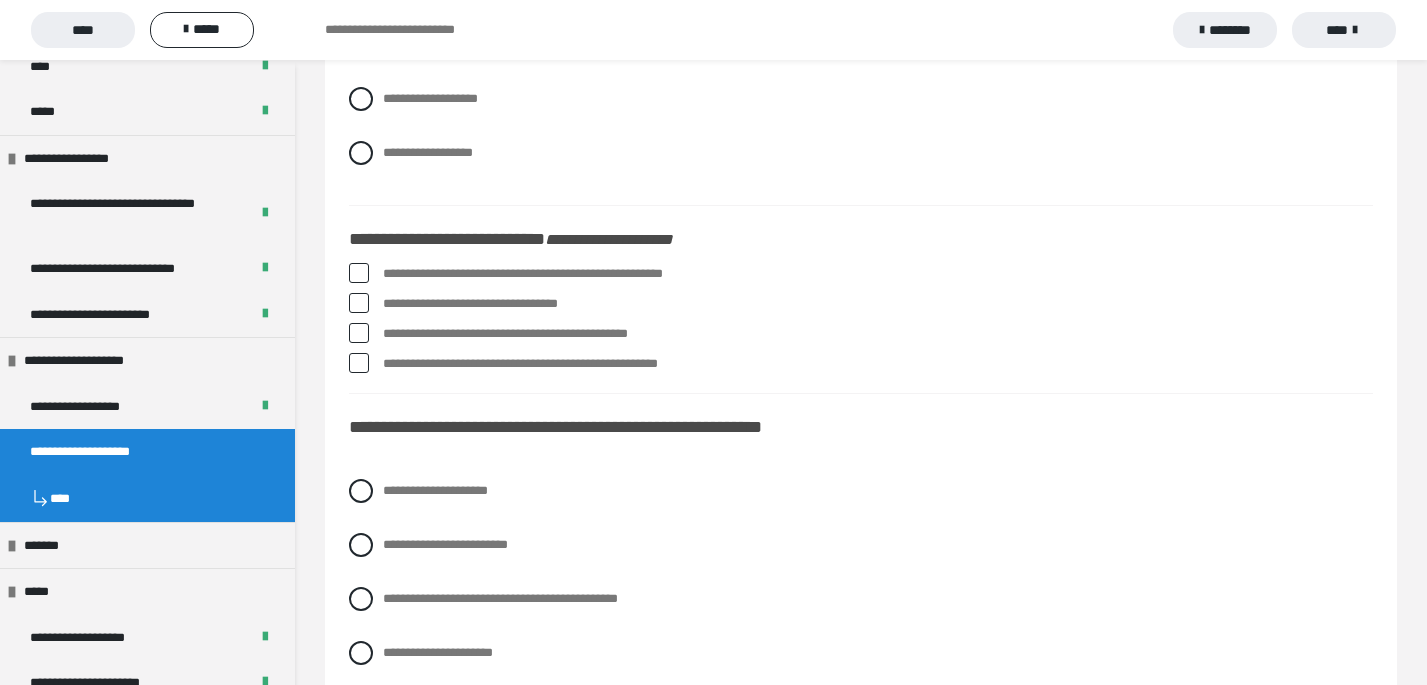 scroll, scrollTop: 1475, scrollLeft: 0, axis: vertical 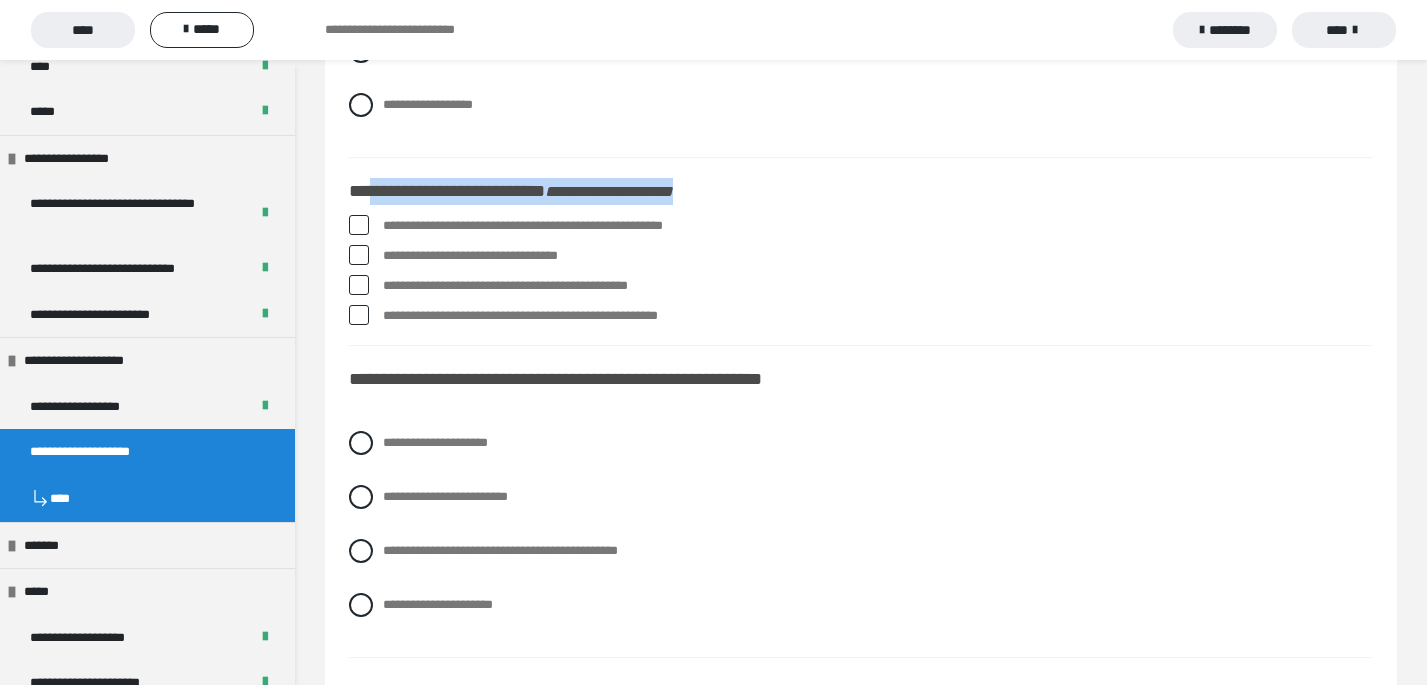 drag, startPoint x: 368, startPoint y: 191, endPoint x: 732, endPoint y: 194, distance: 364.01236 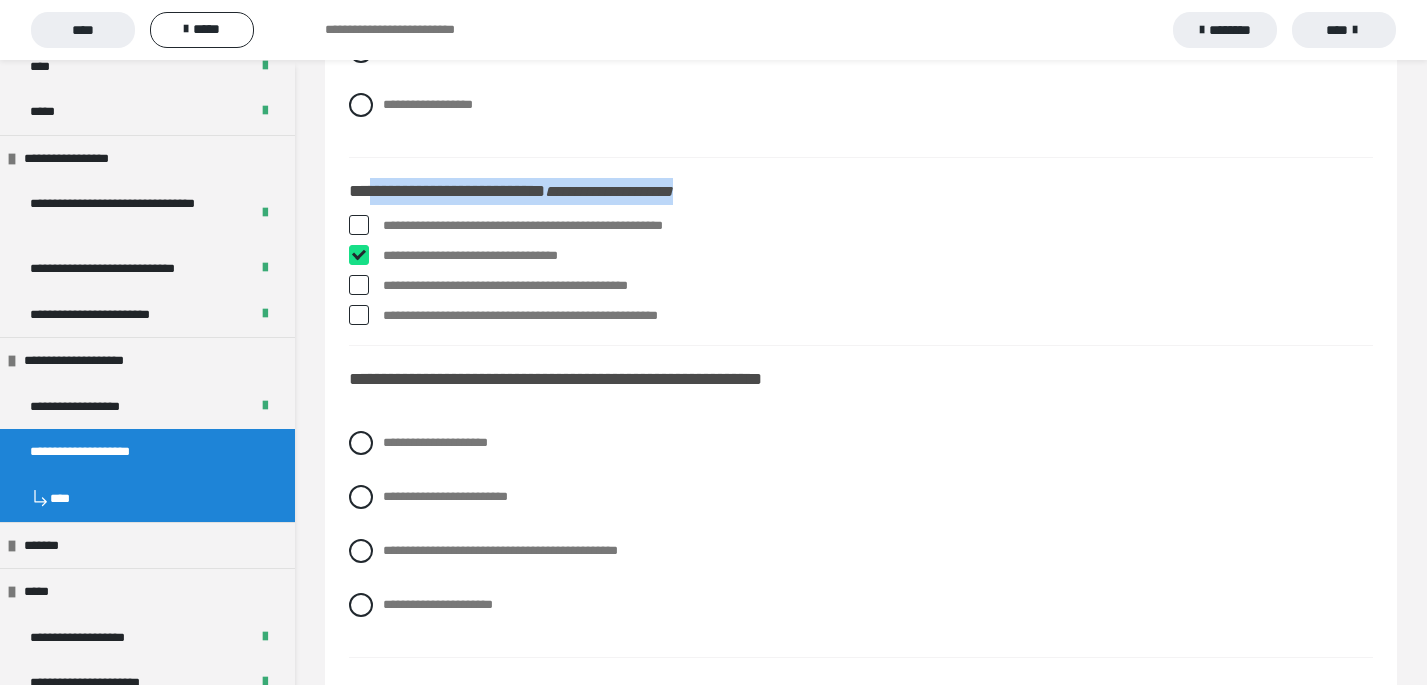 checkbox on "****" 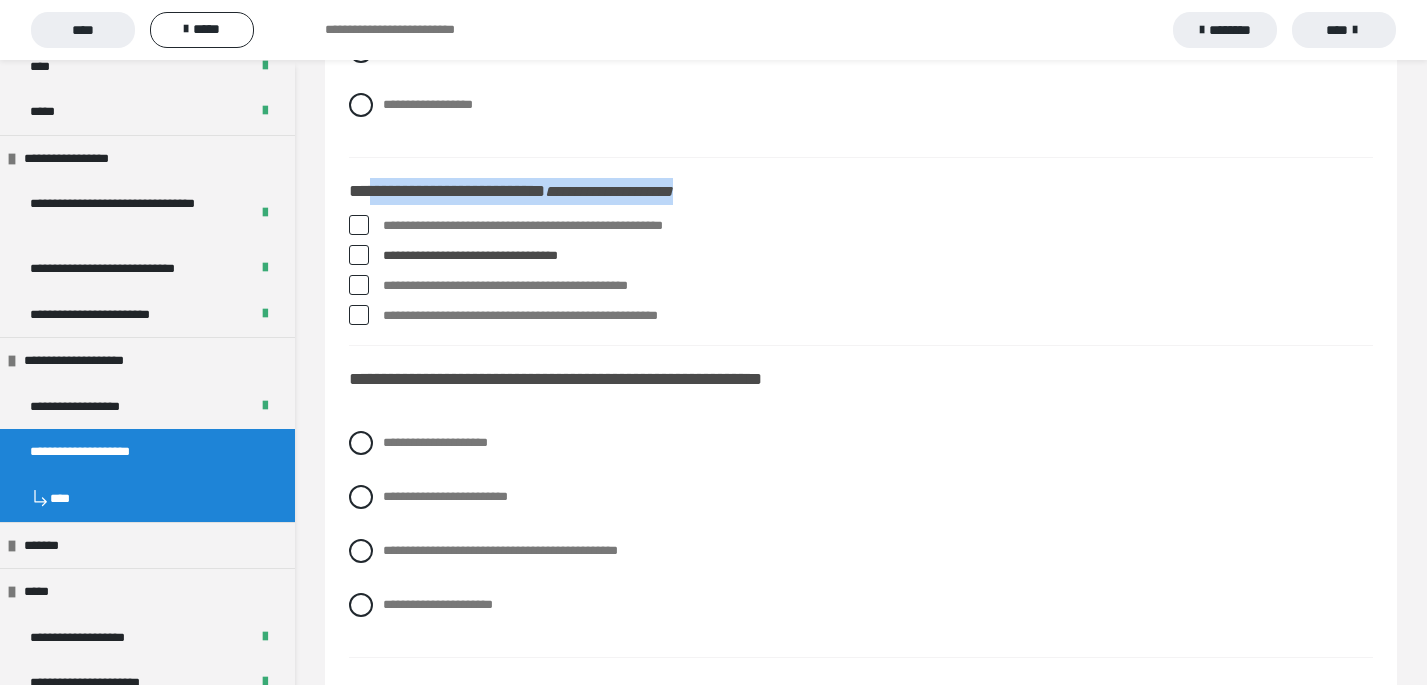 click at bounding box center [359, 285] 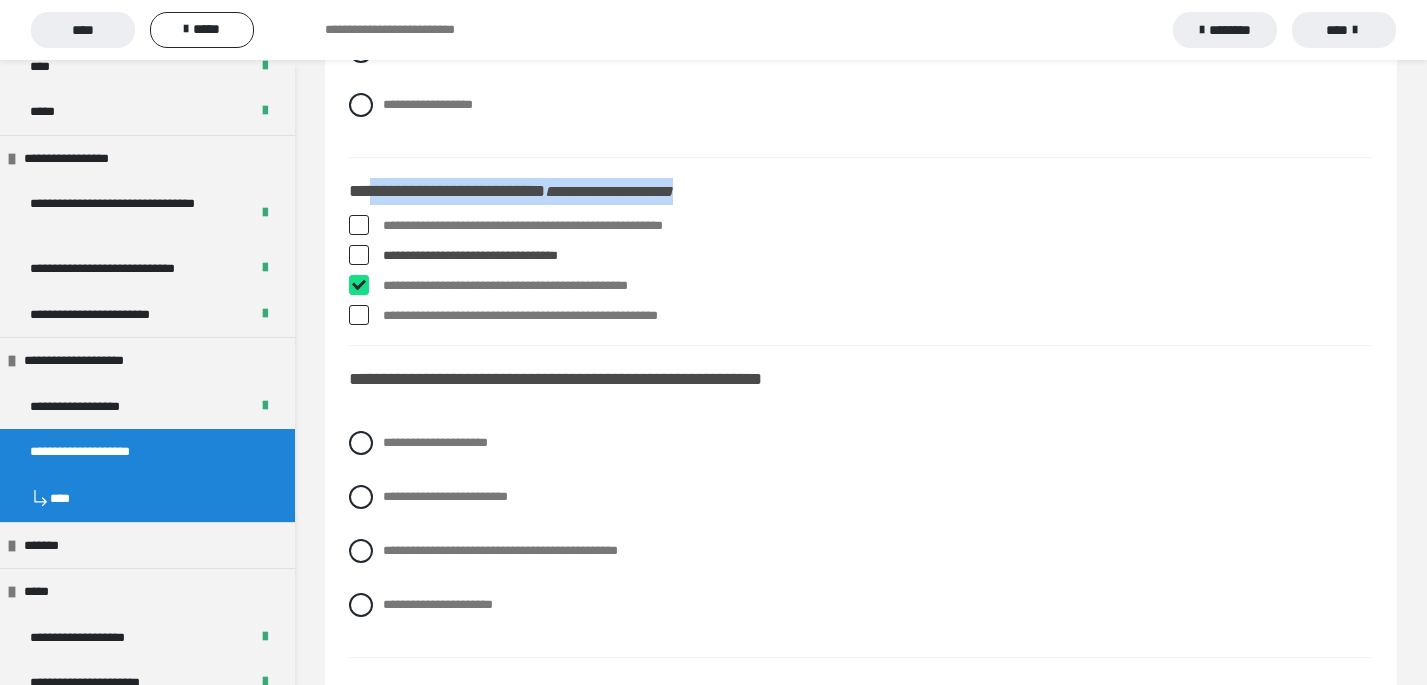 checkbox on "****" 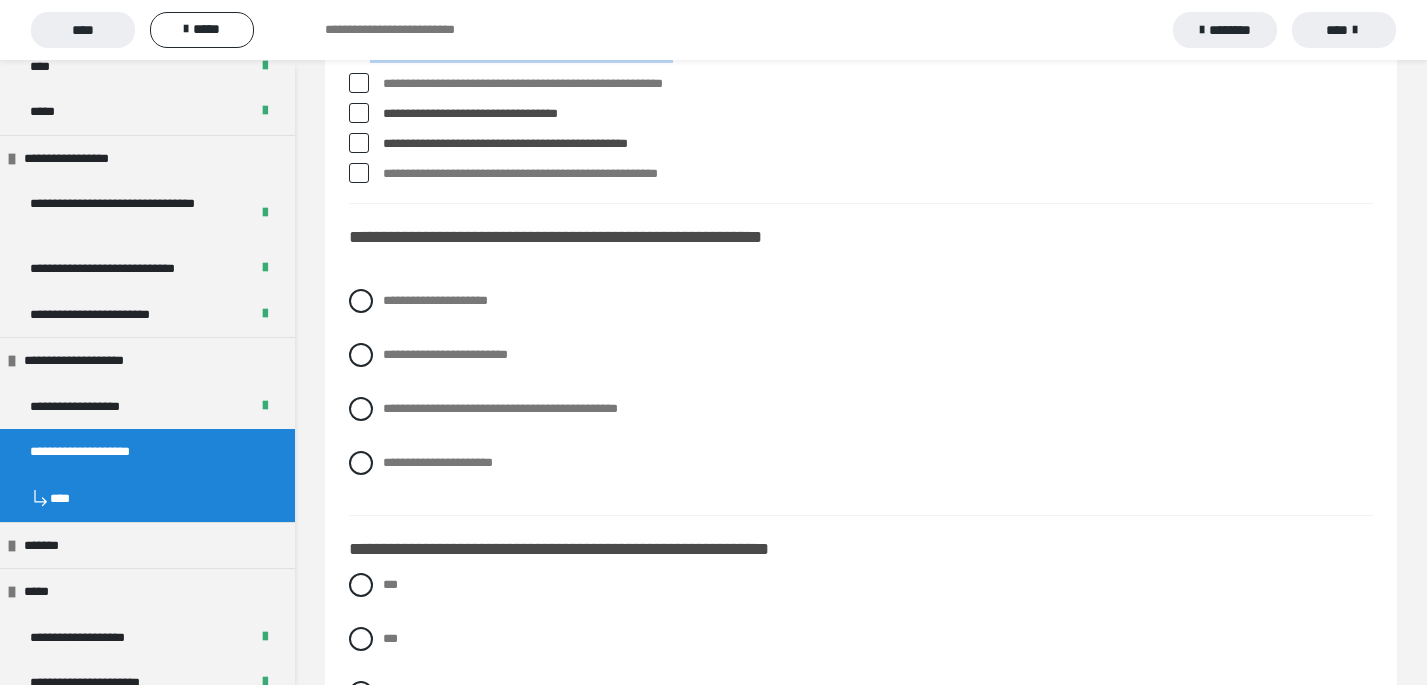 scroll, scrollTop: 1628, scrollLeft: 0, axis: vertical 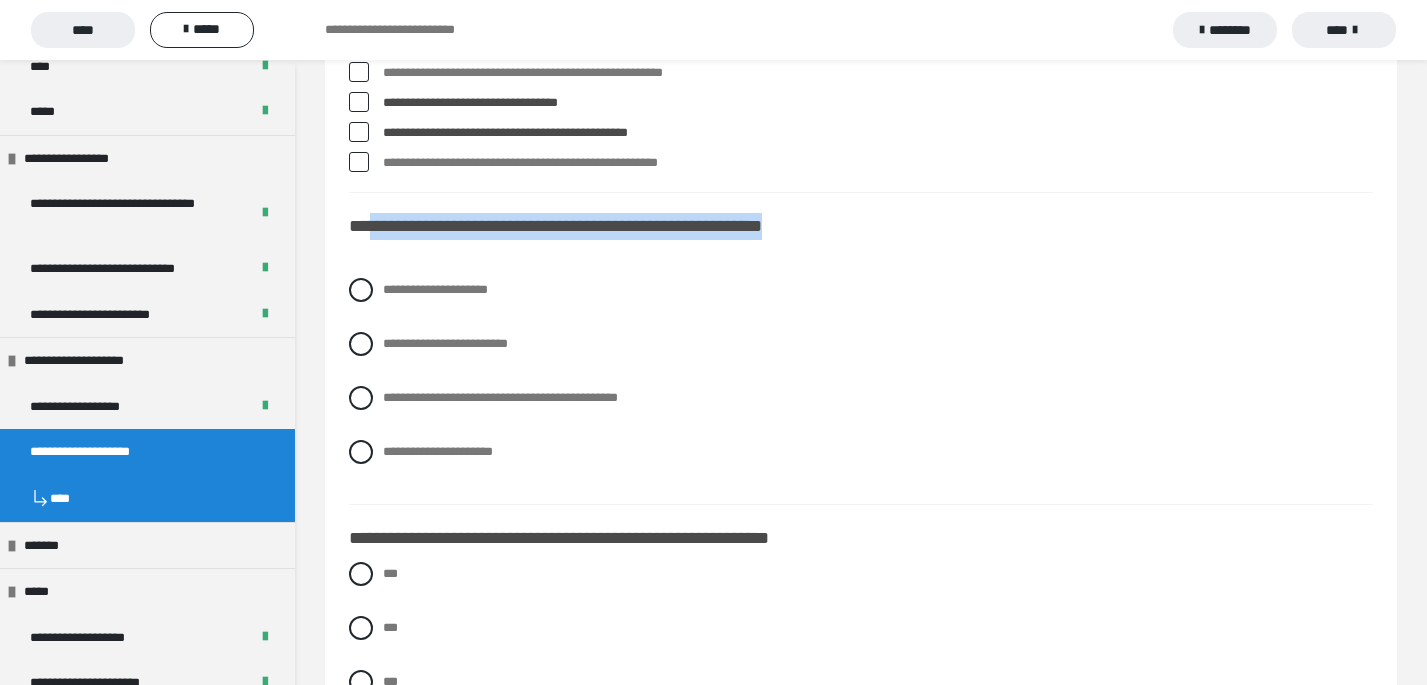 drag, startPoint x: 848, startPoint y: 232, endPoint x: 371, endPoint y: 220, distance: 477.1509 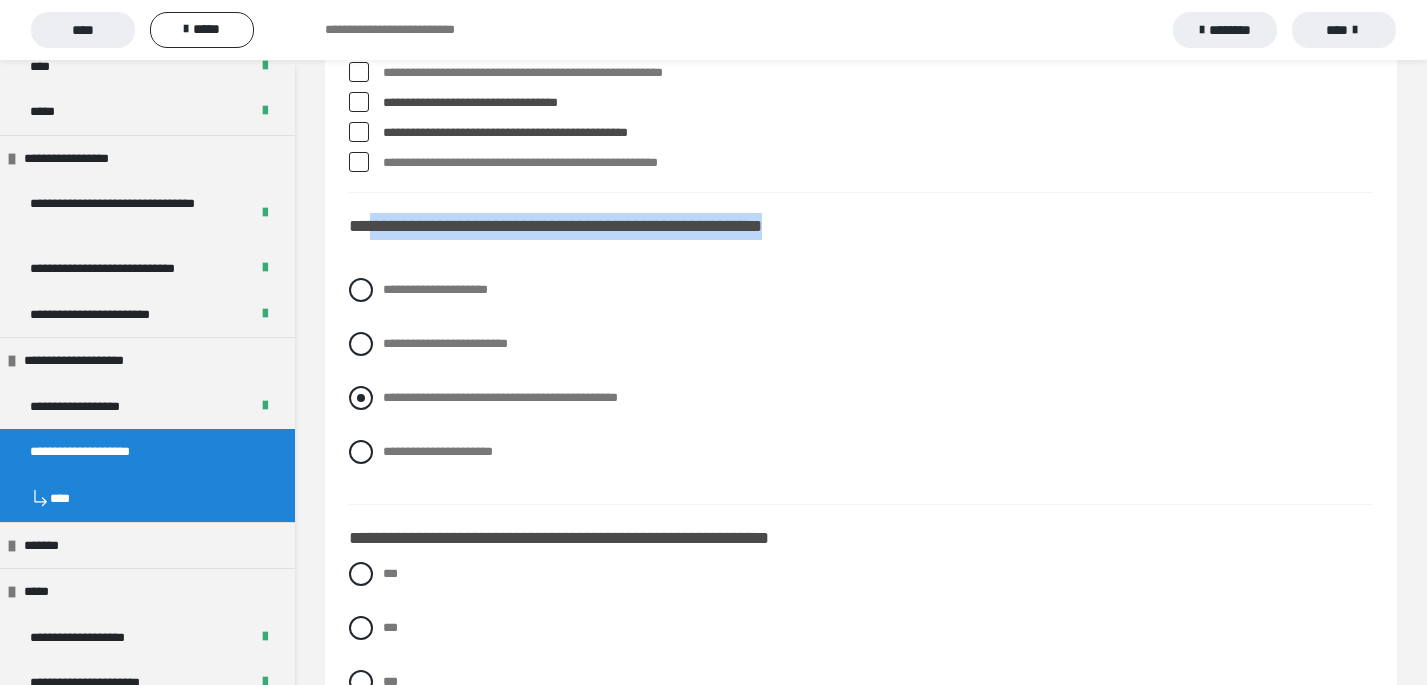click at bounding box center [361, 398] 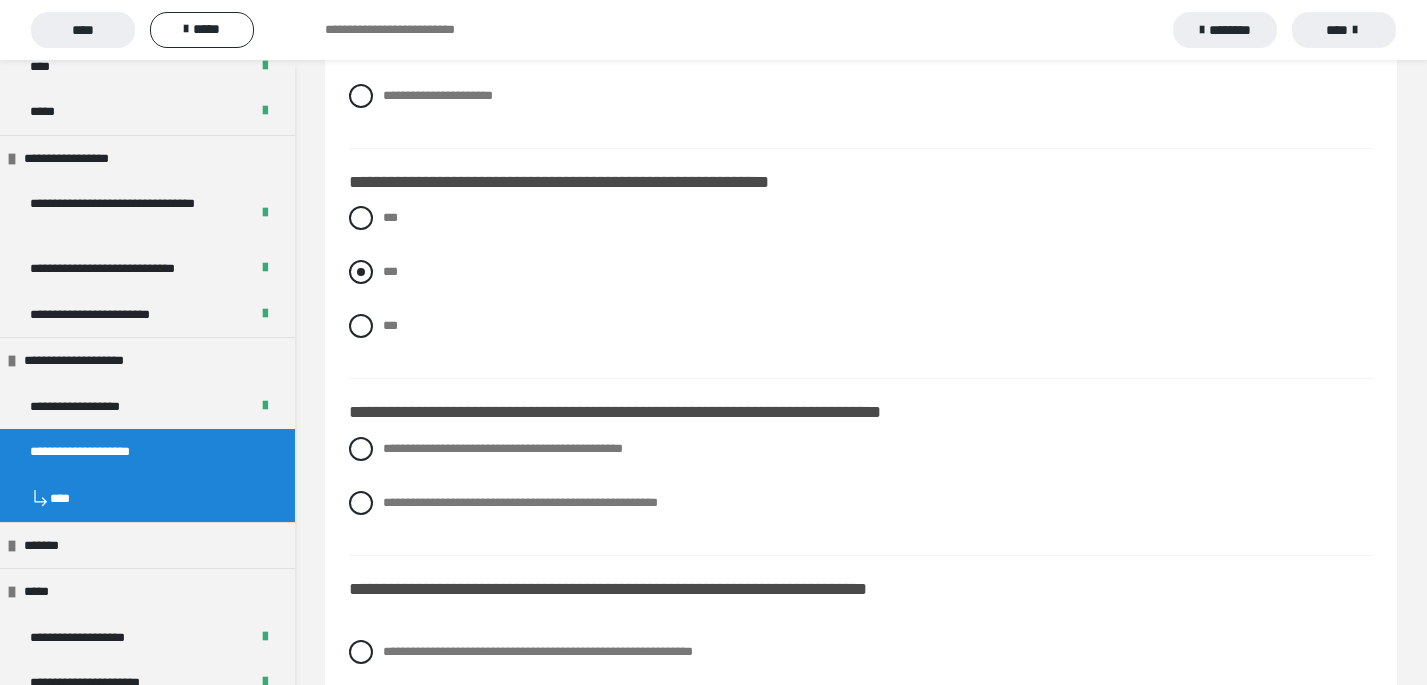 scroll, scrollTop: 1905, scrollLeft: 0, axis: vertical 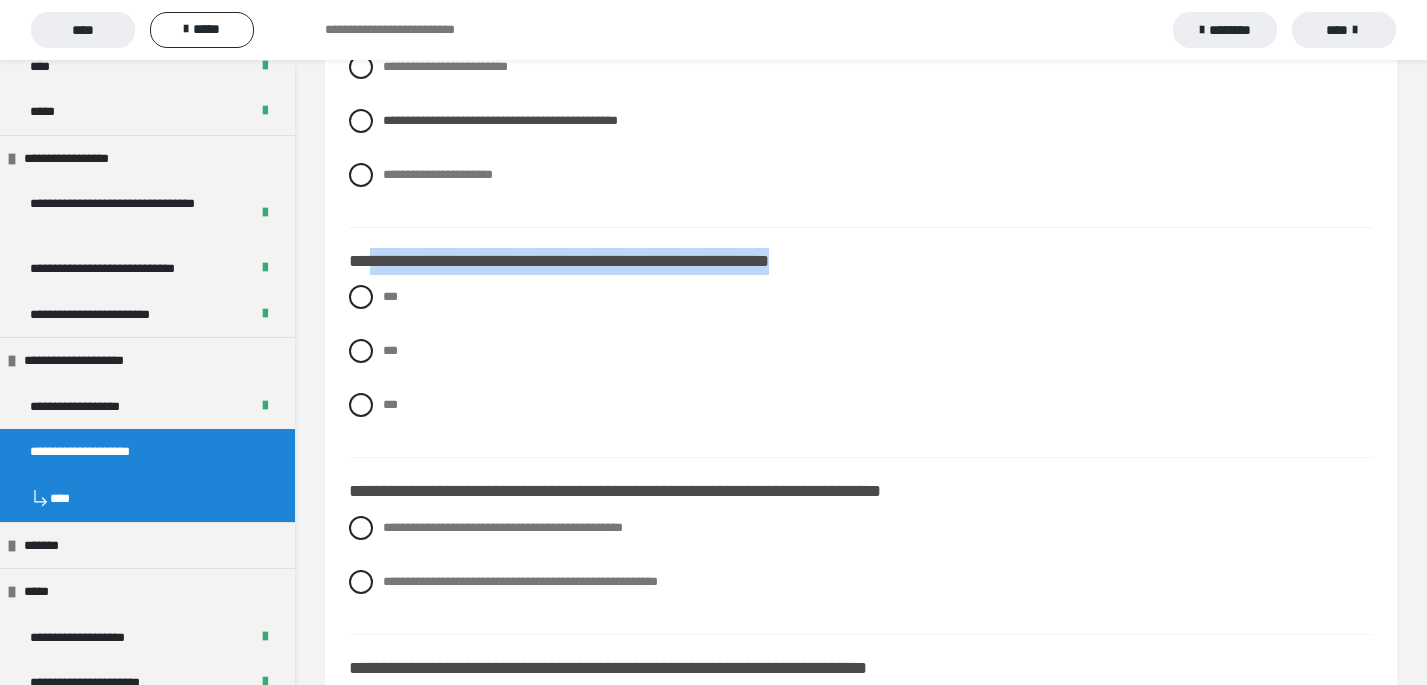 drag, startPoint x: 878, startPoint y: 258, endPoint x: 367, endPoint y: 264, distance: 511.03522 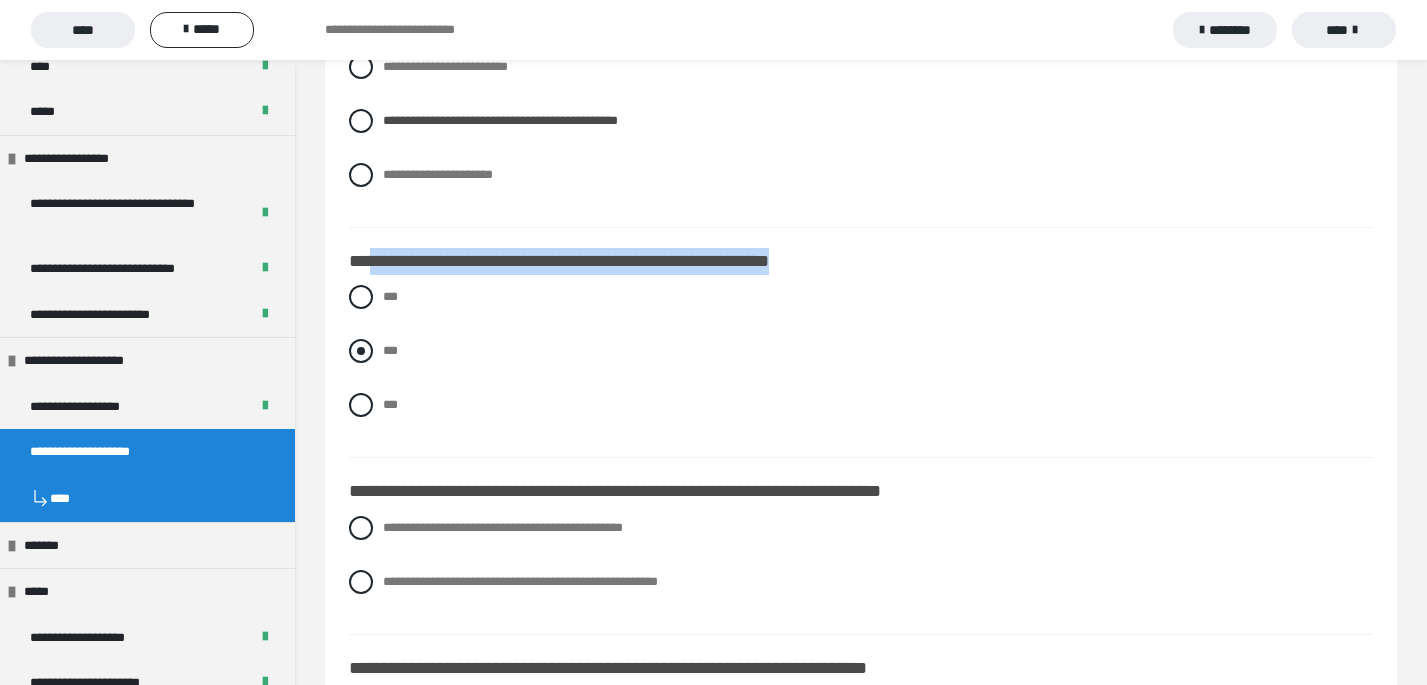 click at bounding box center [361, 351] 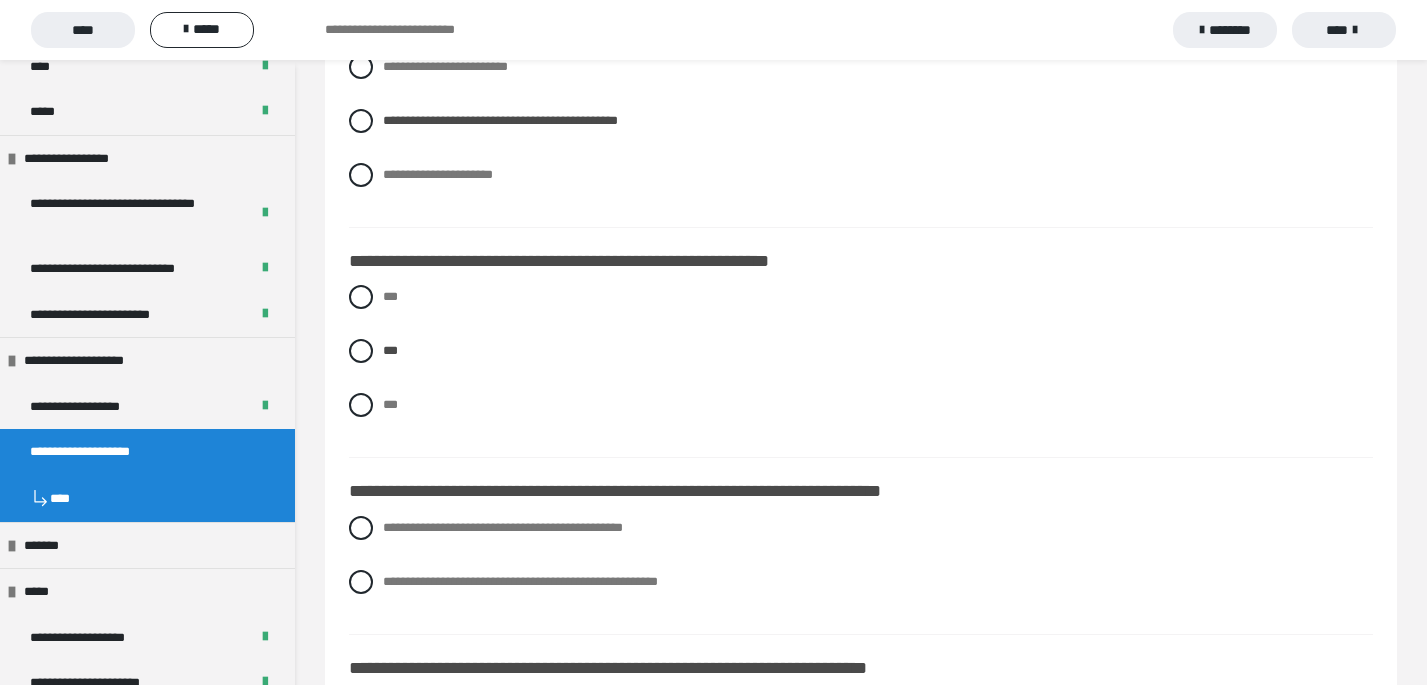 click on "*** *** ***" at bounding box center [861, 366] 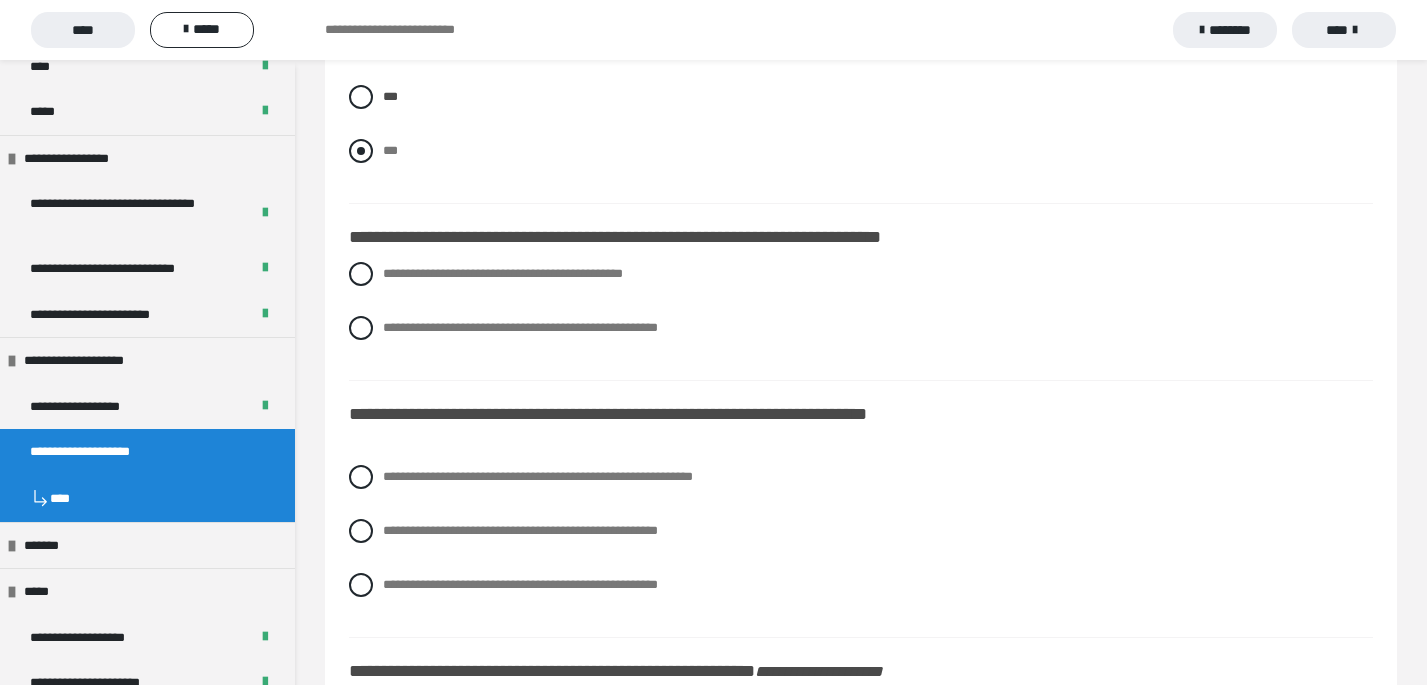 scroll, scrollTop: 2163, scrollLeft: 0, axis: vertical 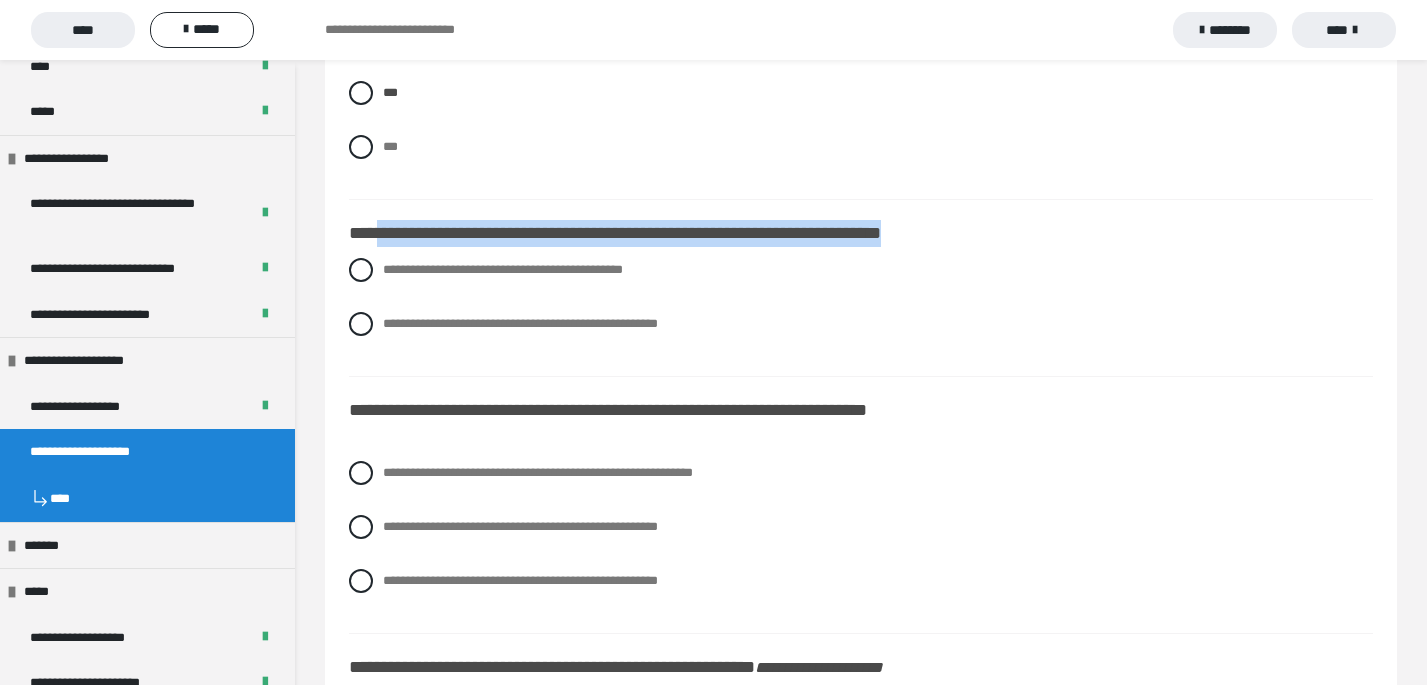 drag, startPoint x: 382, startPoint y: 234, endPoint x: 961, endPoint y: 245, distance: 579.1045 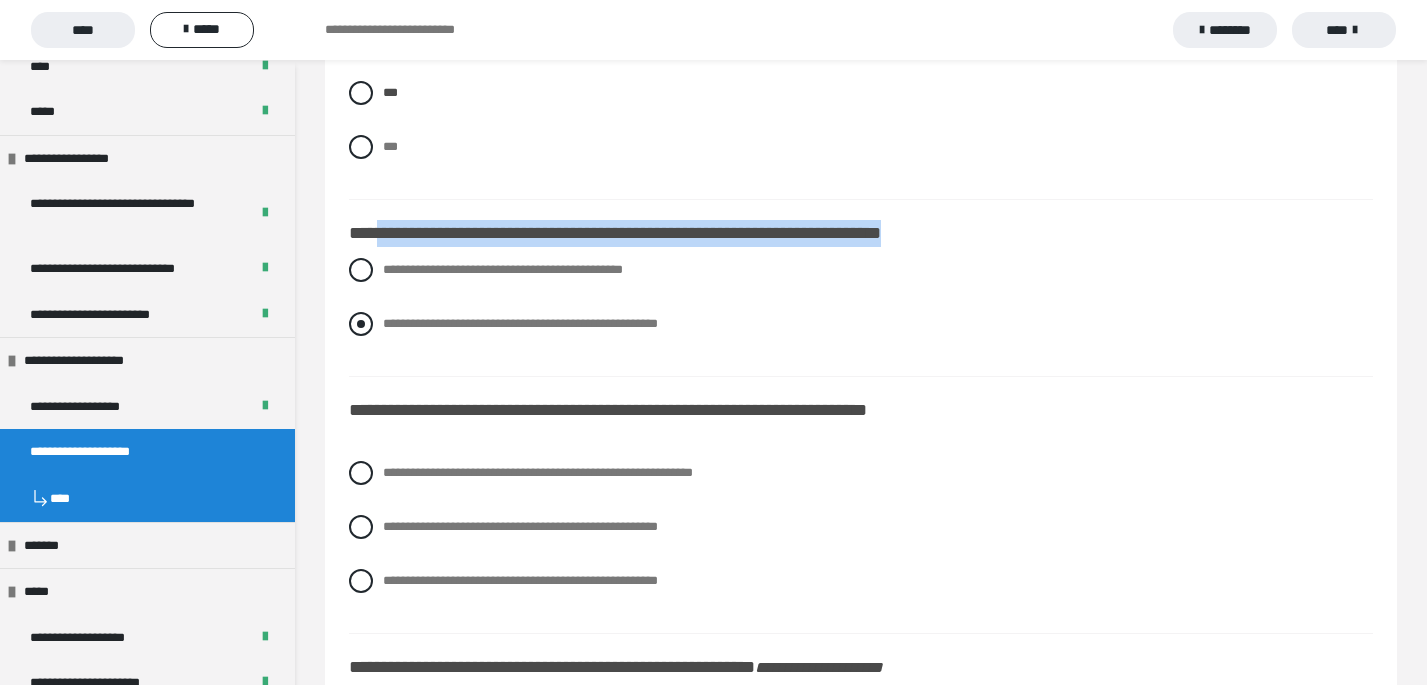 click on "**********" at bounding box center [861, 324] 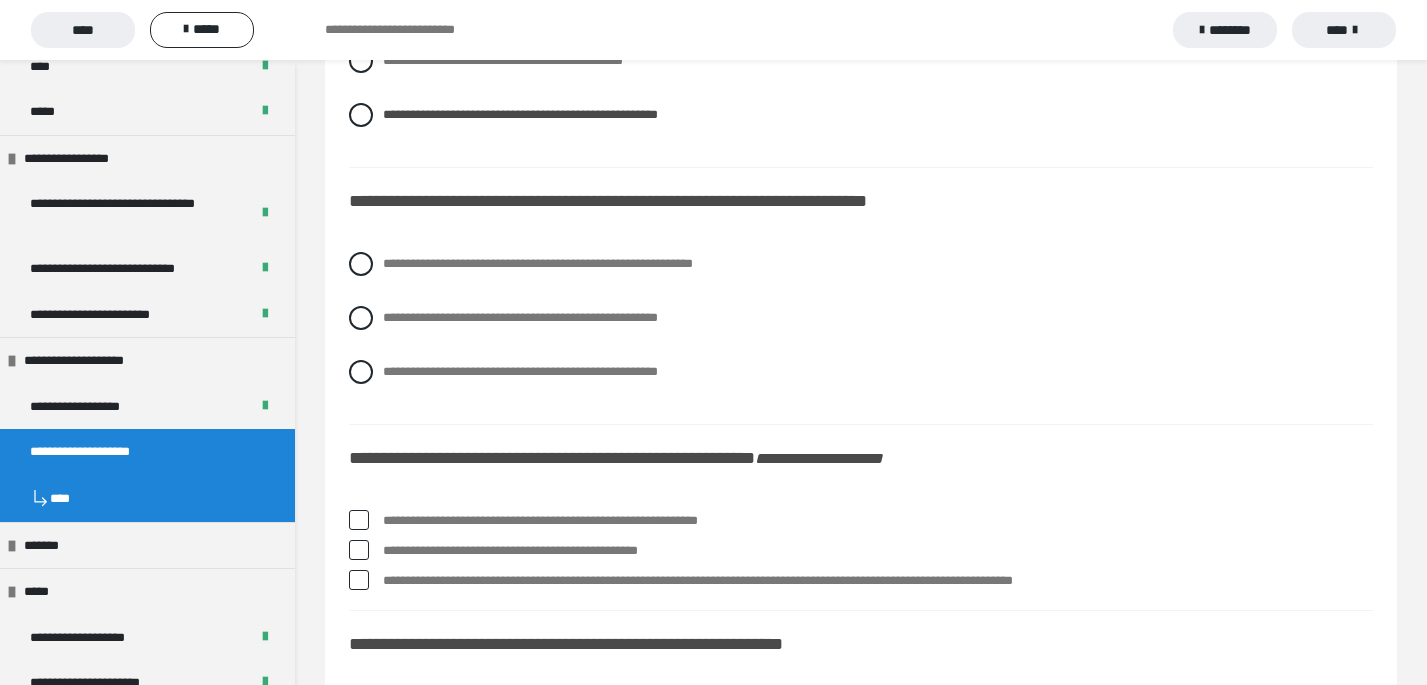 scroll, scrollTop: 2380, scrollLeft: 0, axis: vertical 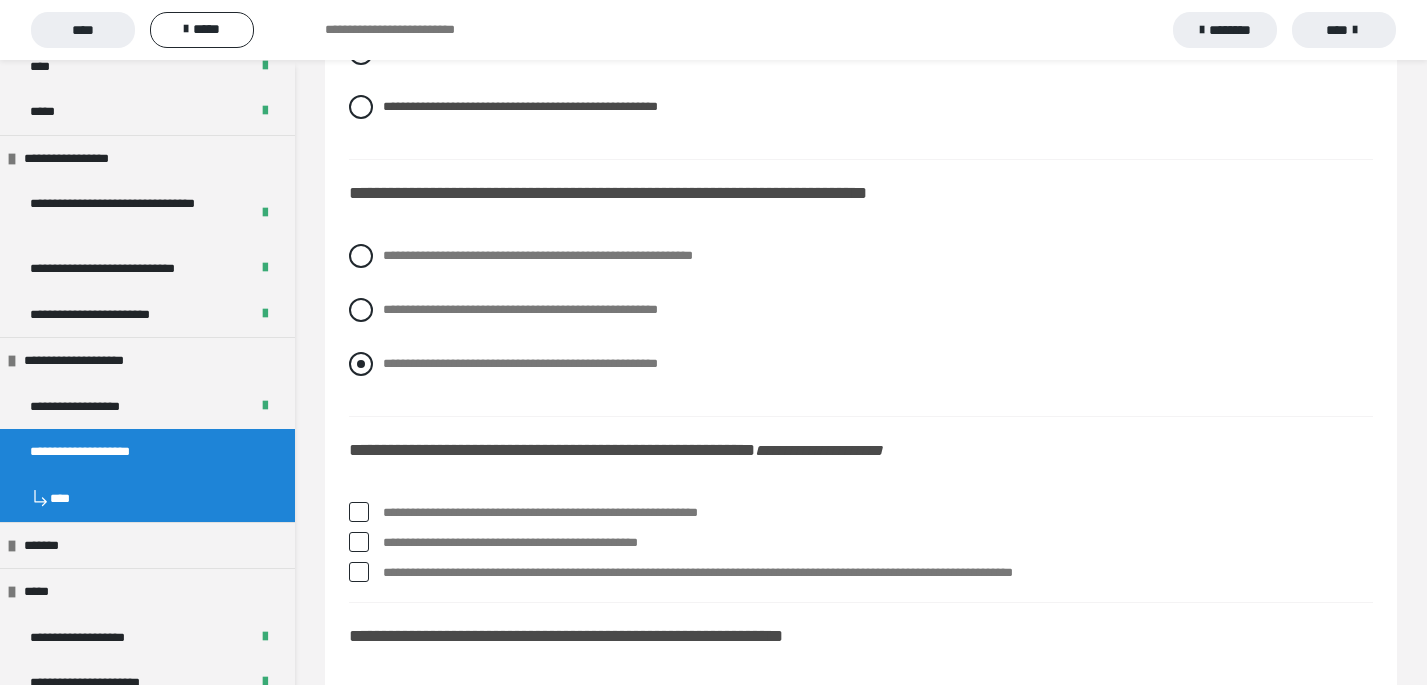 click on "**********" at bounding box center (861, 364) 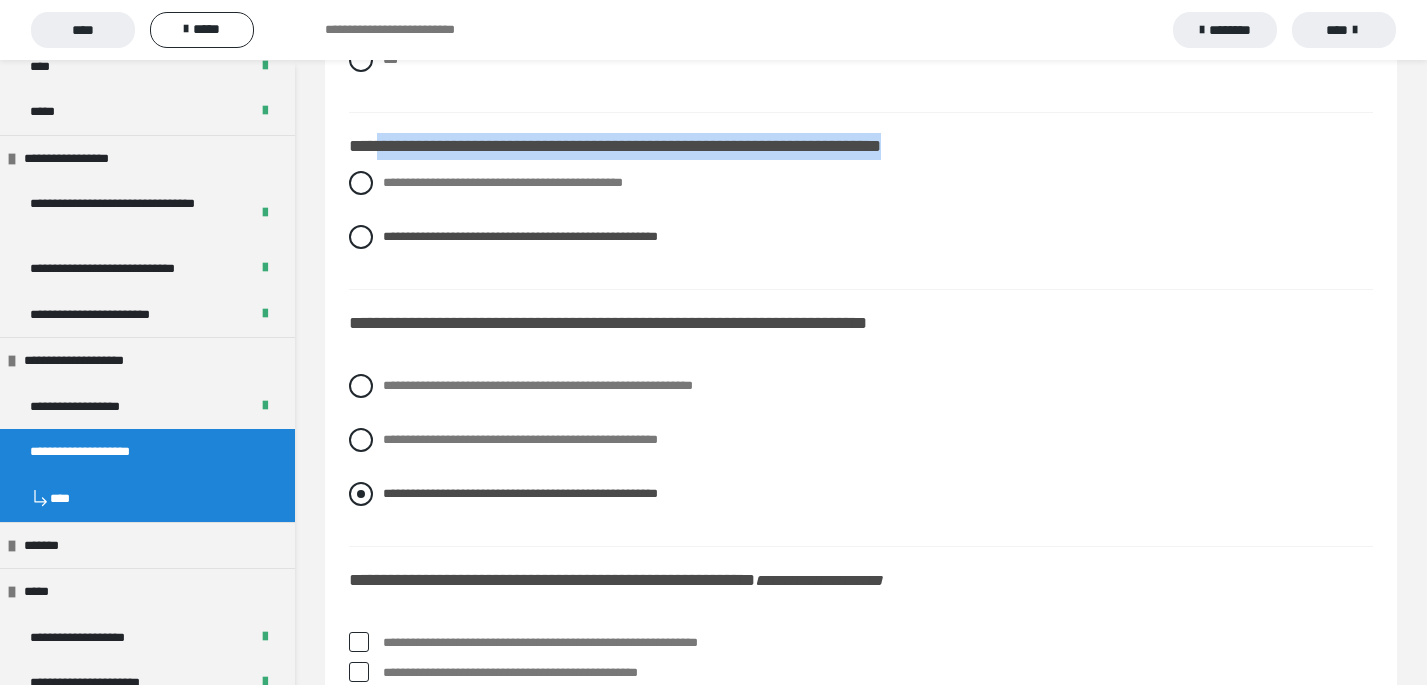 scroll, scrollTop: 2245, scrollLeft: 0, axis: vertical 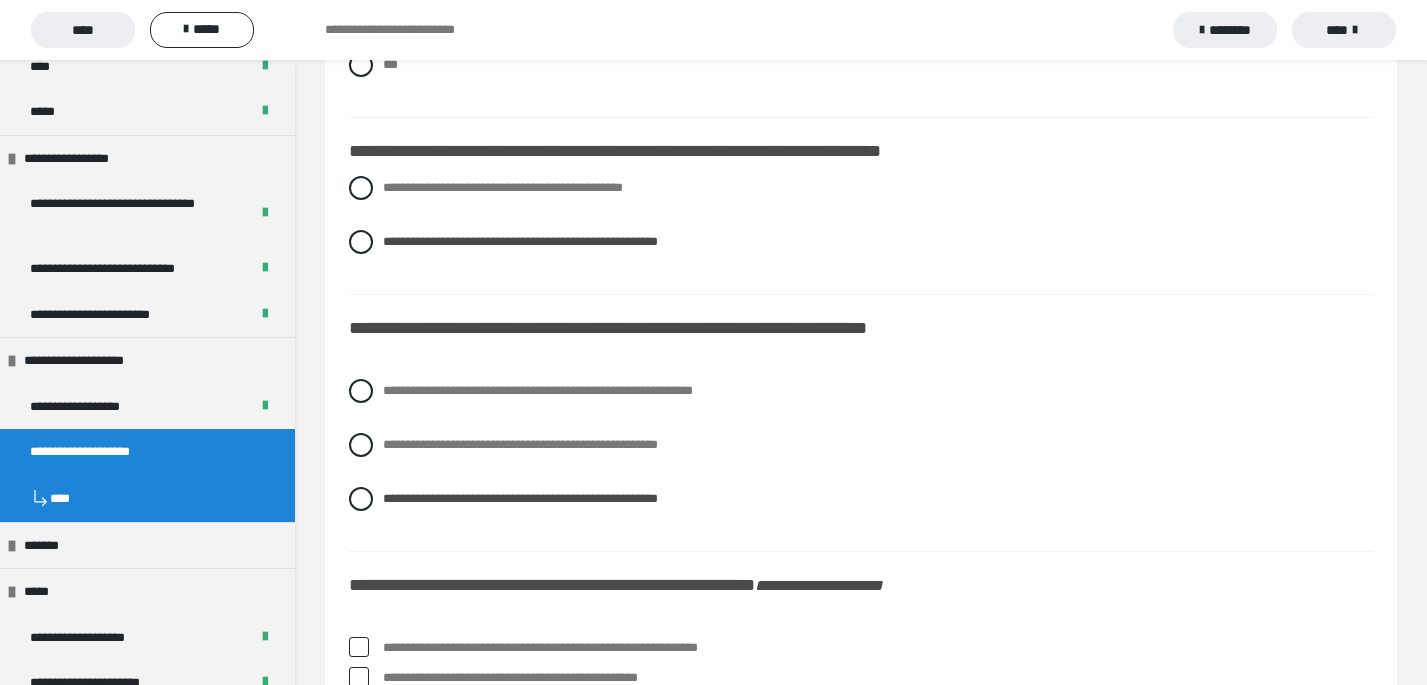 click on "**********" at bounding box center (622, 328) 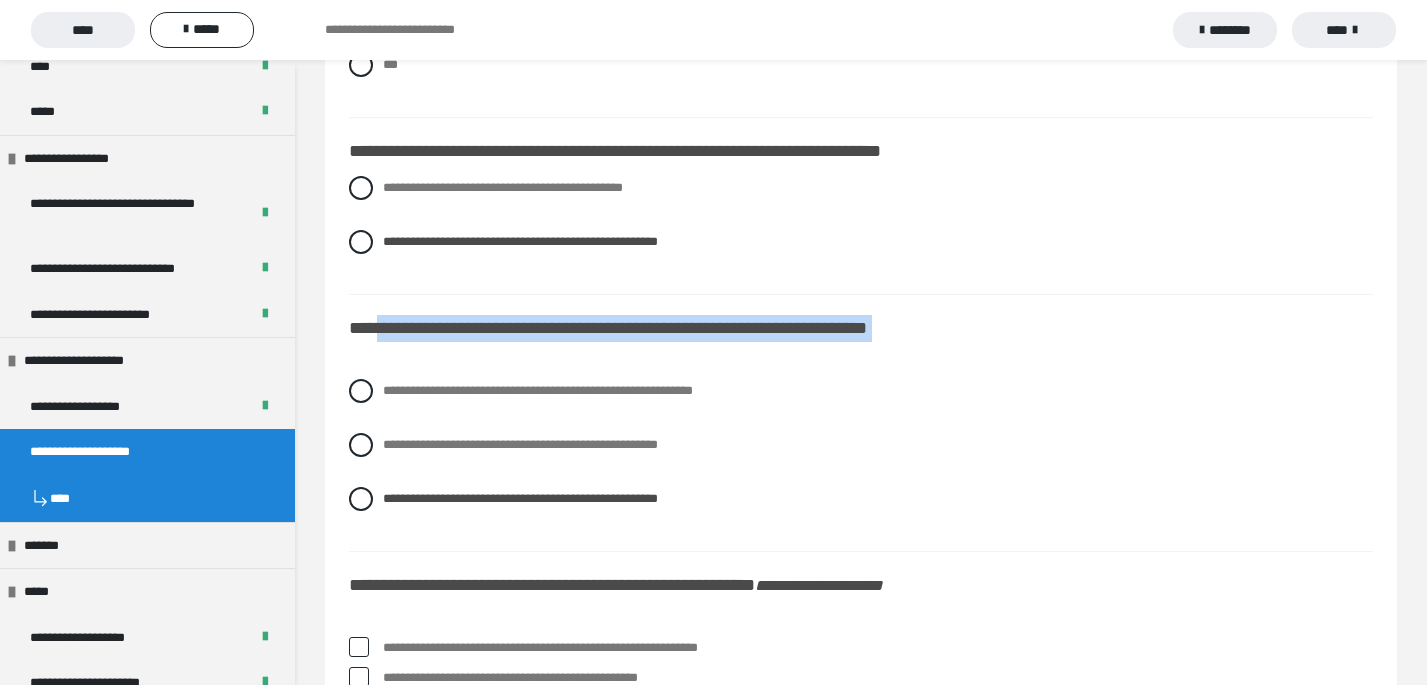 drag, startPoint x: 375, startPoint y: 331, endPoint x: 896, endPoint y: 361, distance: 521.86304 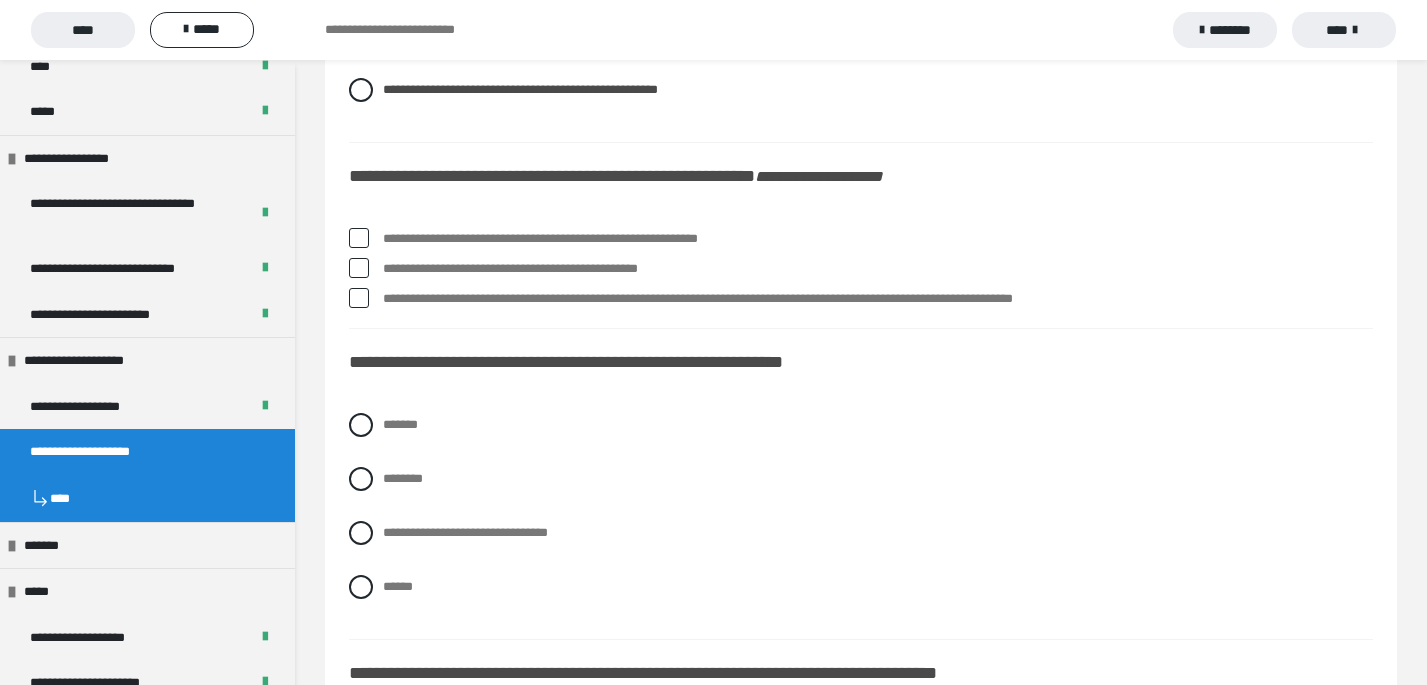 scroll, scrollTop: 2678, scrollLeft: 0, axis: vertical 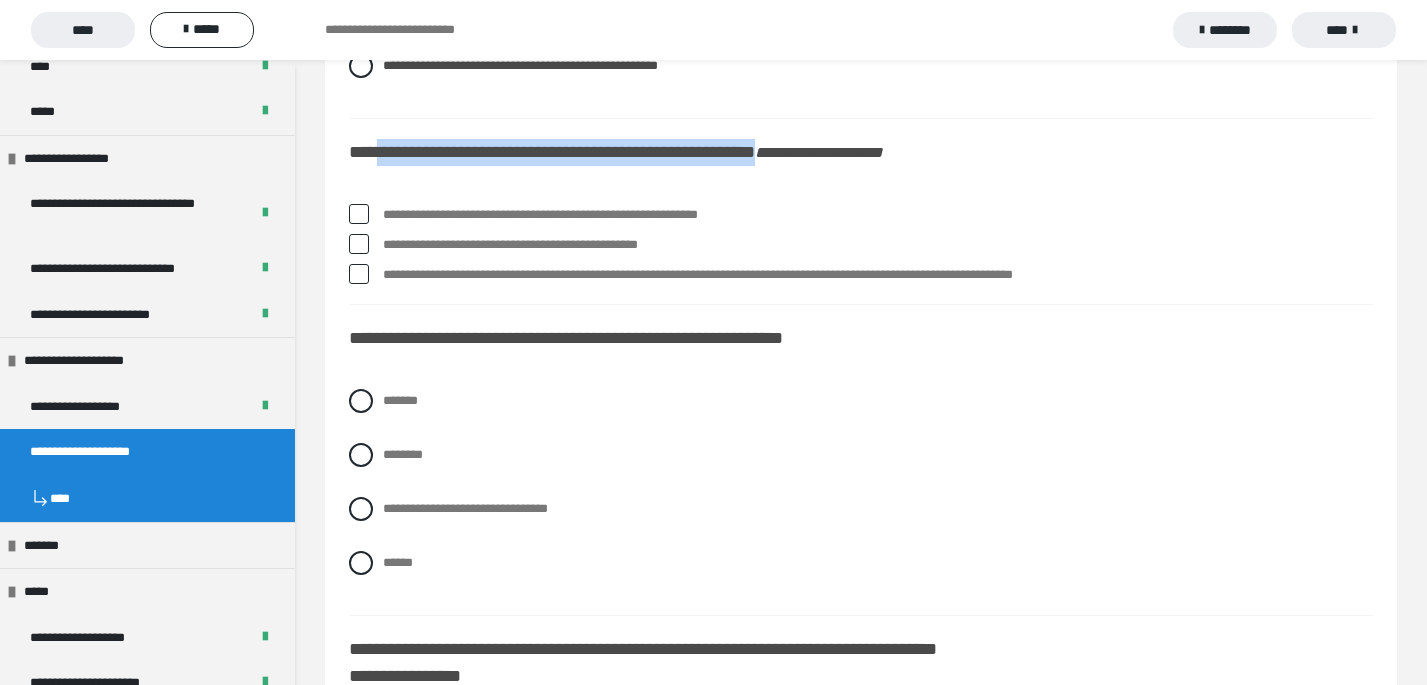 drag, startPoint x: 822, startPoint y: 150, endPoint x: 381, endPoint y: 151, distance: 441.00113 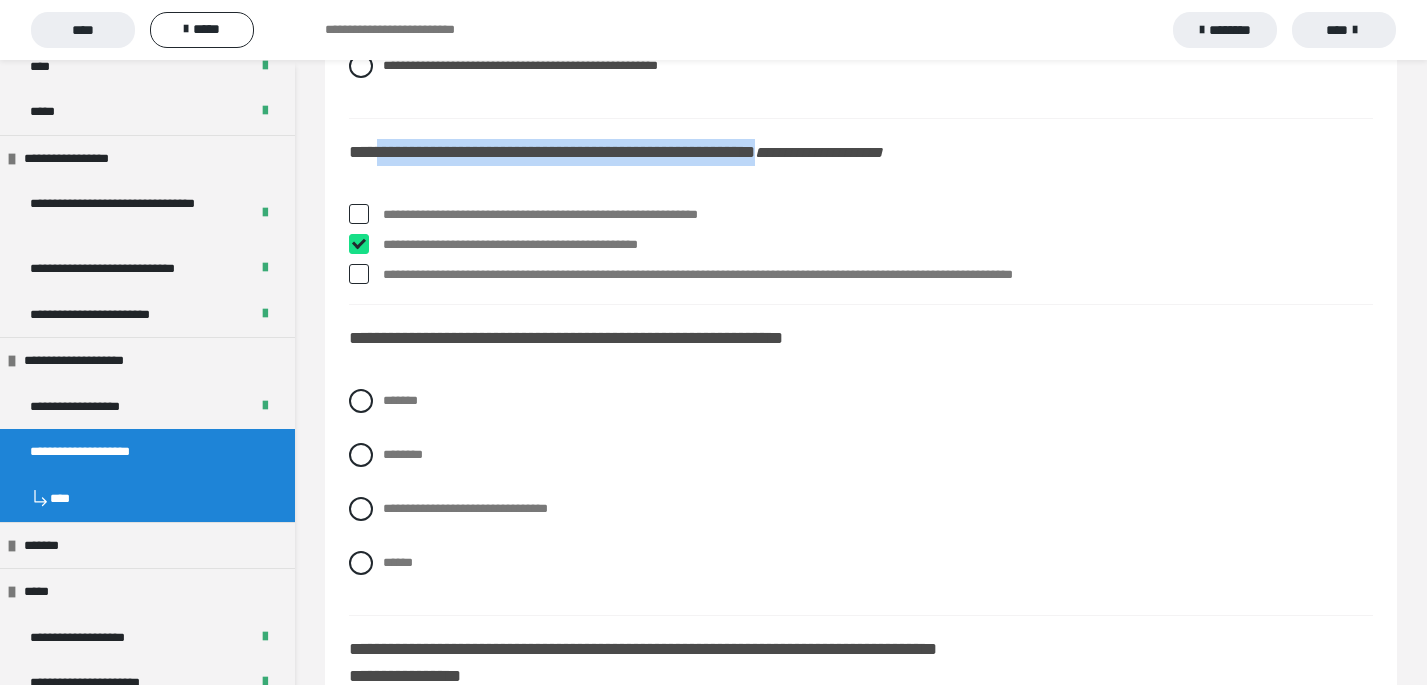 checkbox on "****" 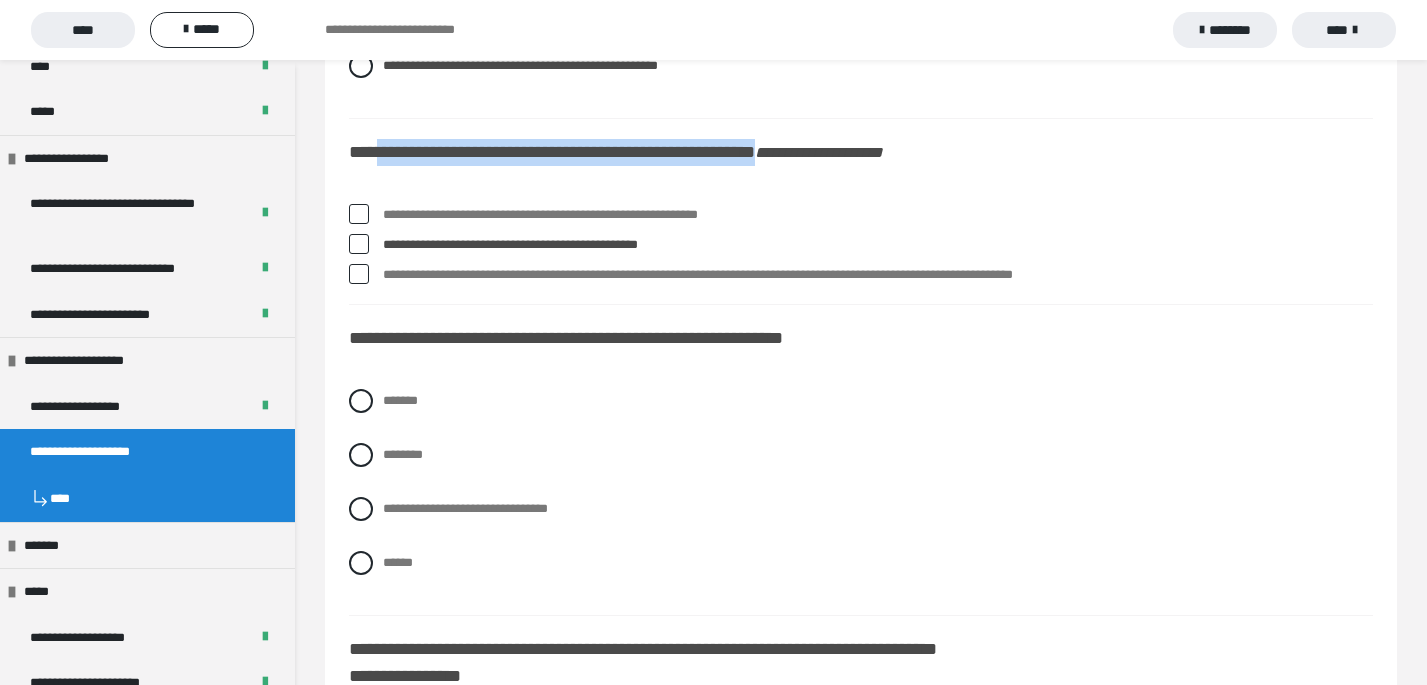 click at bounding box center [359, 274] 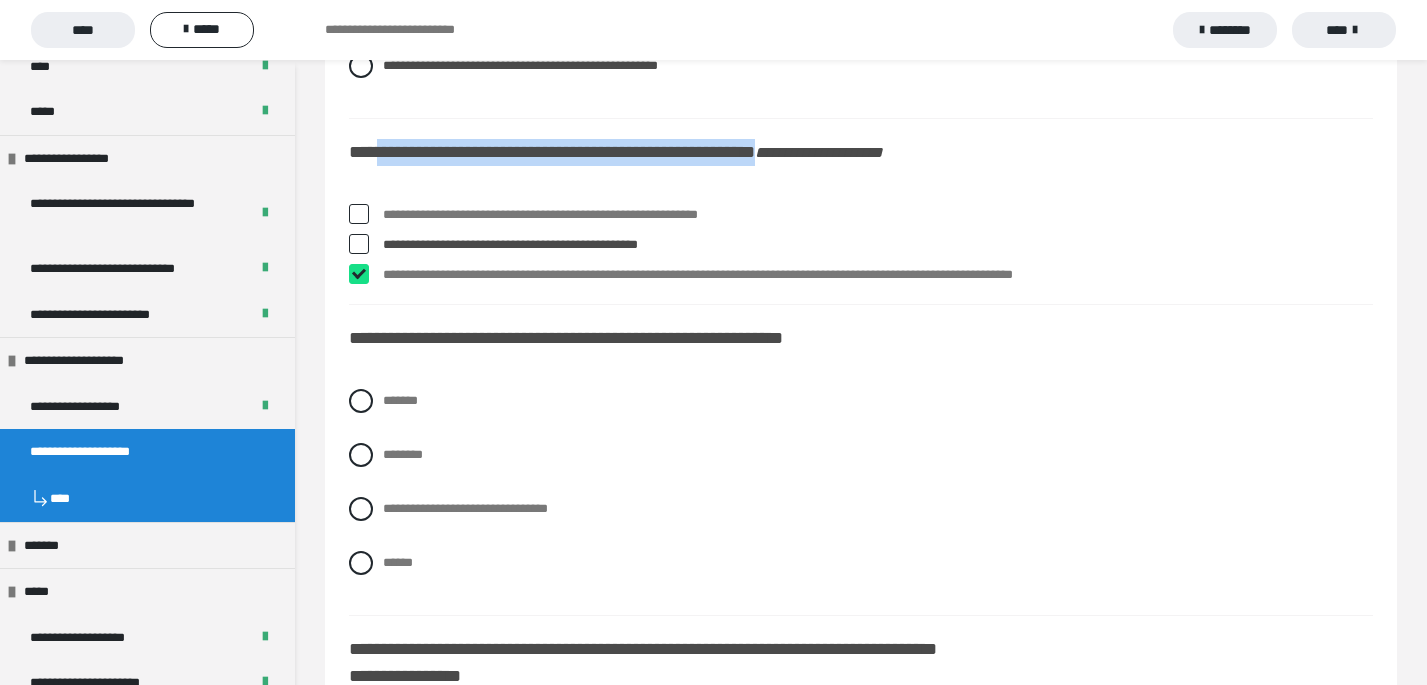 checkbox on "****" 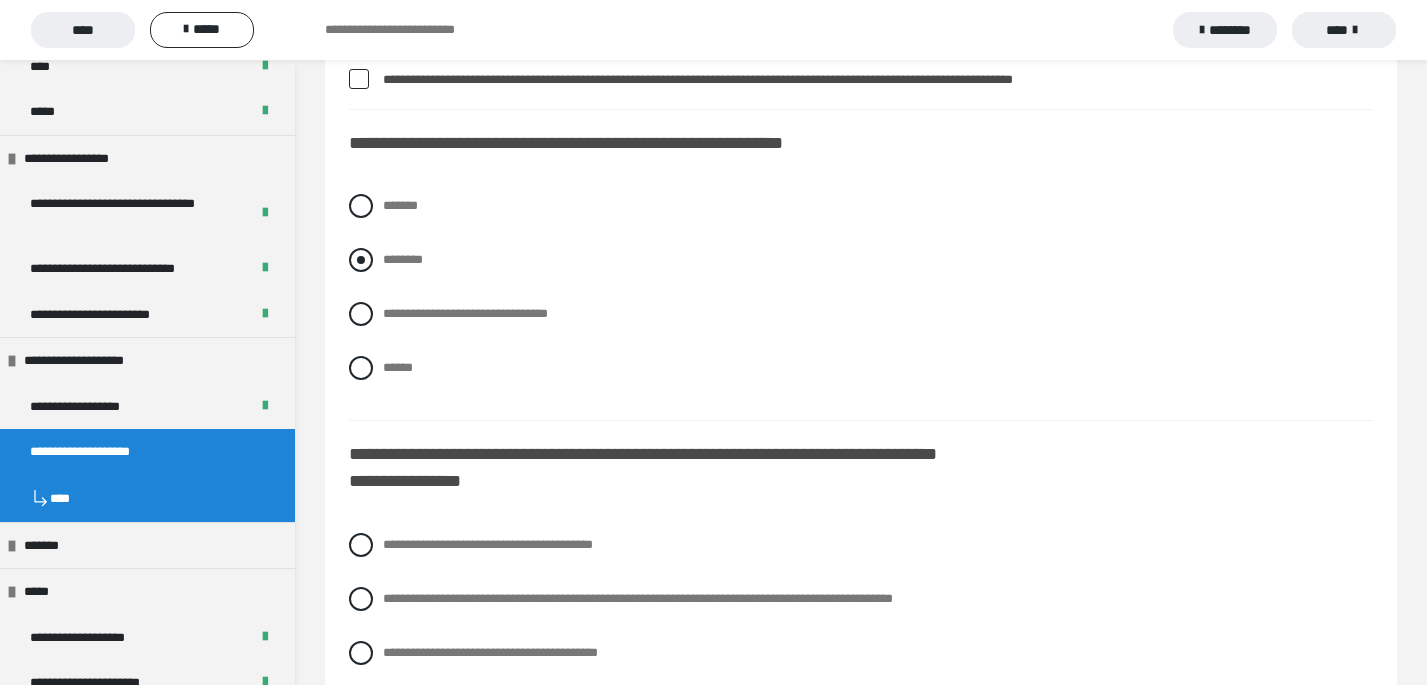 scroll, scrollTop: 2872, scrollLeft: 0, axis: vertical 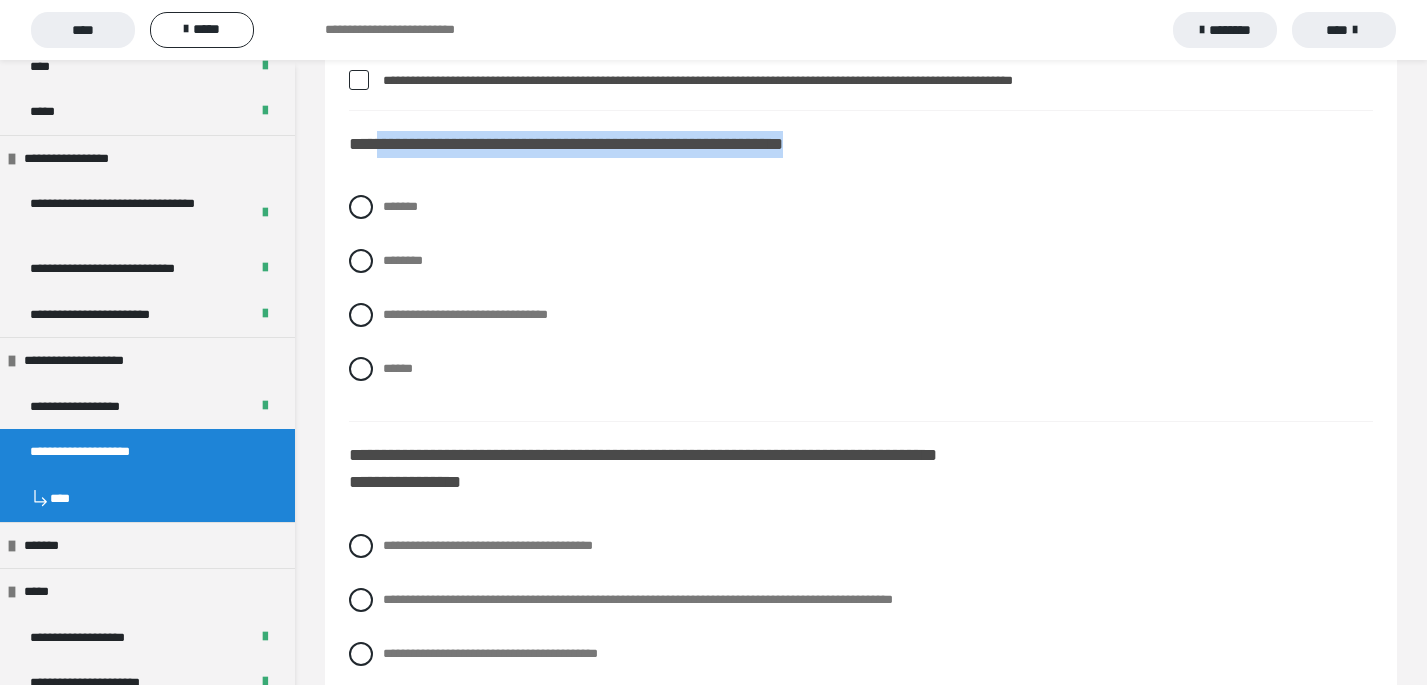 drag, startPoint x: 382, startPoint y: 152, endPoint x: 902, endPoint y: 143, distance: 520.0779 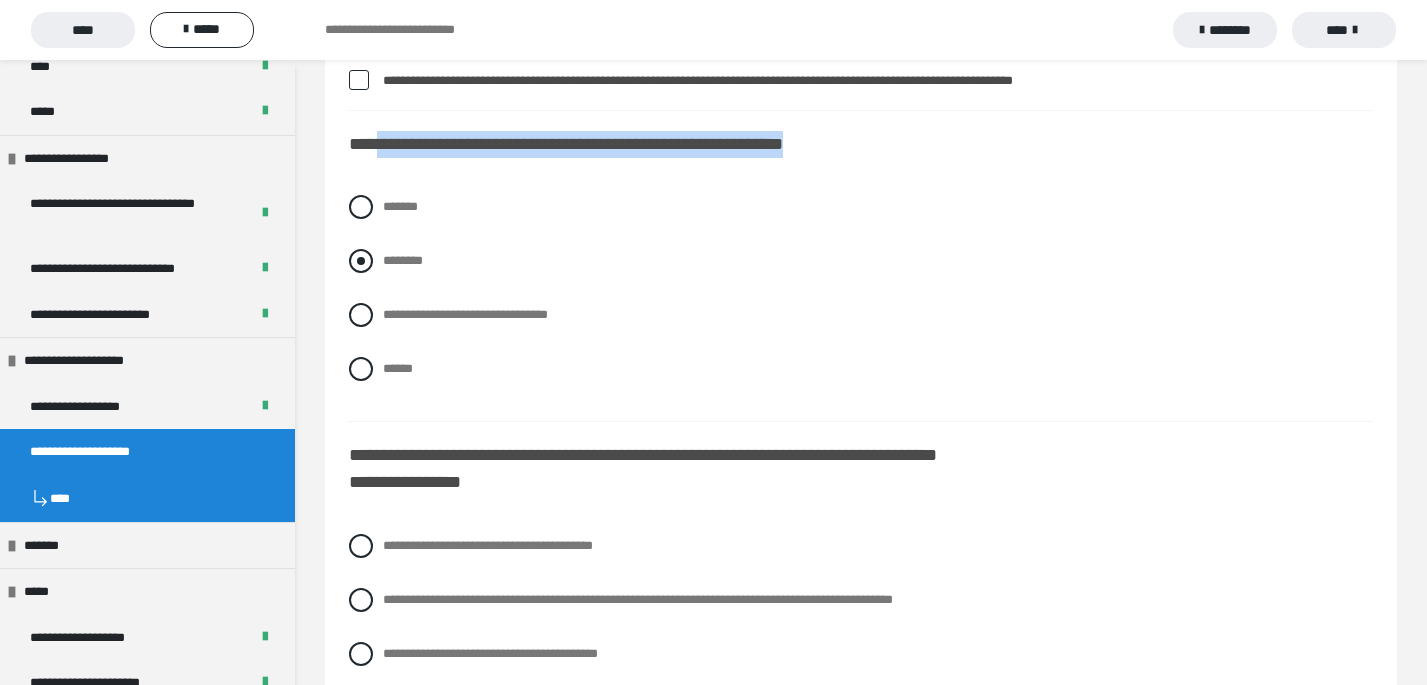click at bounding box center [361, 261] 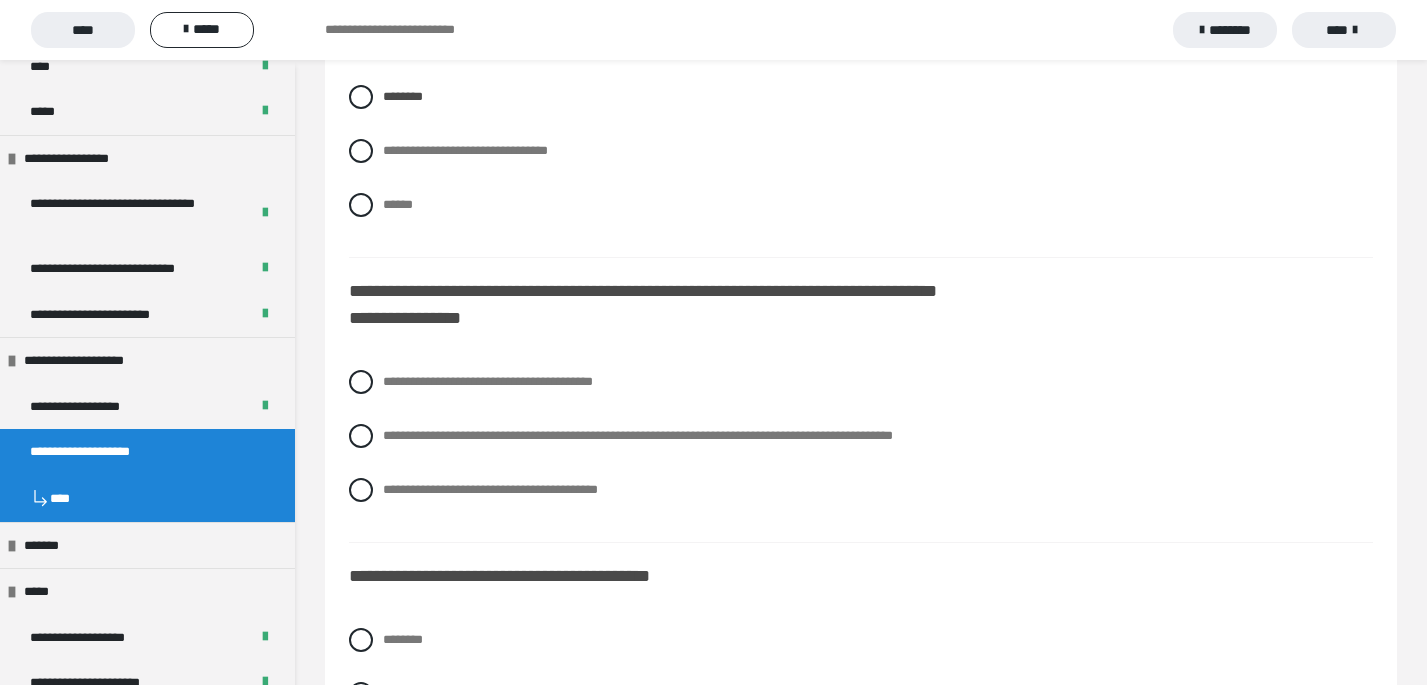 scroll, scrollTop: 3038, scrollLeft: 0, axis: vertical 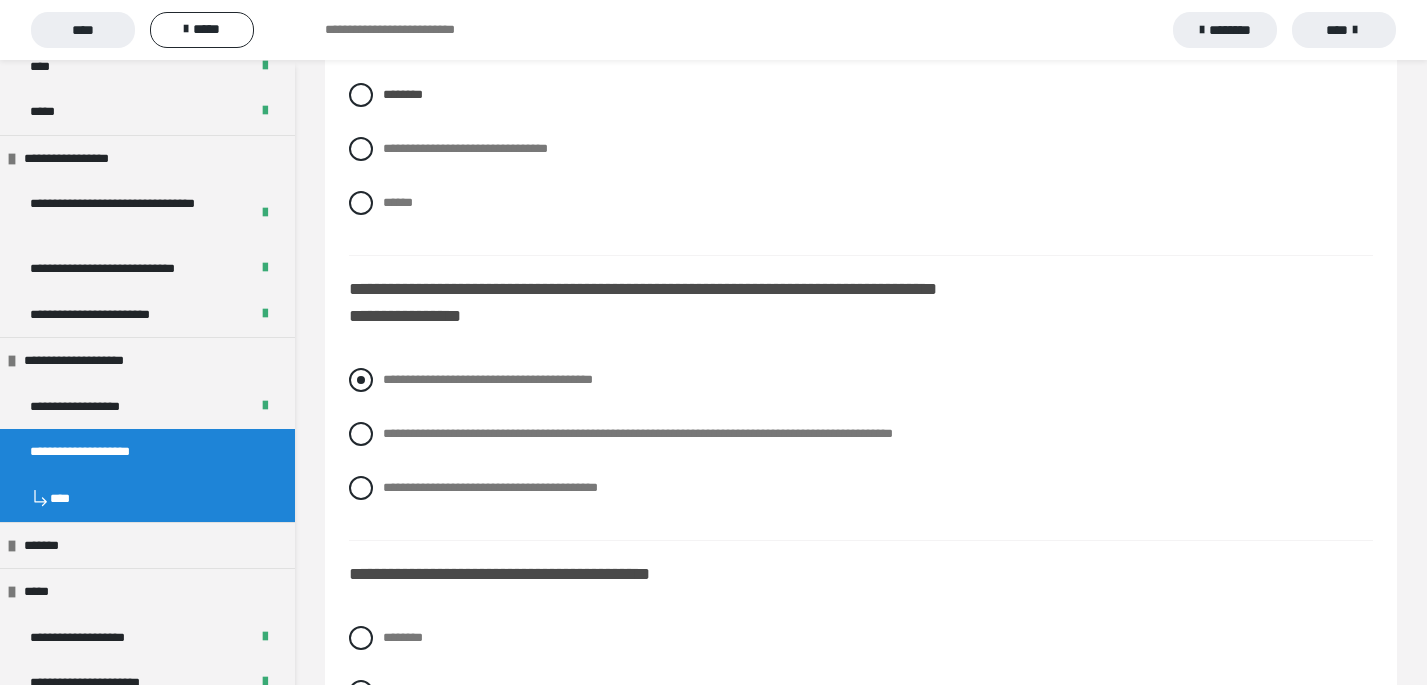 click on "**********" at bounding box center [861, 380] 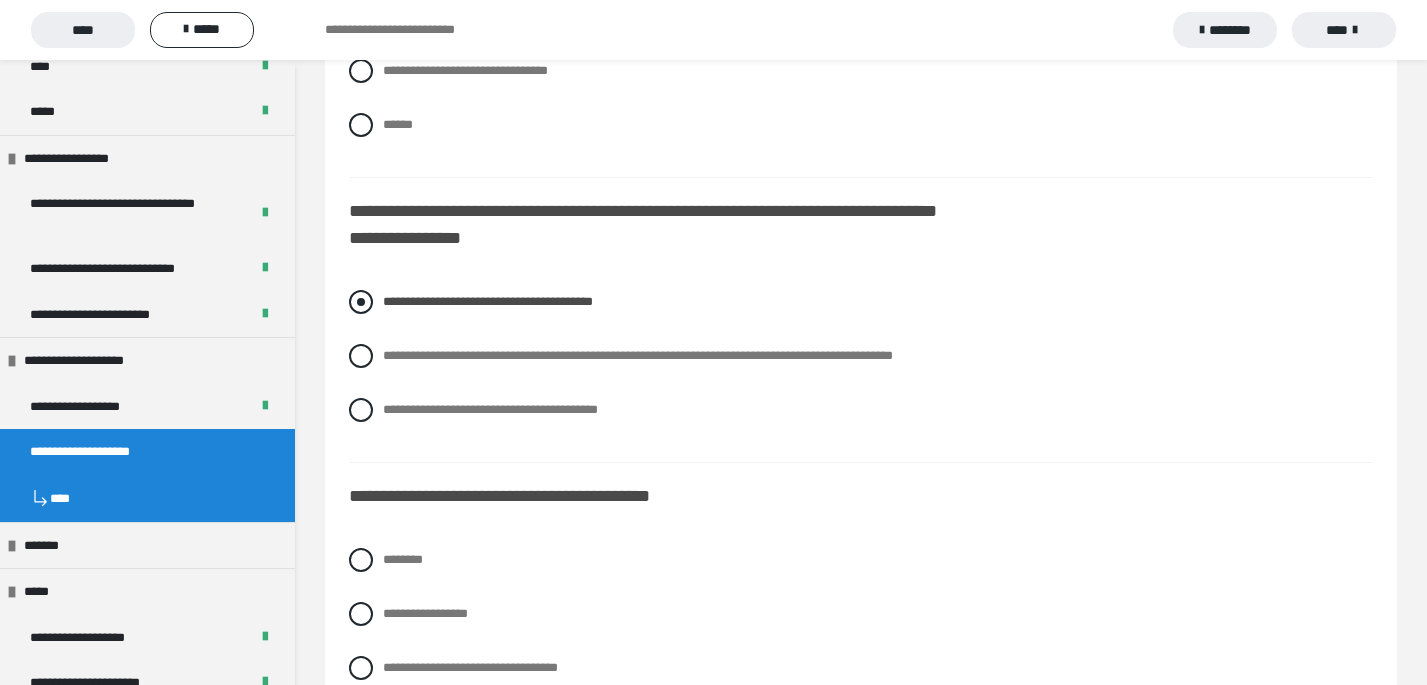 scroll, scrollTop: 3133, scrollLeft: 0, axis: vertical 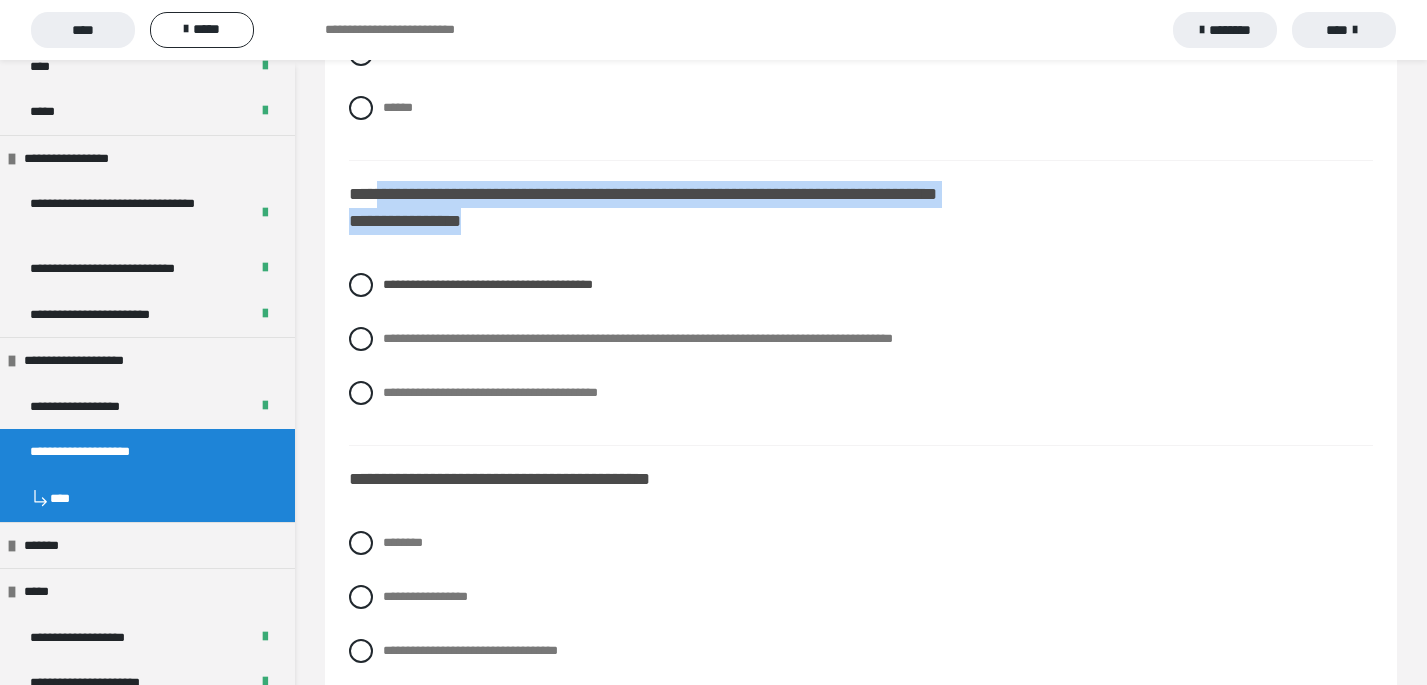 drag, startPoint x: 469, startPoint y: 230, endPoint x: 377, endPoint y: 198, distance: 97.406364 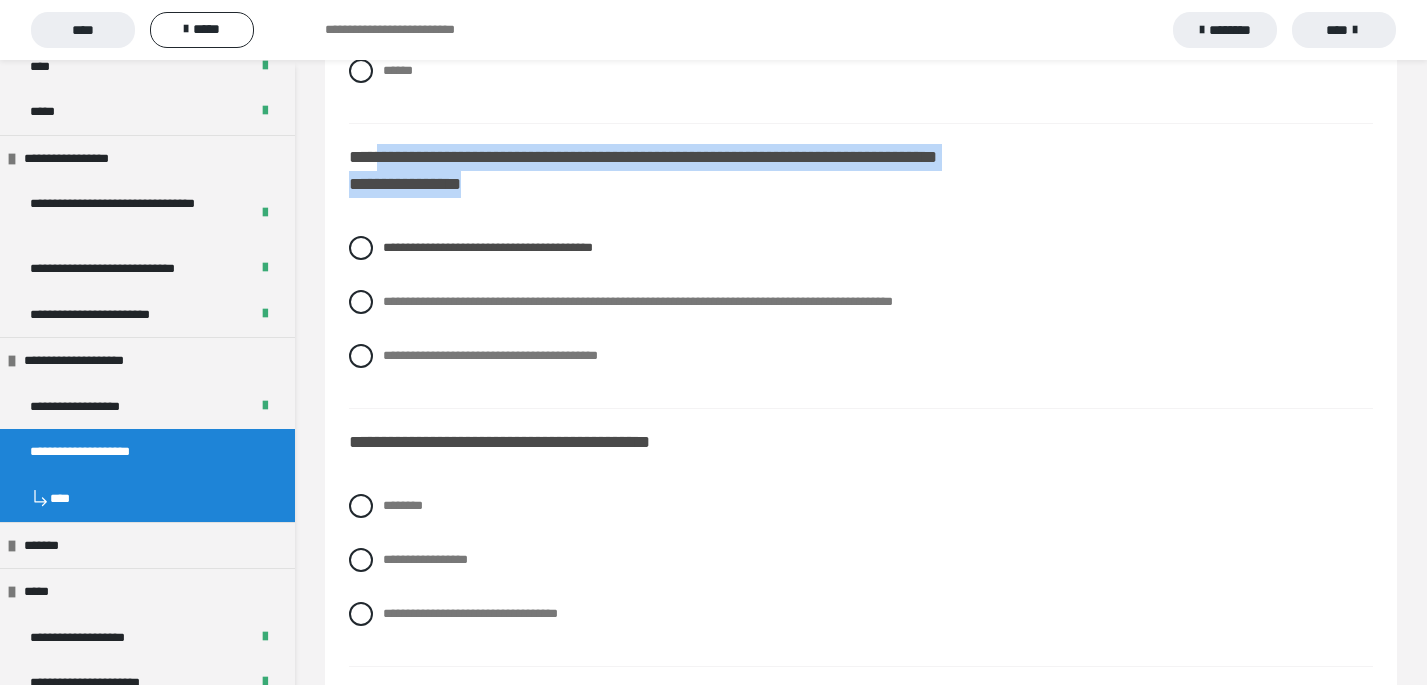 scroll, scrollTop: 3168, scrollLeft: 0, axis: vertical 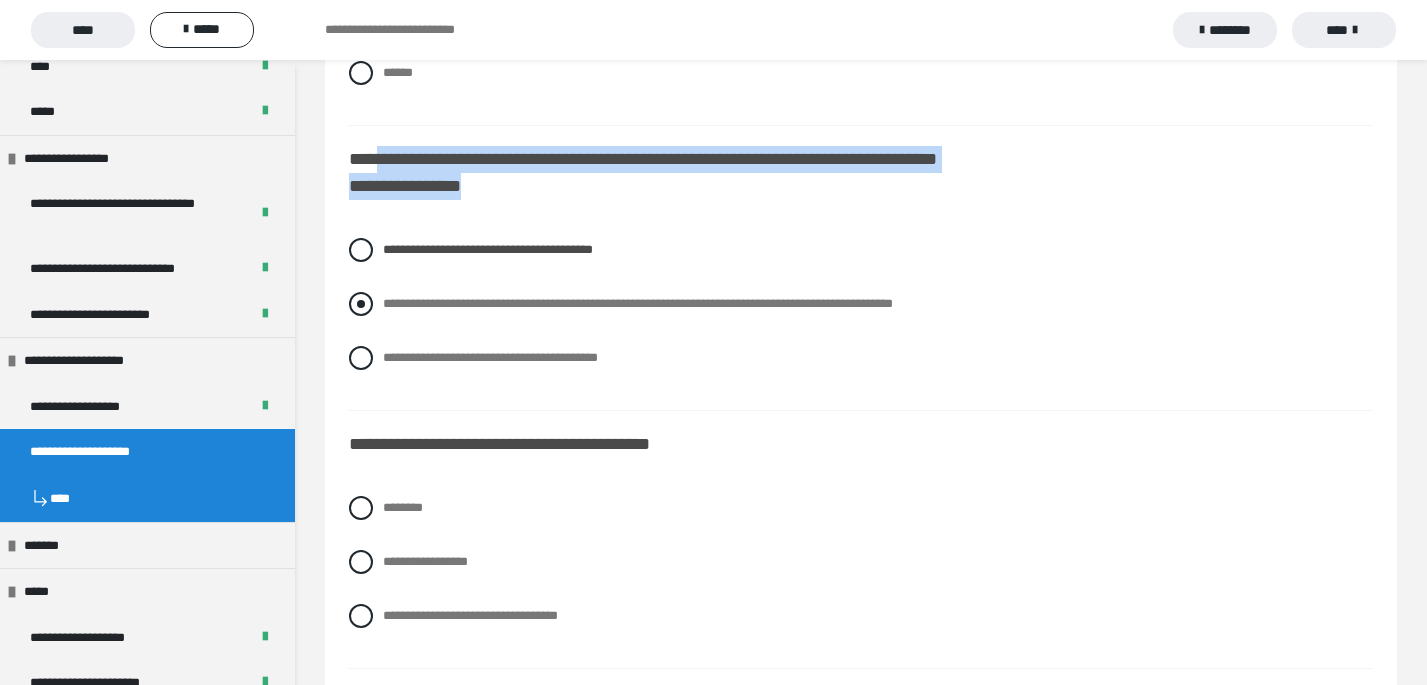 click at bounding box center [361, 304] 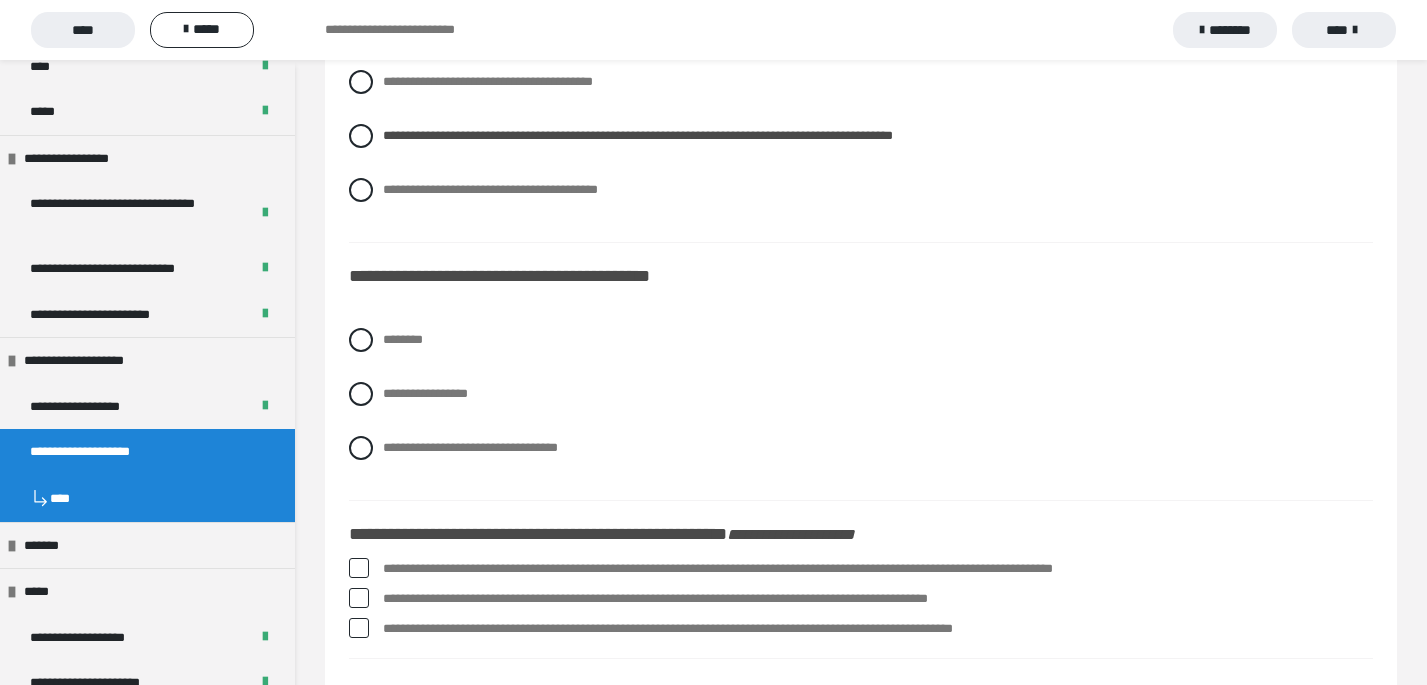 scroll, scrollTop: 3392, scrollLeft: 0, axis: vertical 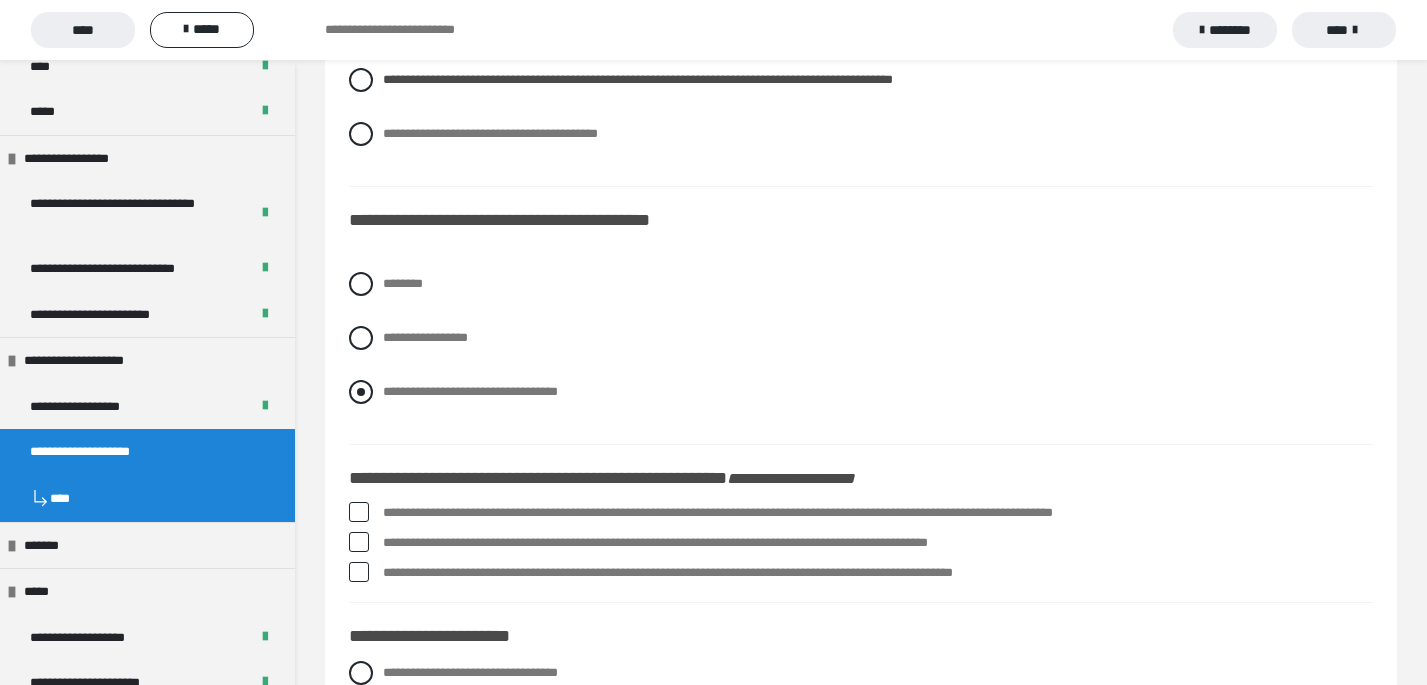 click at bounding box center (361, 392) 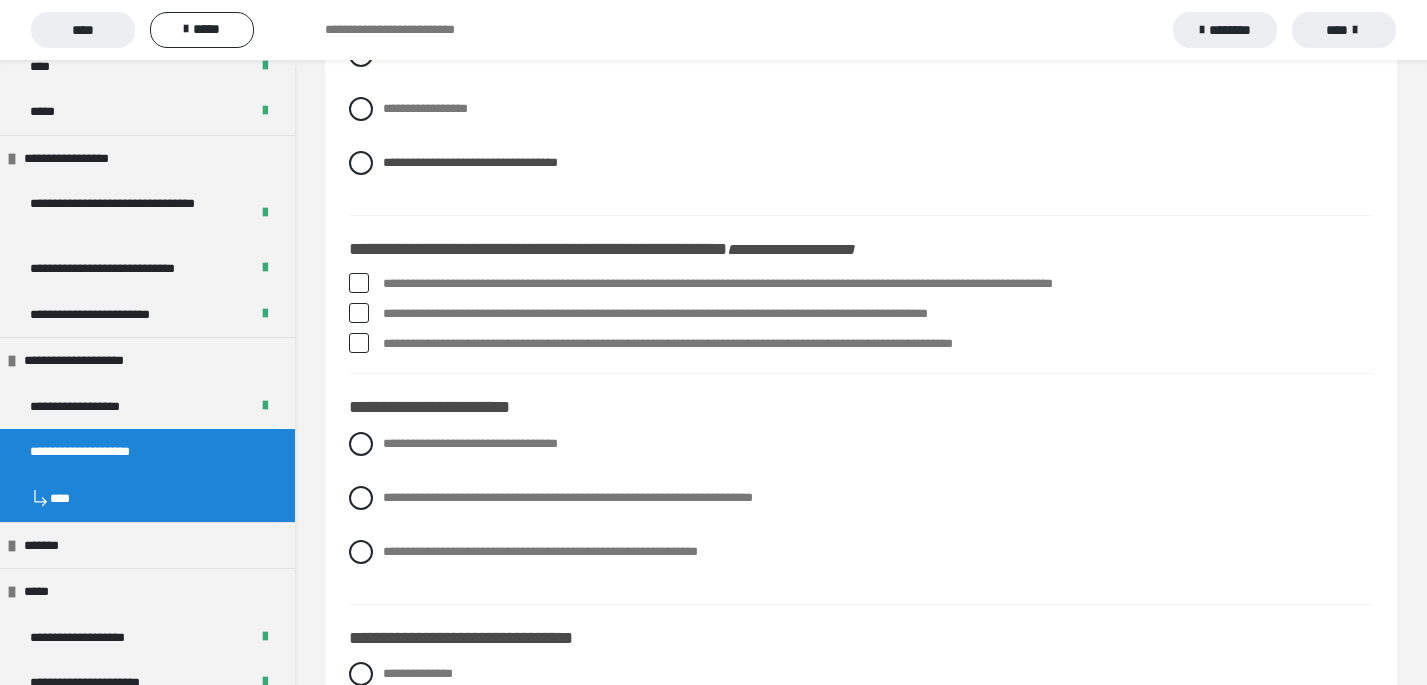 scroll, scrollTop: 3669, scrollLeft: 0, axis: vertical 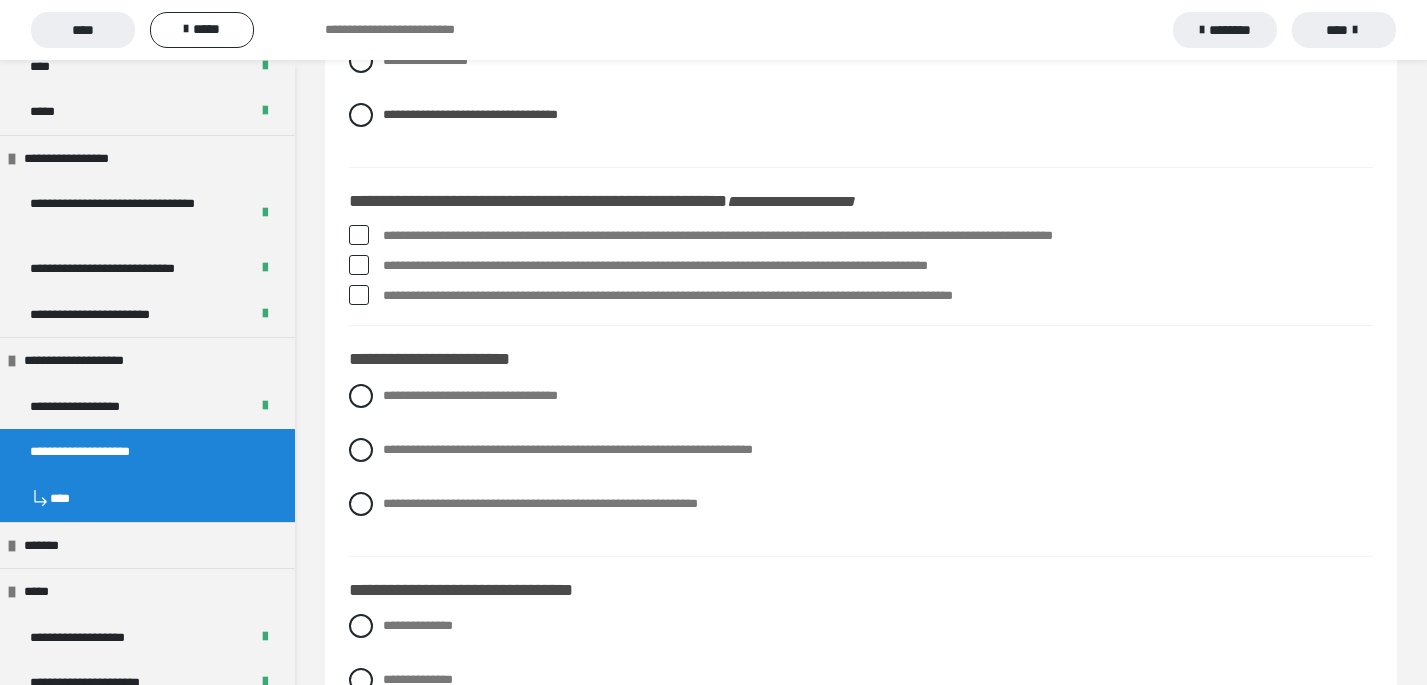 click at bounding box center (359, 265) 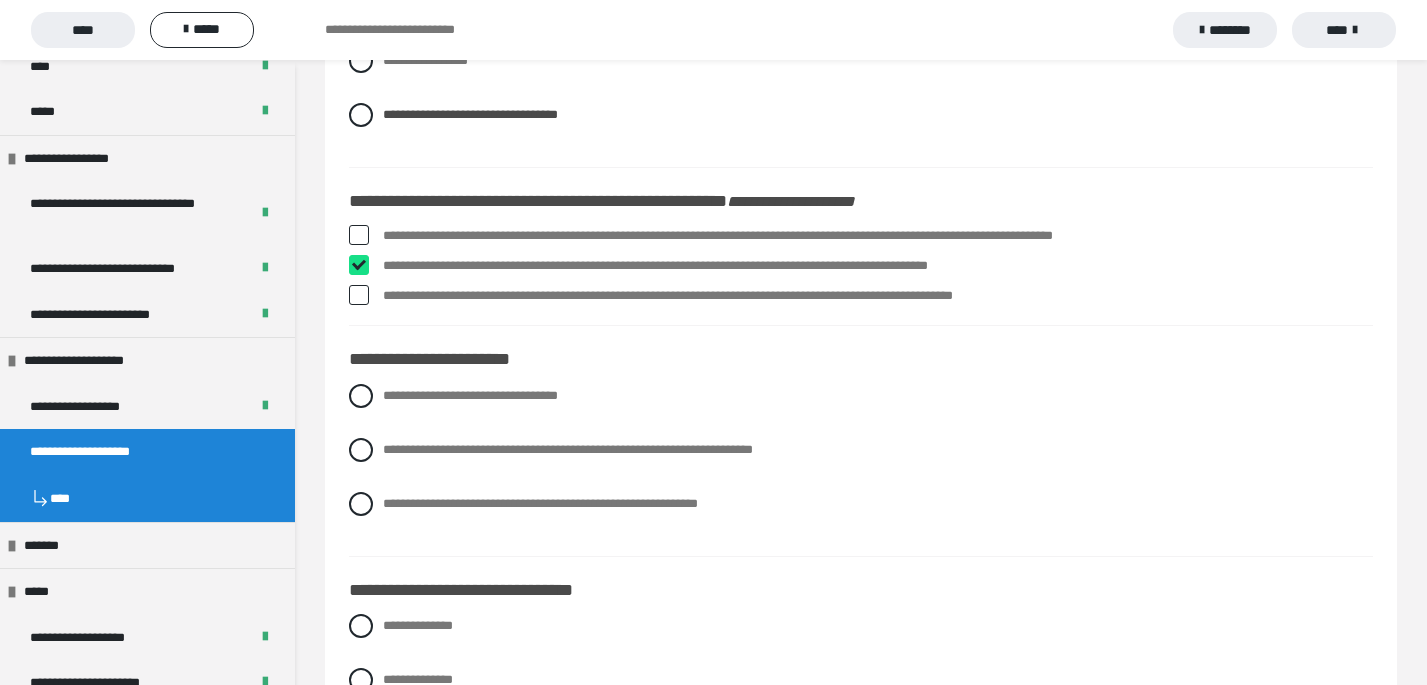 checkbox on "****" 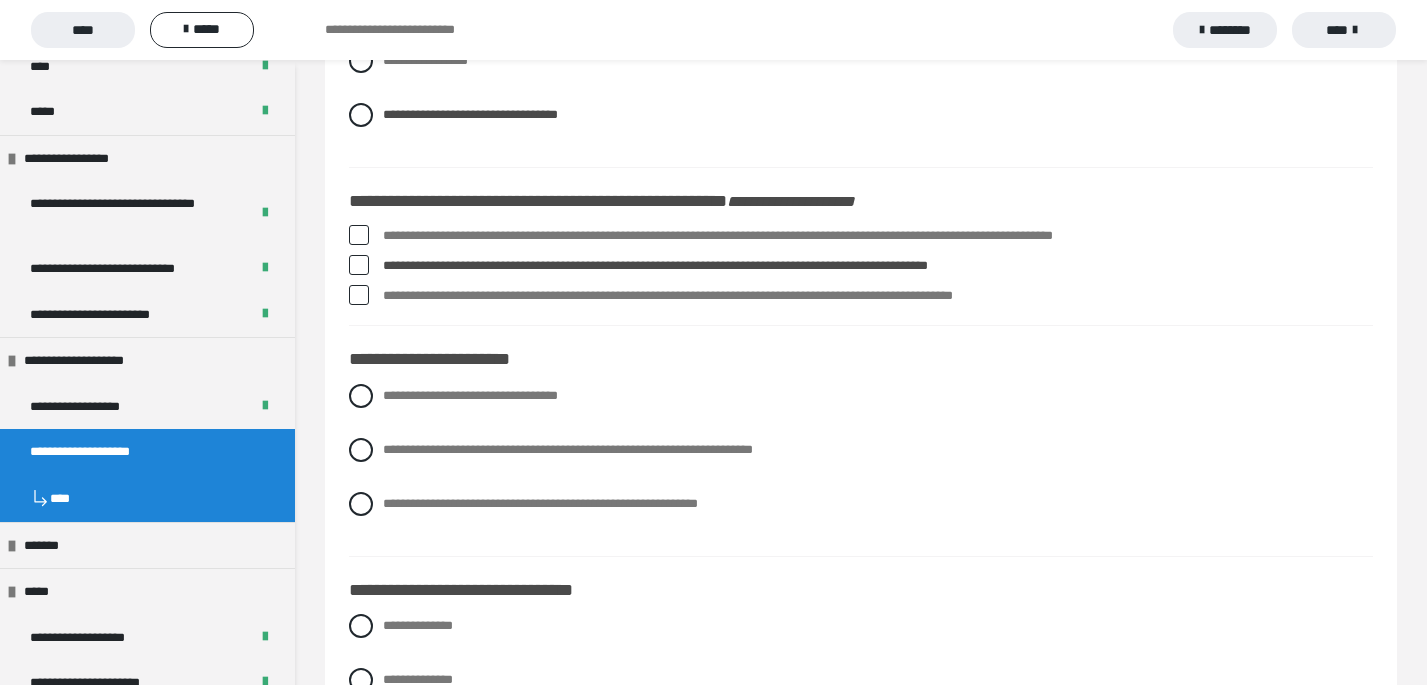 click at bounding box center [359, 235] 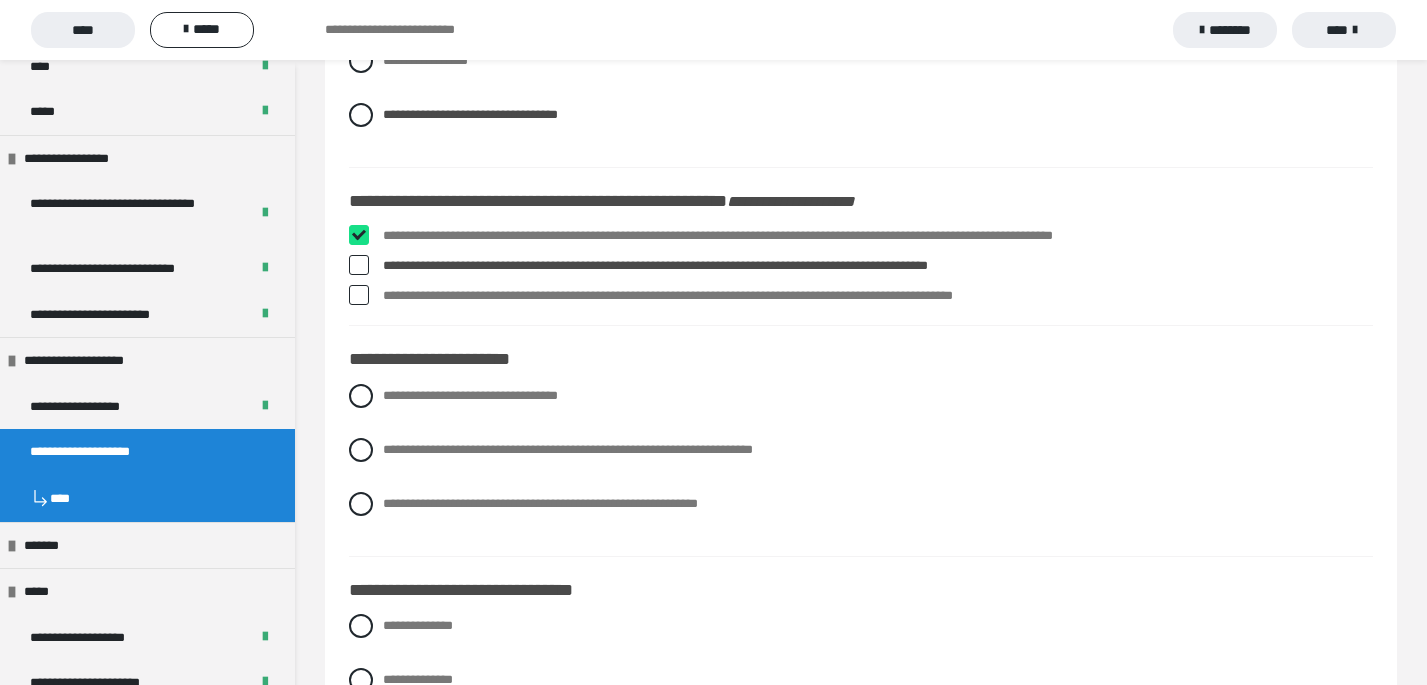 checkbox on "****" 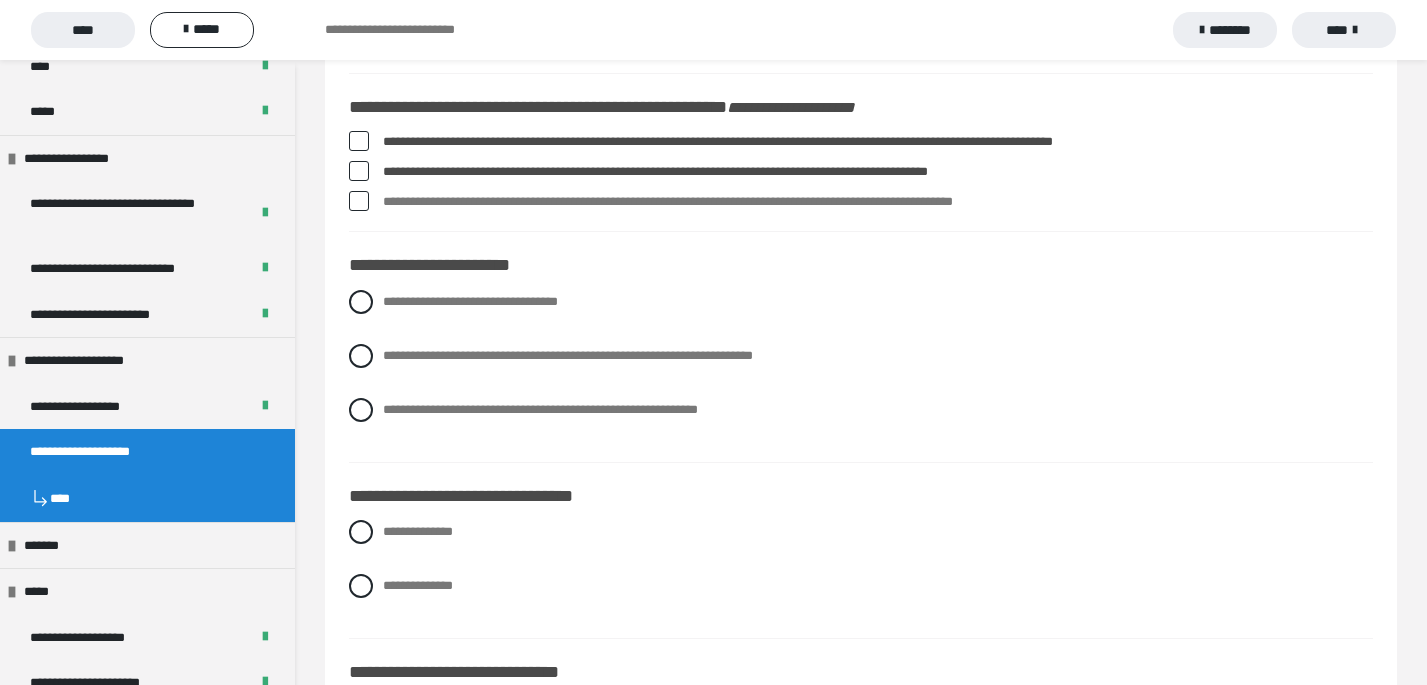 scroll, scrollTop: 3765, scrollLeft: 0, axis: vertical 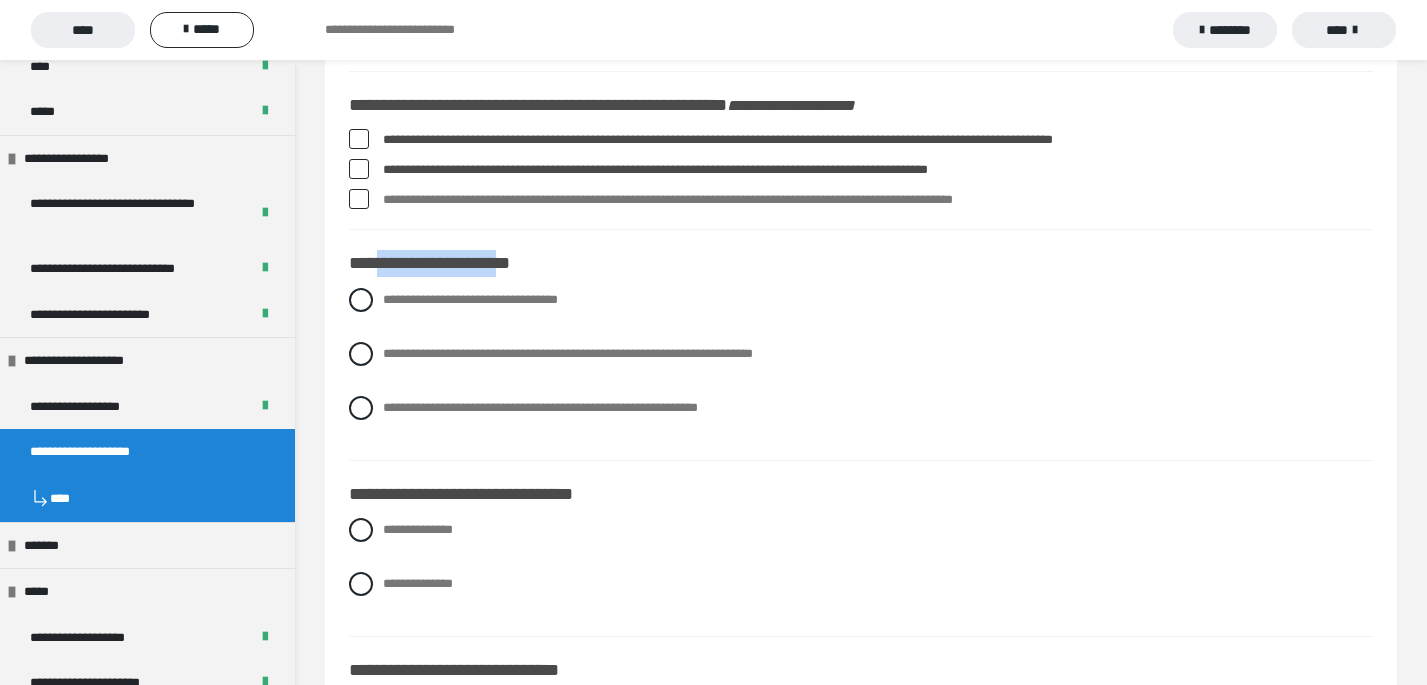 drag, startPoint x: 501, startPoint y: 270, endPoint x: 377, endPoint y: 269, distance: 124.004036 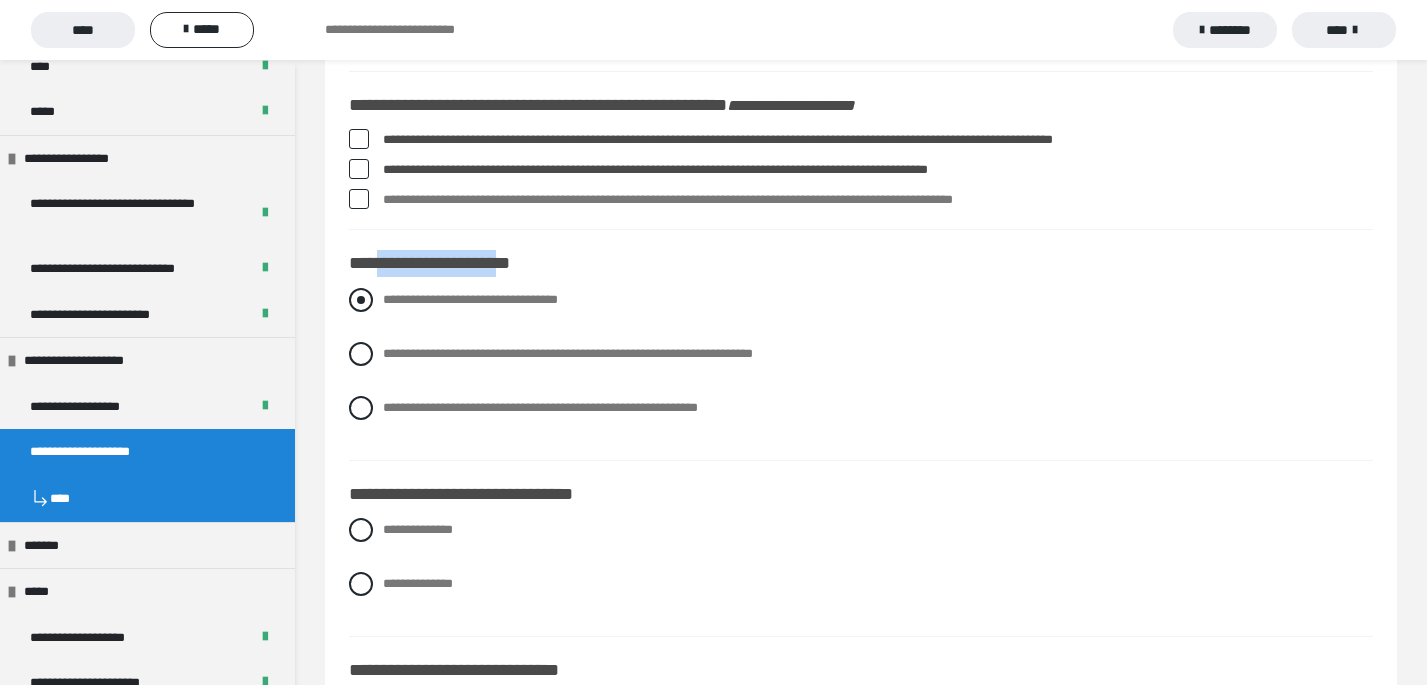 click at bounding box center [361, 300] 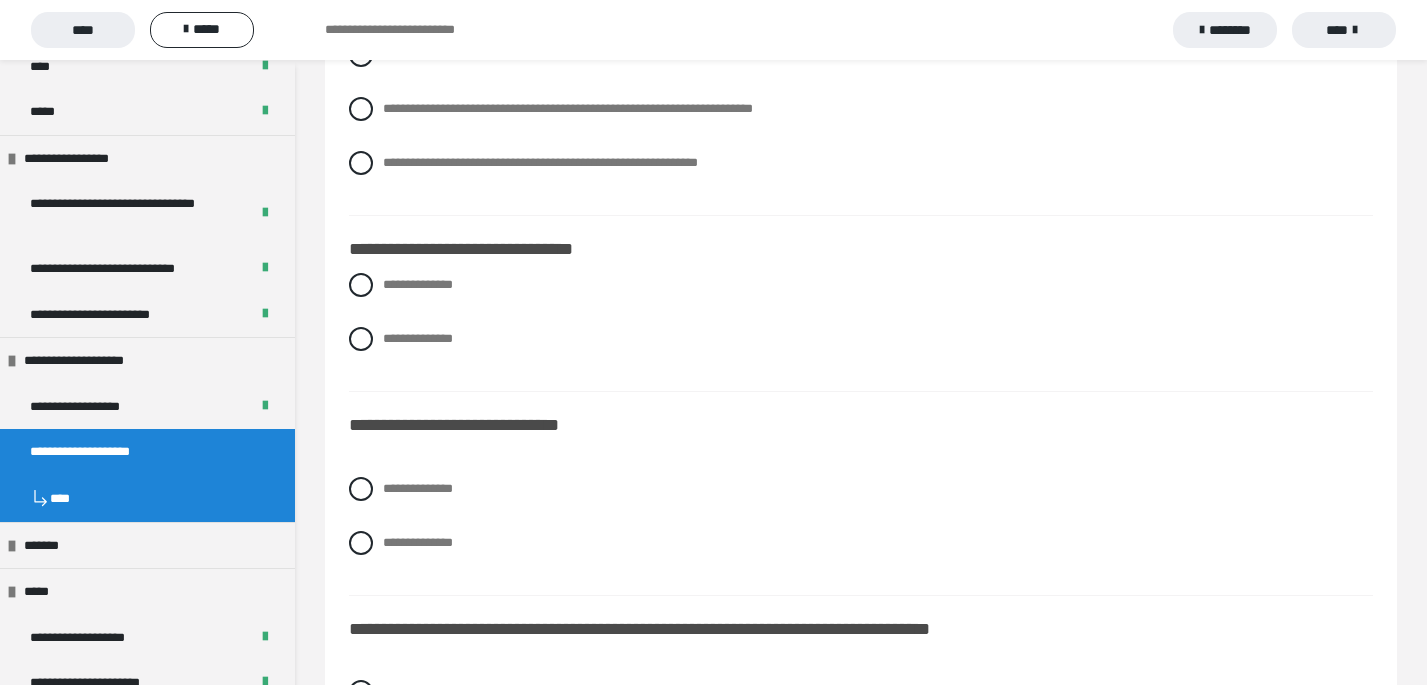 scroll, scrollTop: 4037, scrollLeft: 0, axis: vertical 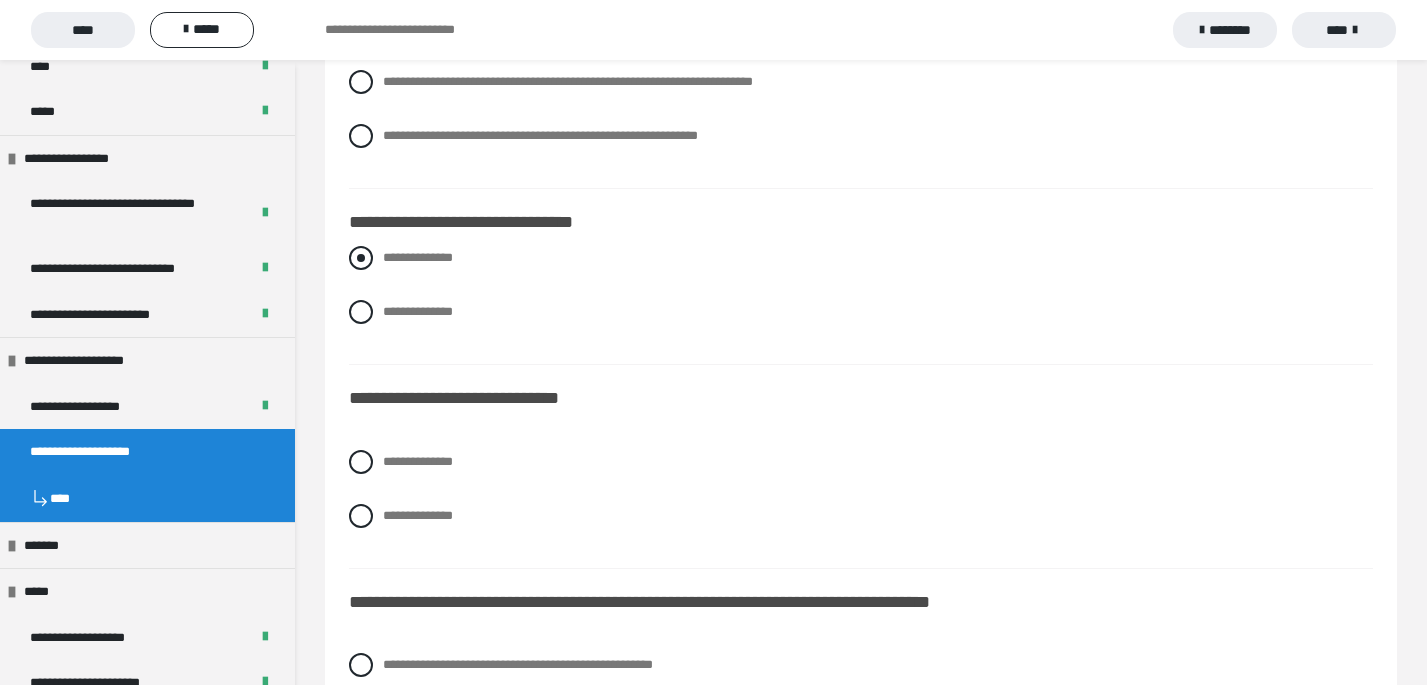 click at bounding box center (361, 258) 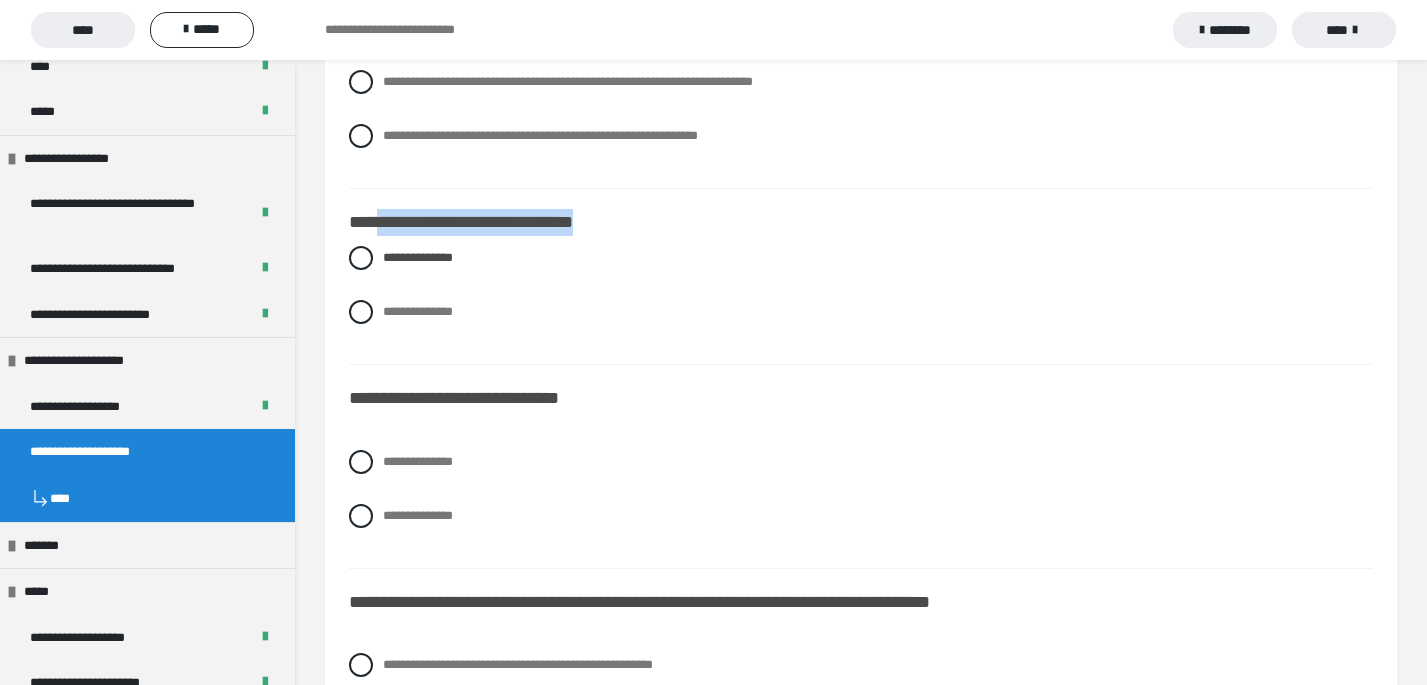 drag, startPoint x: 612, startPoint y: 226, endPoint x: 383, endPoint y: 219, distance: 229.10696 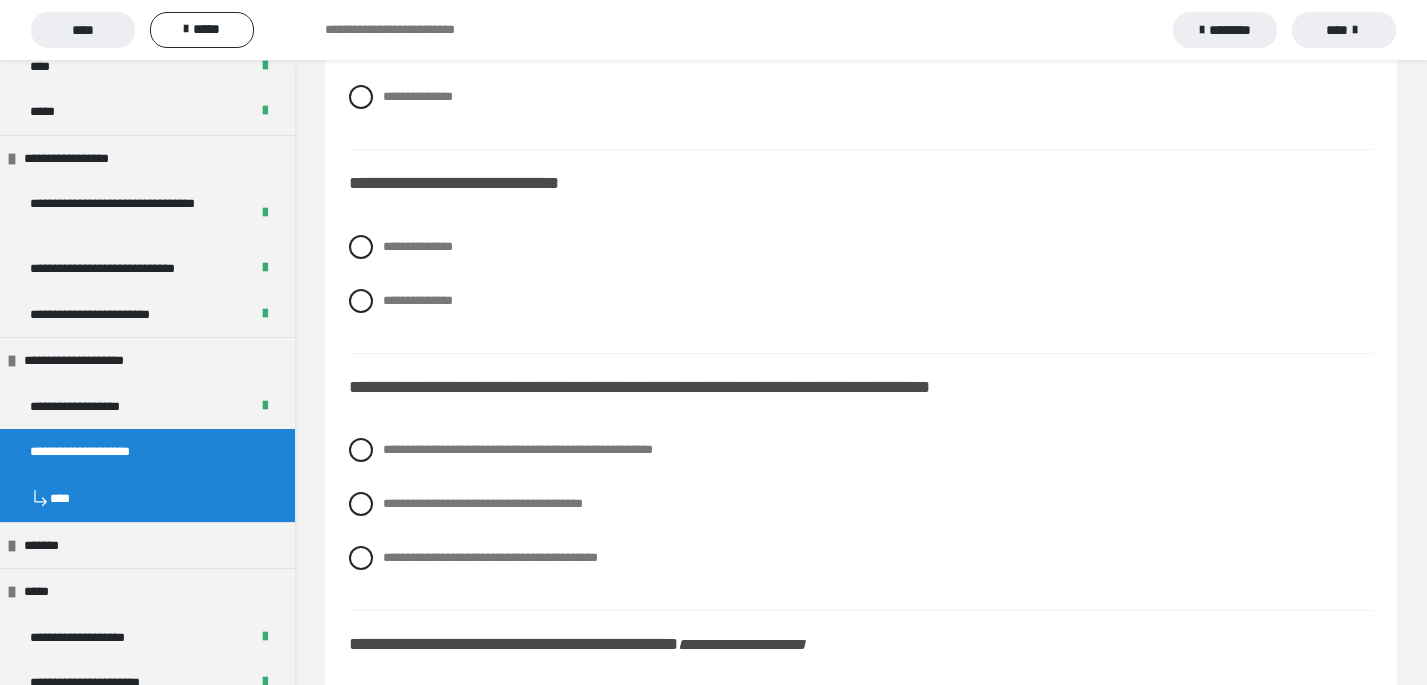 scroll, scrollTop: 4269, scrollLeft: 0, axis: vertical 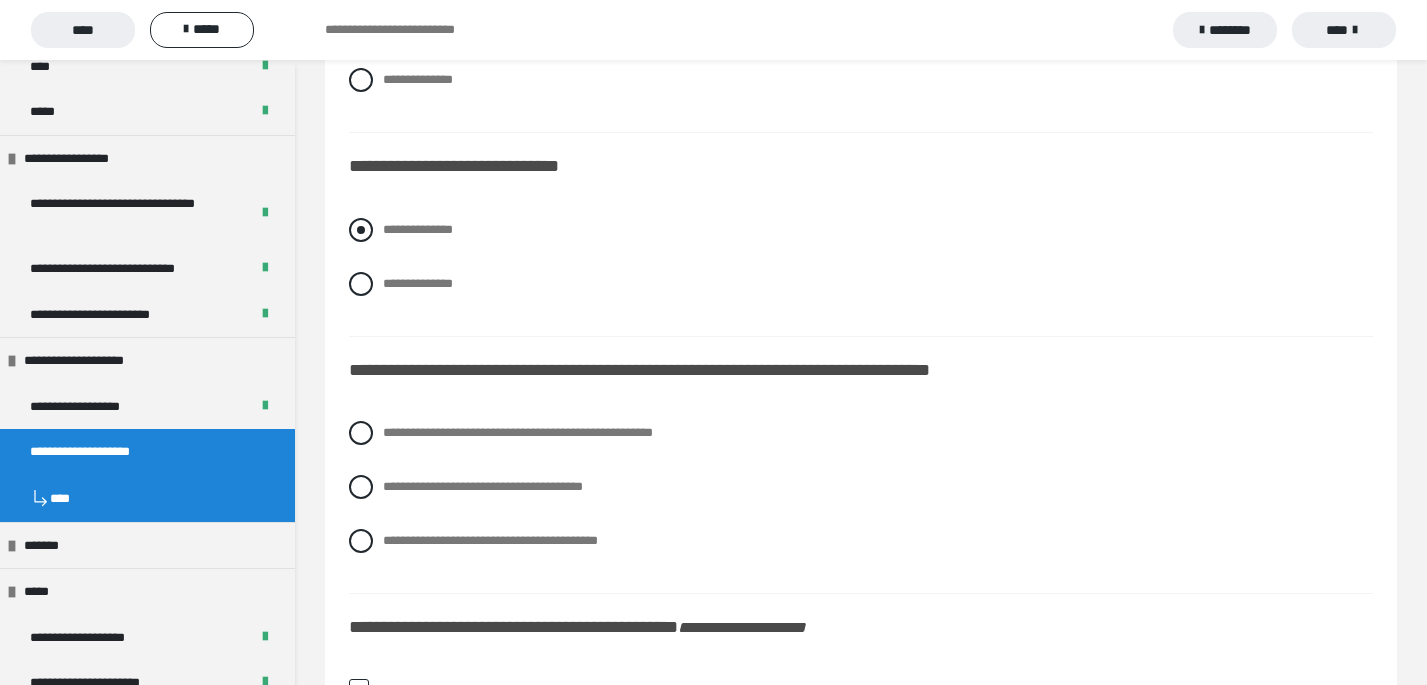 click at bounding box center (361, 230) 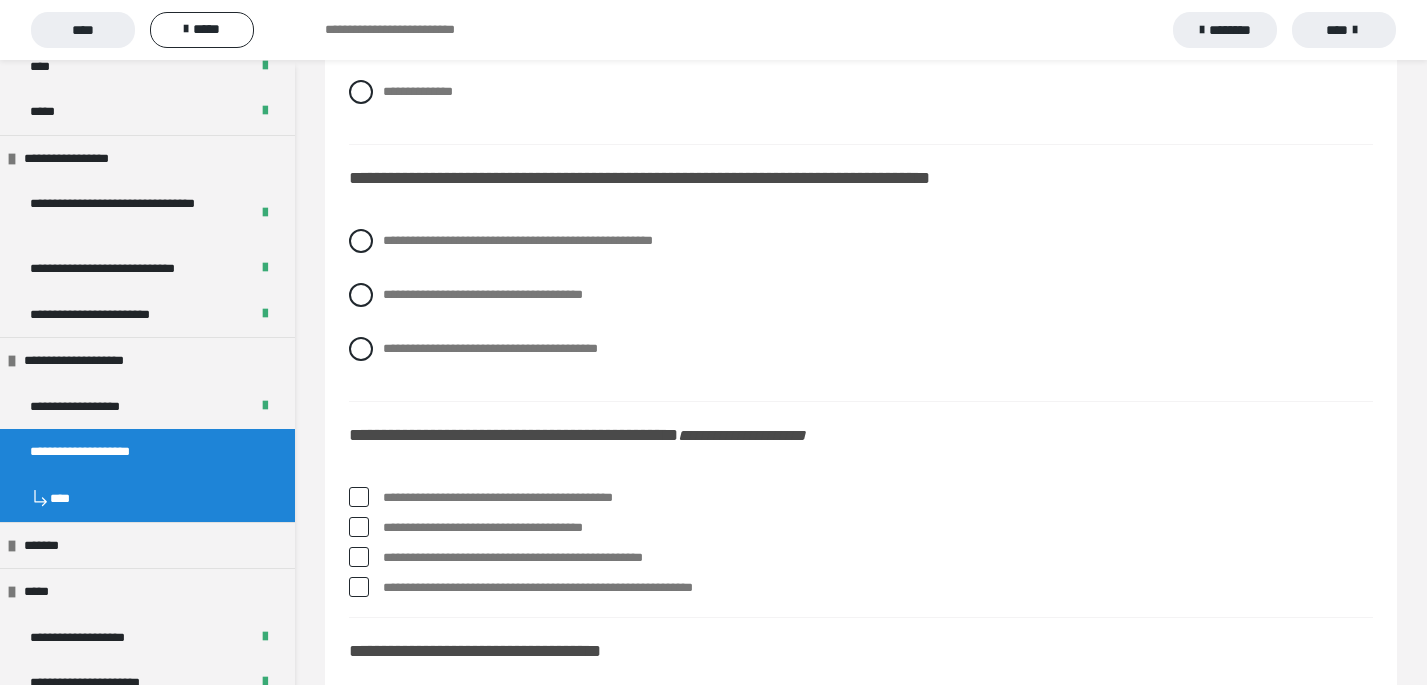 scroll, scrollTop: 4482, scrollLeft: 0, axis: vertical 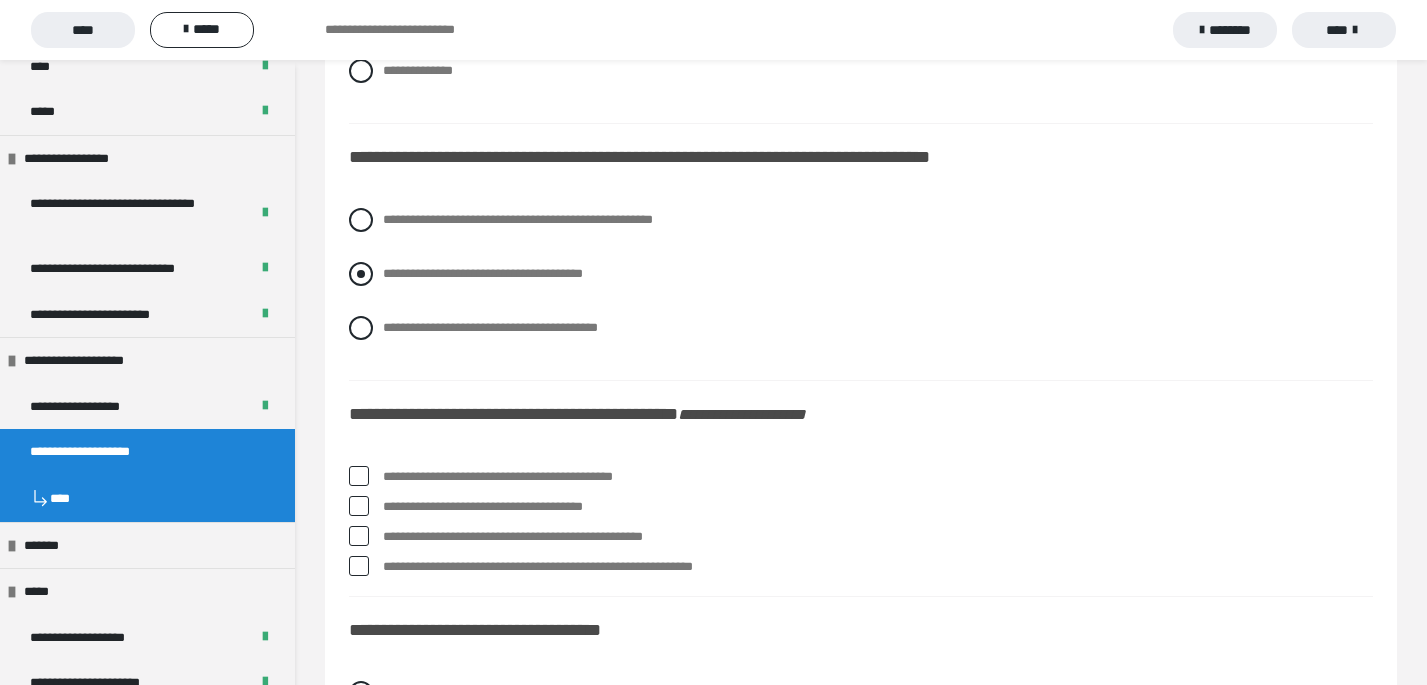 click at bounding box center (361, 274) 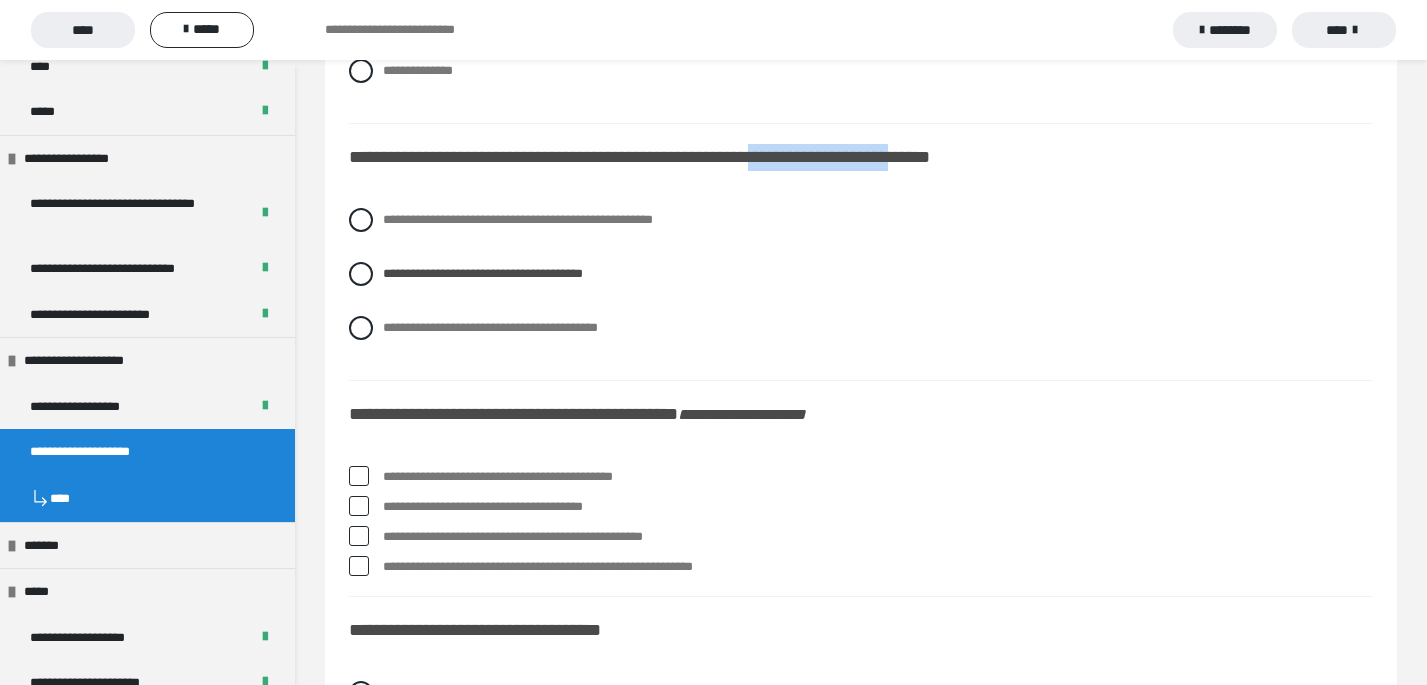 drag, startPoint x: 967, startPoint y: 162, endPoint x: 792, endPoint y: 156, distance: 175.10283 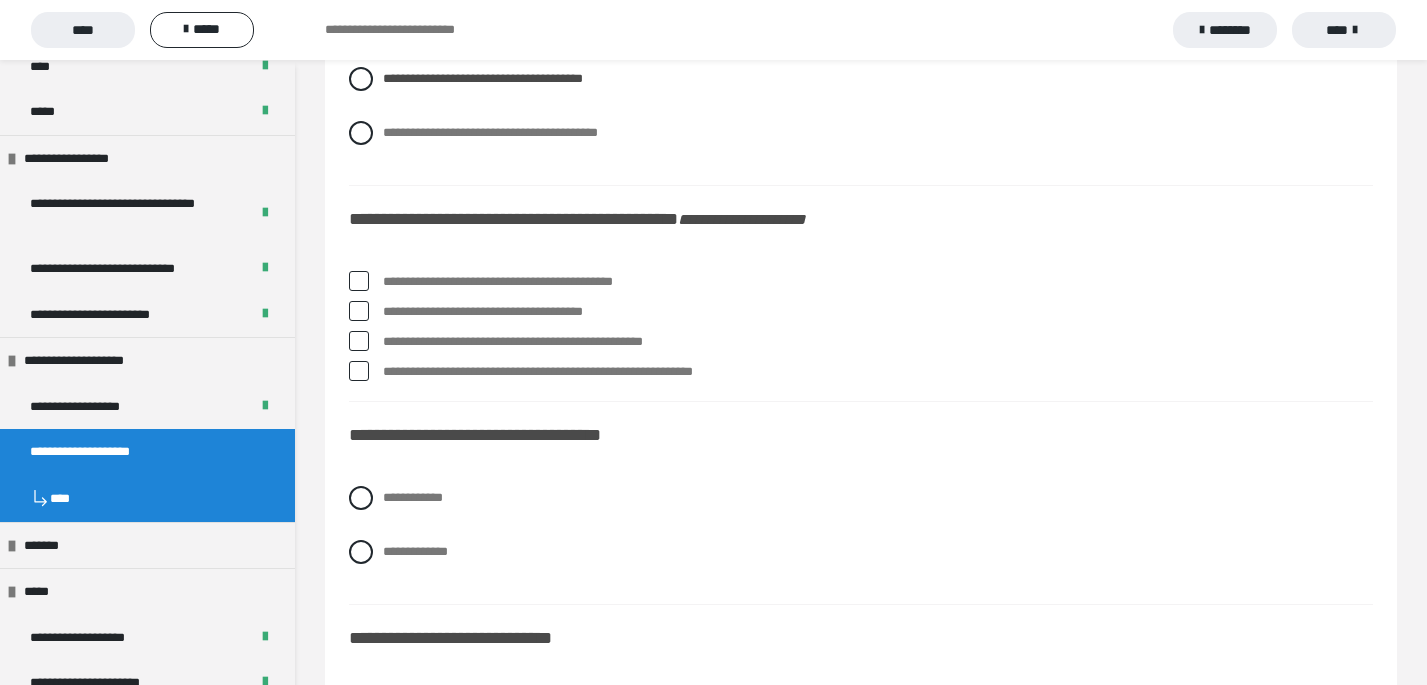 scroll, scrollTop: 4689, scrollLeft: 0, axis: vertical 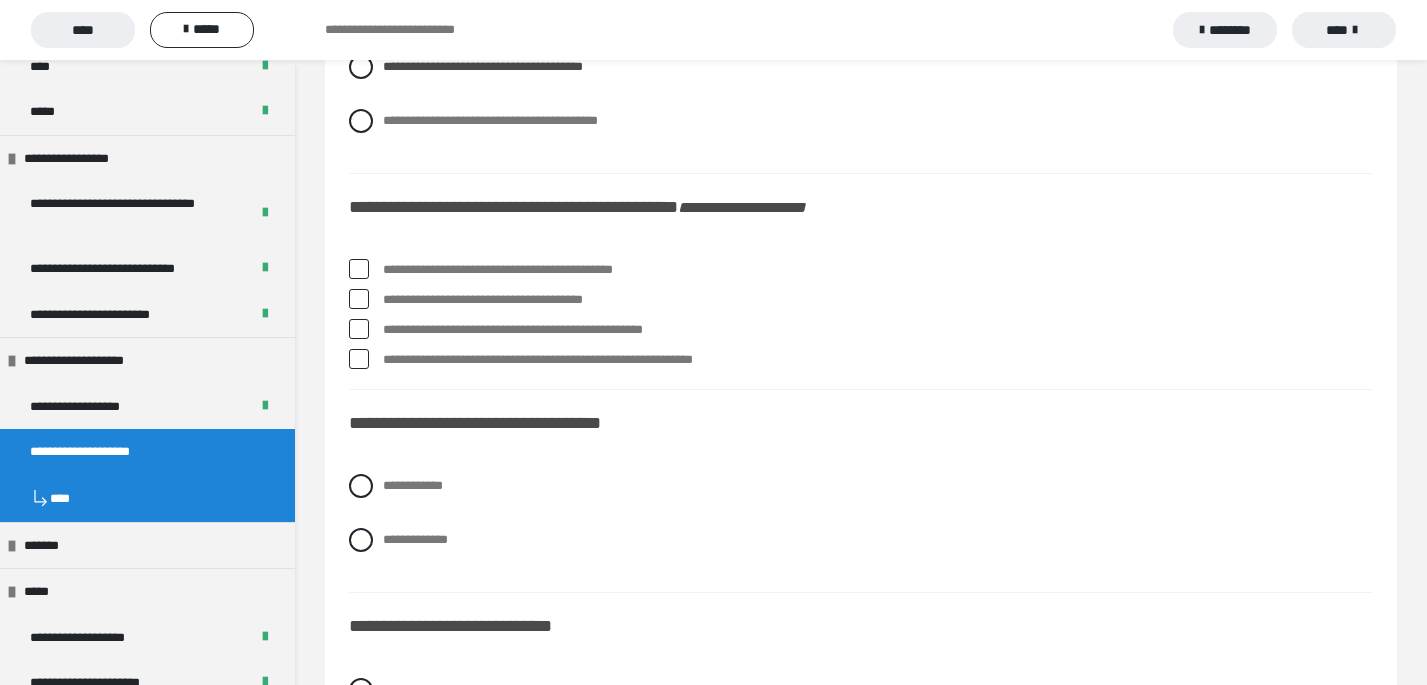 click at bounding box center [359, 269] 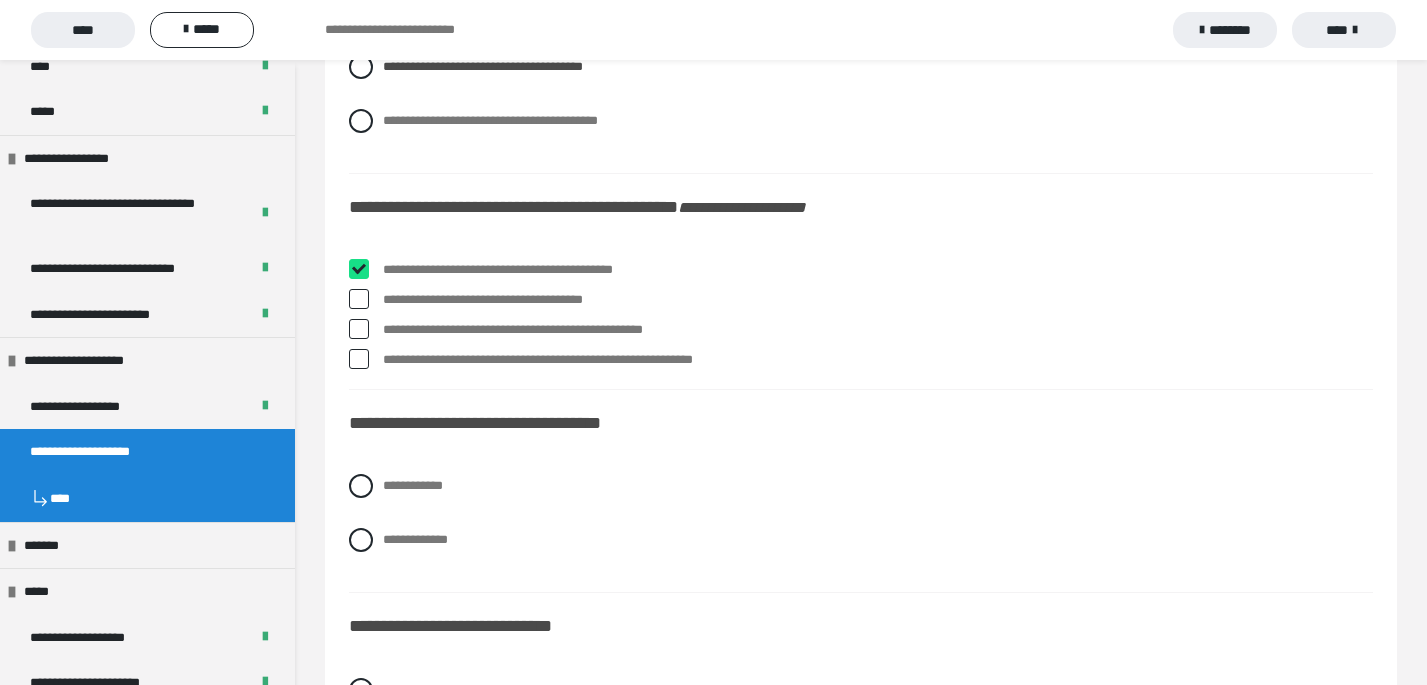 checkbox on "****" 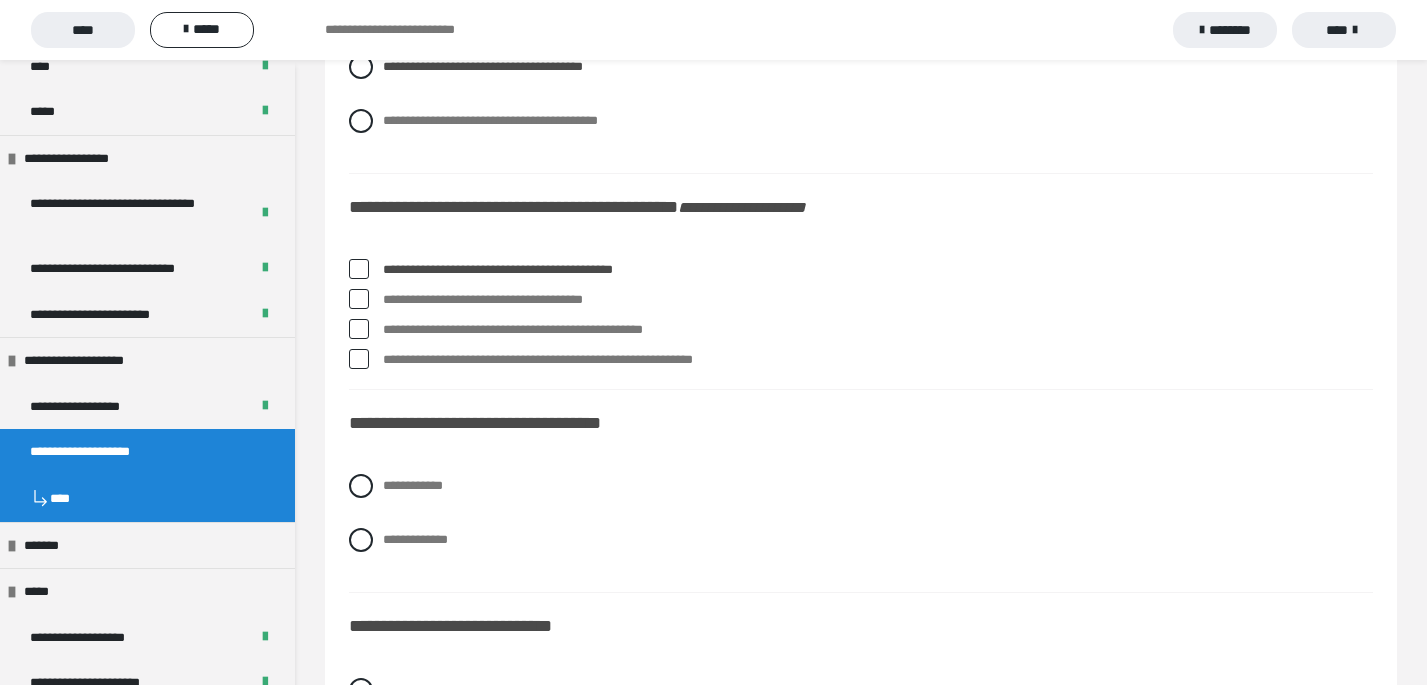 click at bounding box center (359, 299) 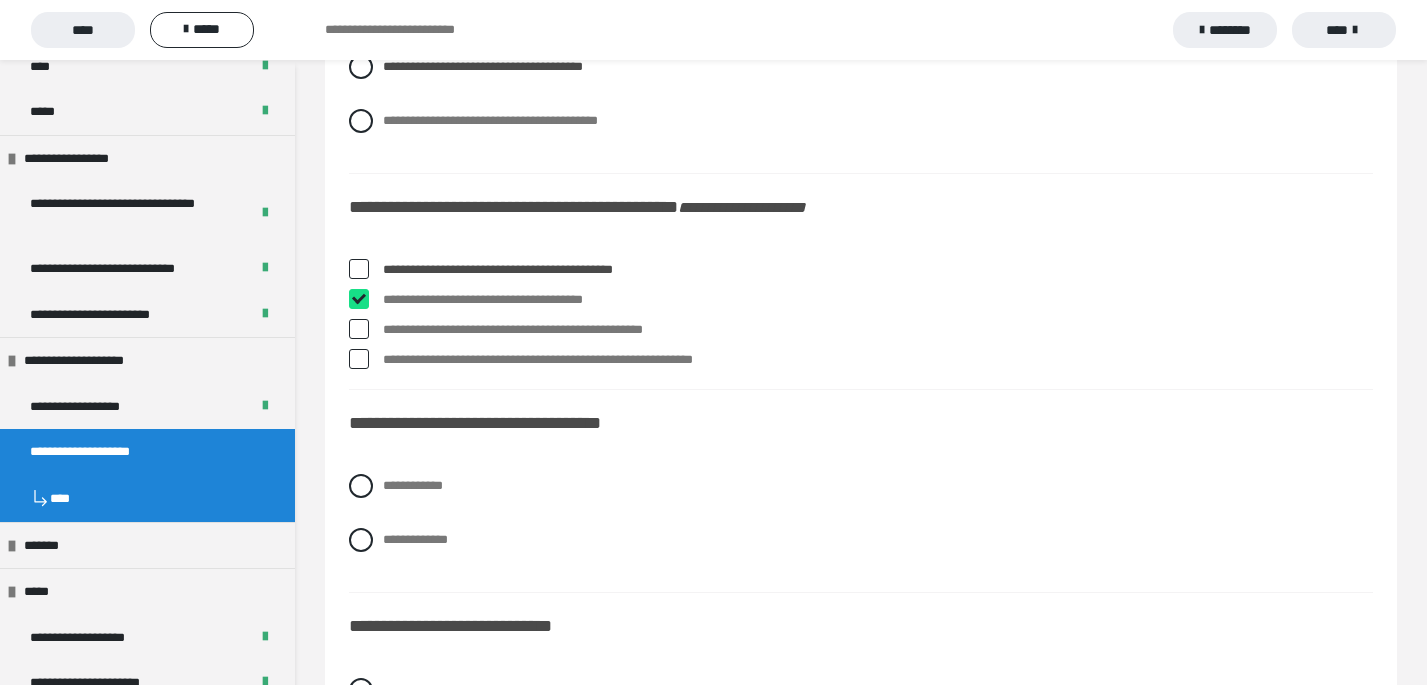 checkbox on "****" 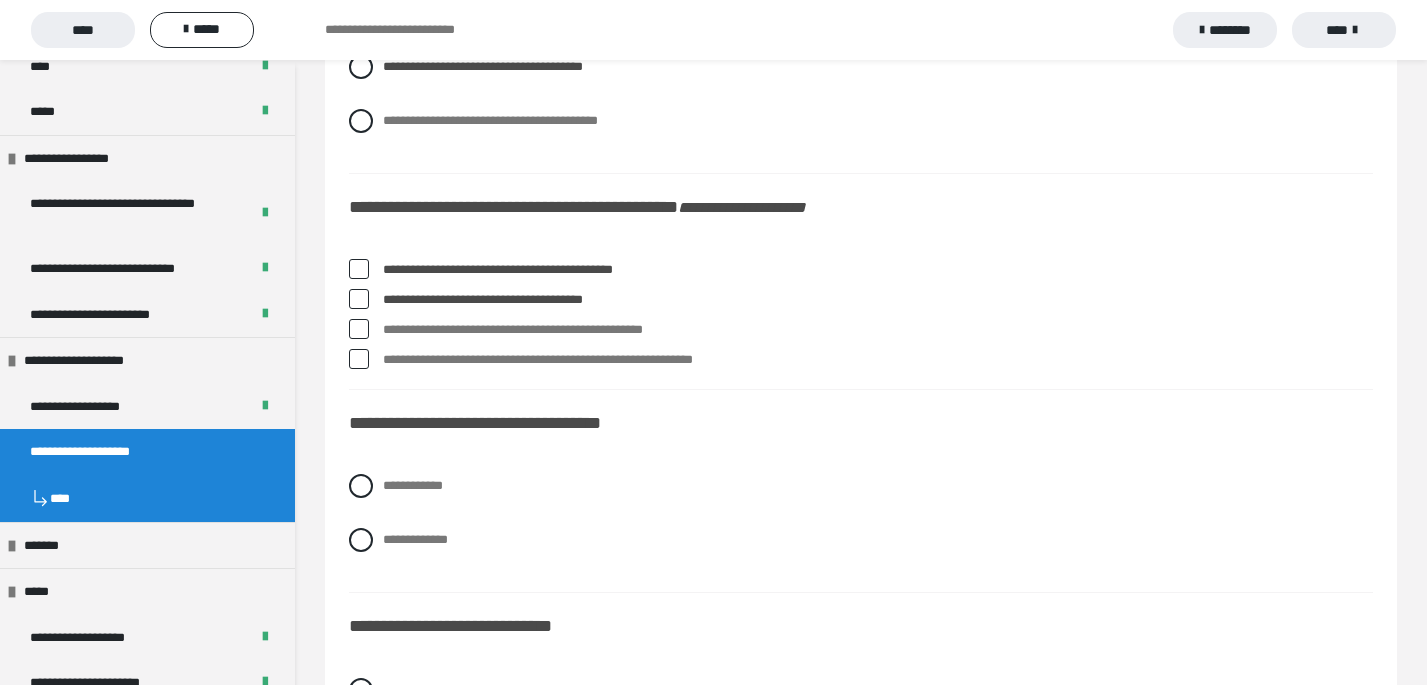 click at bounding box center (359, 329) 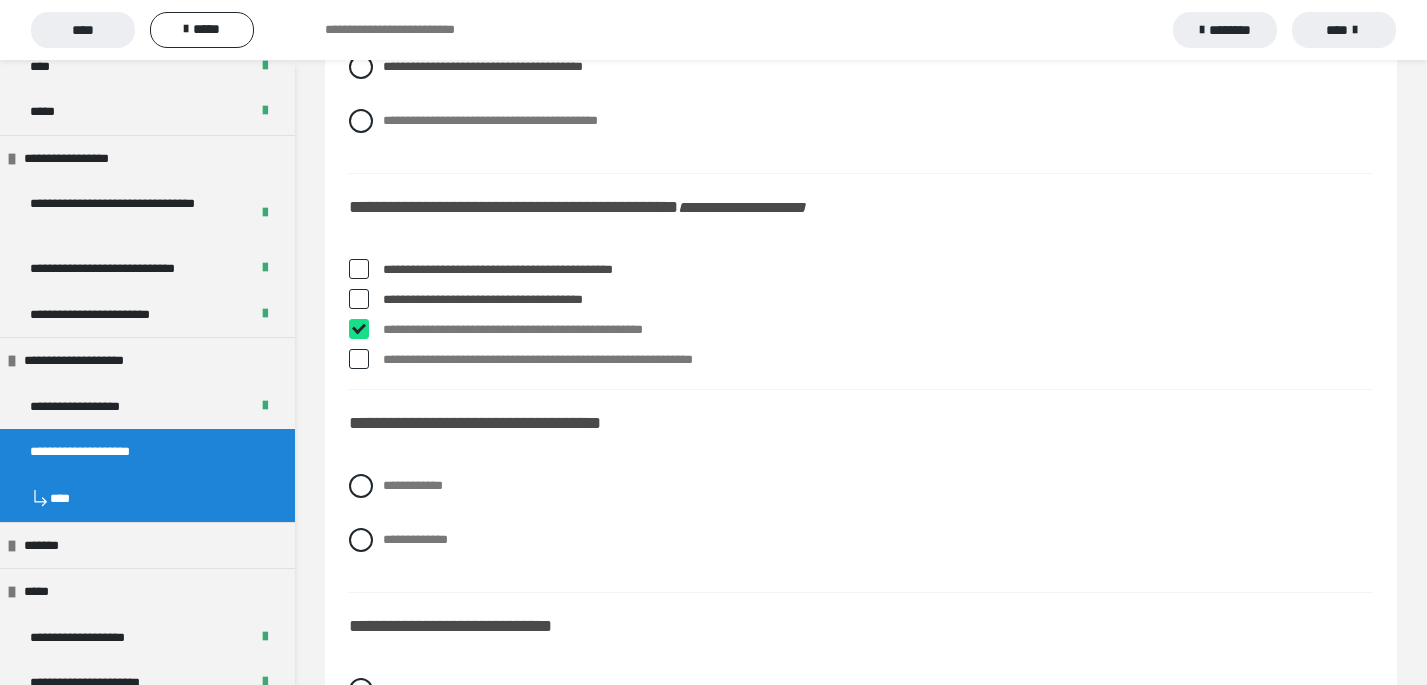 checkbox on "****" 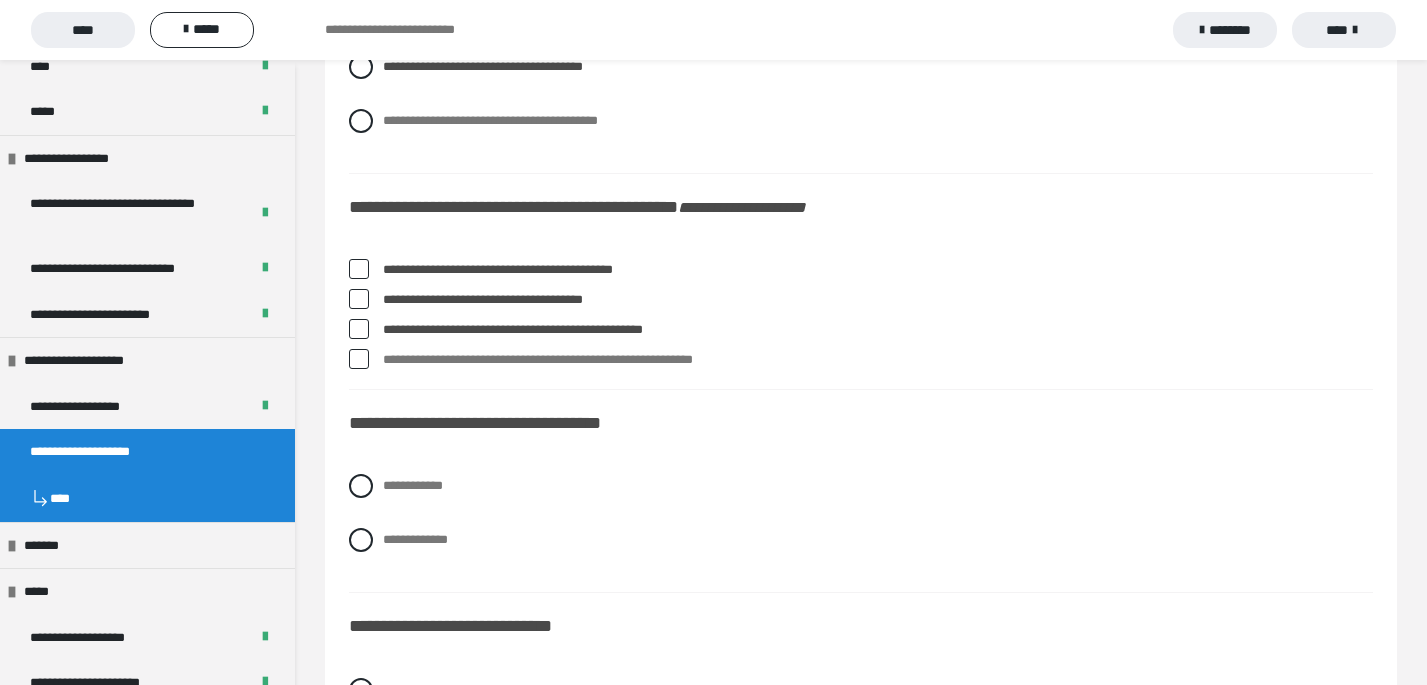 click at bounding box center (359, 269) 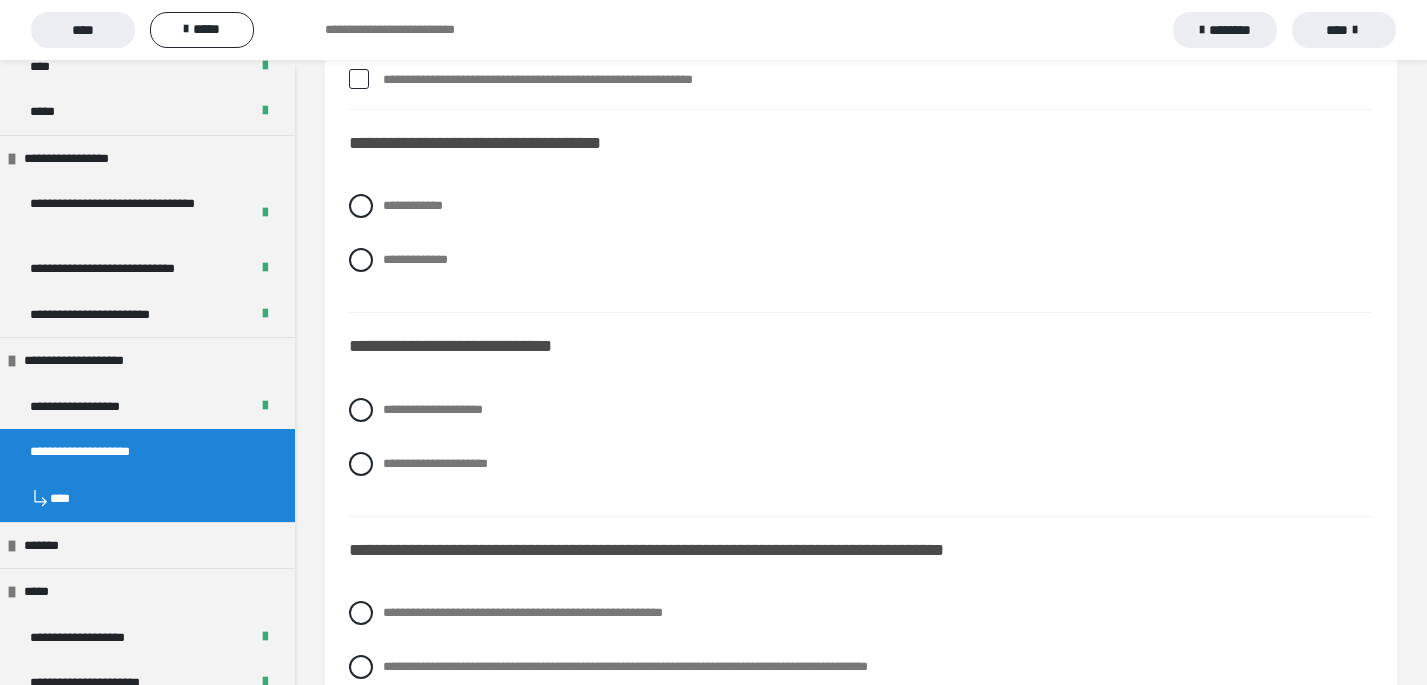 scroll, scrollTop: 4974, scrollLeft: 0, axis: vertical 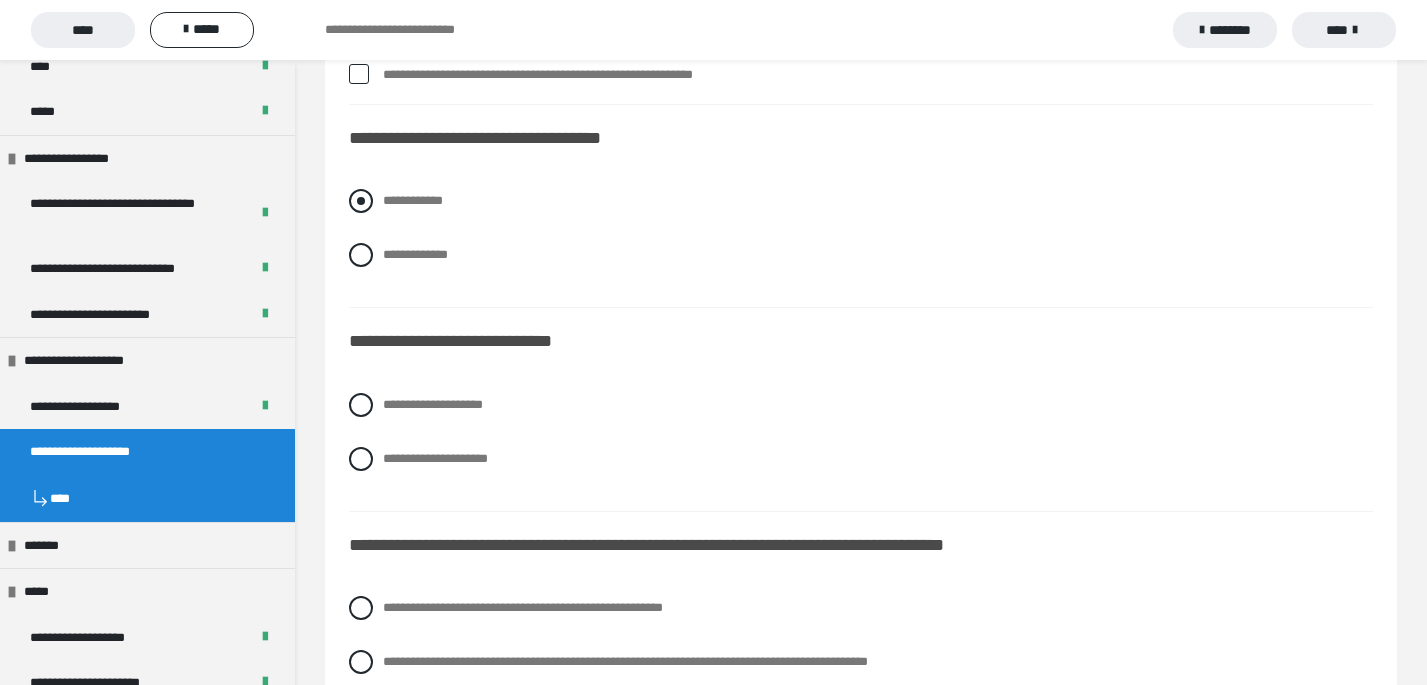 click at bounding box center [361, 201] 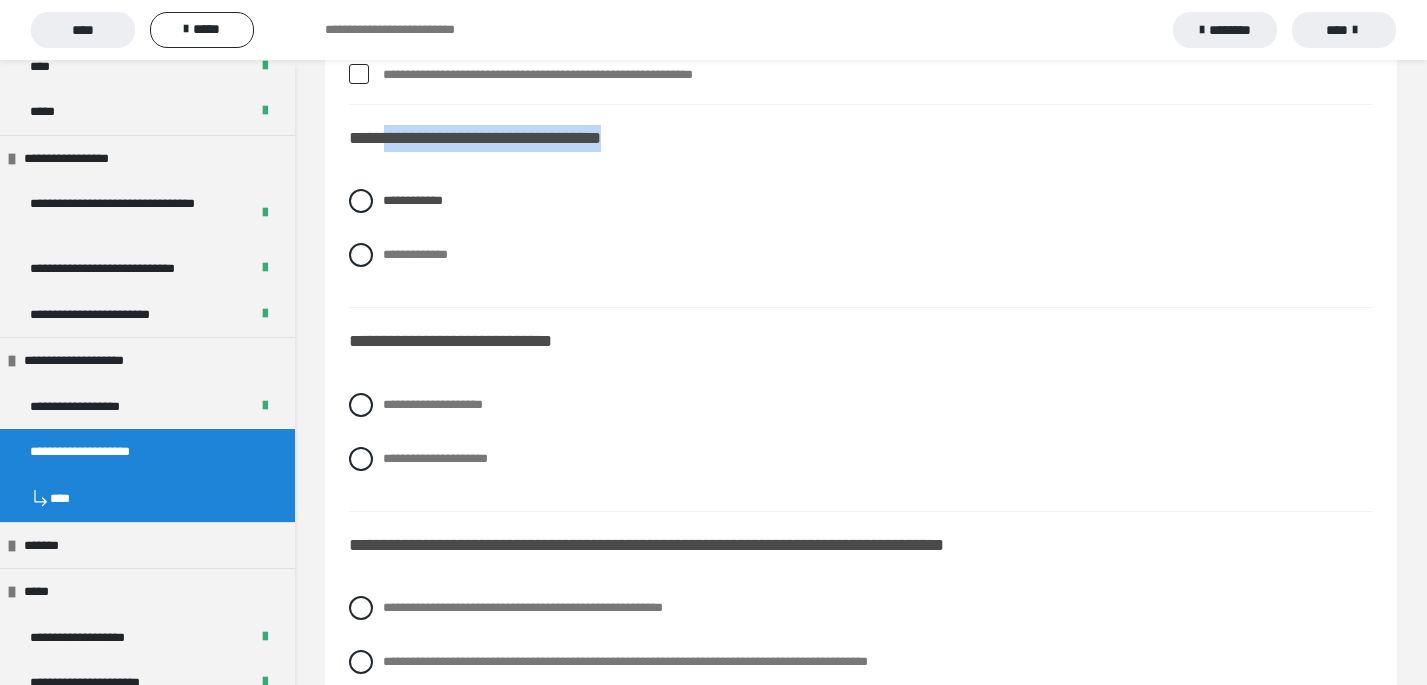 drag, startPoint x: 388, startPoint y: 142, endPoint x: 631, endPoint y: 134, distance: 243.13165 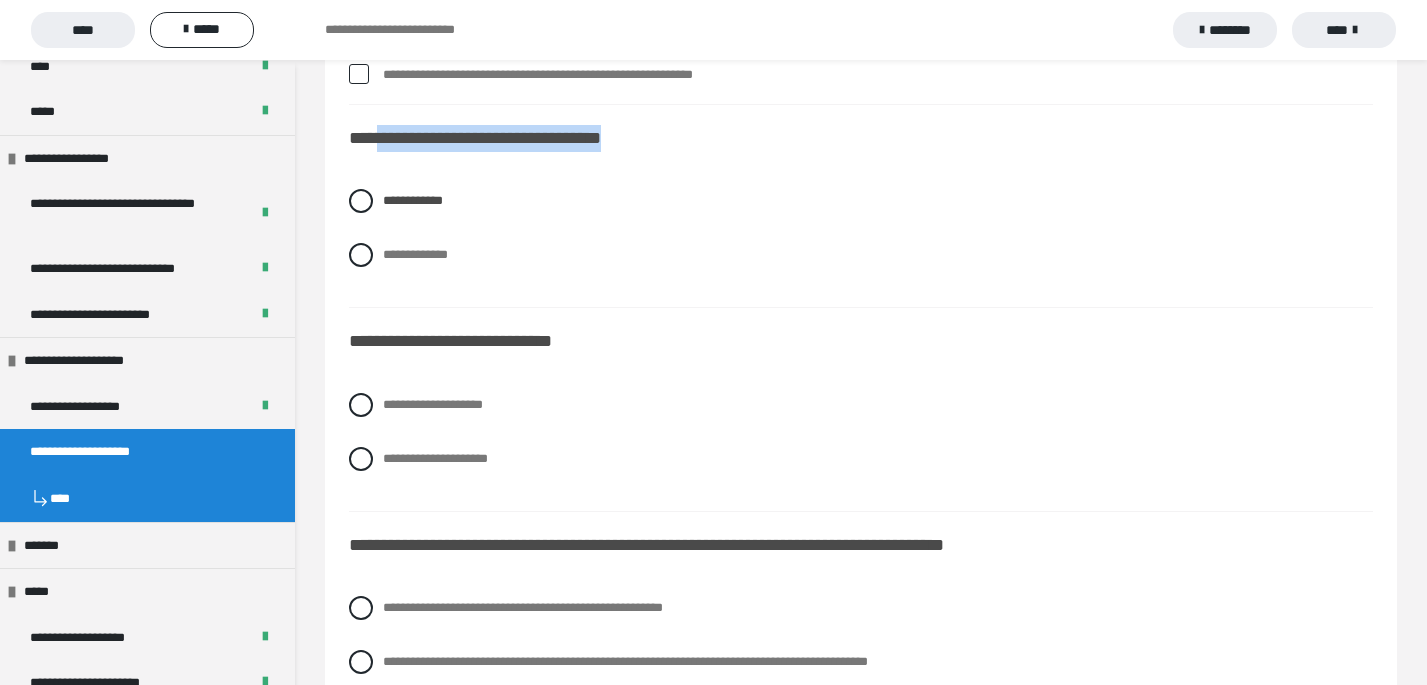 drag, startPoint x: 384, startPoint y: 136, endPoint x: 638, endPoint y: 138, distance: 254.00787 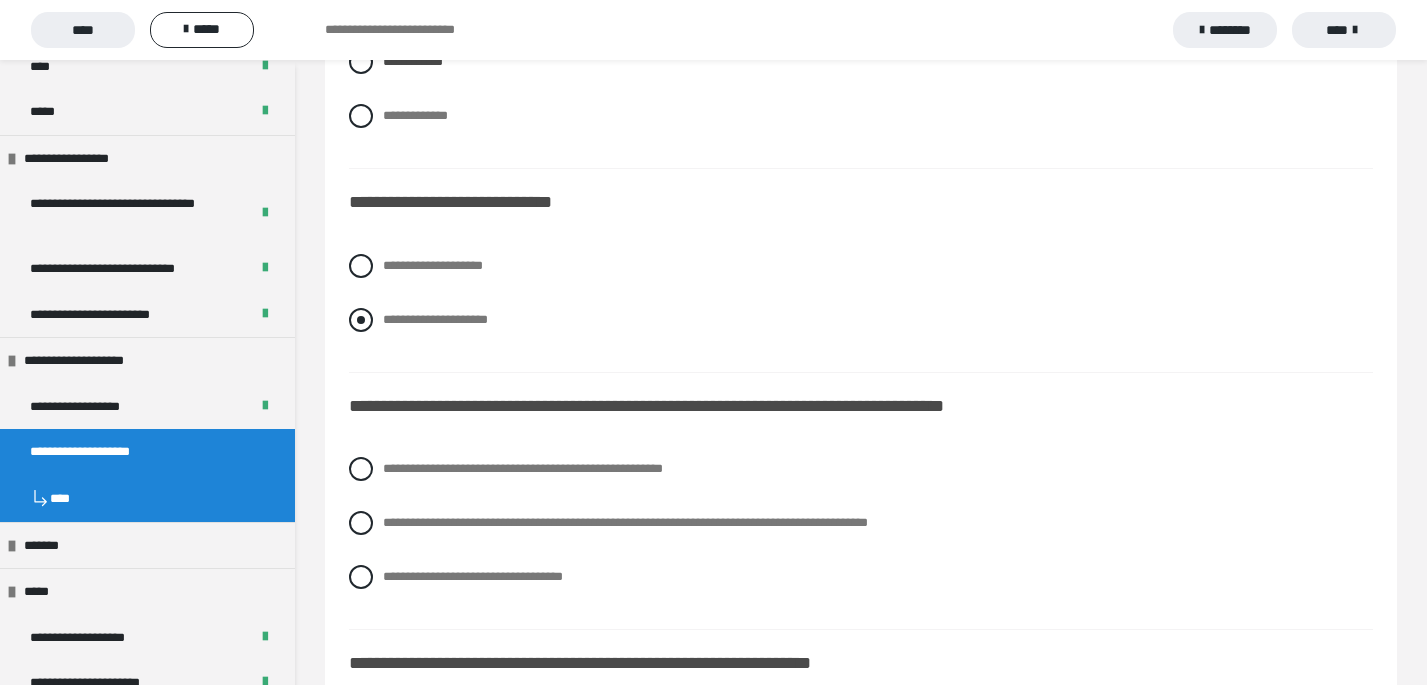 scroll, scrollTop: 5133, scrollLeft: 0, axis: vertical 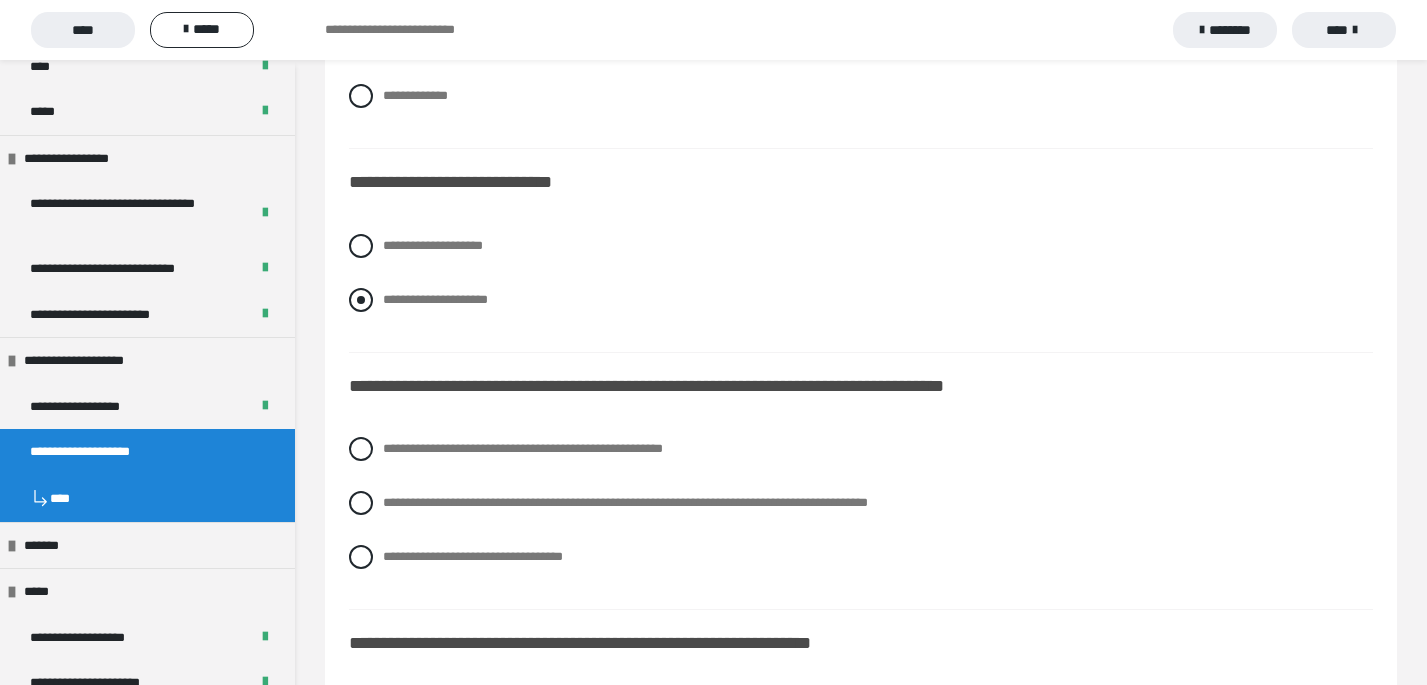 click on "**********" at bounding box center [861, 300] 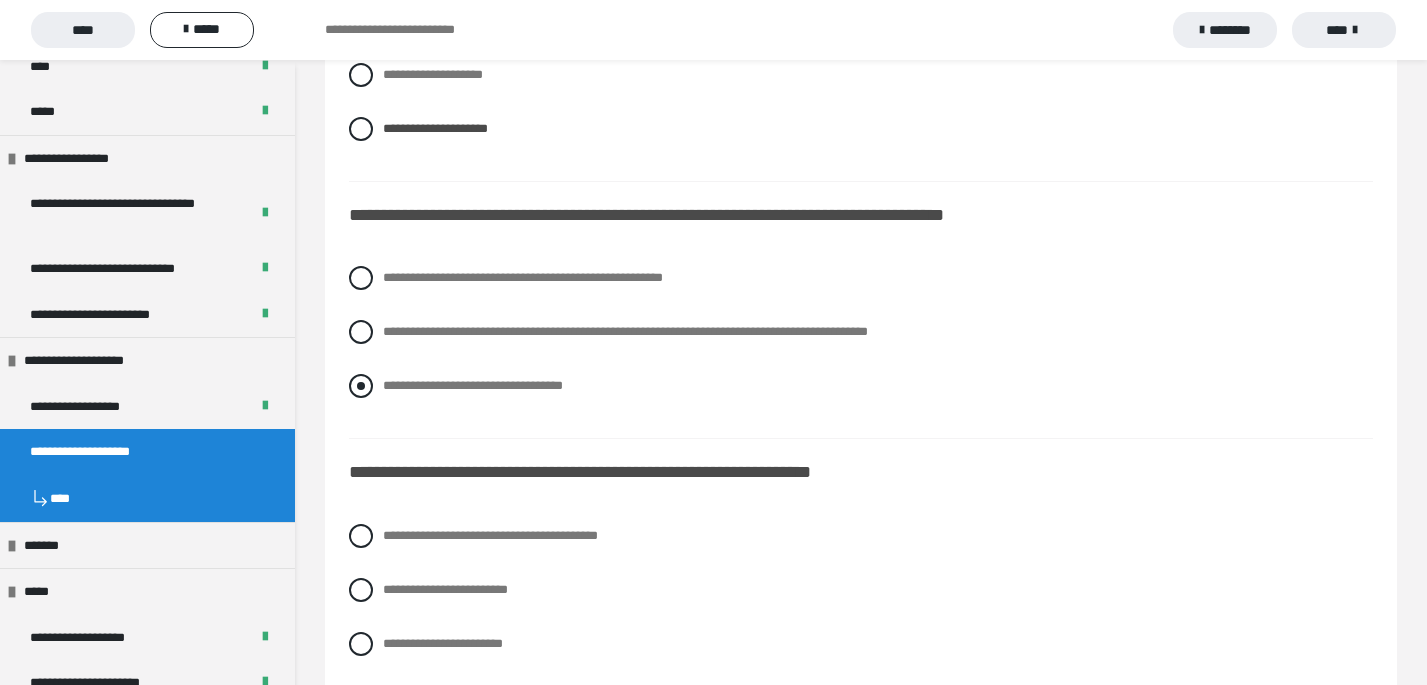 scroll, scrollTop: 5312, scrollLeft: 0, axis: vertical 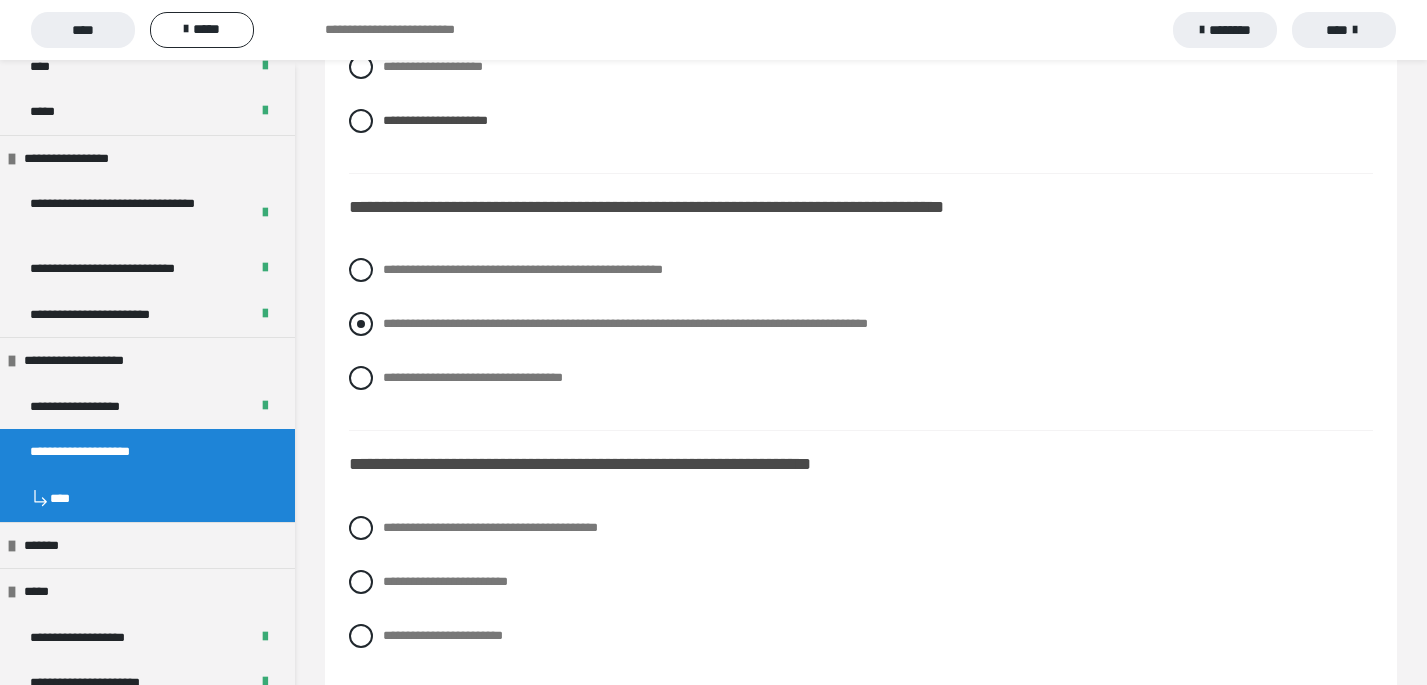click at bounding box center [361, 324] 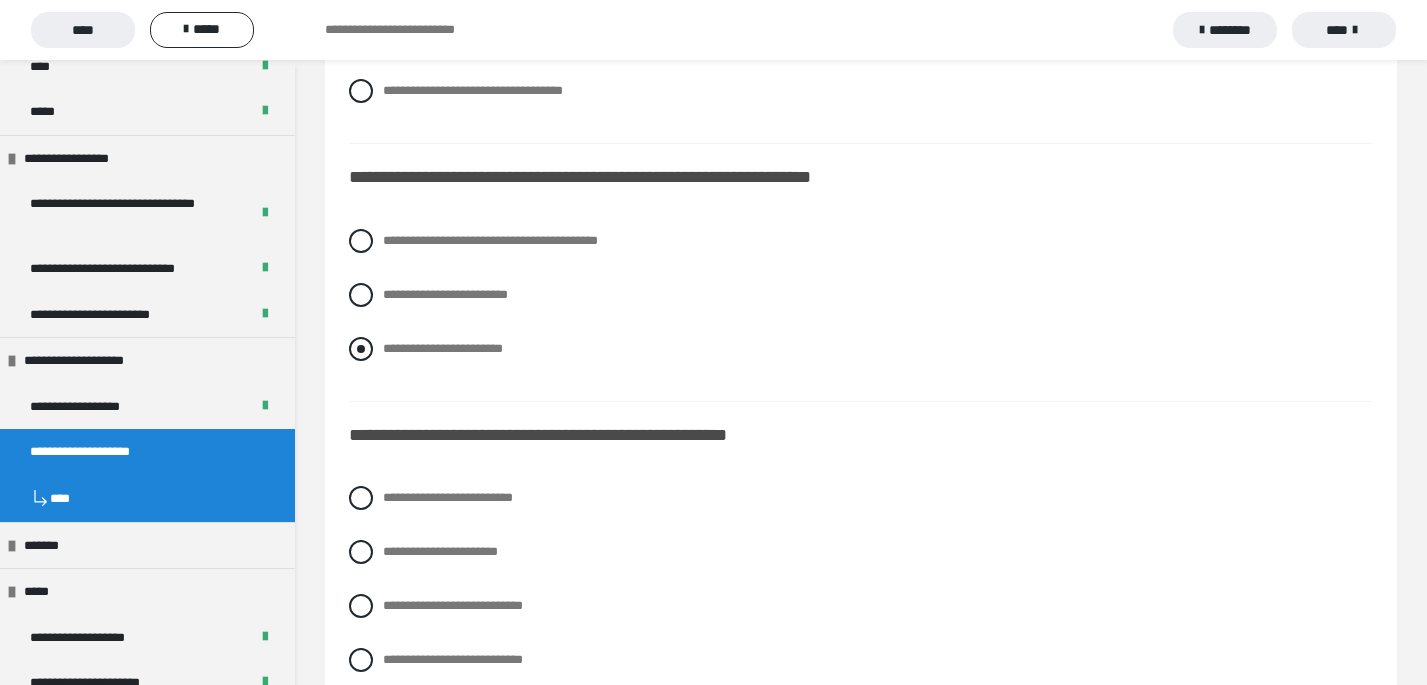 scroll, scrollTop: 5603, scrollLeft: 0, axis: vertical 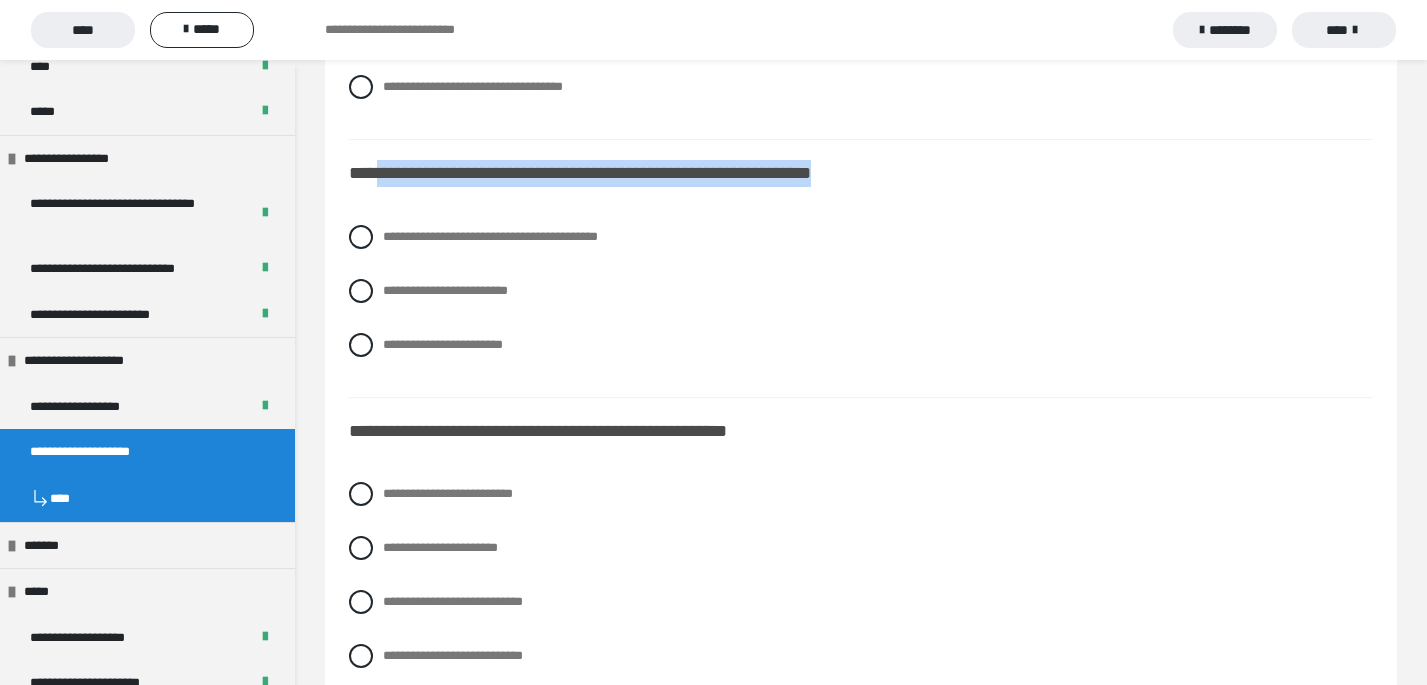 drag, startPoint x: 382, startPoint y: 178, endPoint x: 1059, endPoint y: 175, distance: 677.00665 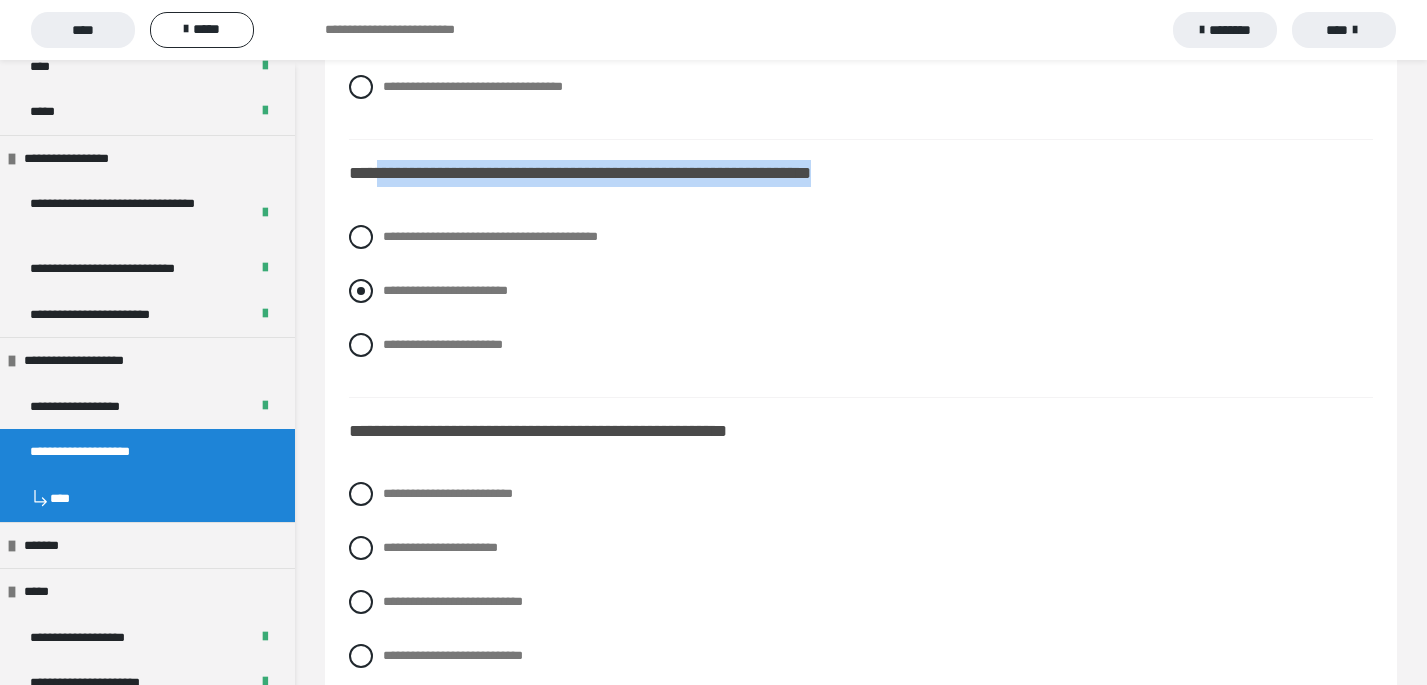 click on "**********" at bounding box center [861, 291] 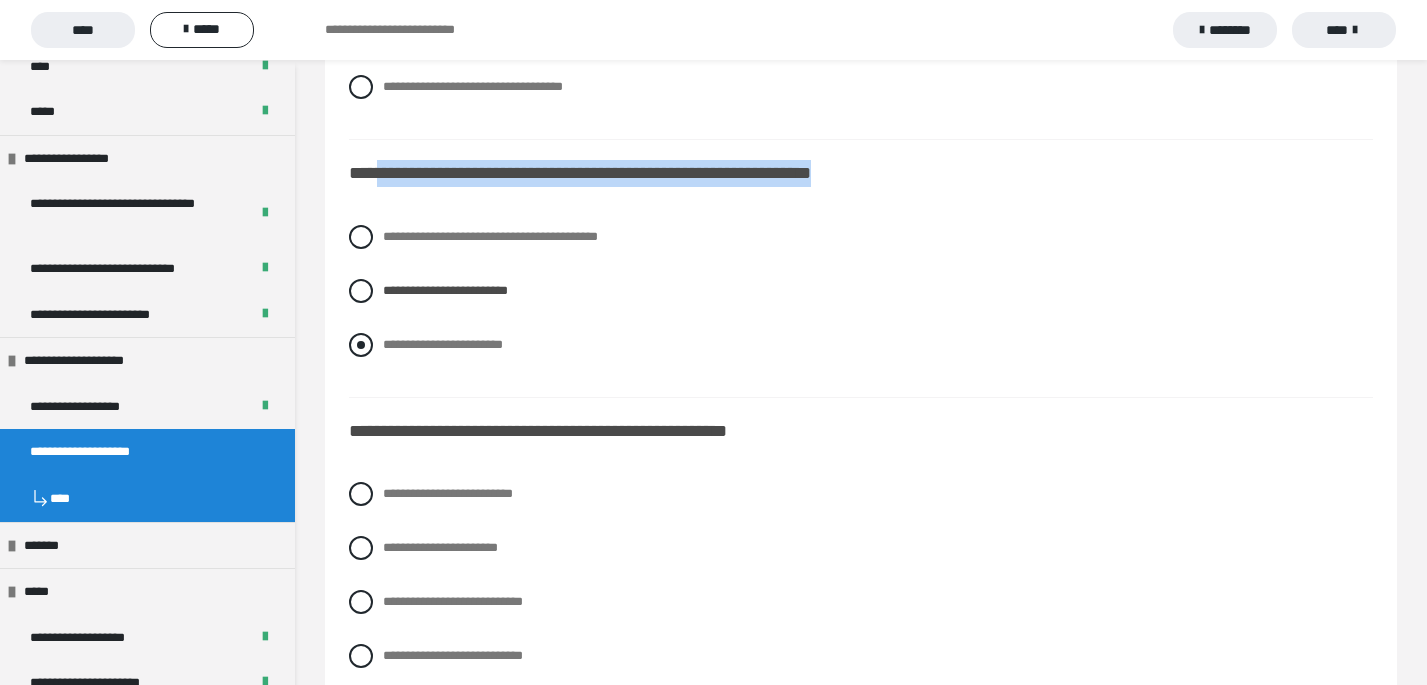 click at bounding box center [361, 345] 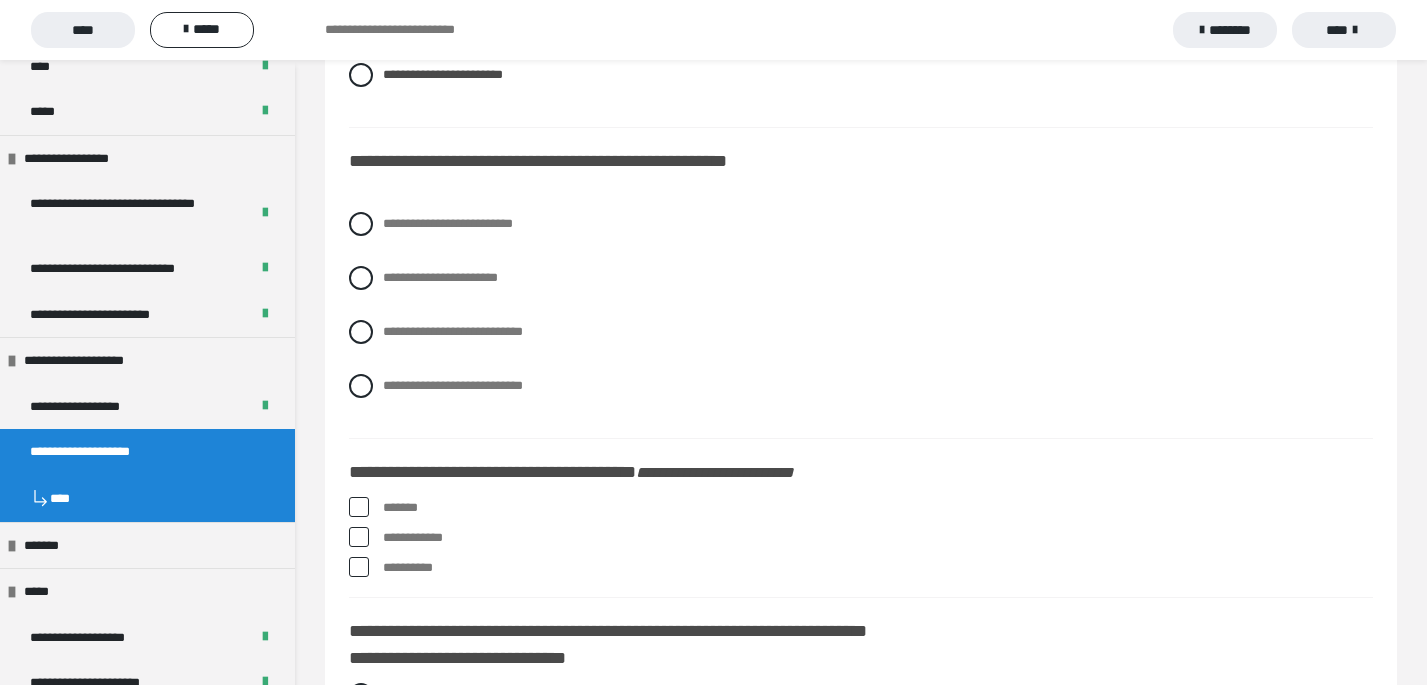 scroll, scrollTop: 5875, scrollLeft: 0, axis: vertical 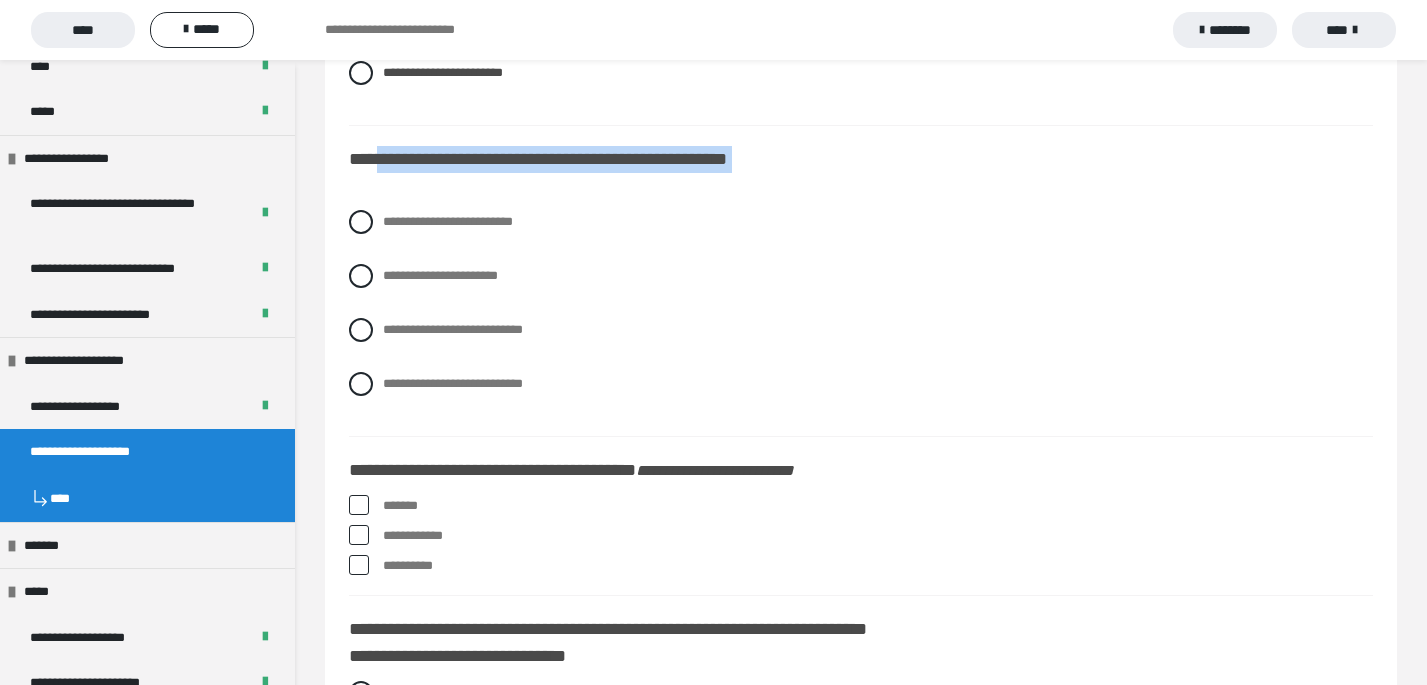 drag, startPoint x: 383, startPoint y: 165, endPoint x: 781, endPoint y: 170, distance: 398.0314 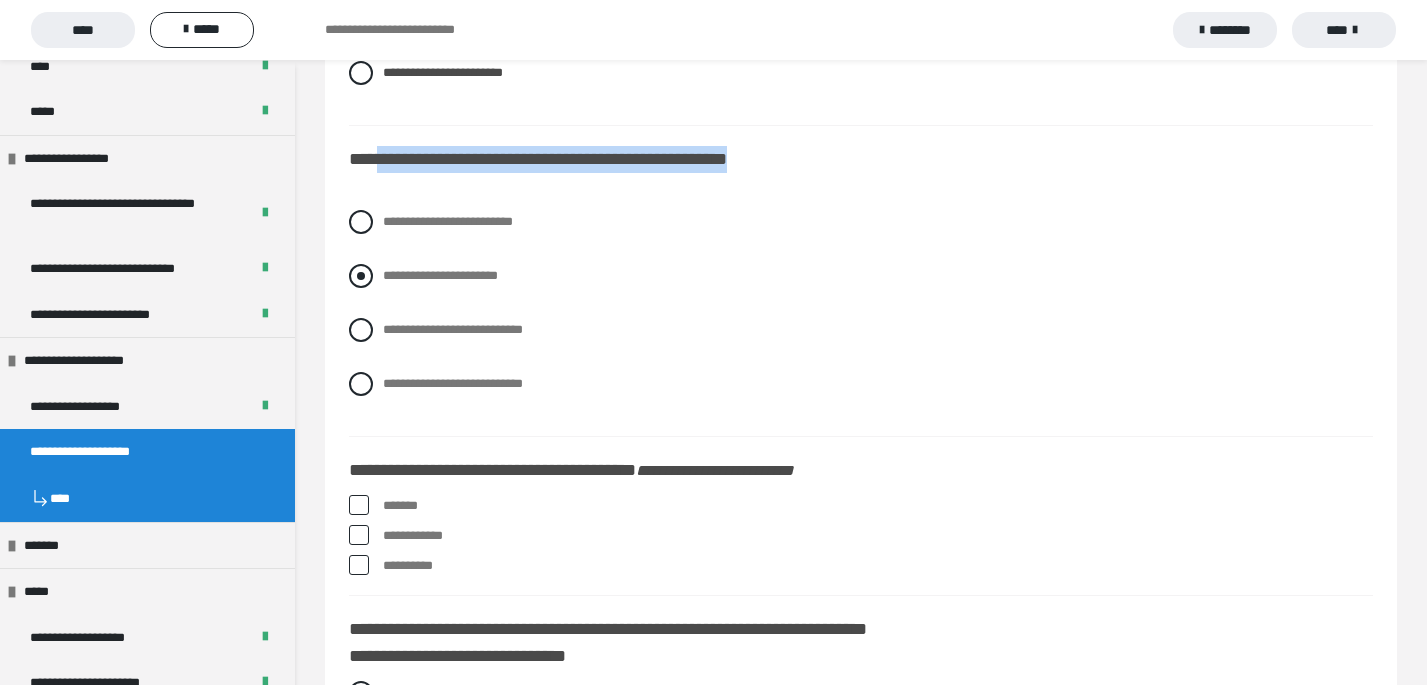 click at bounding box center [361, 276] 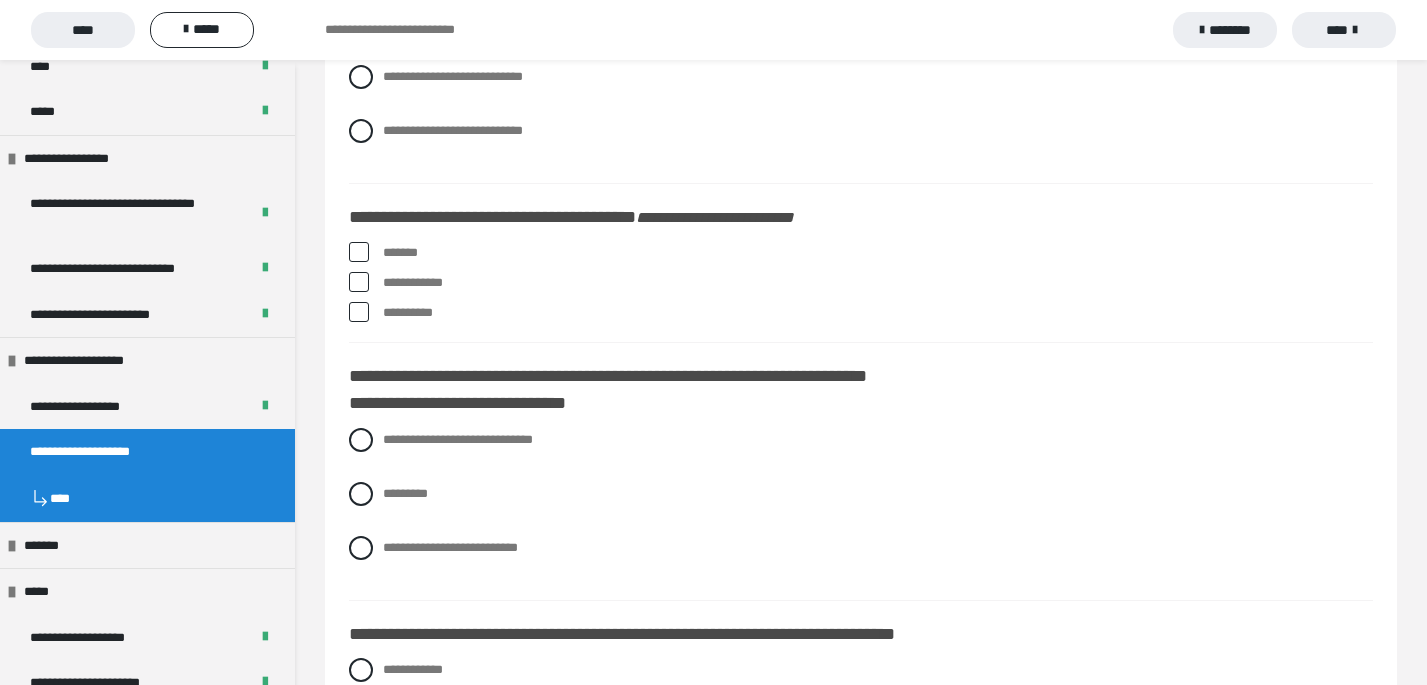 scroll, scrollTop: 6131, scrollLeft: 0, axis: vertical 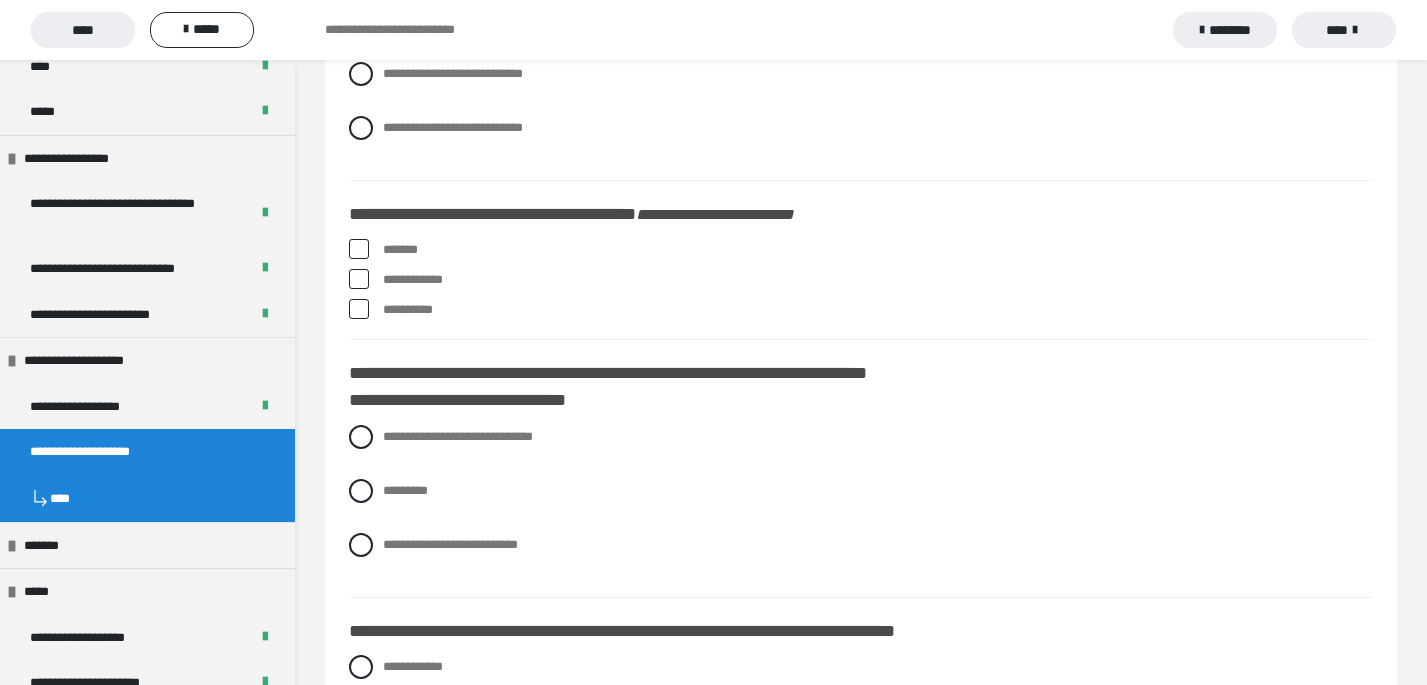 click on "**********" at bounding box center [861, 284] 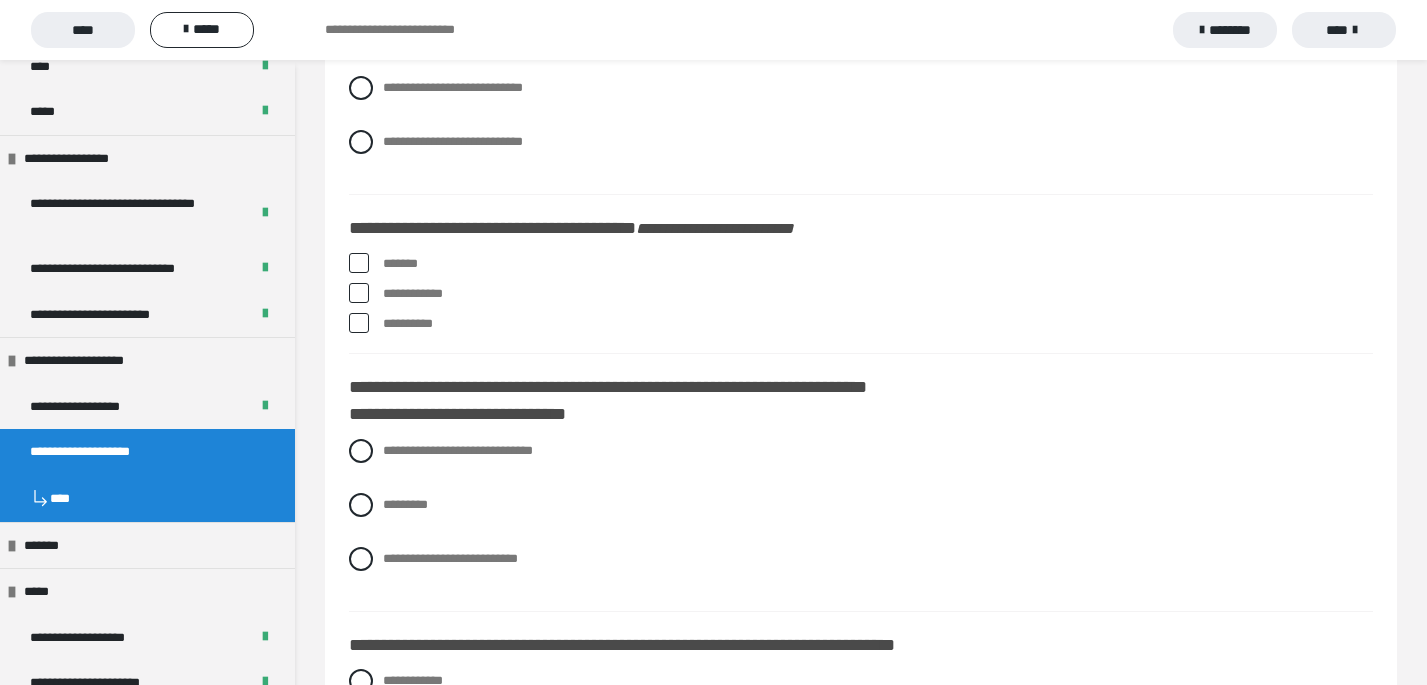 scroll, scrollTop: 6119, scrollLeft: 0, axis: vertical 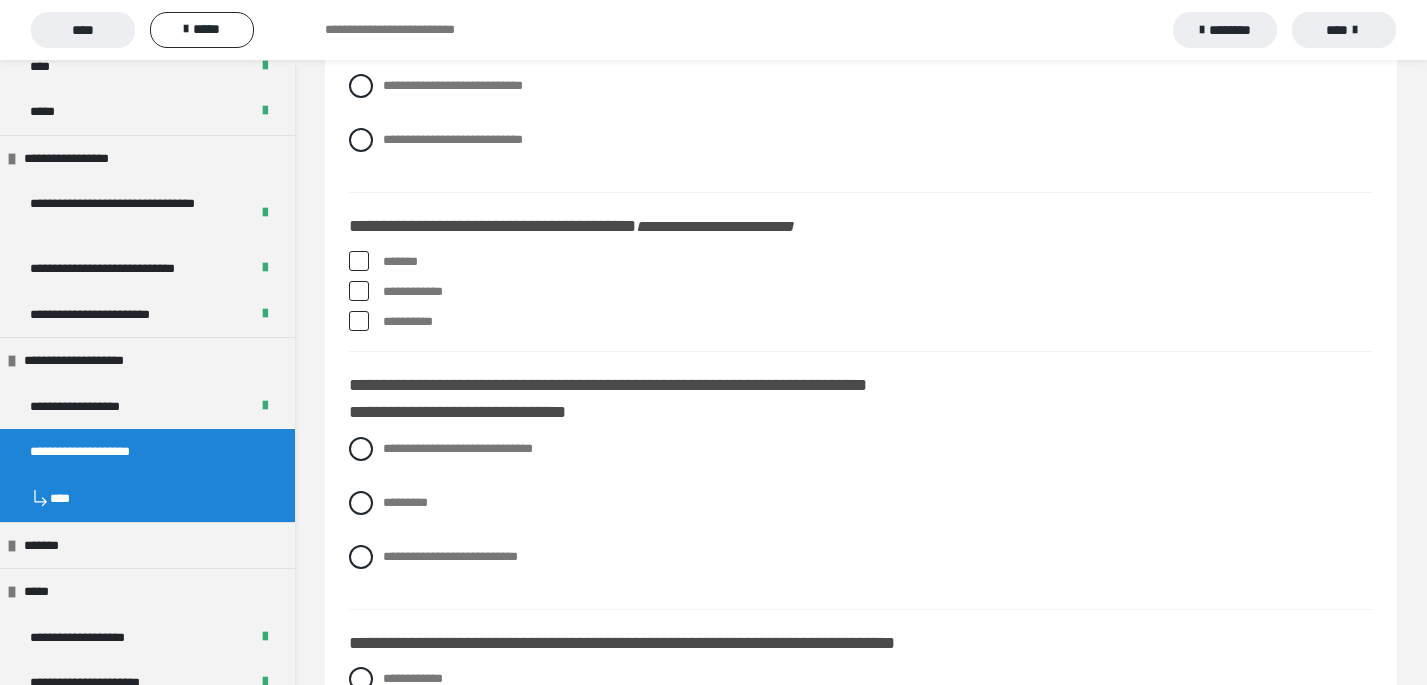 click at bounding box center [359, 261] 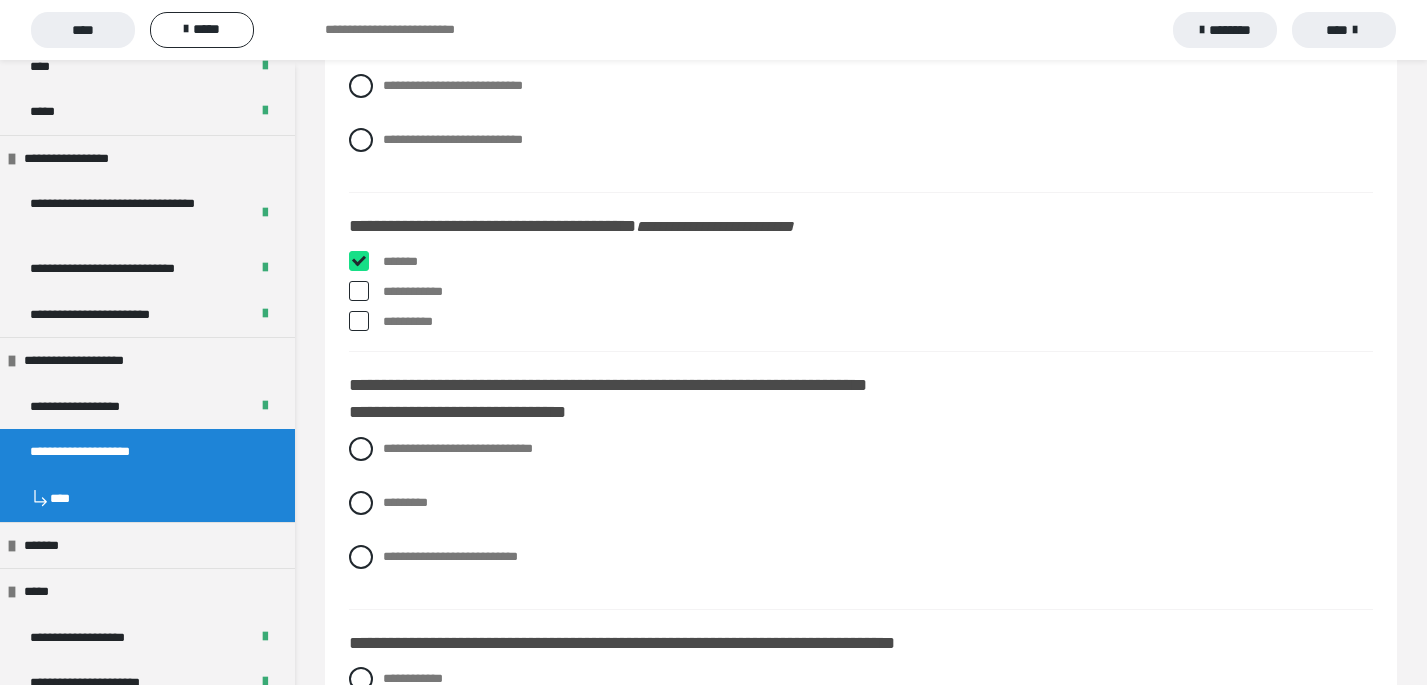 checkbox on "****" 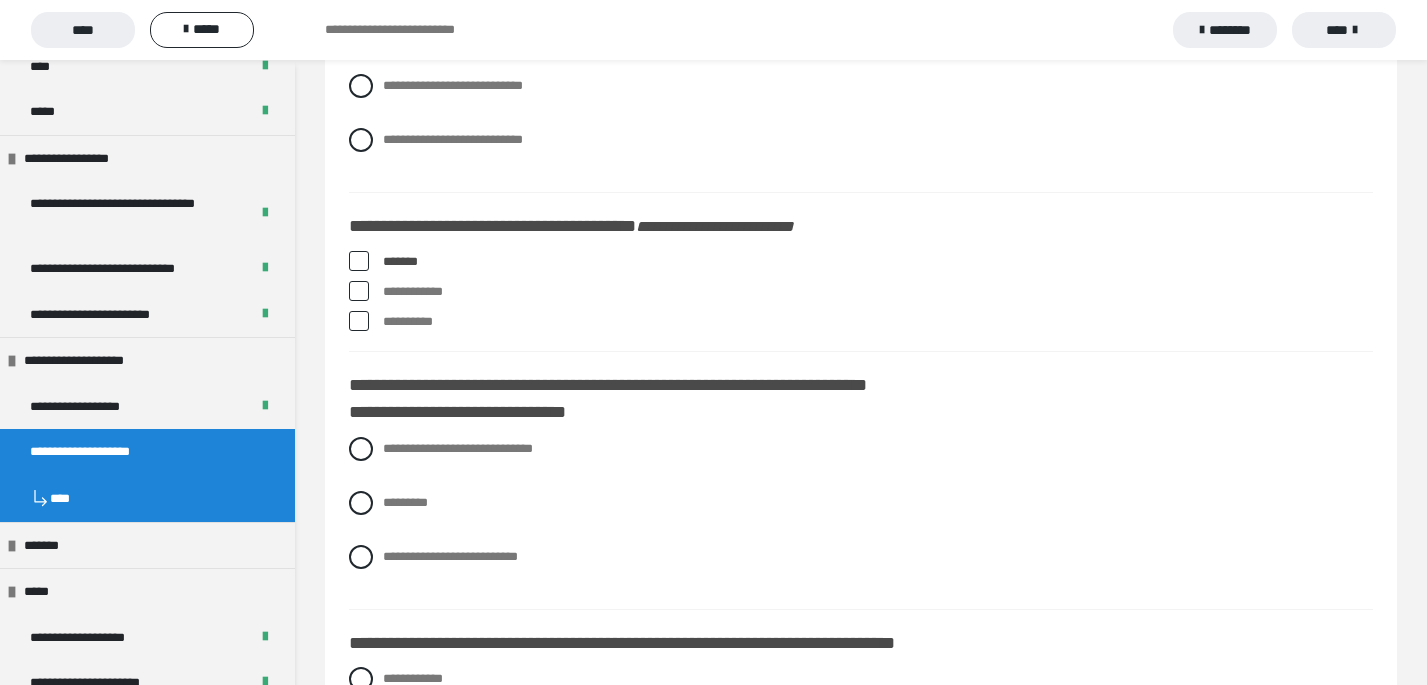 click at bounding box center (359, 321) 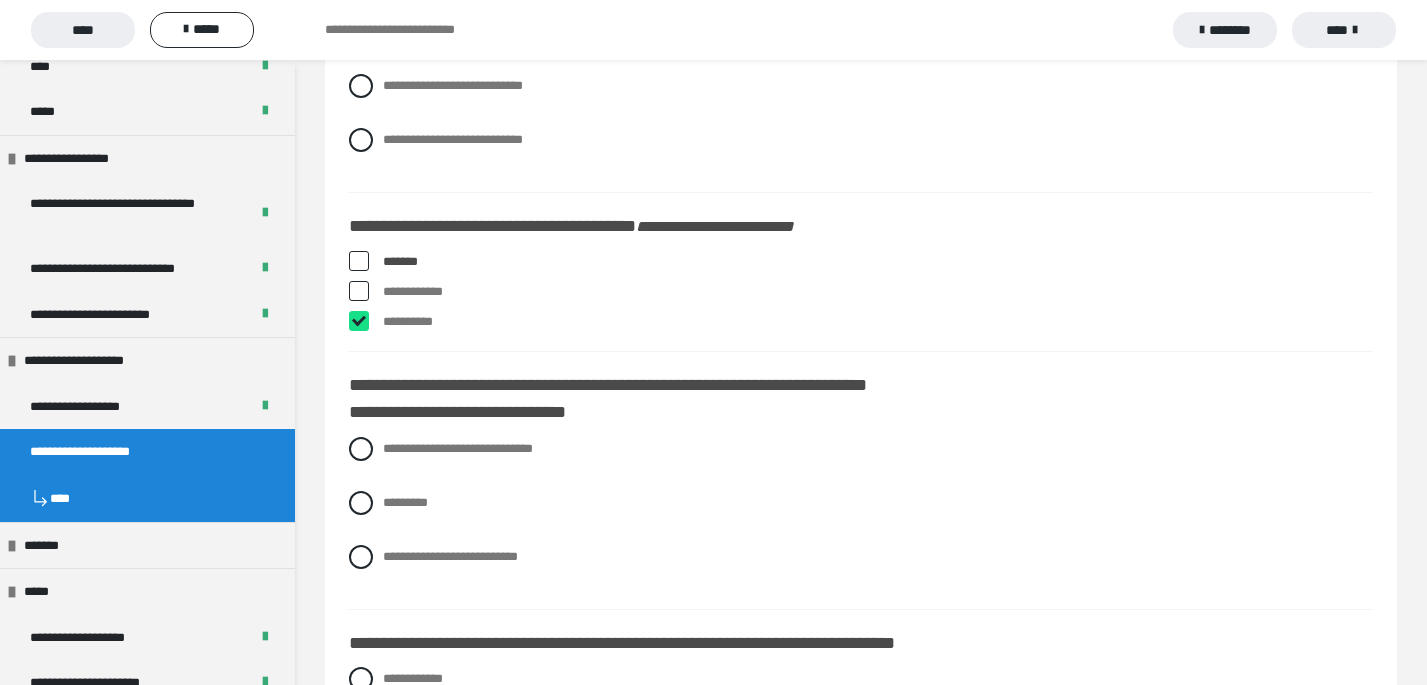 checkbox on "****" 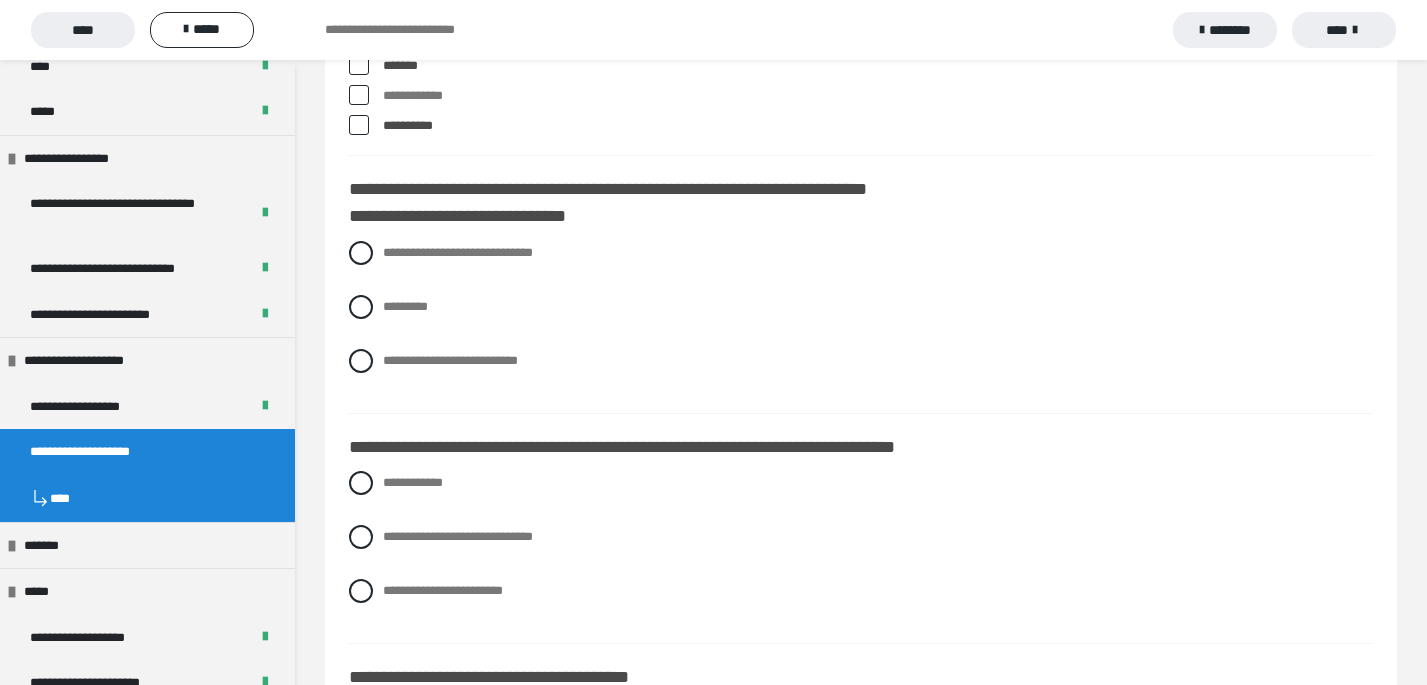 scroll, scrollTop: 6318, scrollLeft: 0, axis: vertical 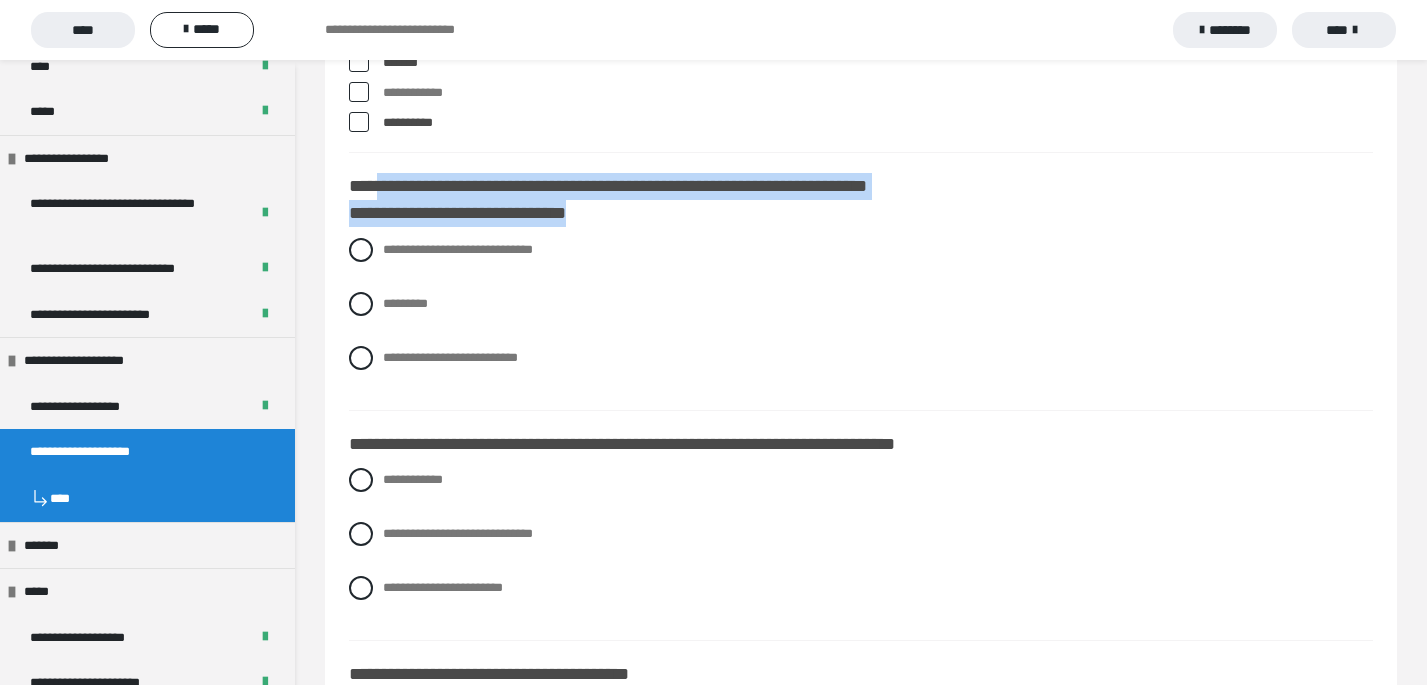 drag, startPoint x: 640, startPoint y: 218, endPoint x: 384, endPoint y: 184, distance: 258.24796 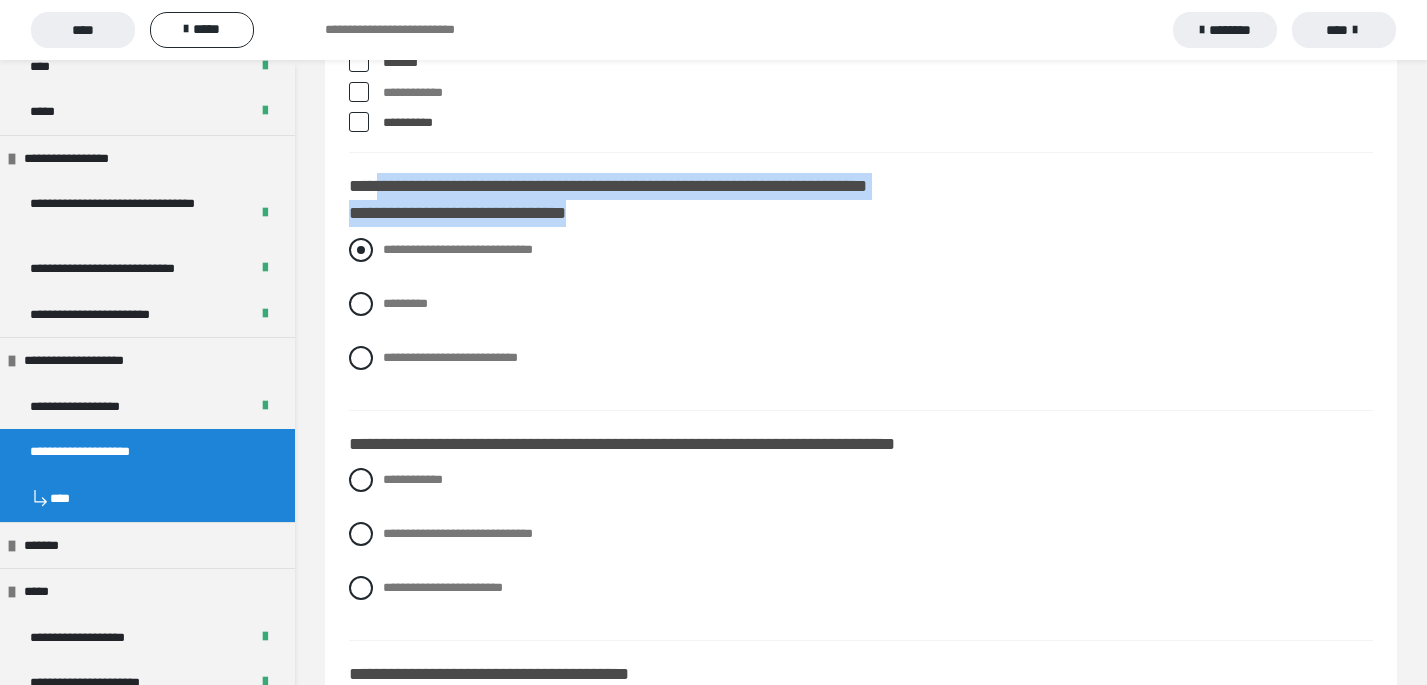 click at bounding box center [361, 250] 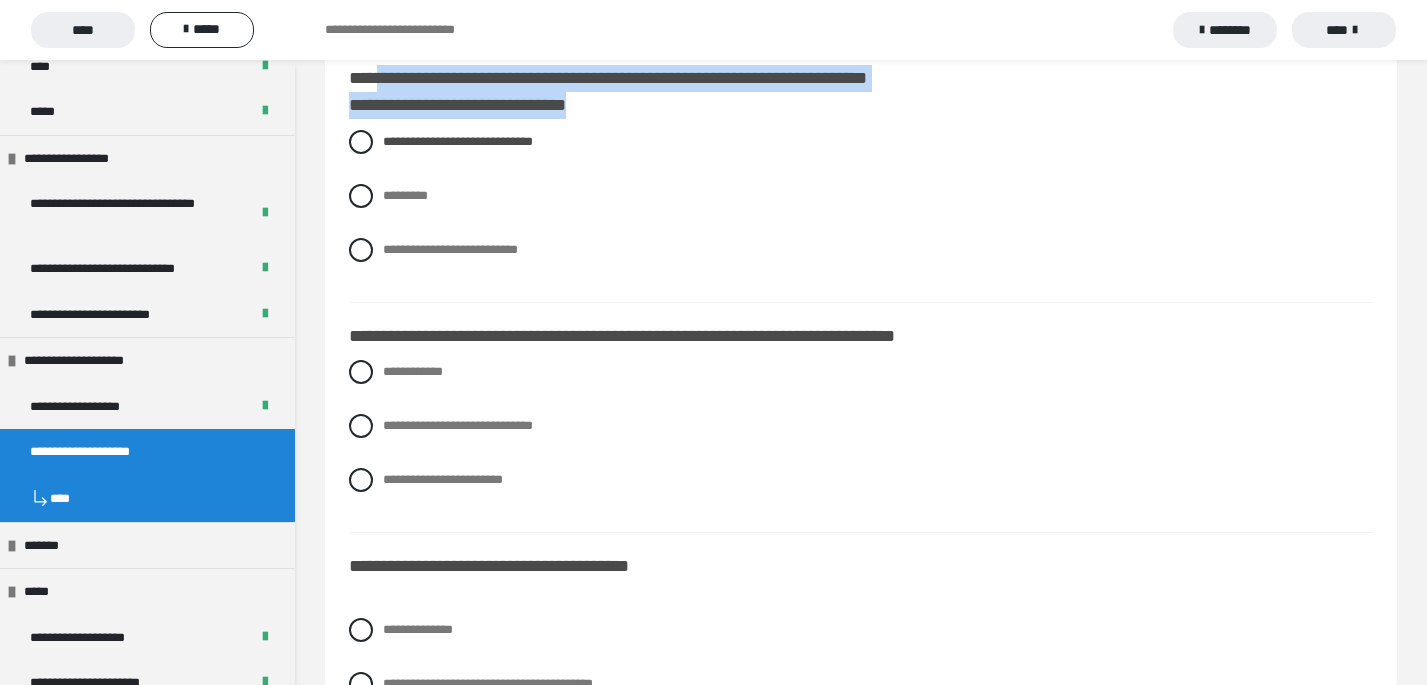 scroll, scrollTop: 6450, scrollLeft: 0, axis: vertical 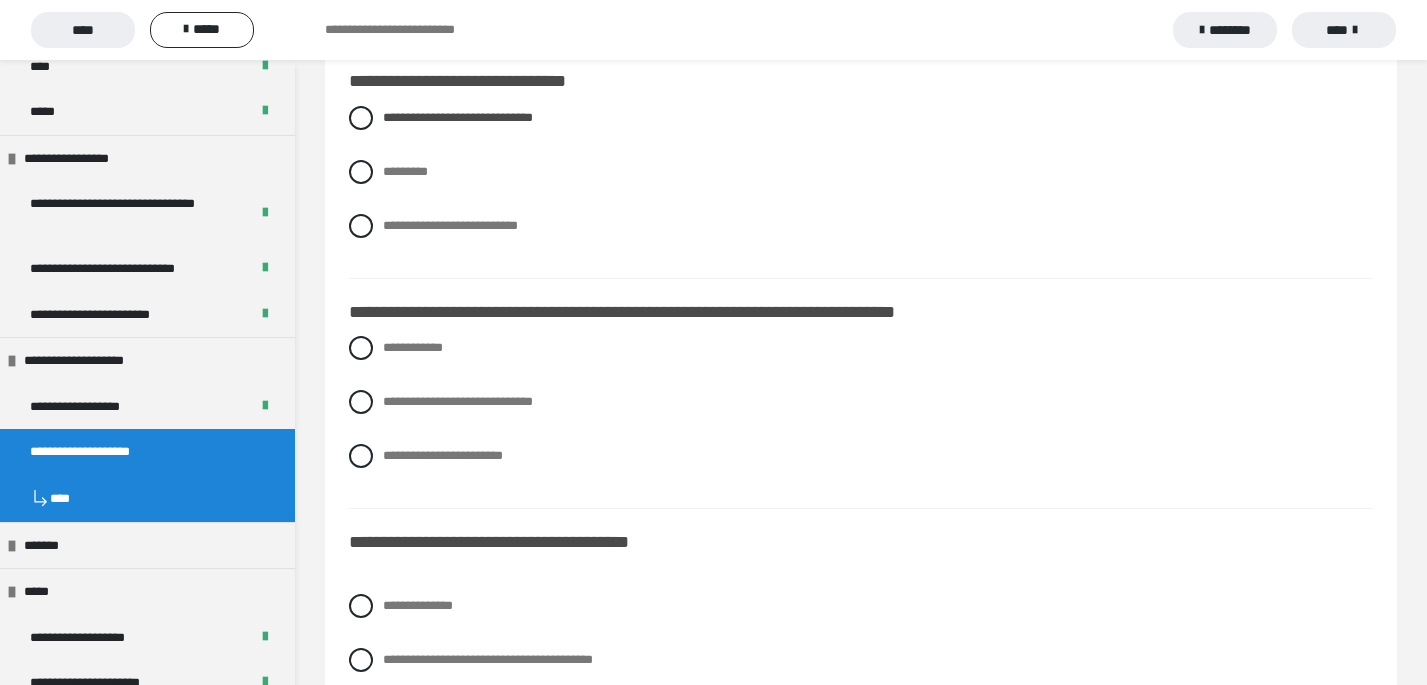drag, startPoint x: 1029, startPoint y: 315, endPoint x: 506, endPoint y: 331, distance: 523.2447 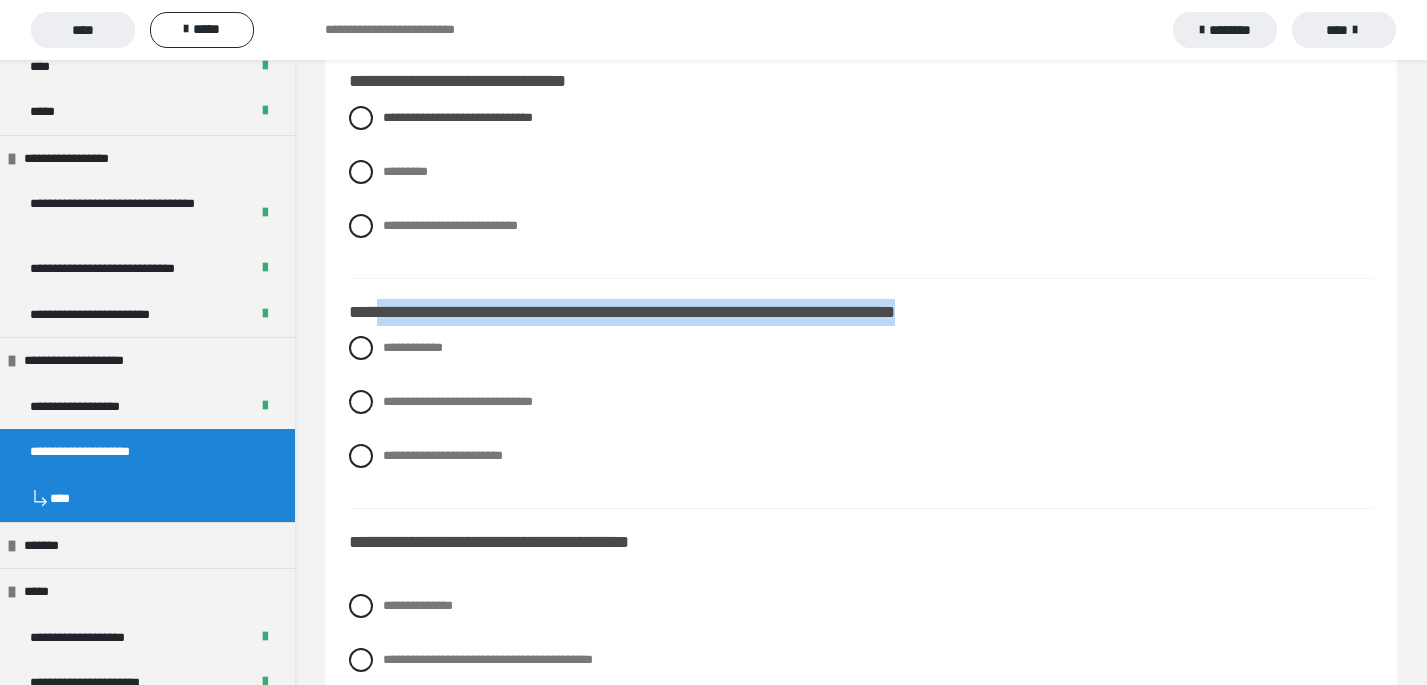 drag, startPoint x: 380, startPoint y: 315, endPoint x: 1068, endPoint y: 306, distance: 688.05884 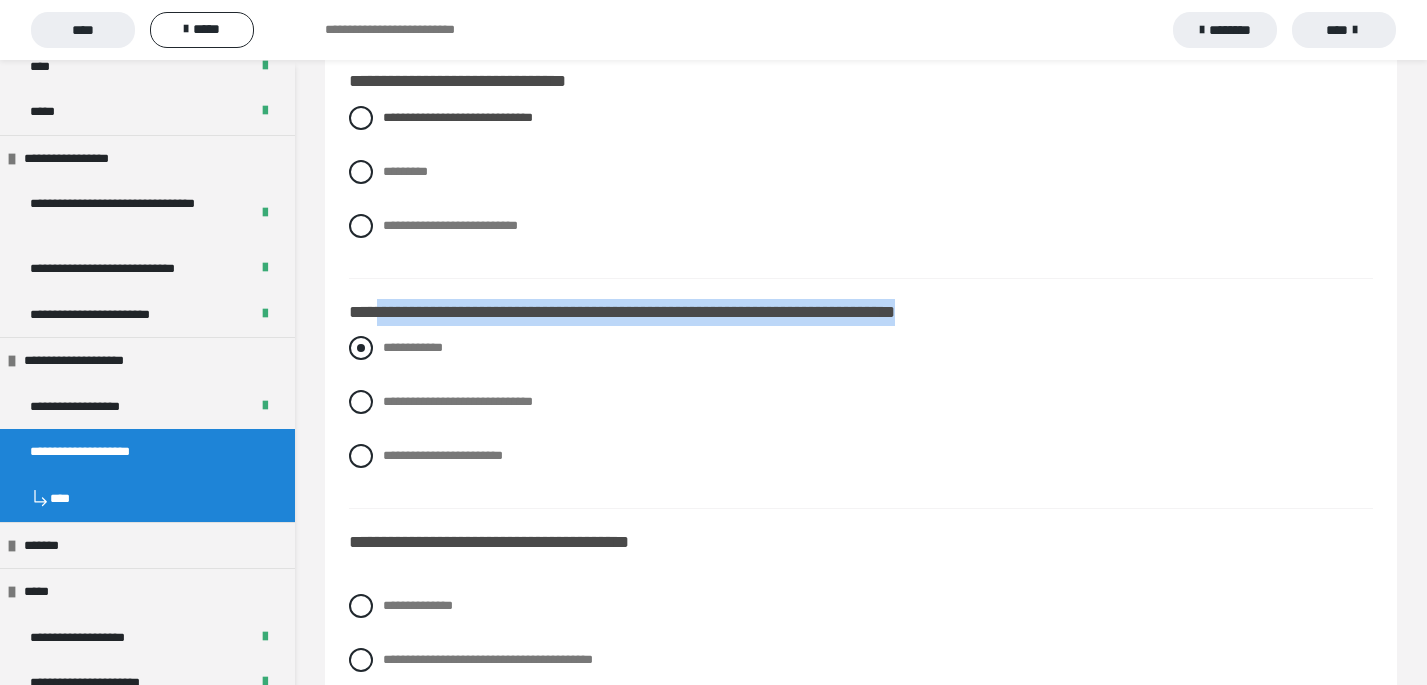 click at bounding box center [361, 348] 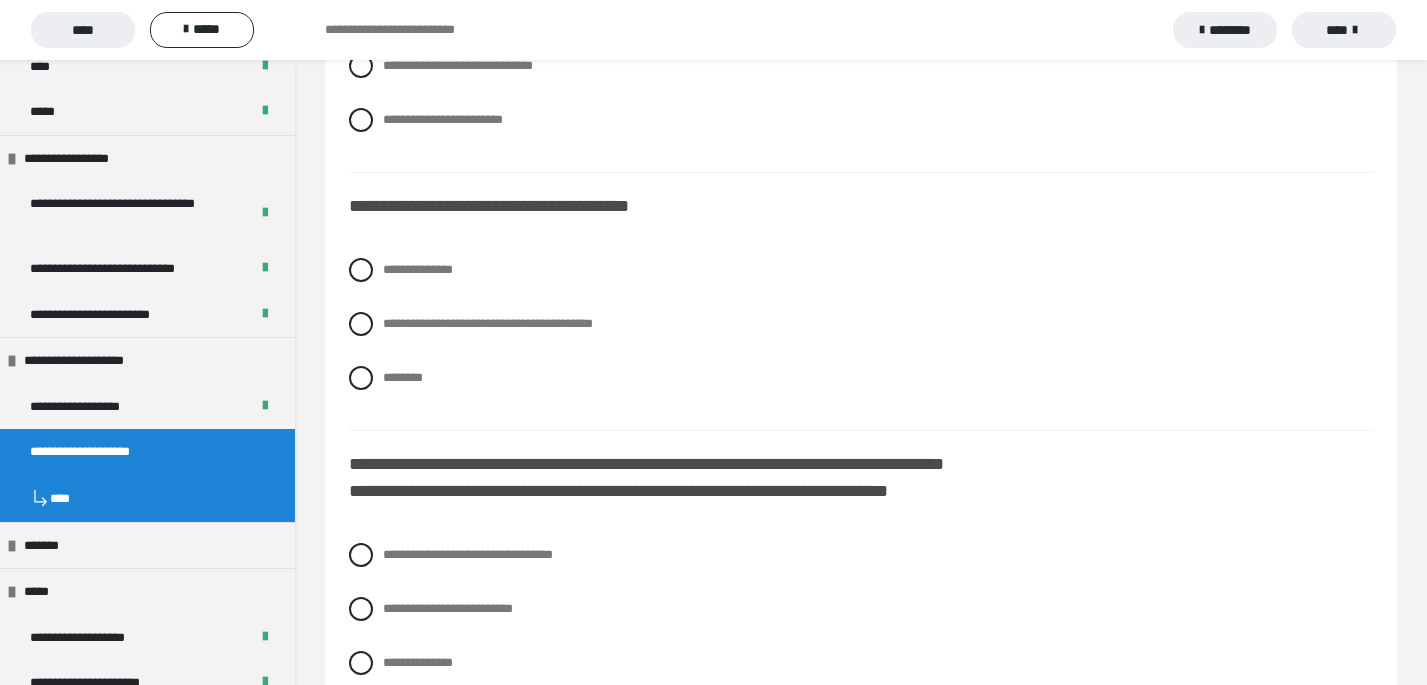 scroll, scrollTop: 6789, scrollLeft: 0, axis: vertical 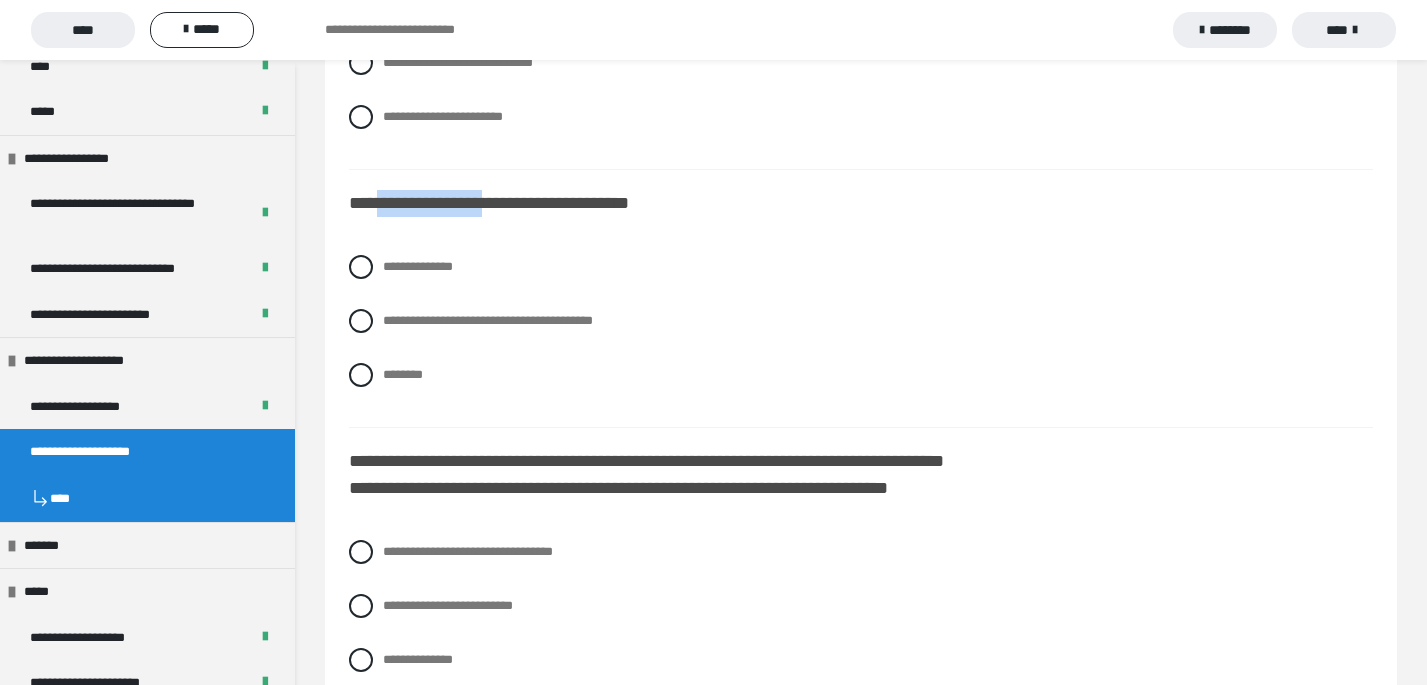 drag, startPoint x: 519, startPoint y: 209, endPoint x: 380, endPoint y: 204, distance: 139.0899 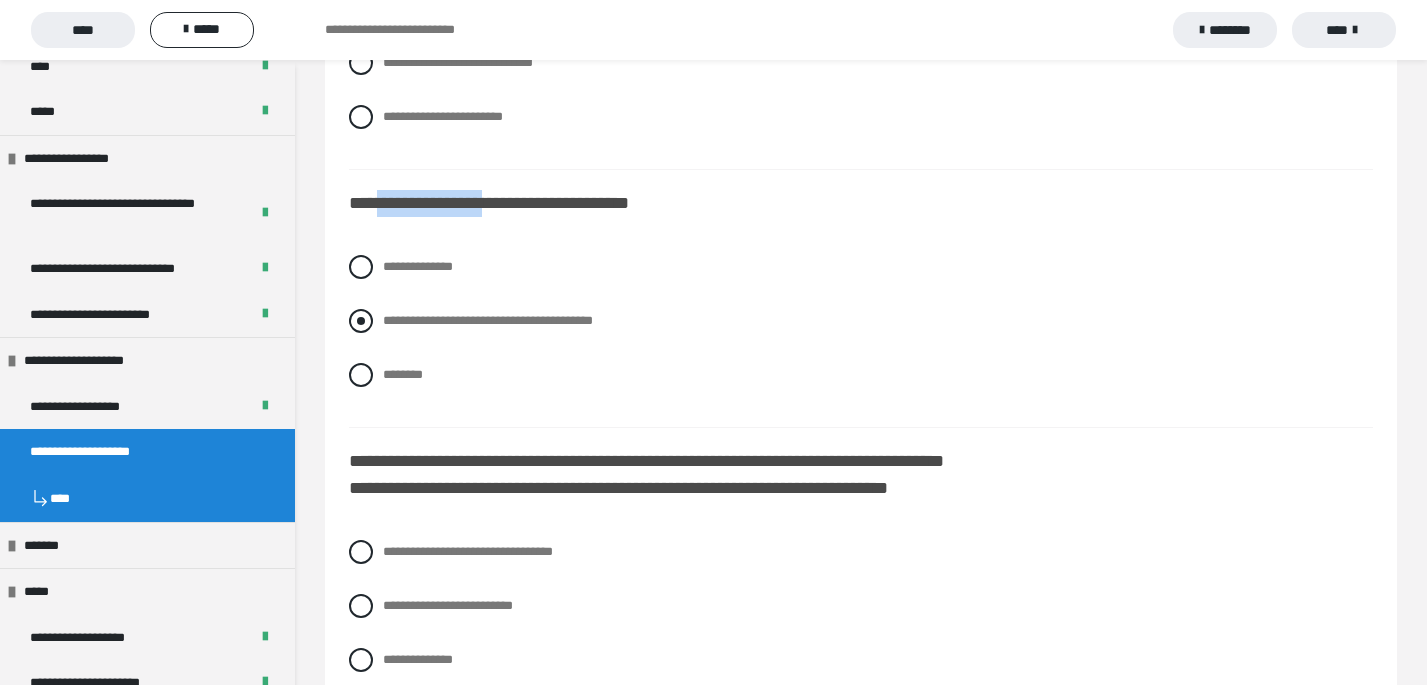 click at bounding box center (361, 321) 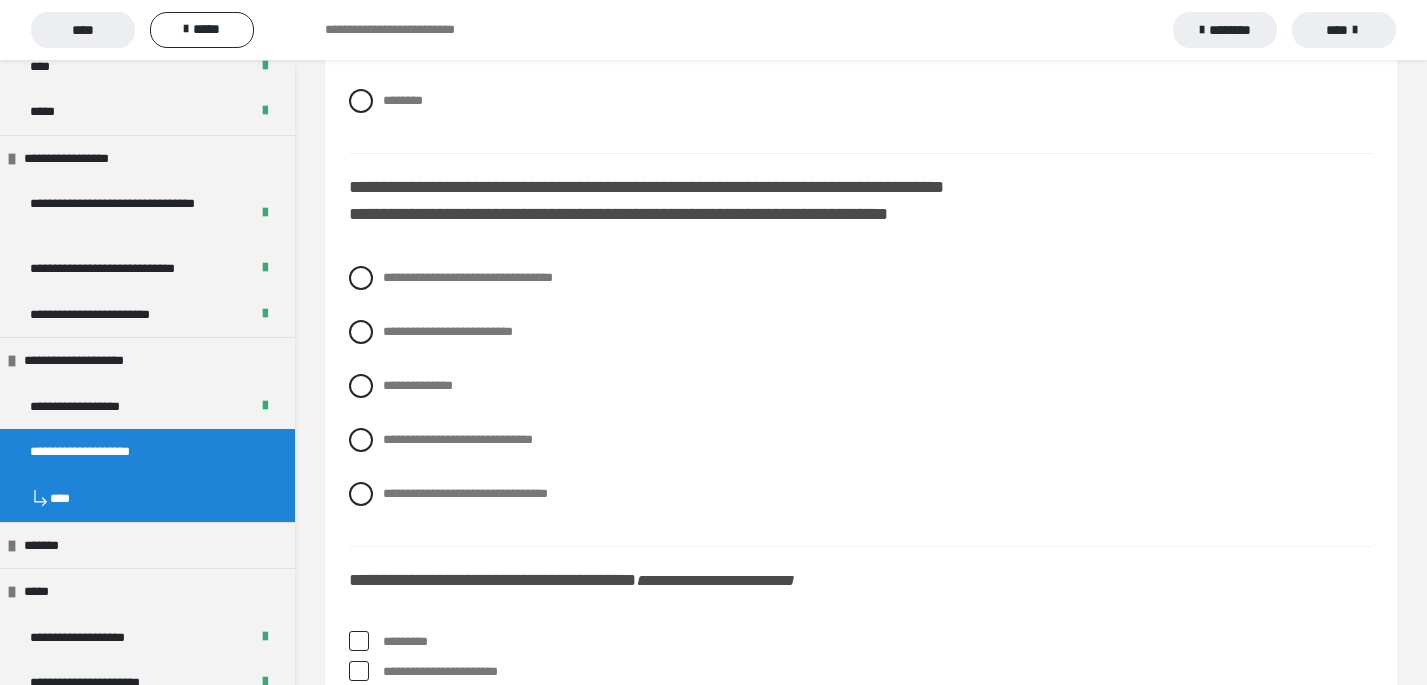 scroll, scrollTop: 7064, scrollLeft: 0, axis: vertical 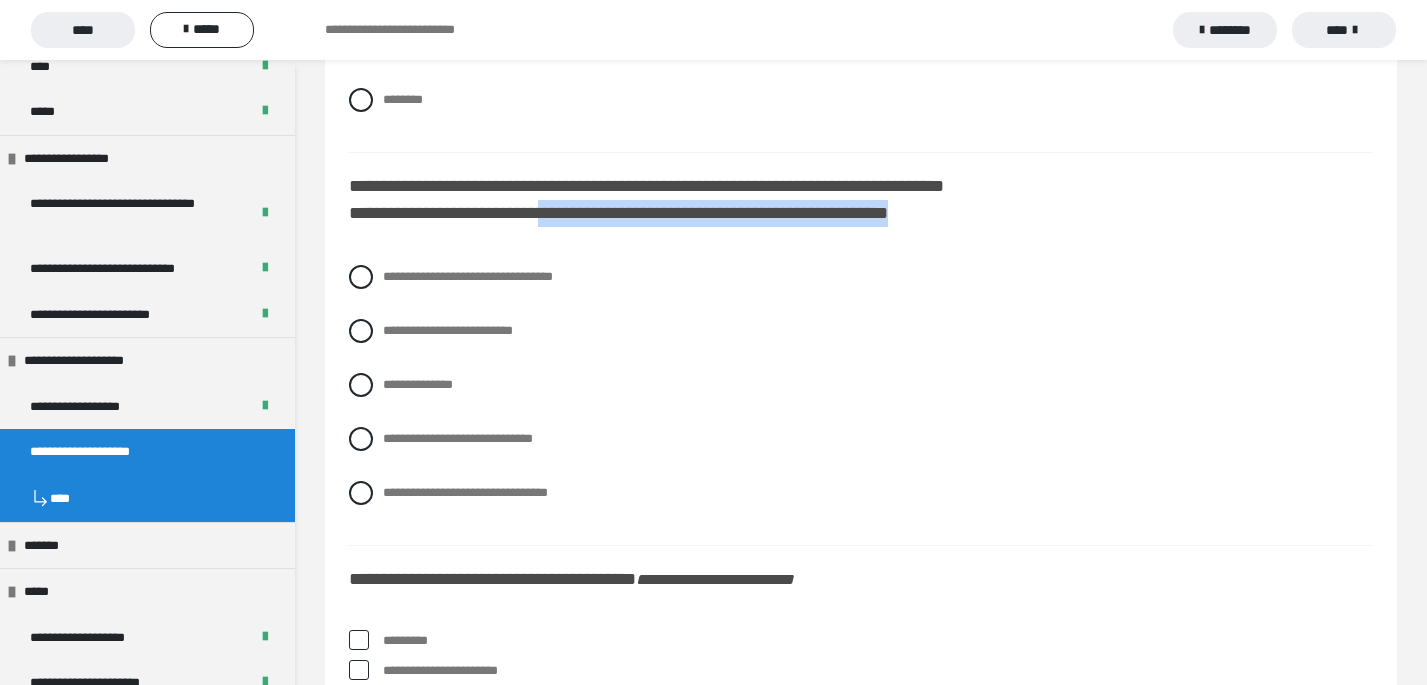 drag, startPoint x: 972, startPoint y: 224, endPoint x: 569, endPoint y: 204, distance: 403.49597 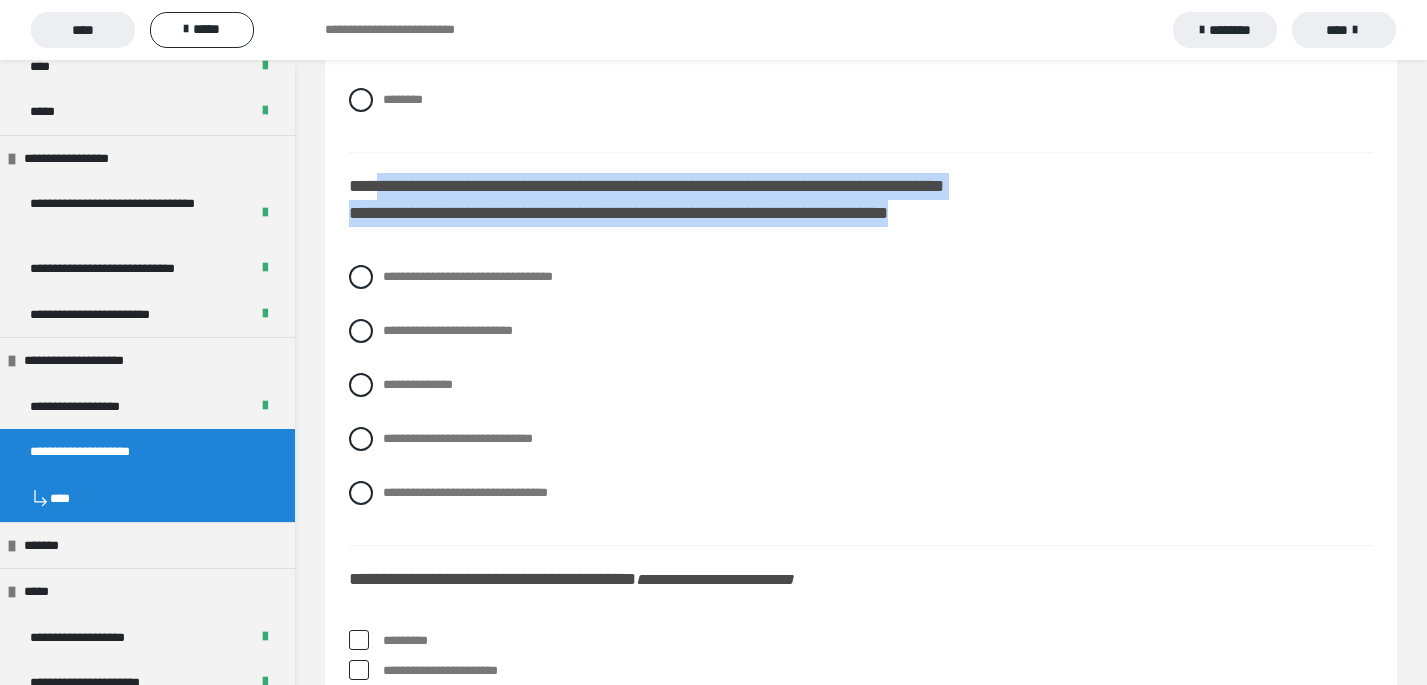 drag, startPoint x: 379, startPoint y: 187, endPoint x: 979, endPoint y: 227, distance: 601.33185 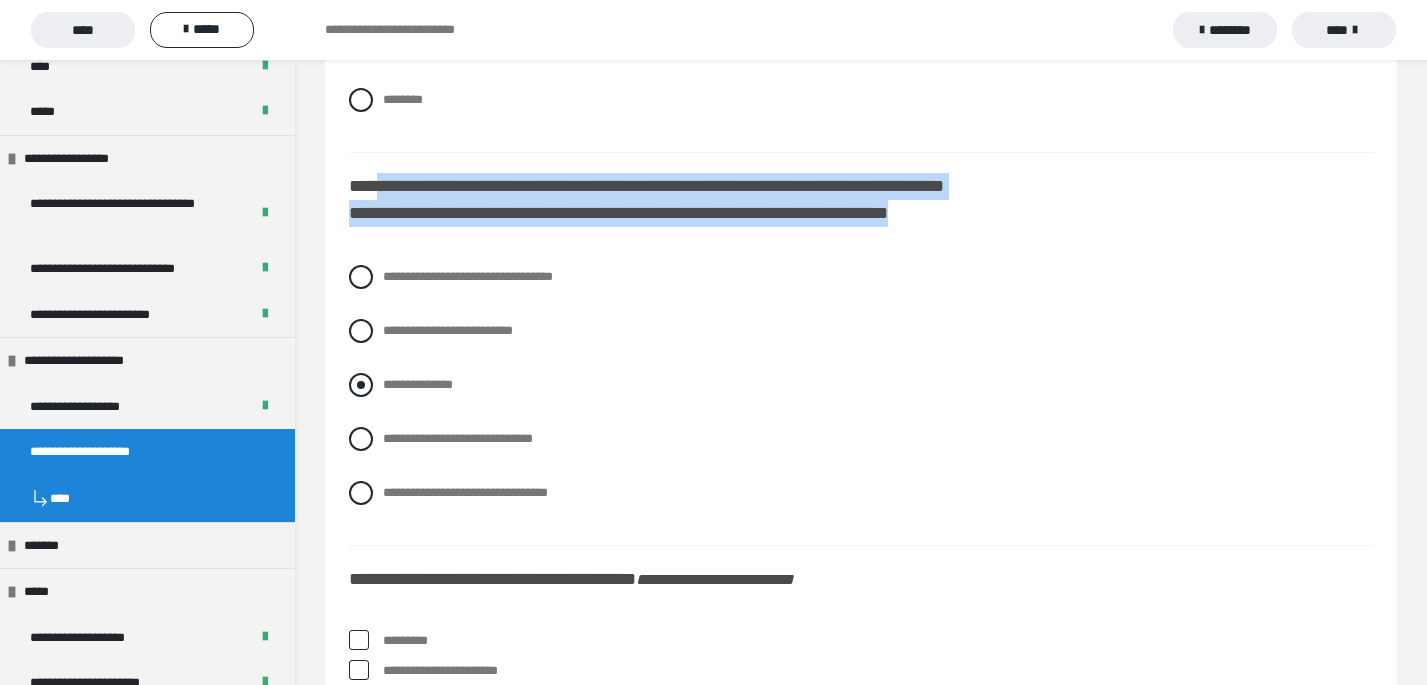 click at bounding box center [361, 385] 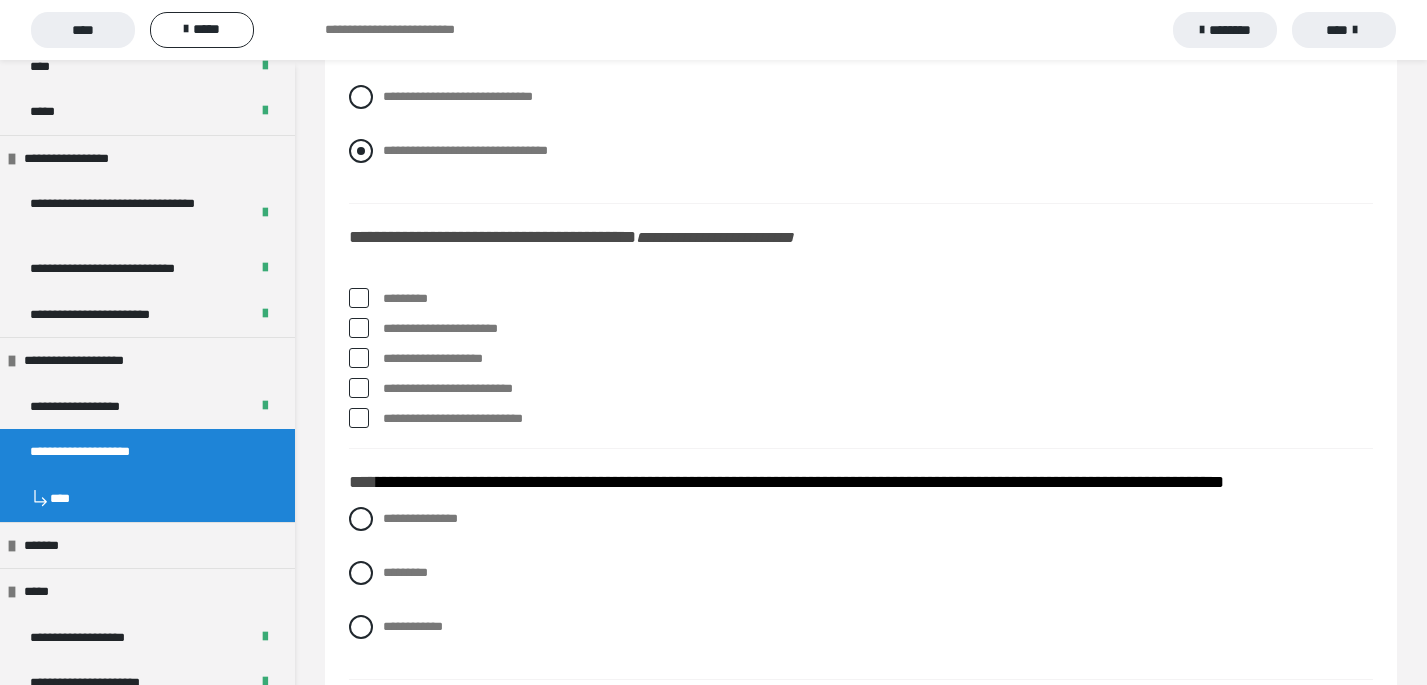 scroll, scrollTop: 7437, scrollLeft: 0, axis: vertical 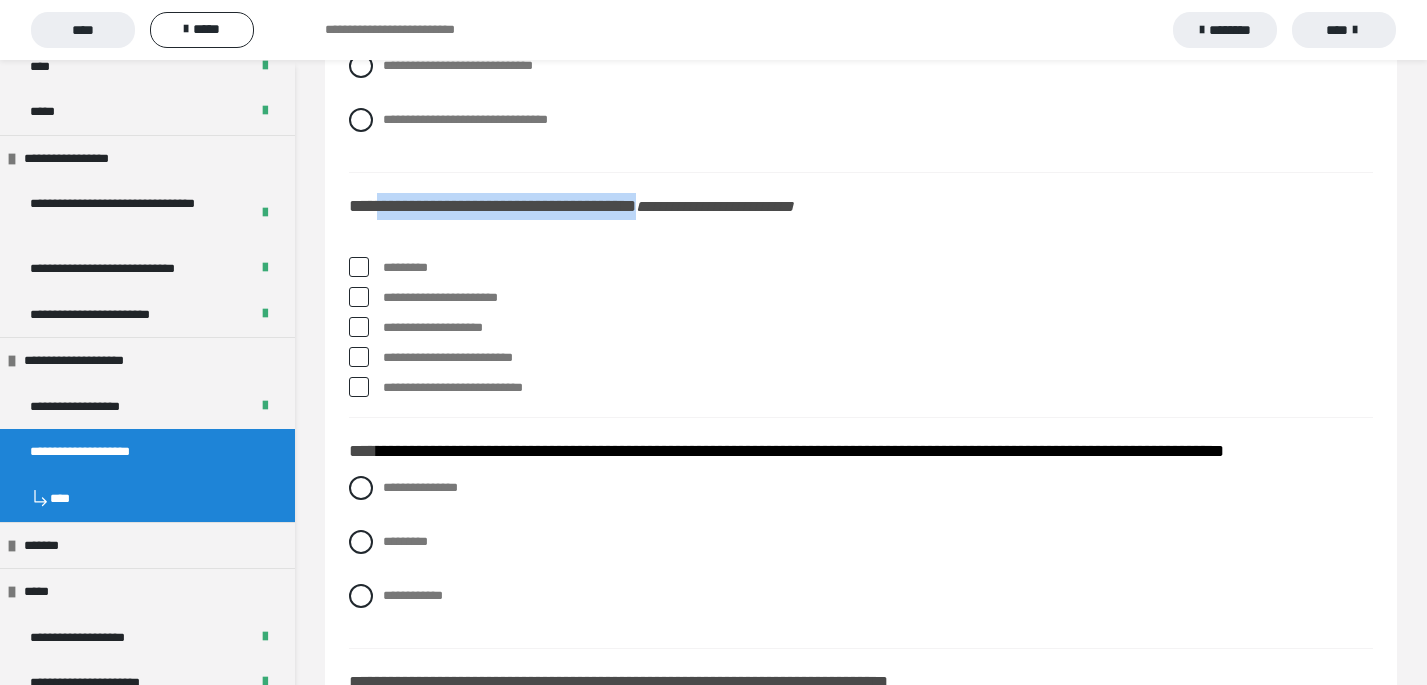 drag, startPoint x: 385, startPoint y: 209, endPoint x: 702, endPoint y: 201, distance: 317.10092 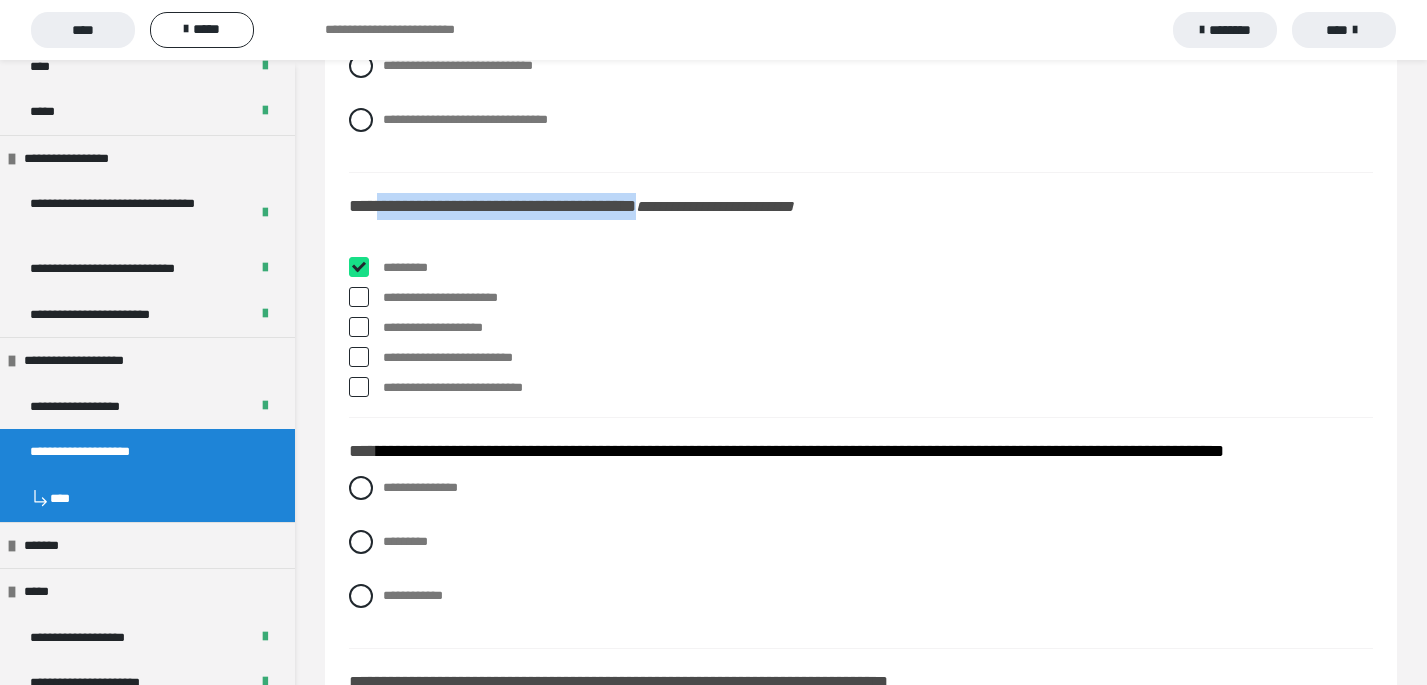 checkbox on "****" 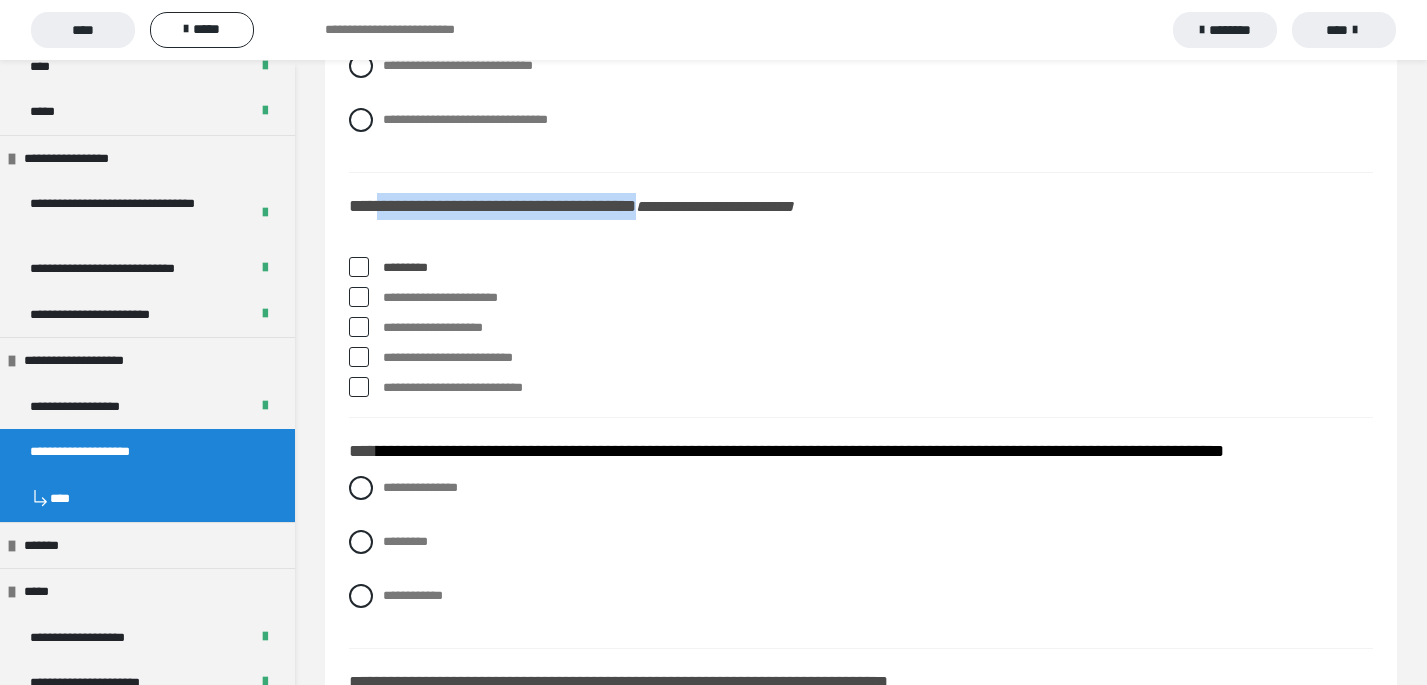 click at bounding box center [359, 297] 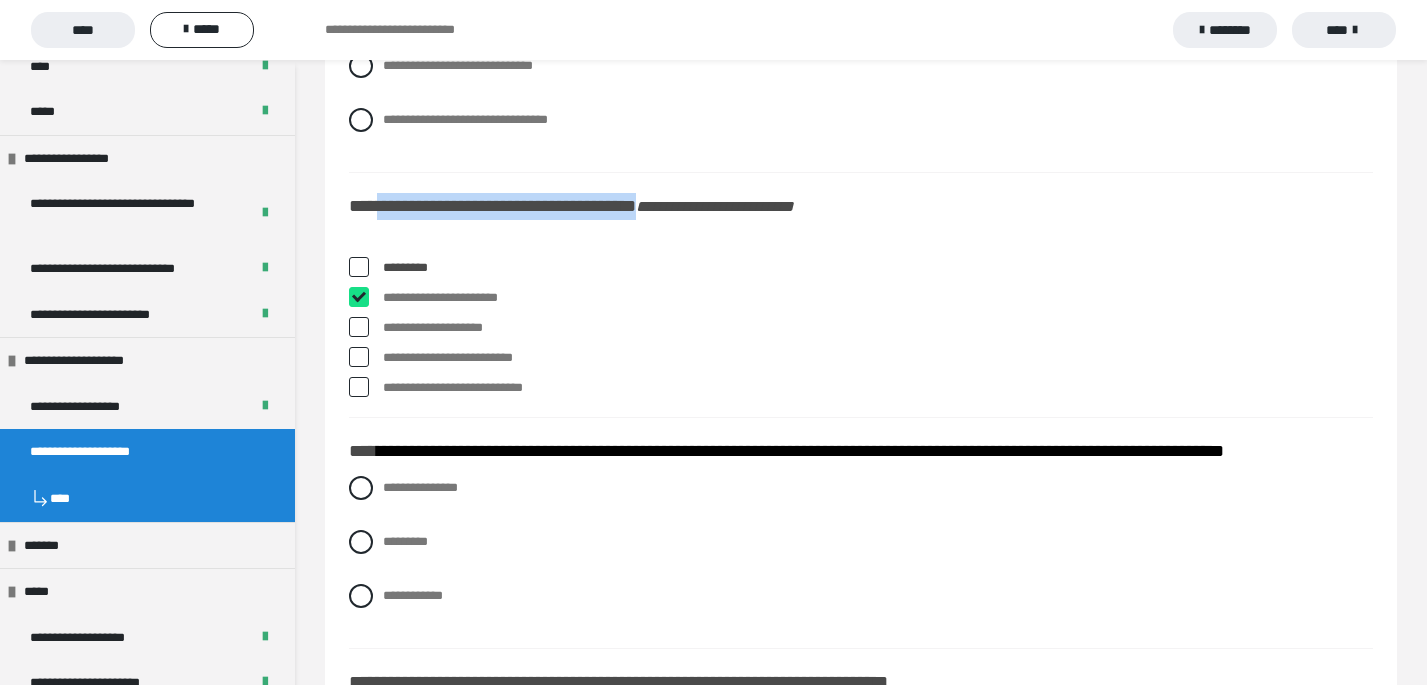 checkbox on "****" 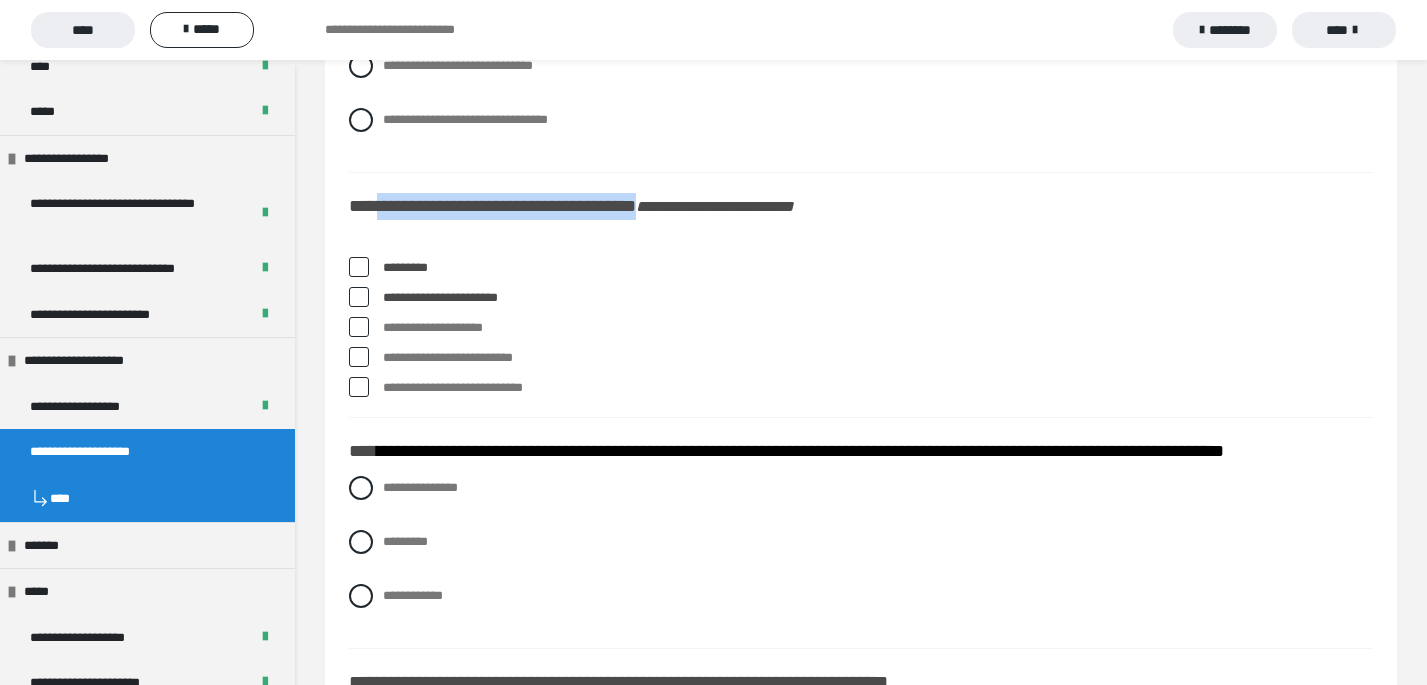 click at bounding box center (359, 387) 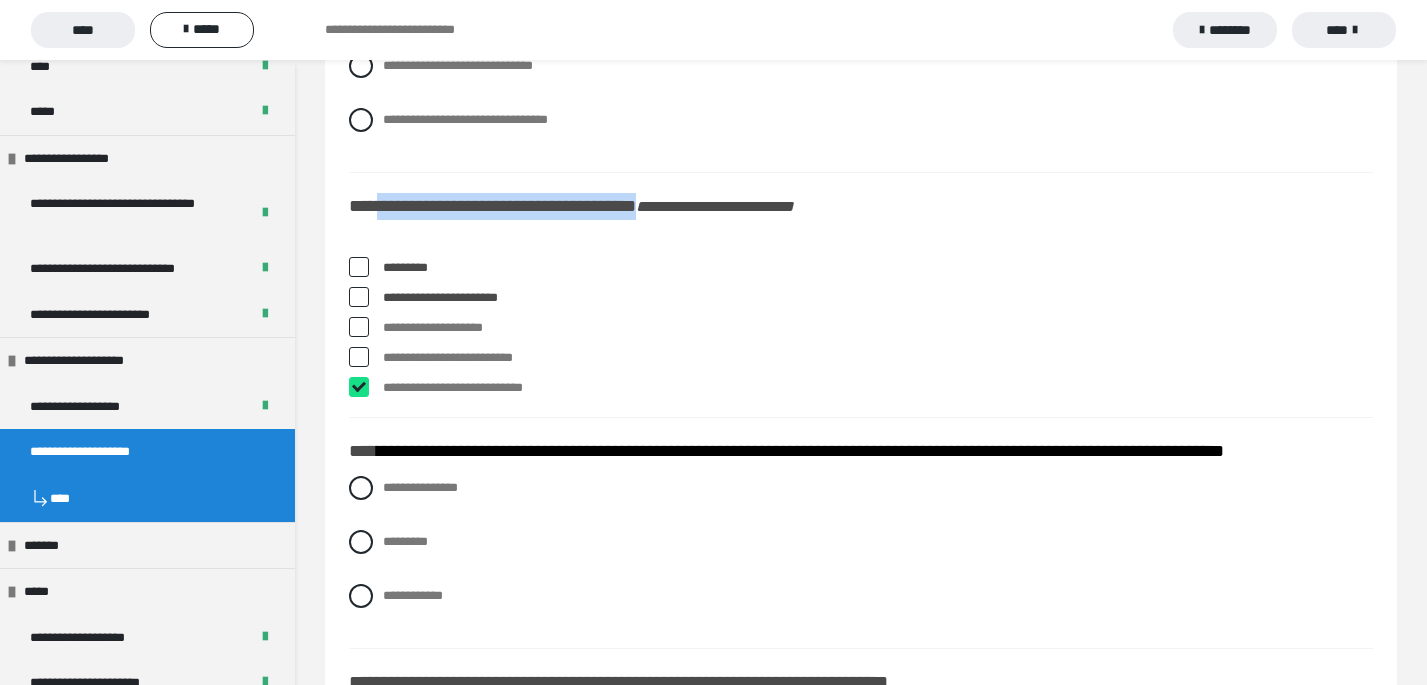 checkbox on "****" 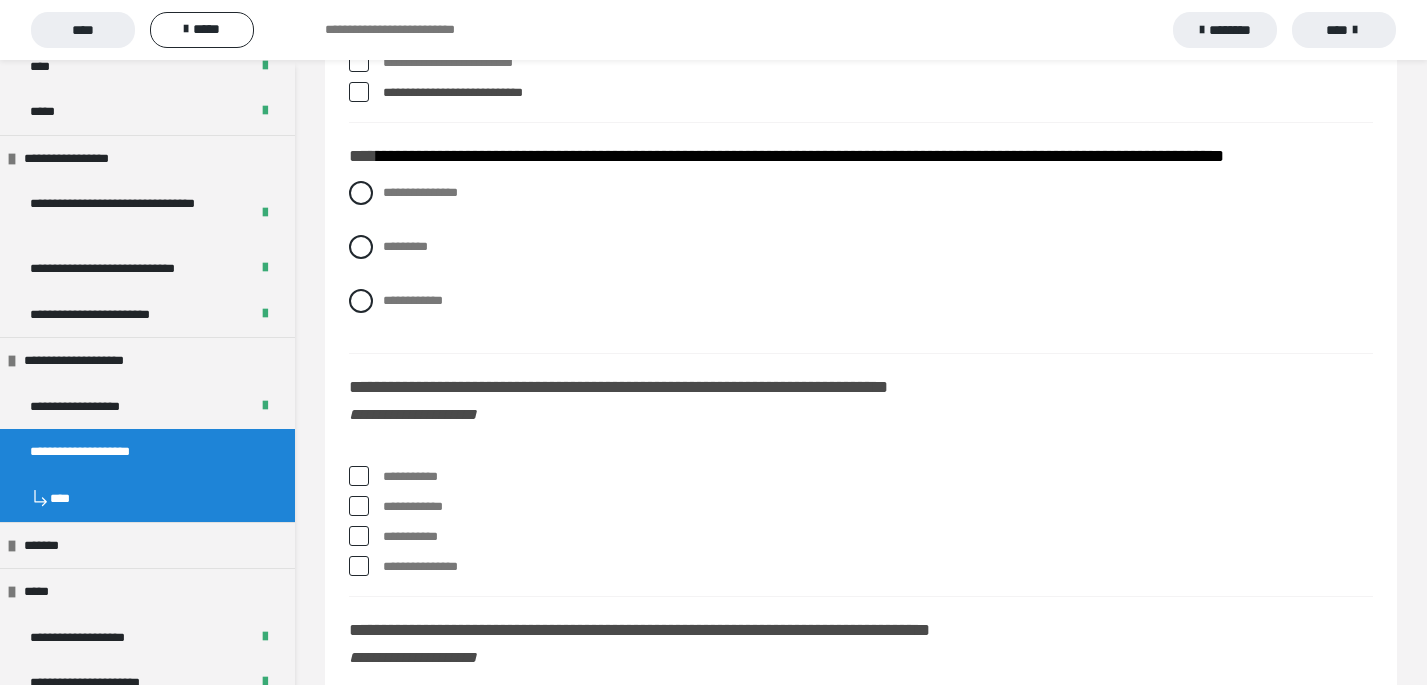 scroll, scrollTop: 7721, scrollLeft: 0, axis: vertical 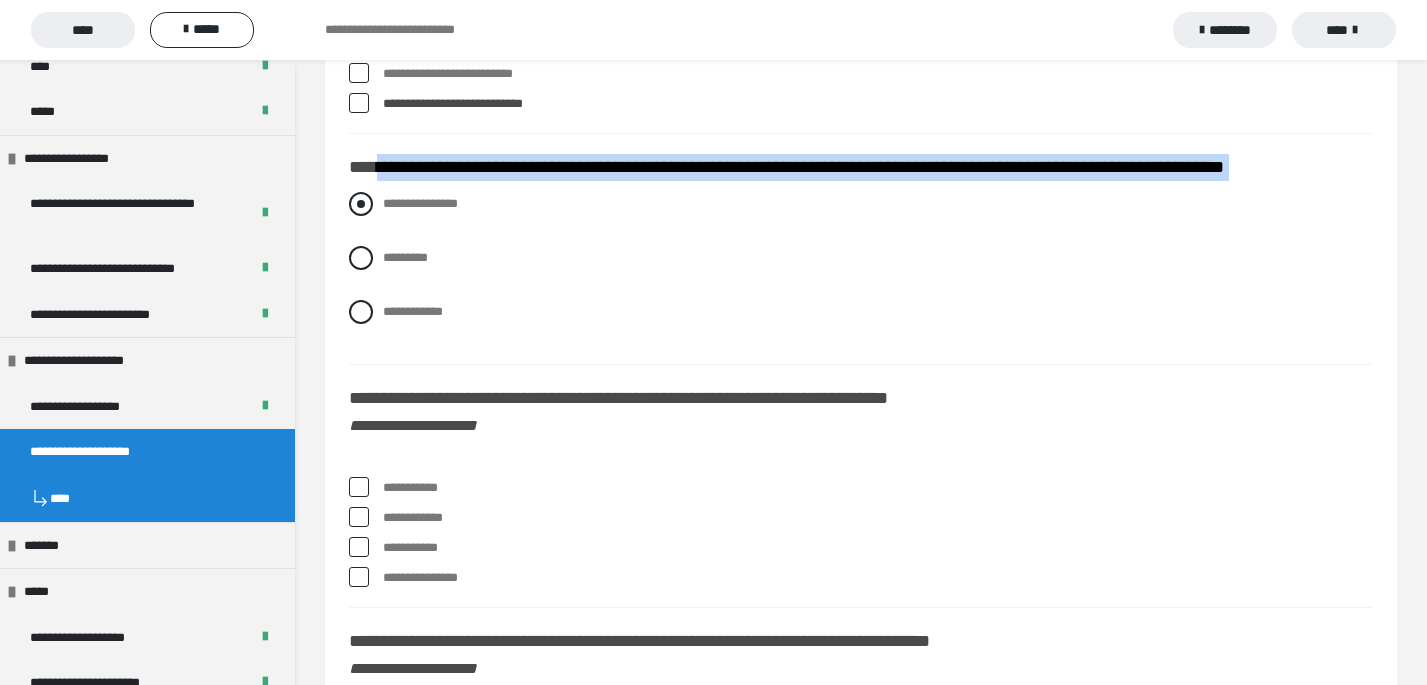 drag, startPoint x: 384, startPoint y: 172, endPoint x: 1321, endPoint y: 193, distance: 937.2353 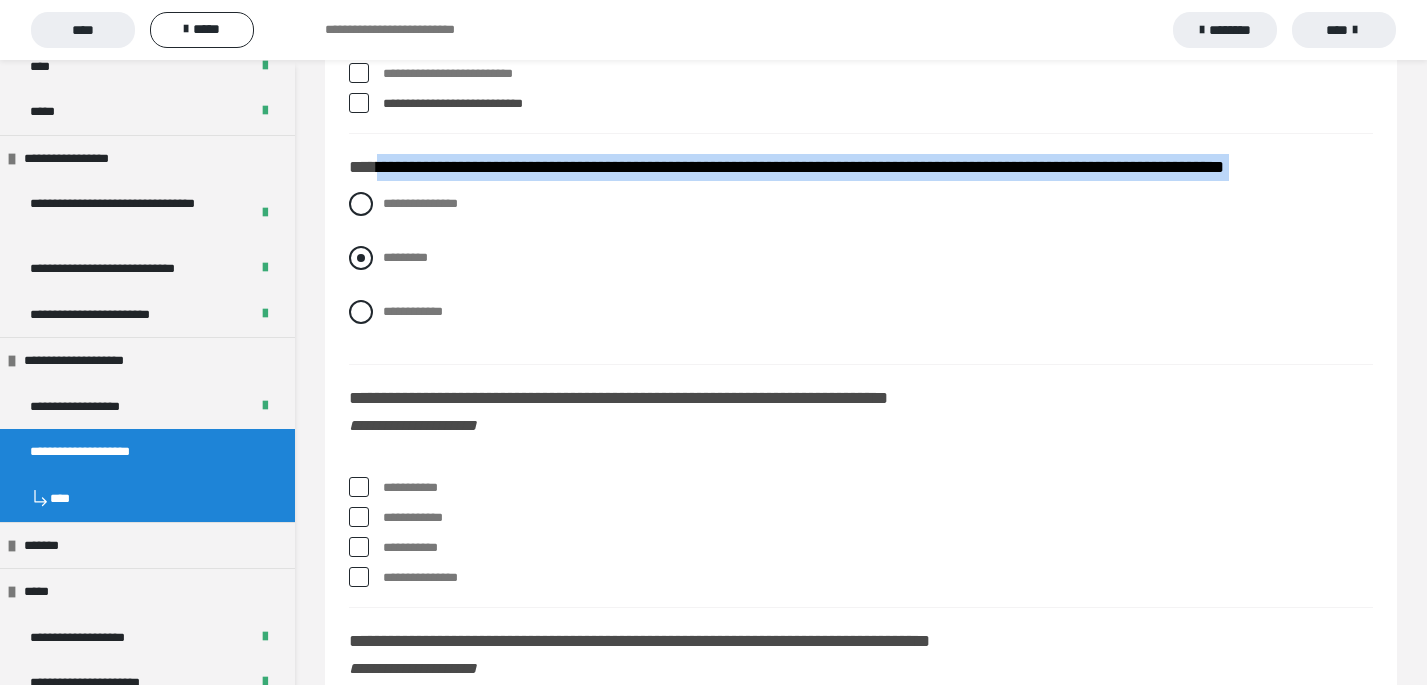 click at bounding box center [361, 258] 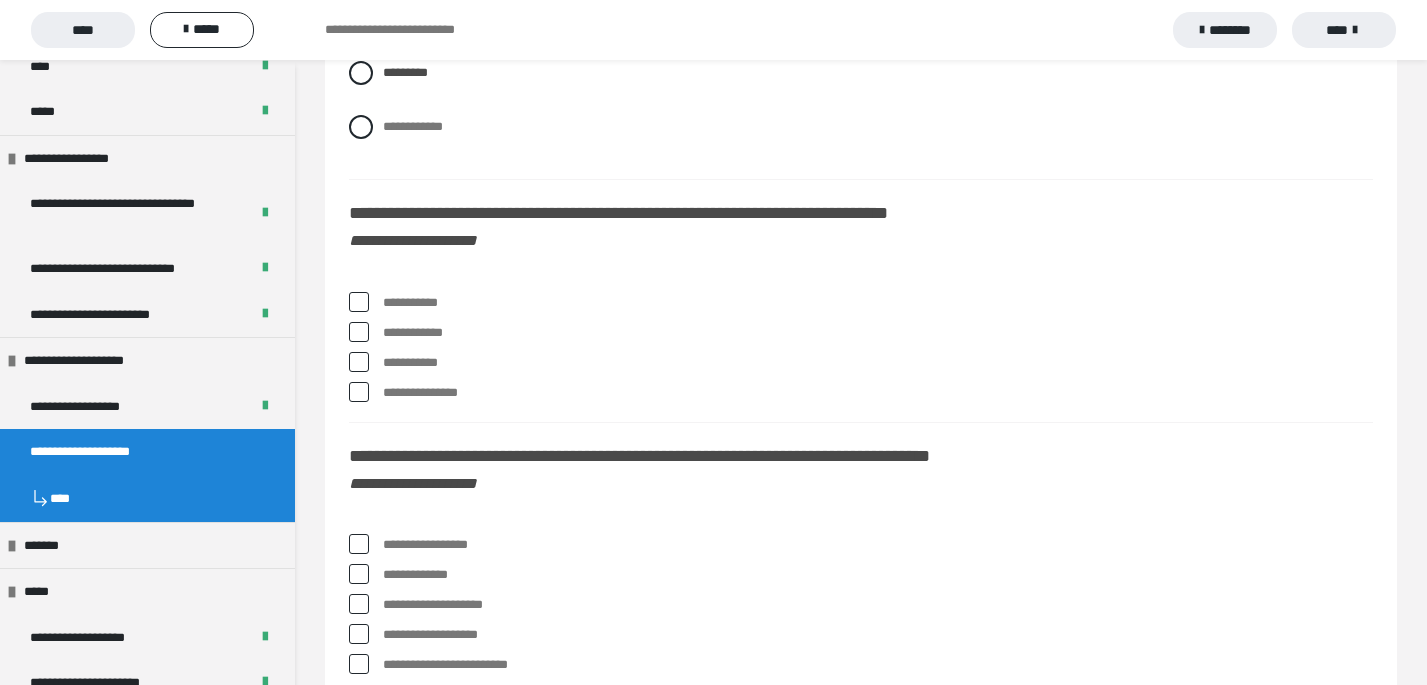 scroll, scrollTop: 7932, scrollLeft: 0, axis: vertical 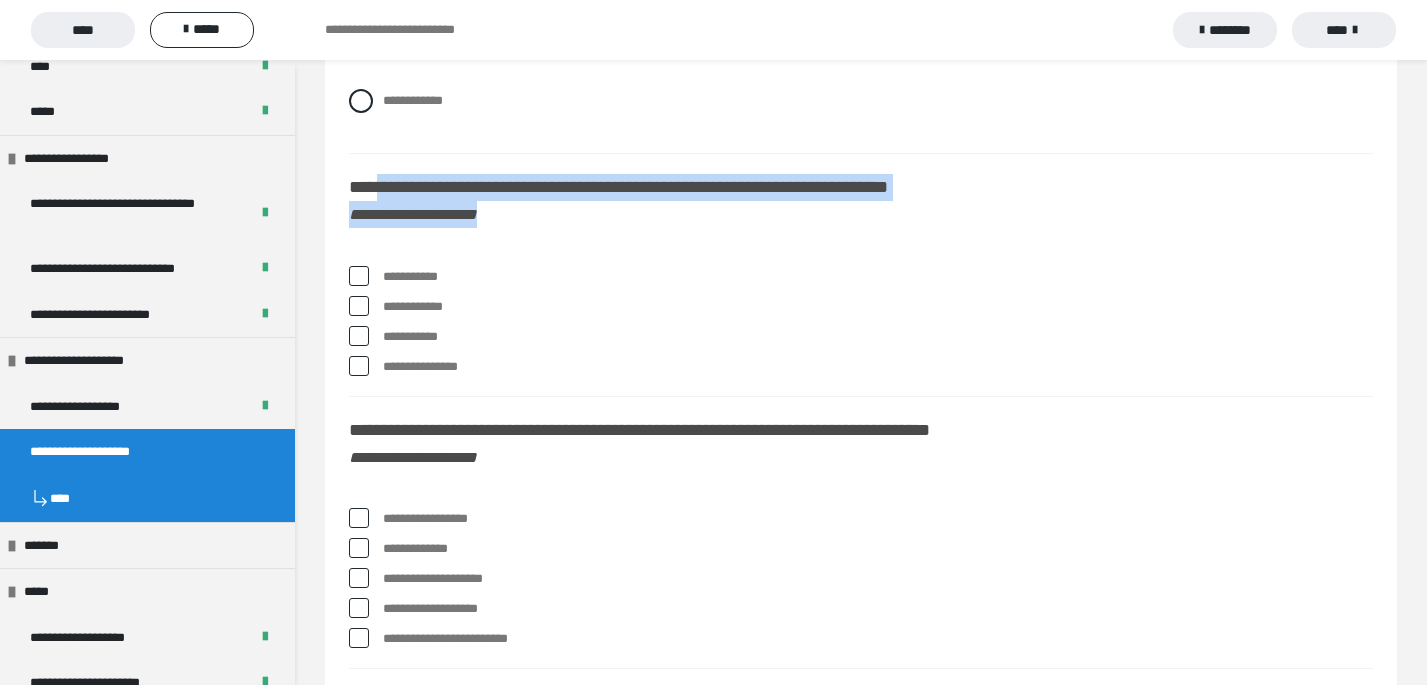 drag, startPoint x: 1004, startPoint y: 189, endPoint x: 587, endPoint y: 217, distance: 417.939 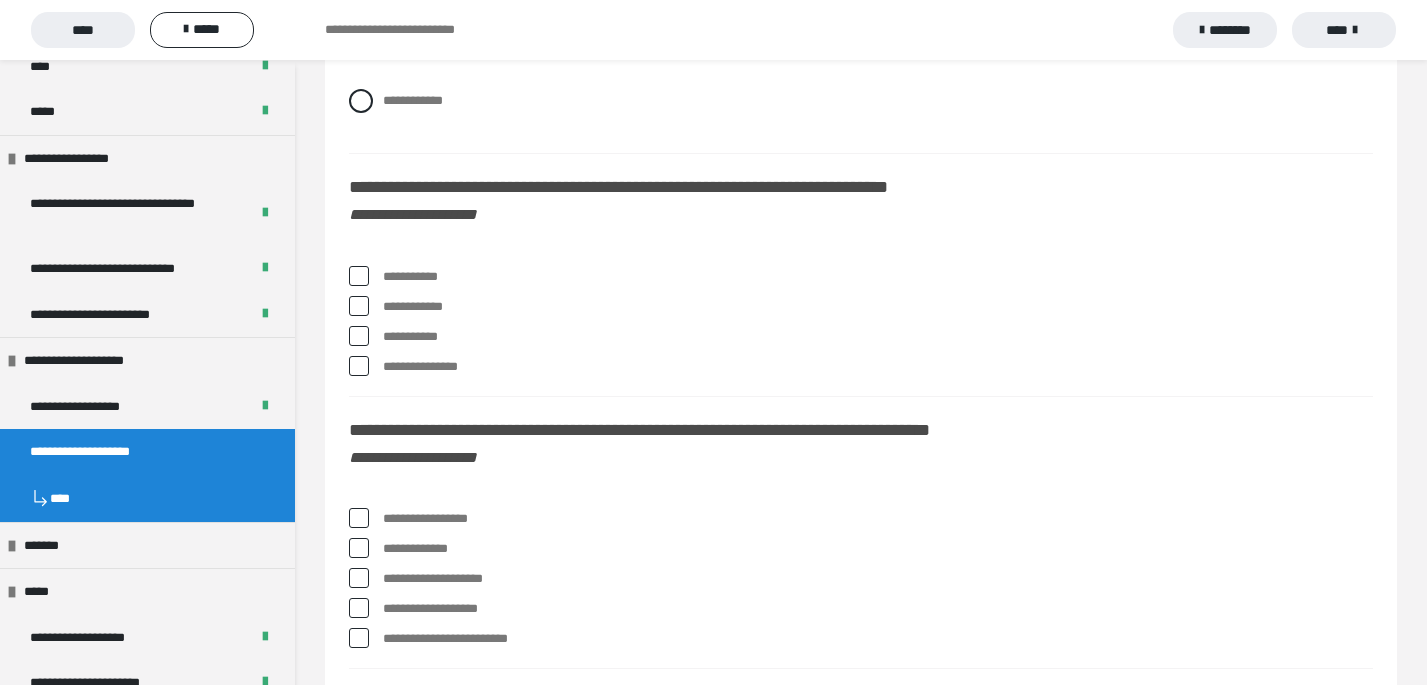 click on "**********" at bounding box center (861, 326) 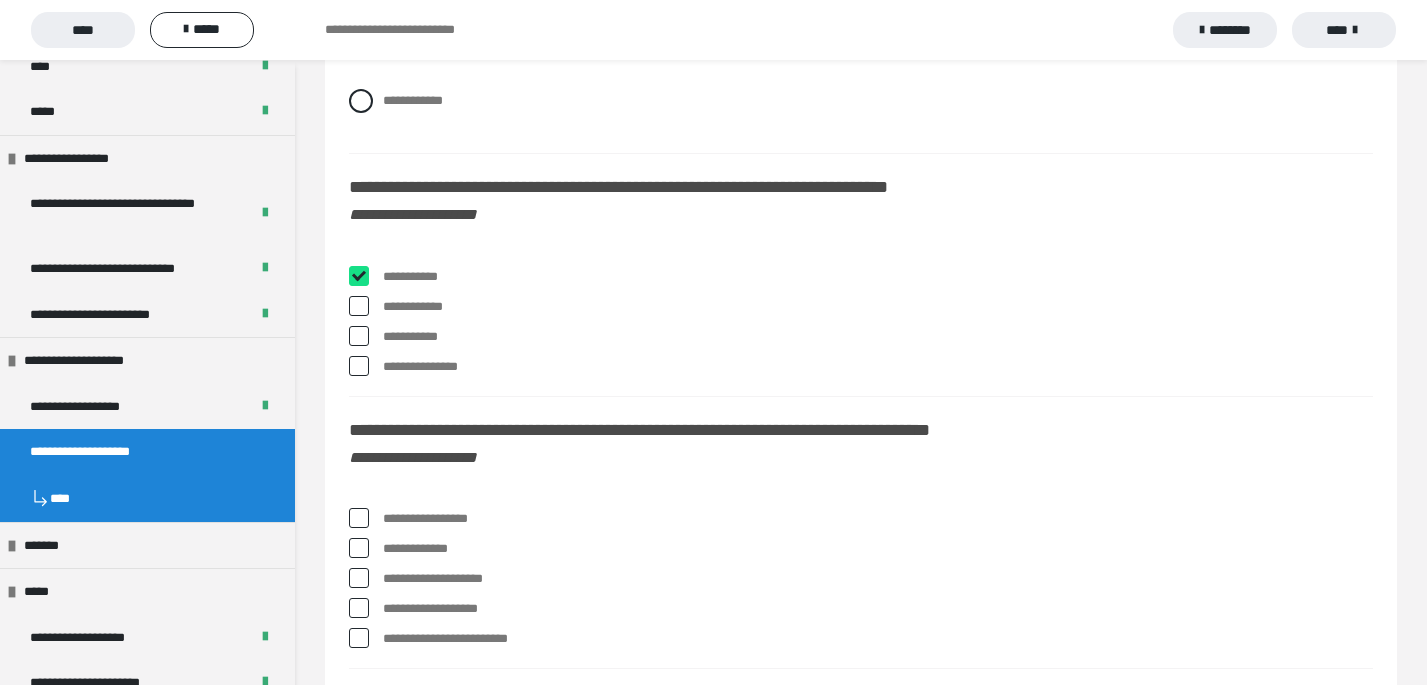 checkbox on "****" 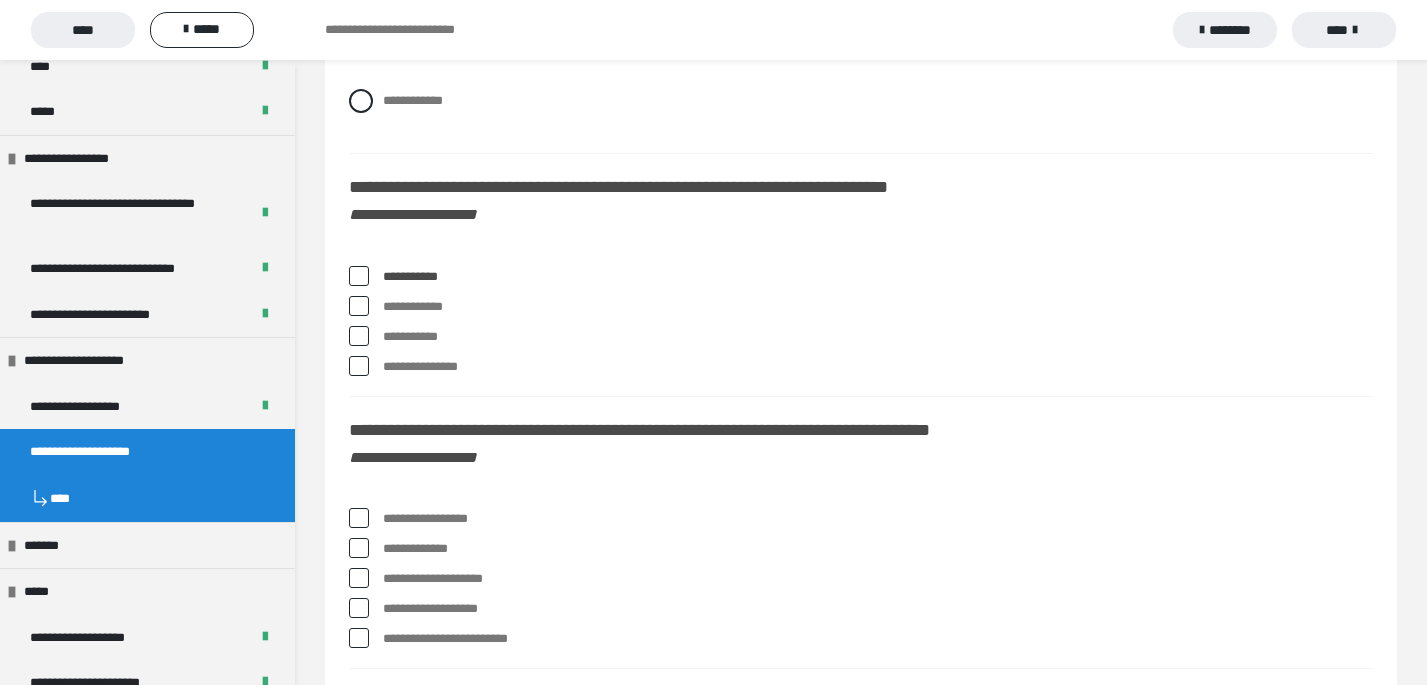click at bounding box center [359, 336] 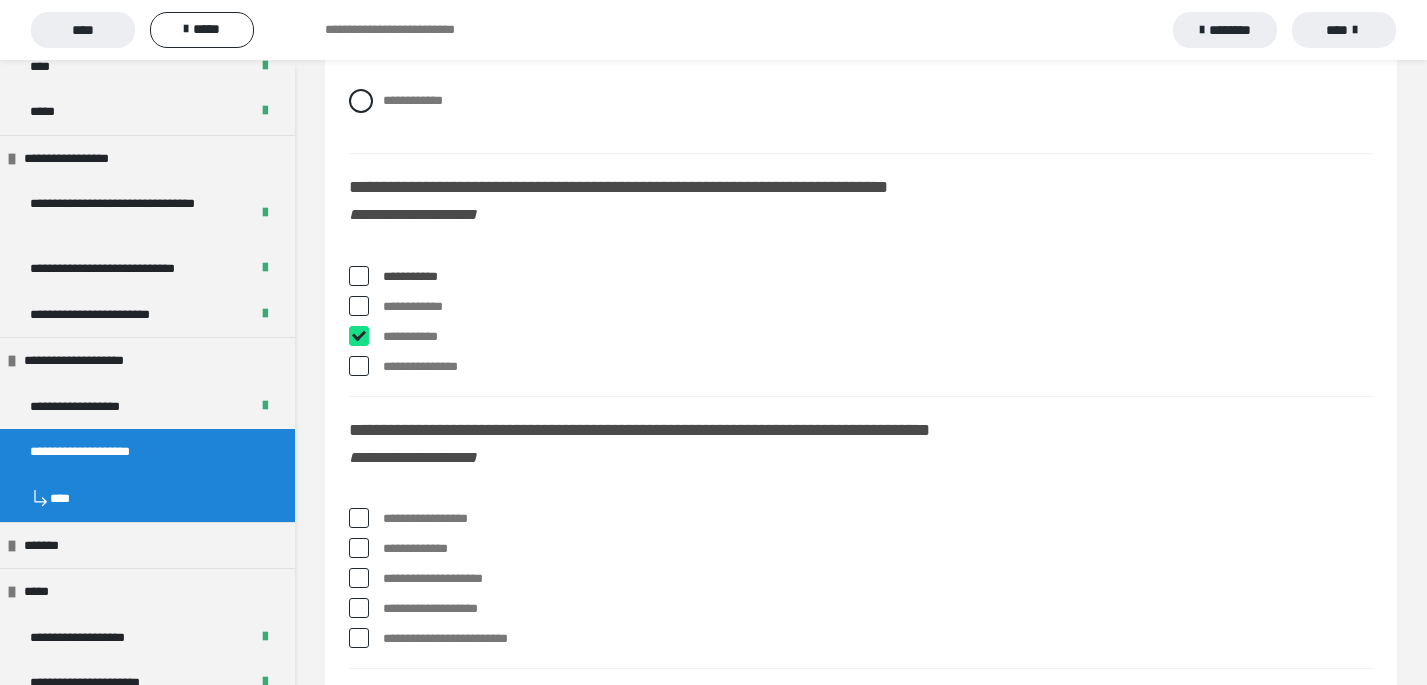 checkbox on "****" 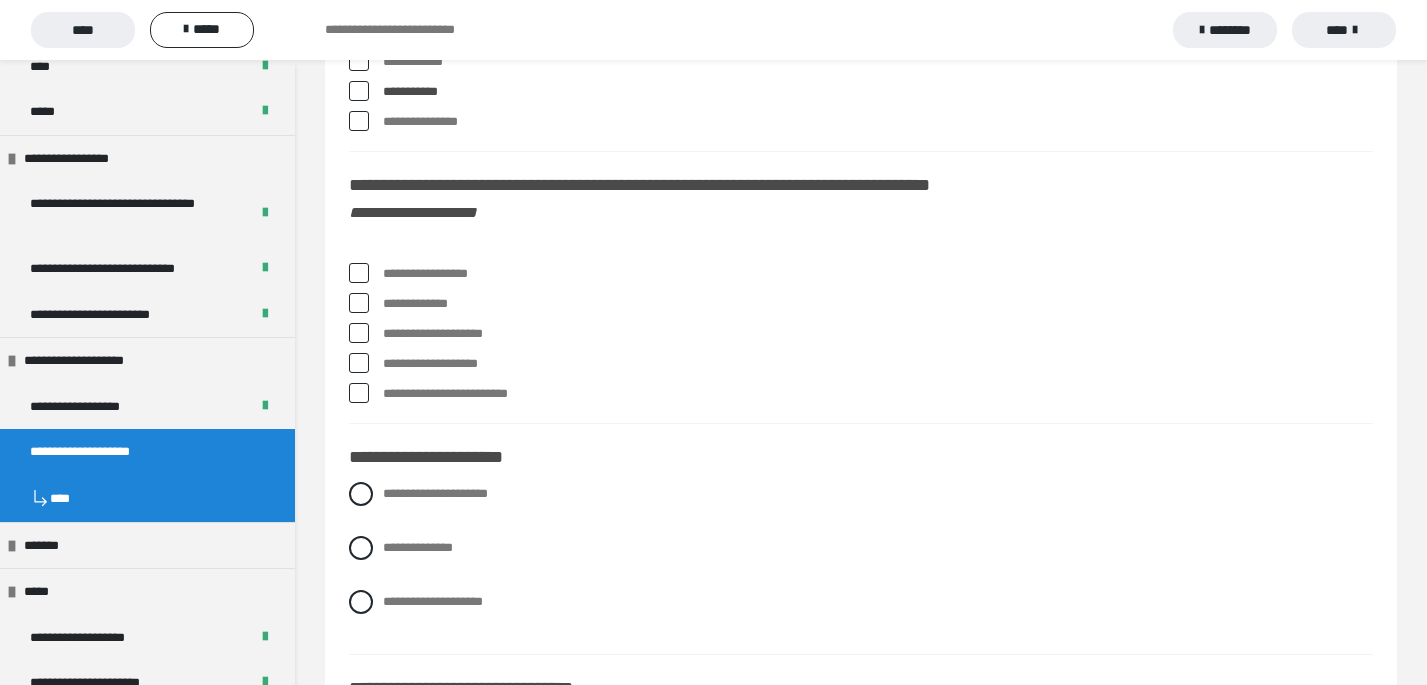 scroll, scrollTop: 8178, scrollLeft: 0, axis: vertical 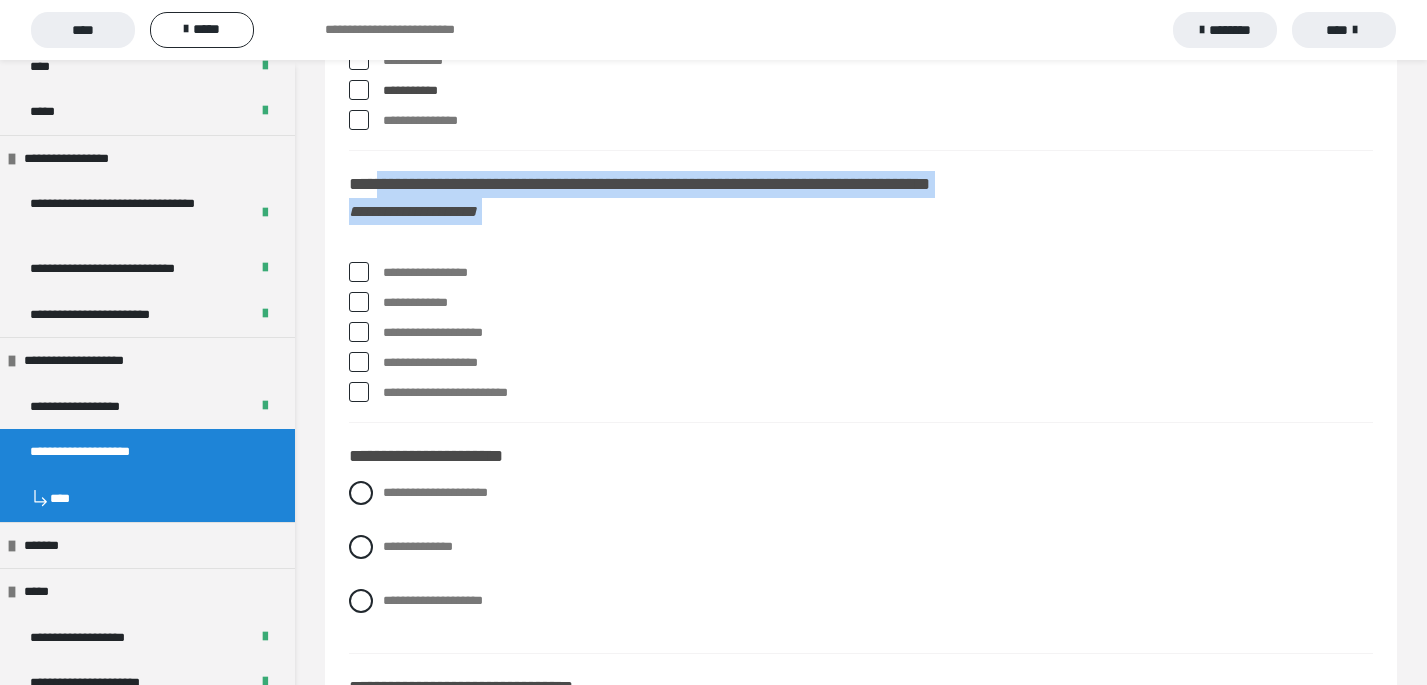 drag, startPoint x: 1073, startPoint y: 185, endPoint x: 515, endPoint y: 236, distance: 560.3258 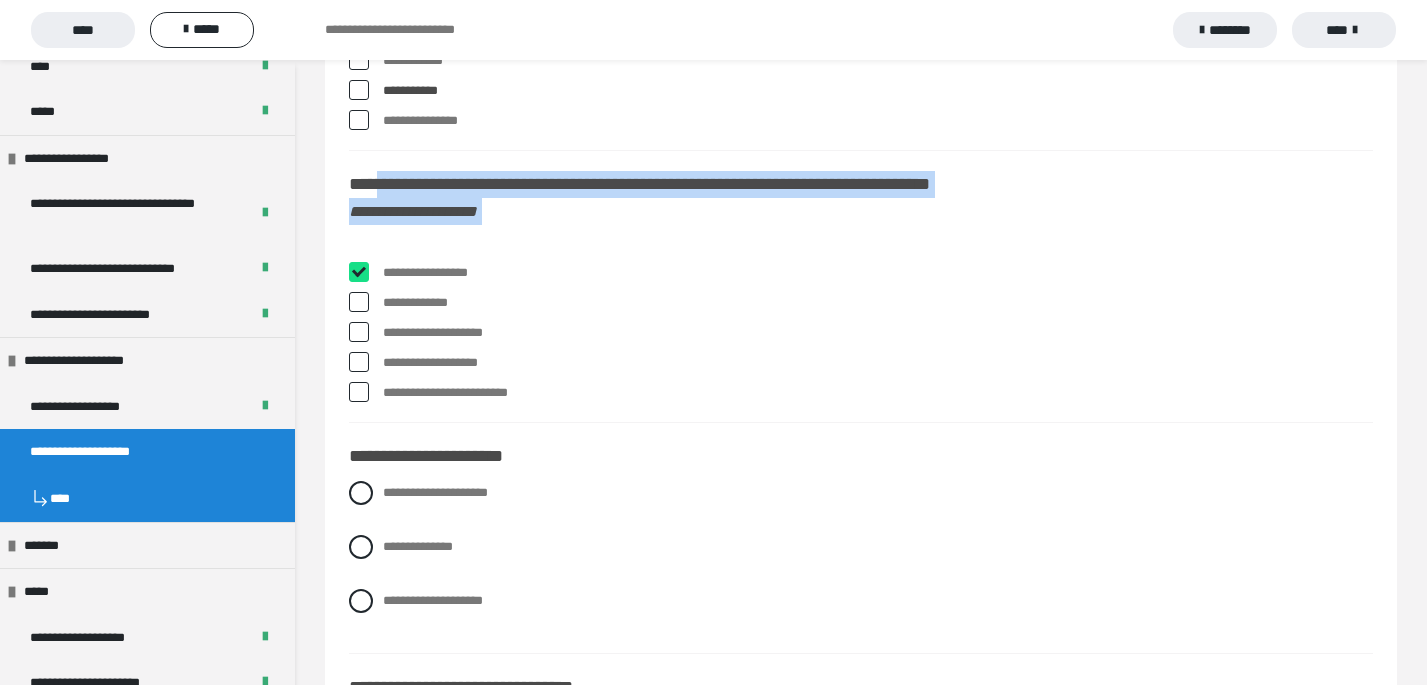 checkbox on "****" 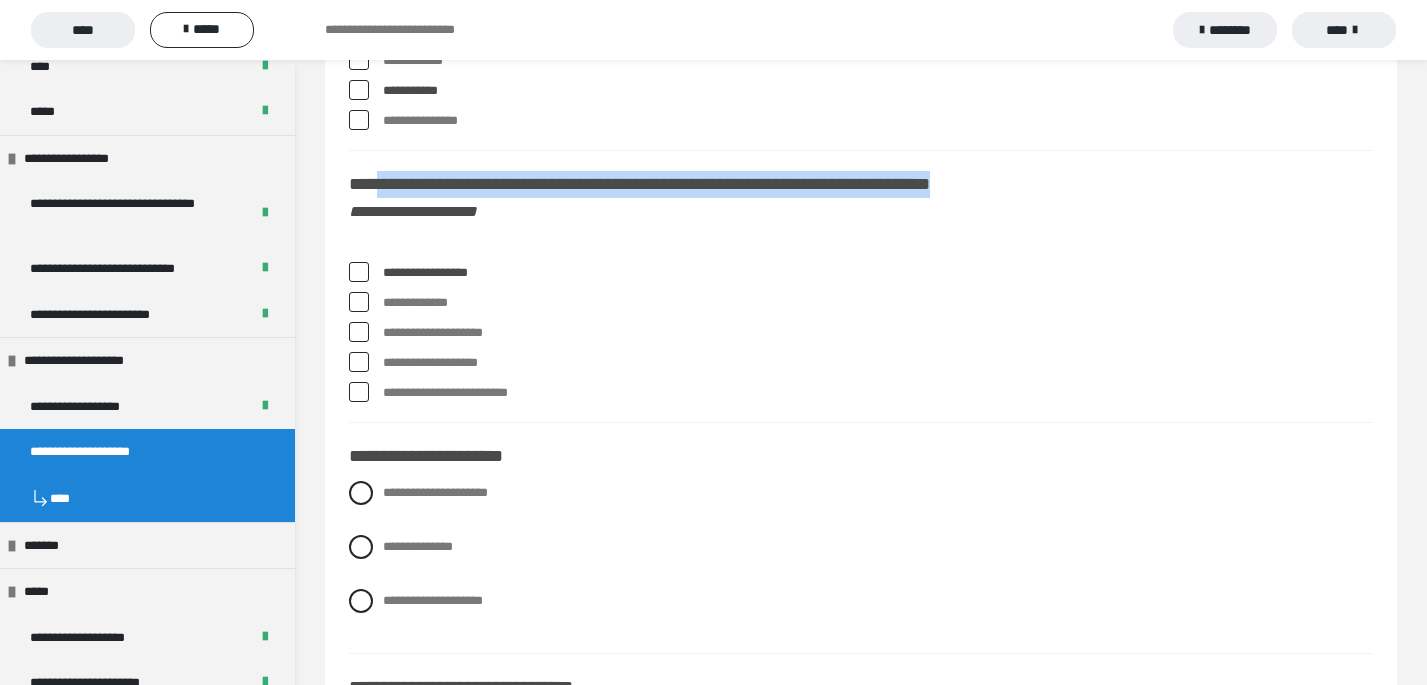 drag, startPoint x: 379, startPoint y: 185, endPoint x: 1072, endPoint y: 188, distance: 693.0065 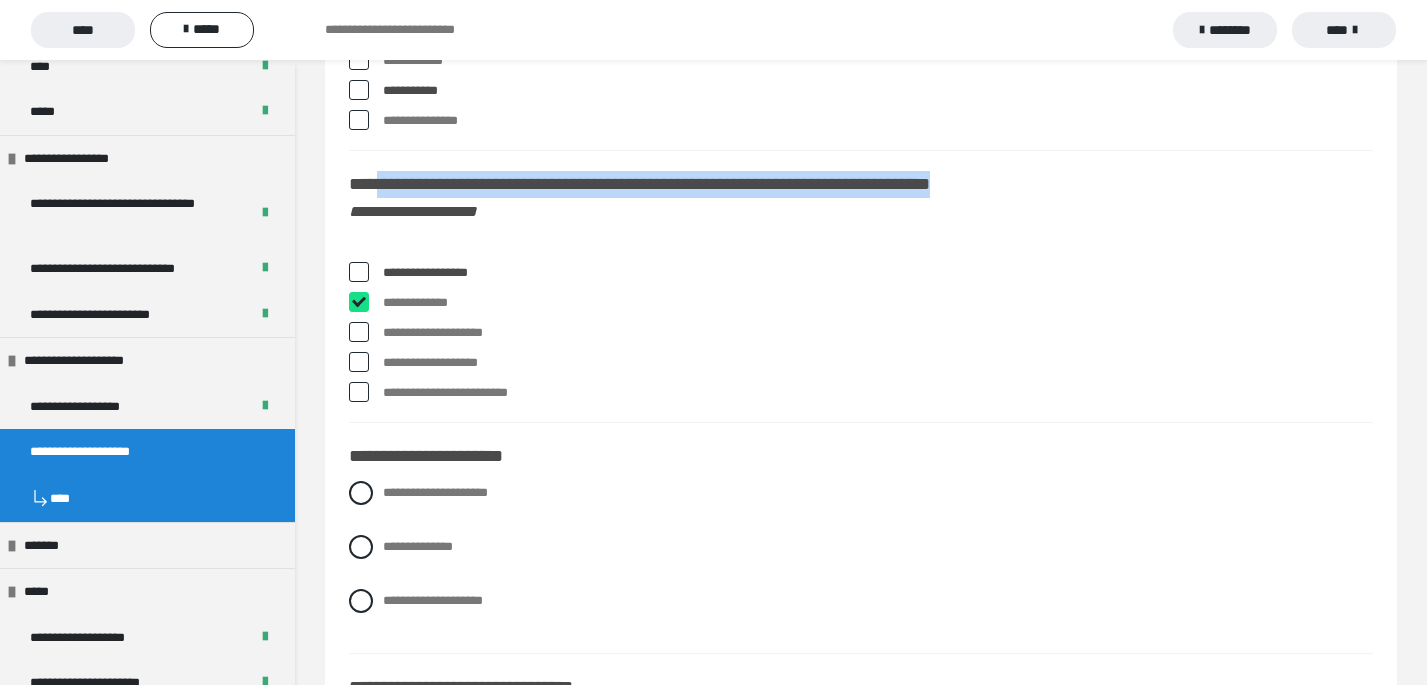 checkbox on "****" 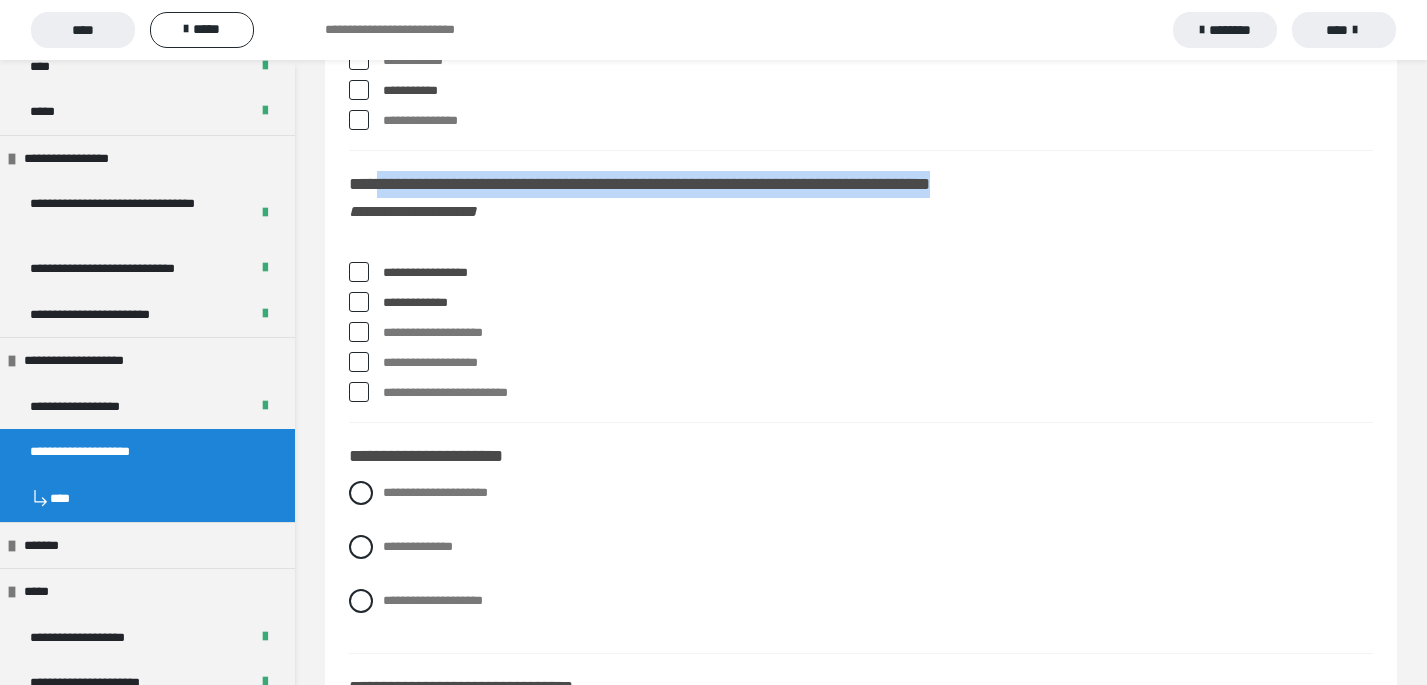click at bounding box center [359, 332] 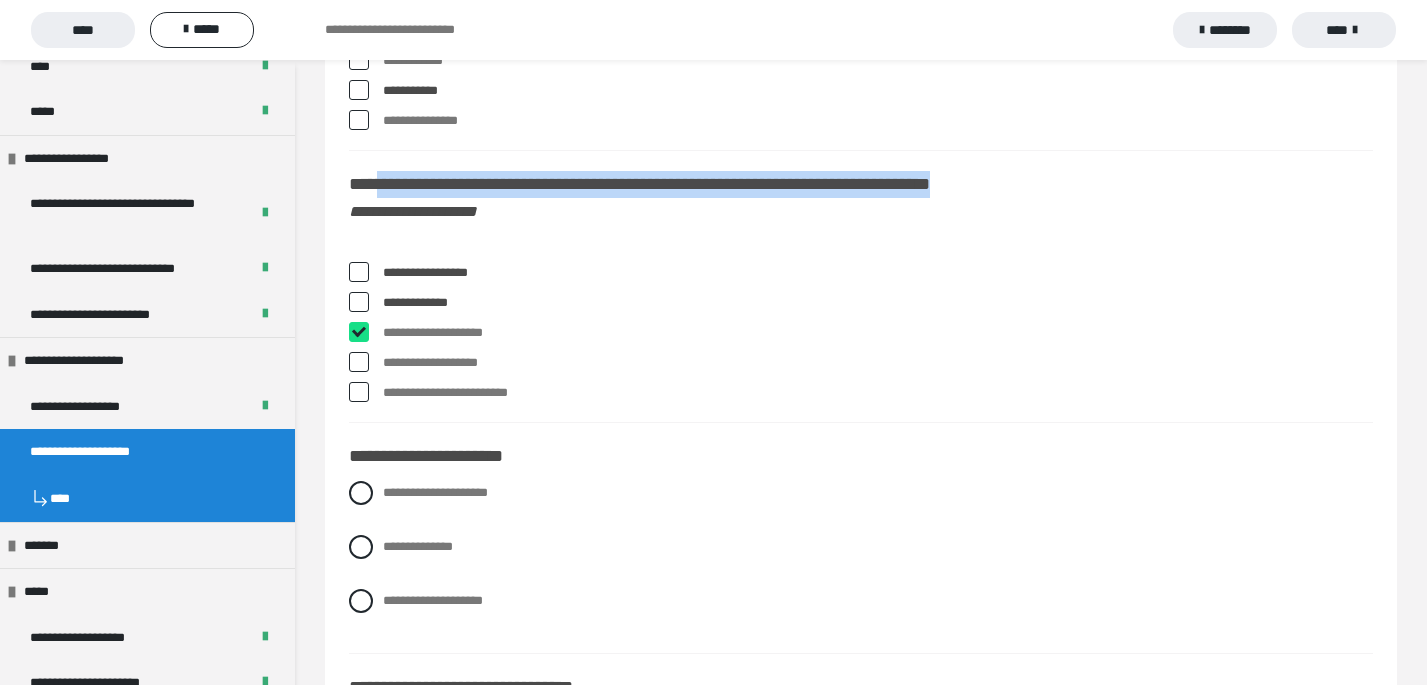 checkbox on "****" 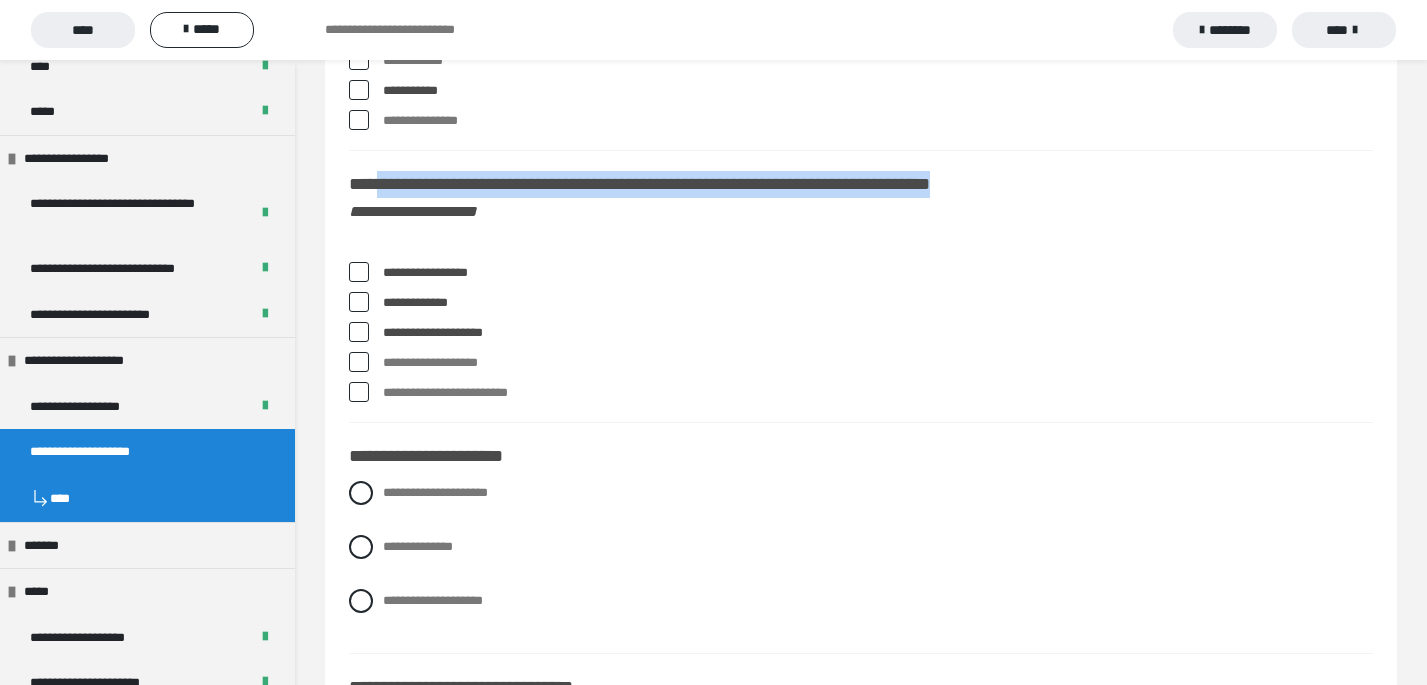click at bounding box center (359, 272) 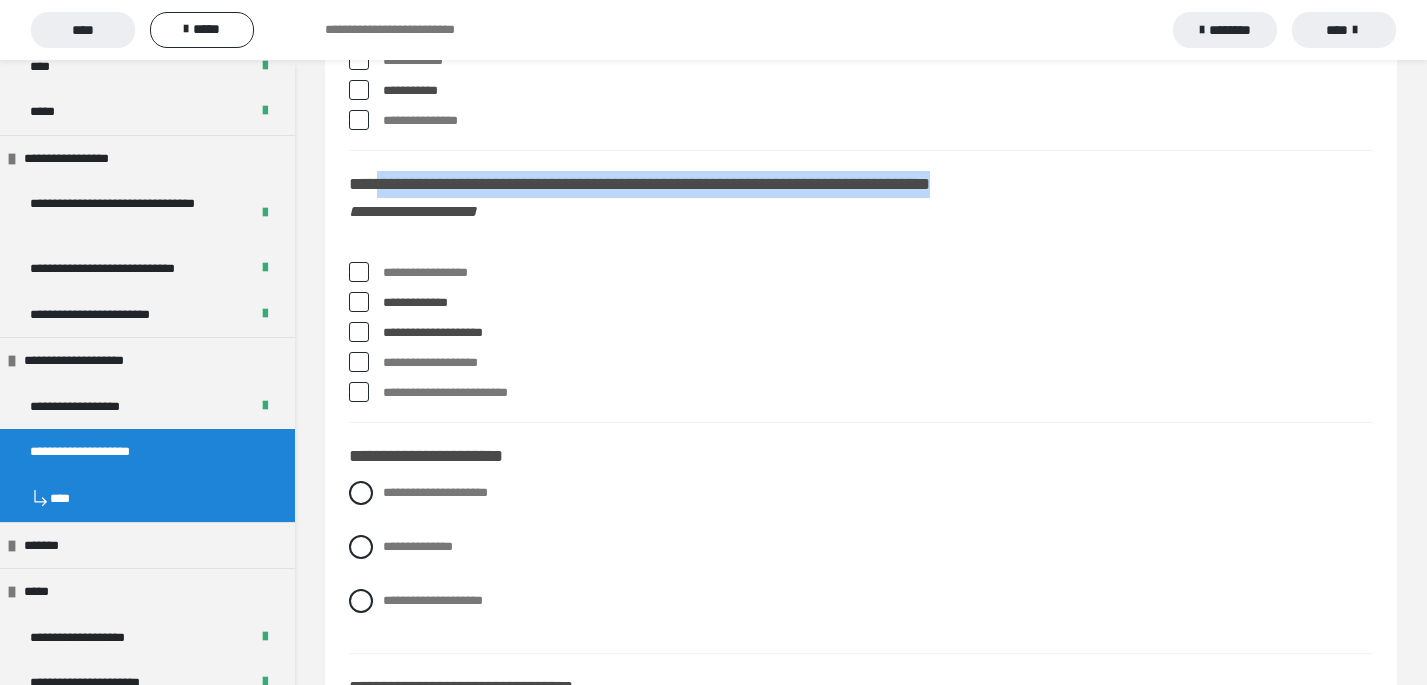 drag, startPoint x: 475, startPoint y: 302, endPoint x: 407, endPoint y: 296, distance: 68.26419 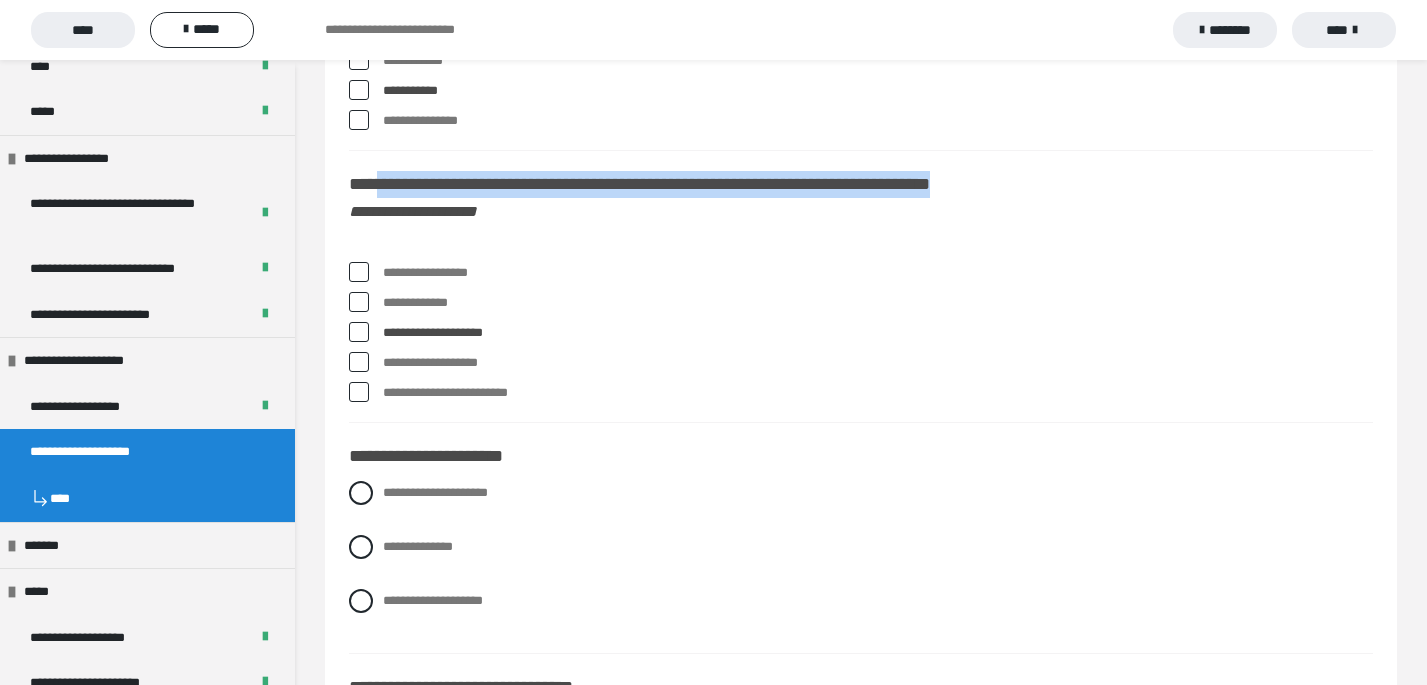click at bounding box center [359, 302] 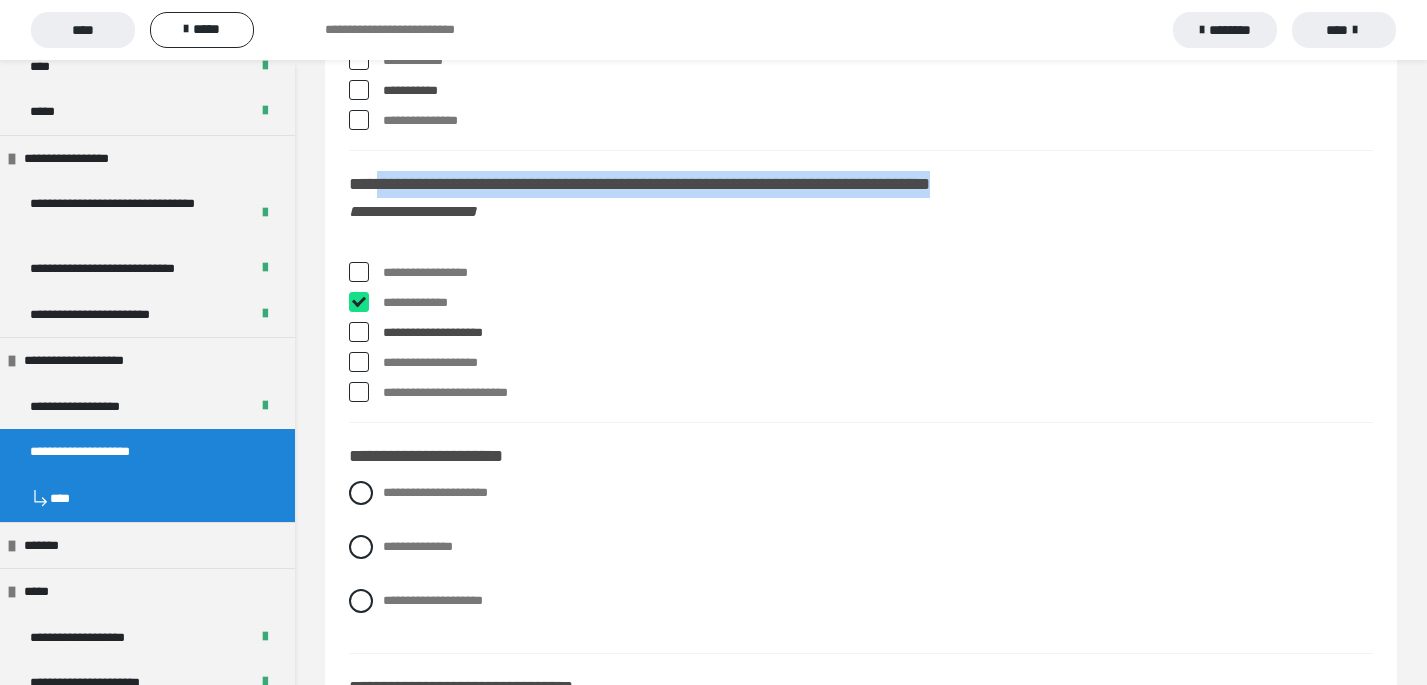 checkbox on "****" 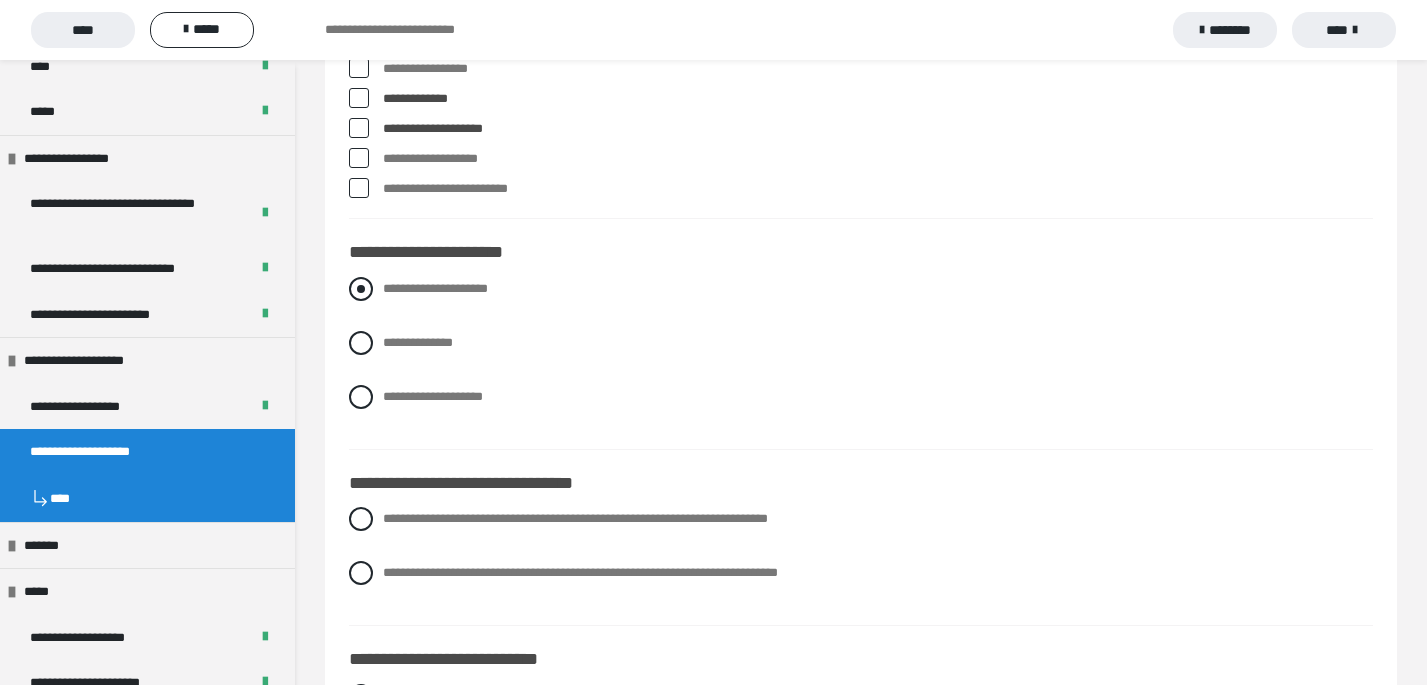 scroll, scrollTop: 8393, scrollLeft: 0, axis: vertical 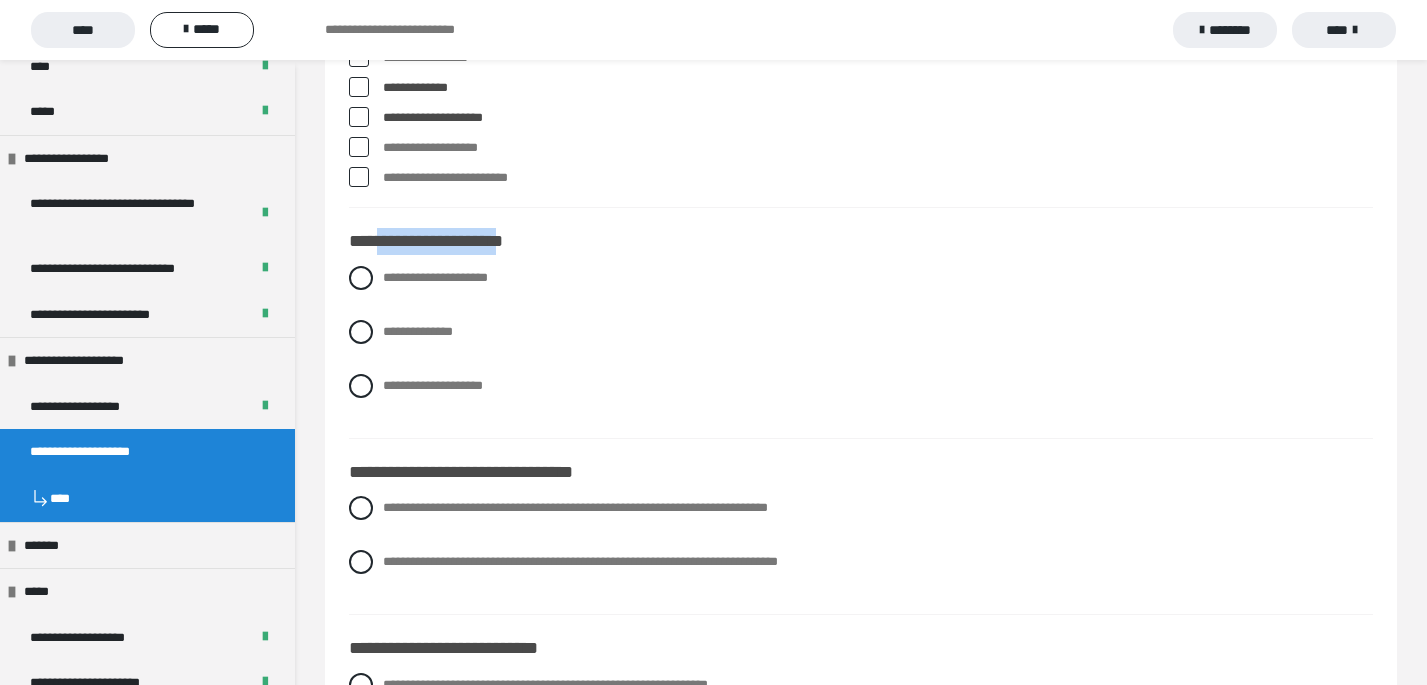 drag, startPoint x: 506, startPoint y: 246, endPoint x: 382, endPoint y: 238, distance: 124.2578 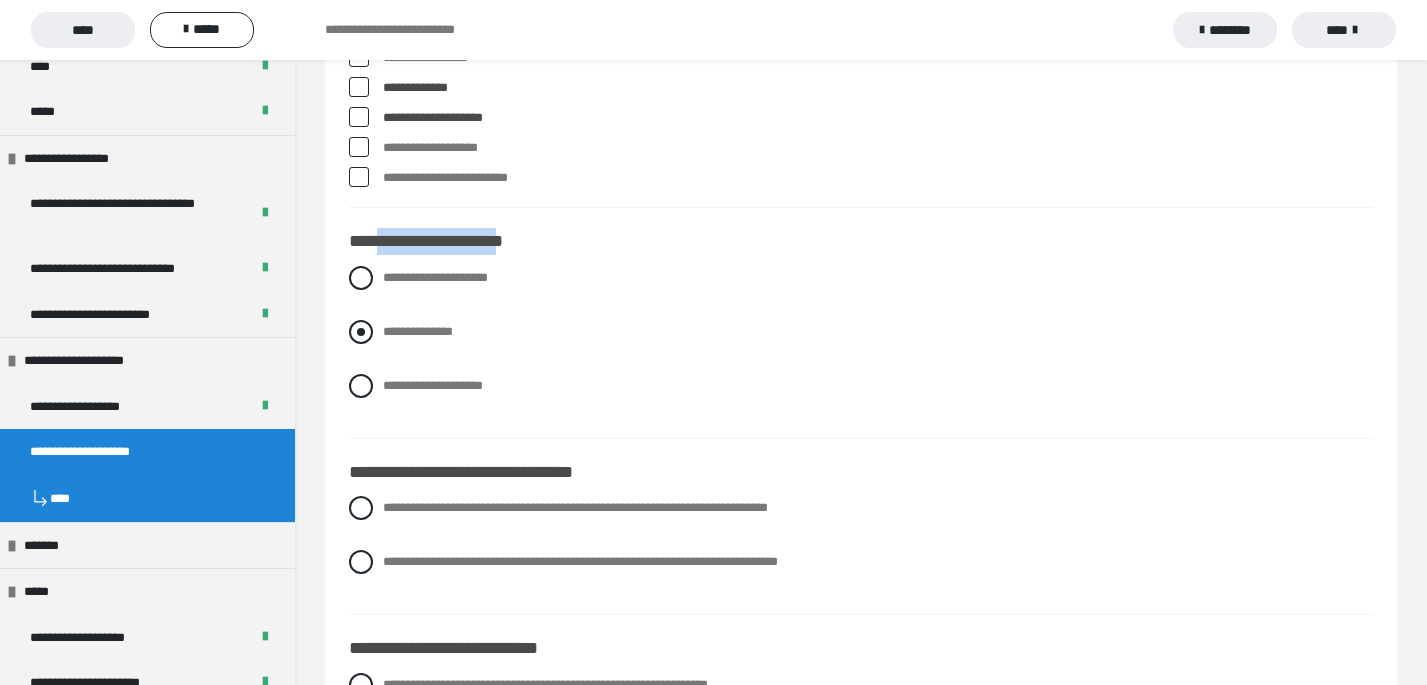 click at bounding box center [361, 332] 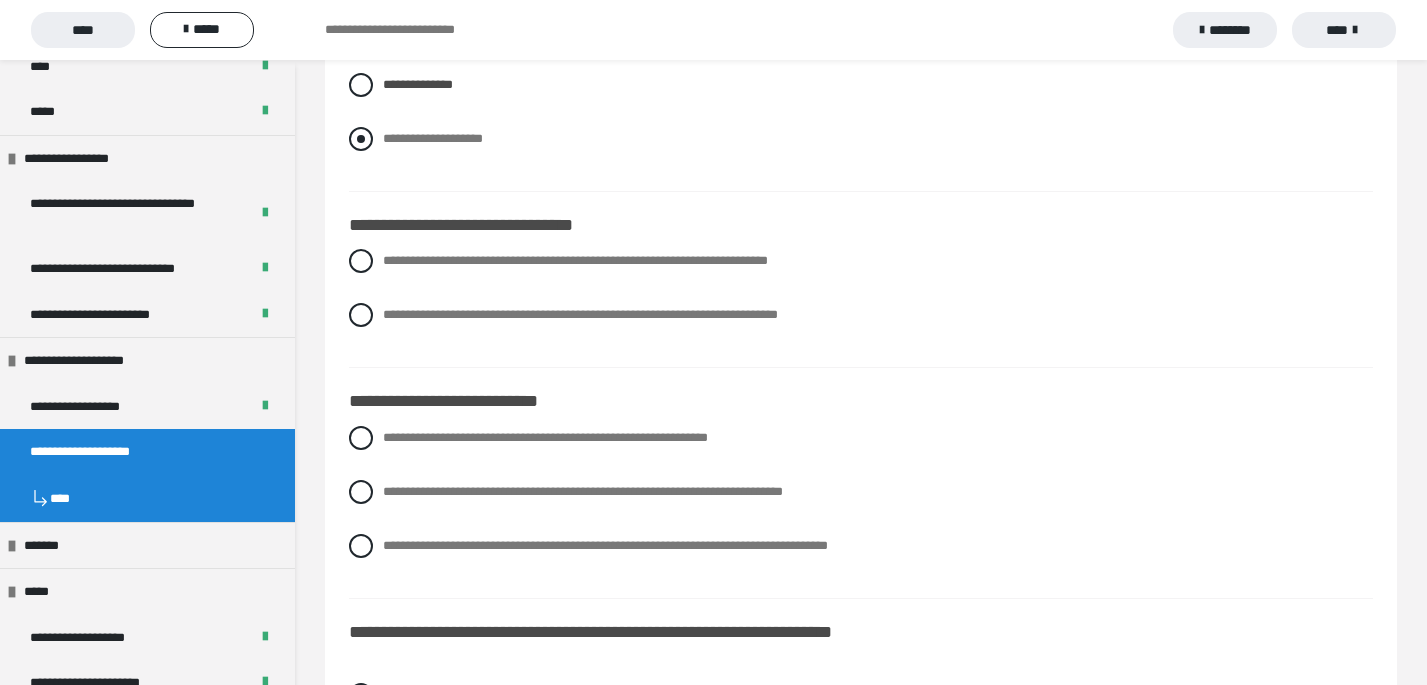 scroll, scrollTop: 8646, scrollLeft: 0, axis: vertical 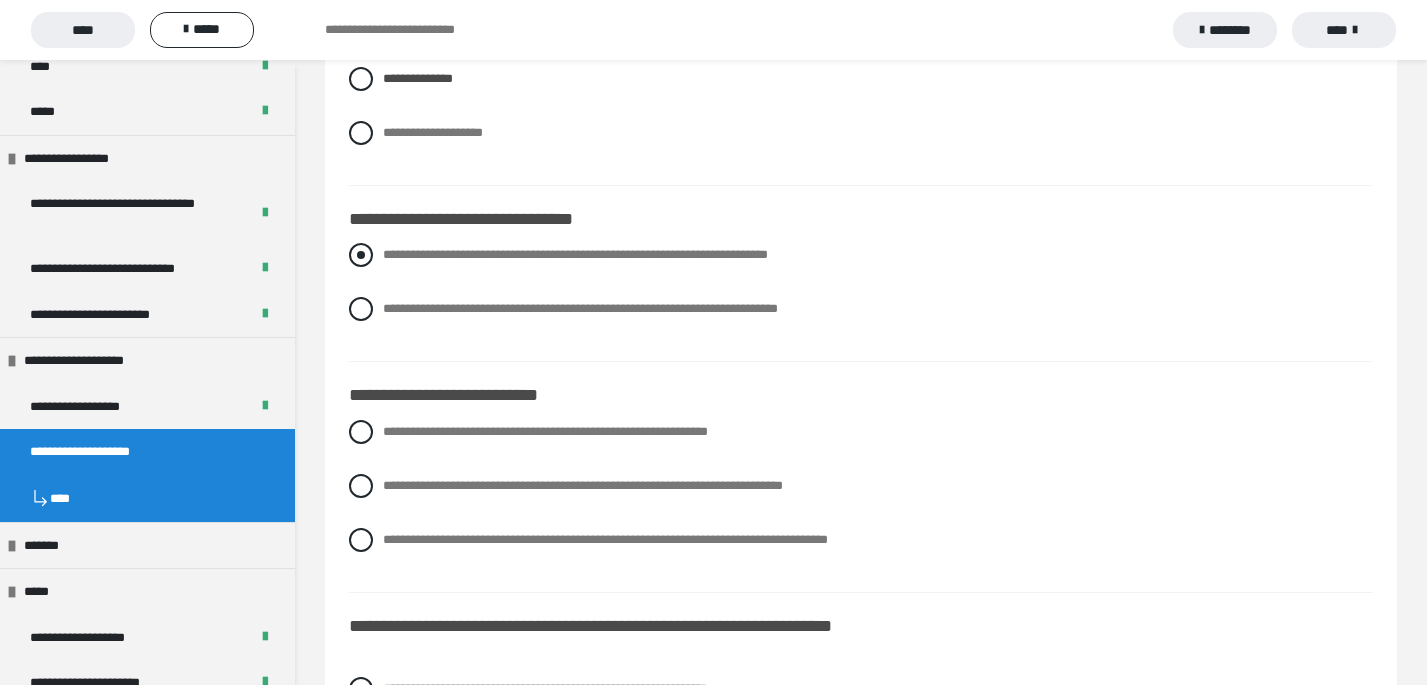 click at bounding box center [361, 255] 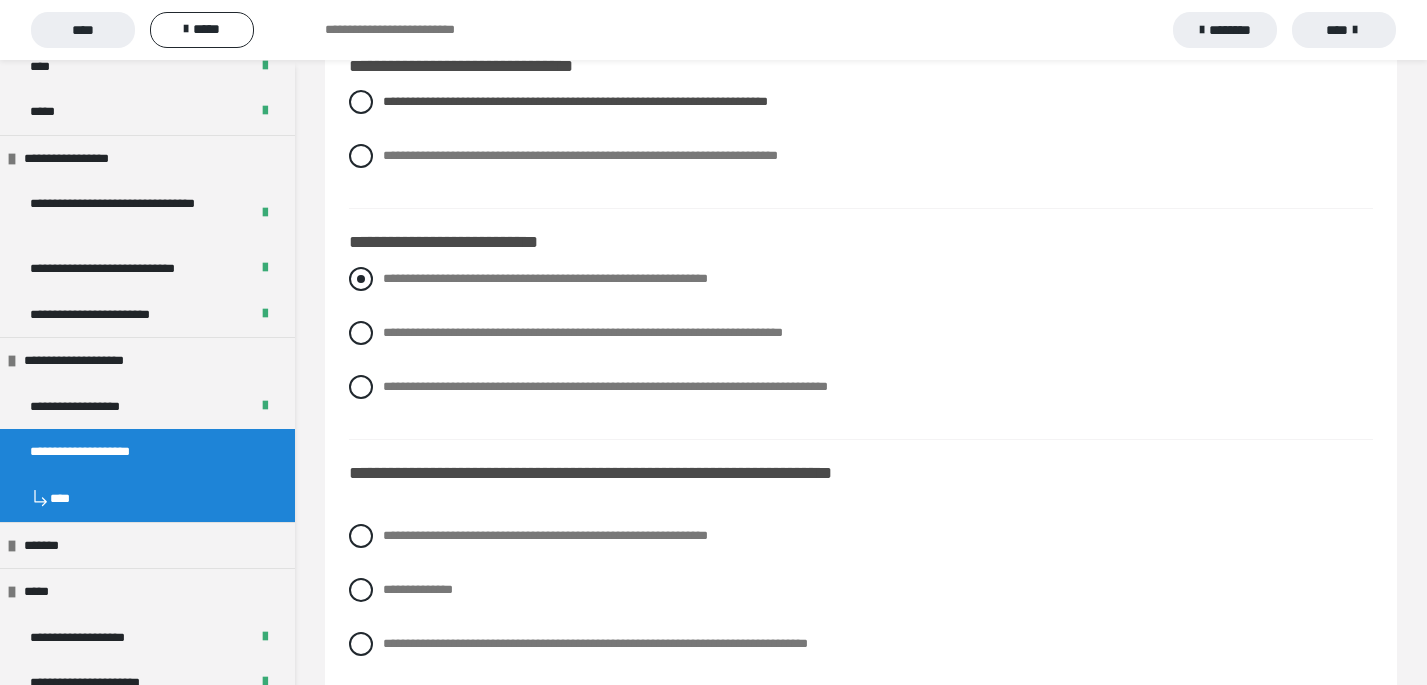 scroll, scrollTop: 8830, scrollLeft: 0, axis: vertical 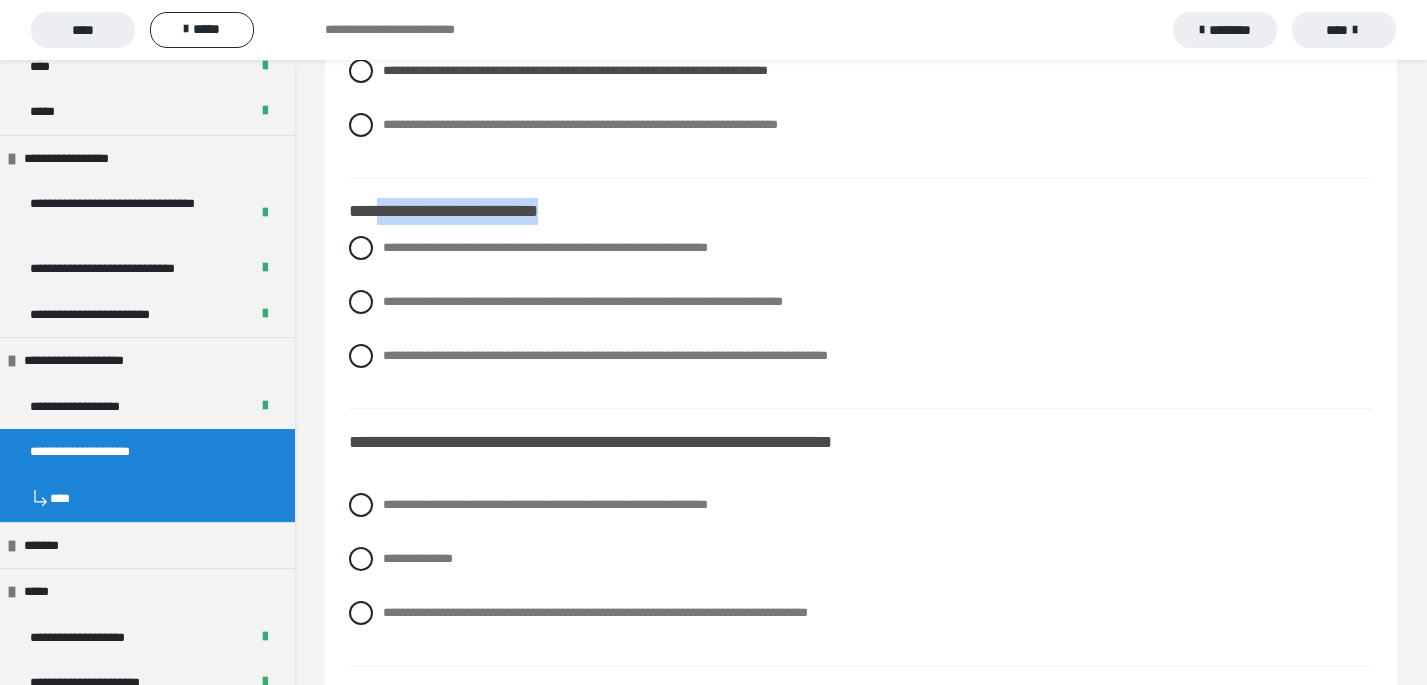 drag, startPoint x: 563, startPoint y: 214, endPoint x: 381, endPoint y: 202, distance: 182.39517 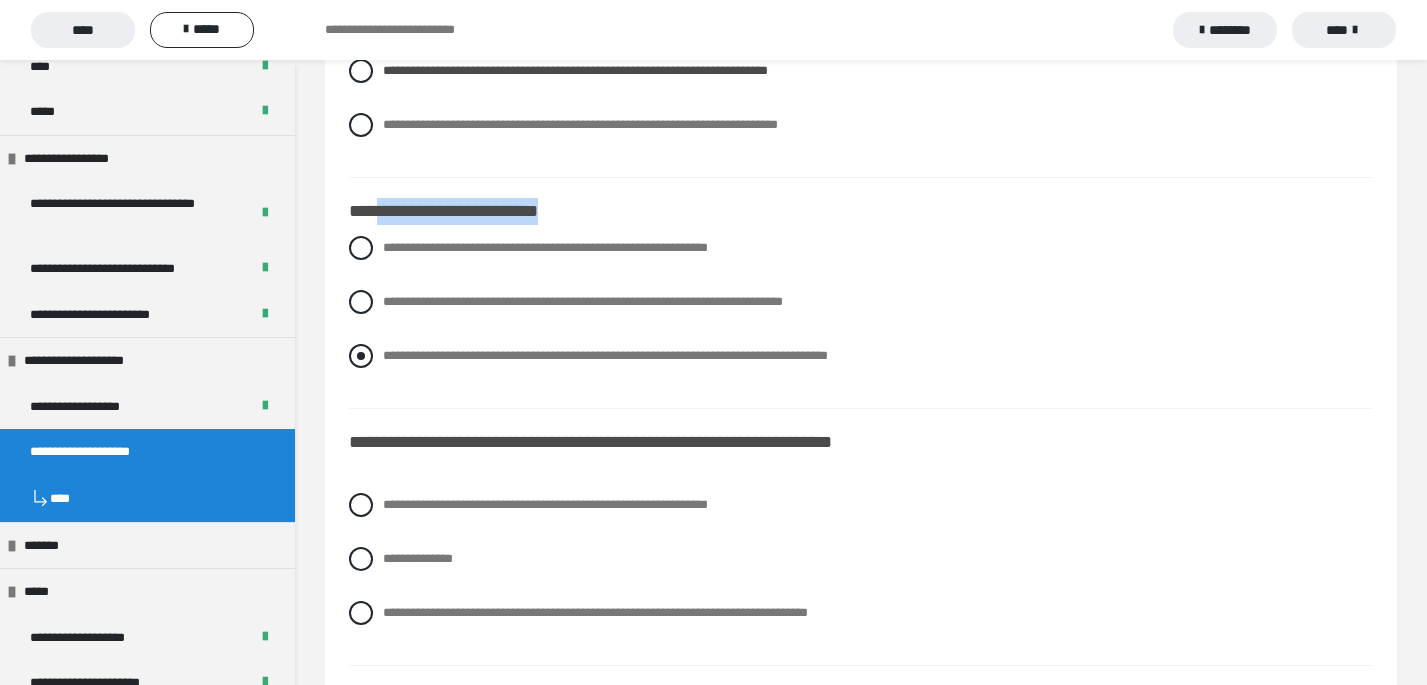click at bounding box center [361, 356] 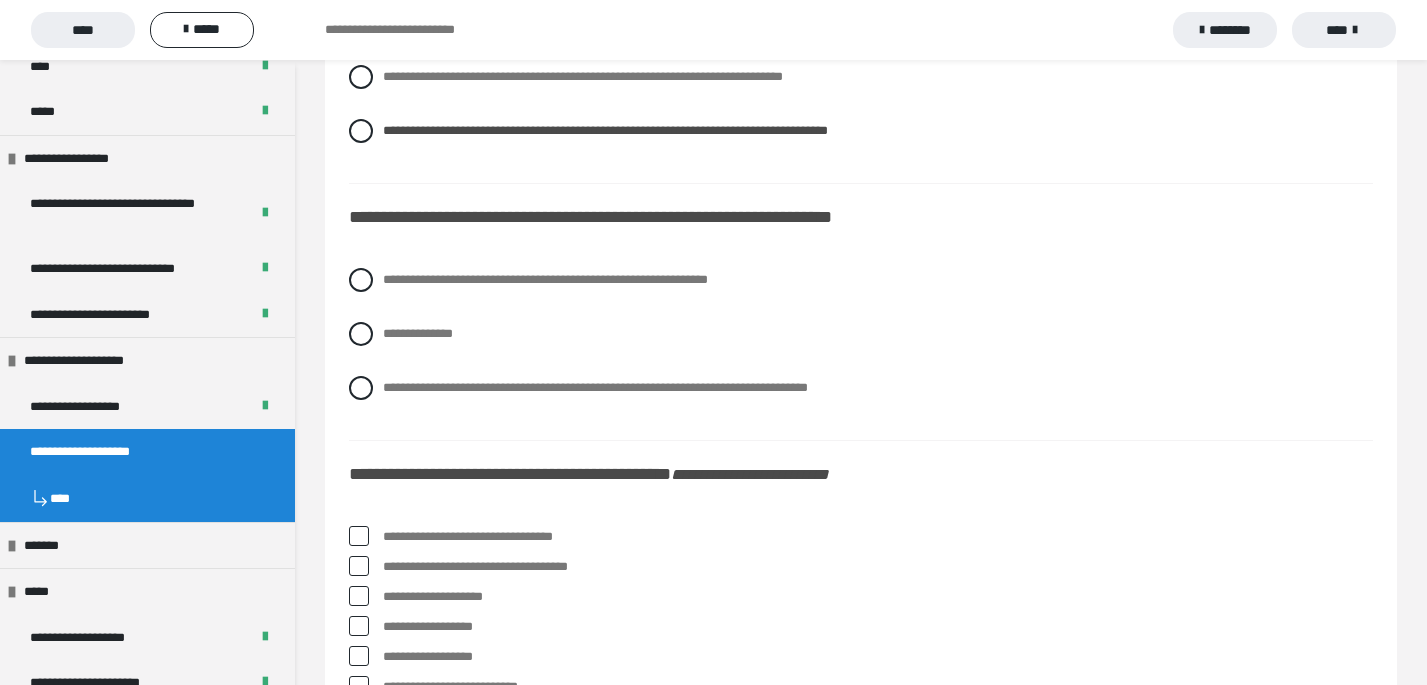 scroll, scrollTop: 9058, scrollLeft: 0, axis: vertical 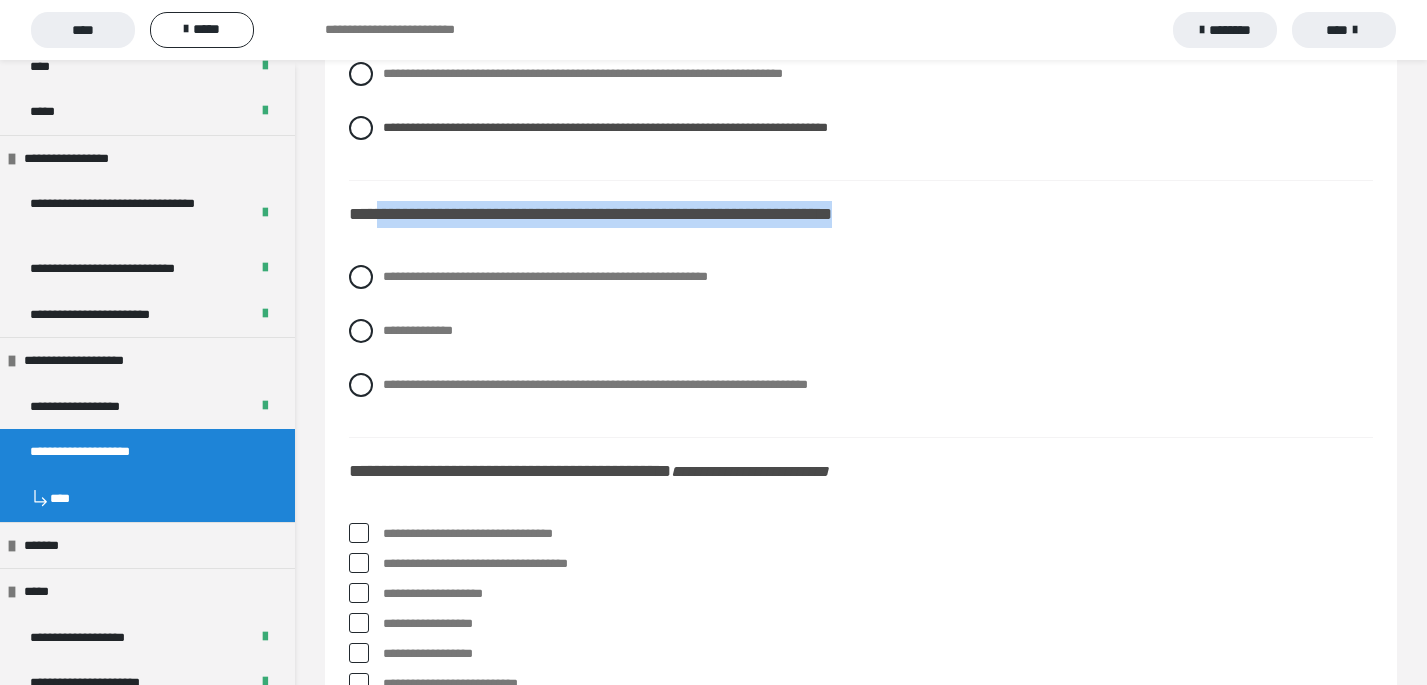 drag, startPoint x: 386, startPoint y: 218, endPoint x: 963, endPoint y: 225, distance: 577.0425 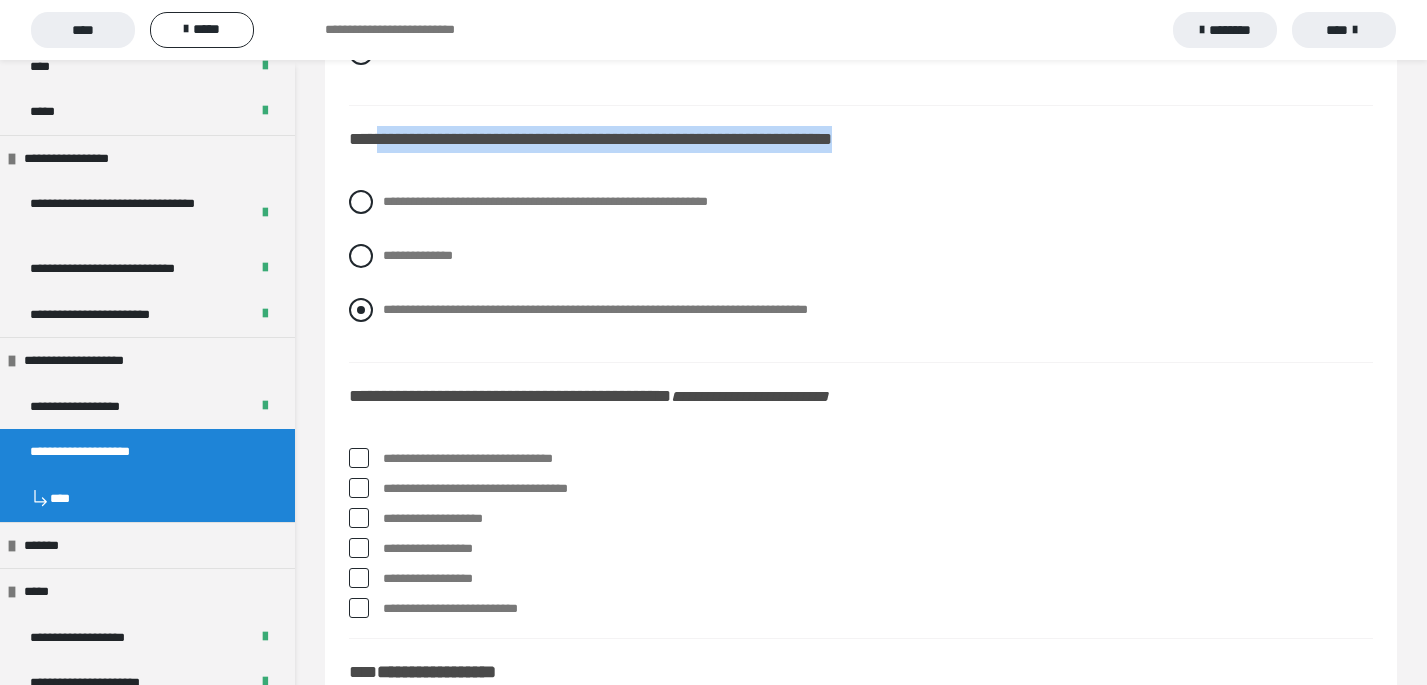 click at bounding box center [361, 310] 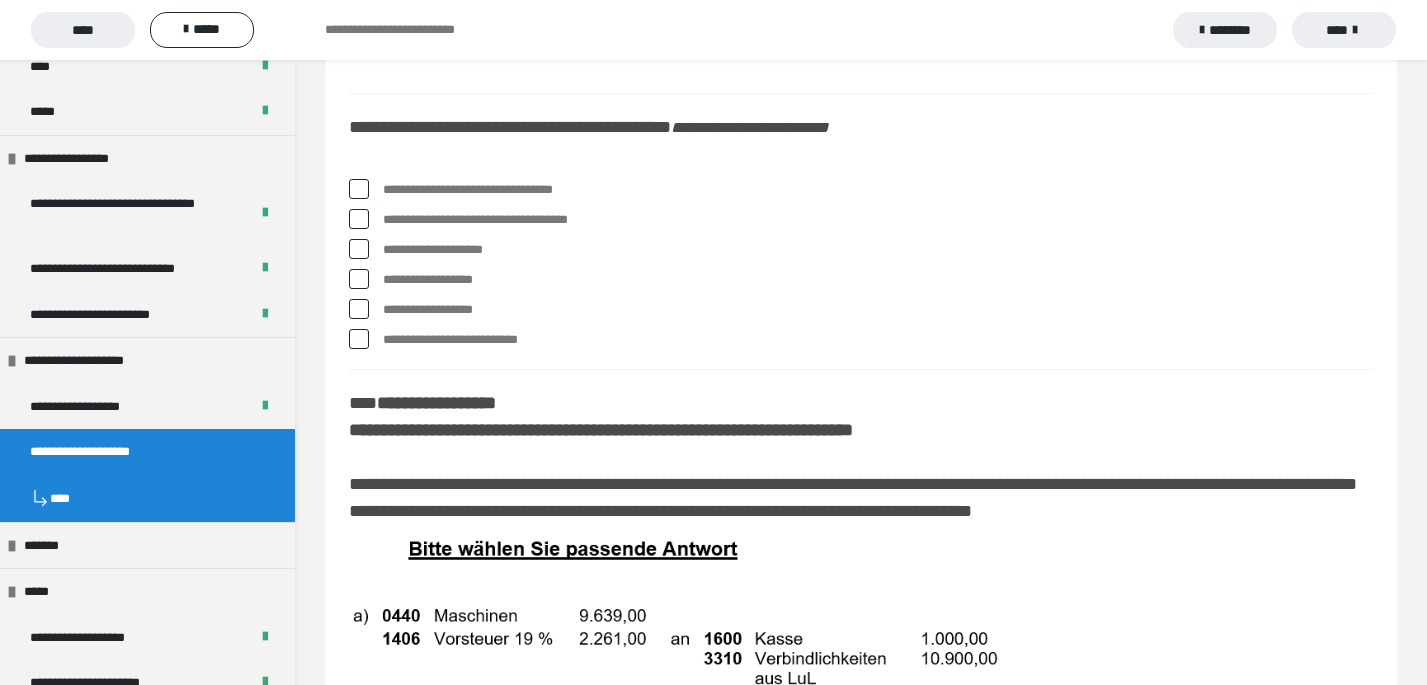 scroll, scrollTop: 9426, scrollLeft: 0, axis: vertical 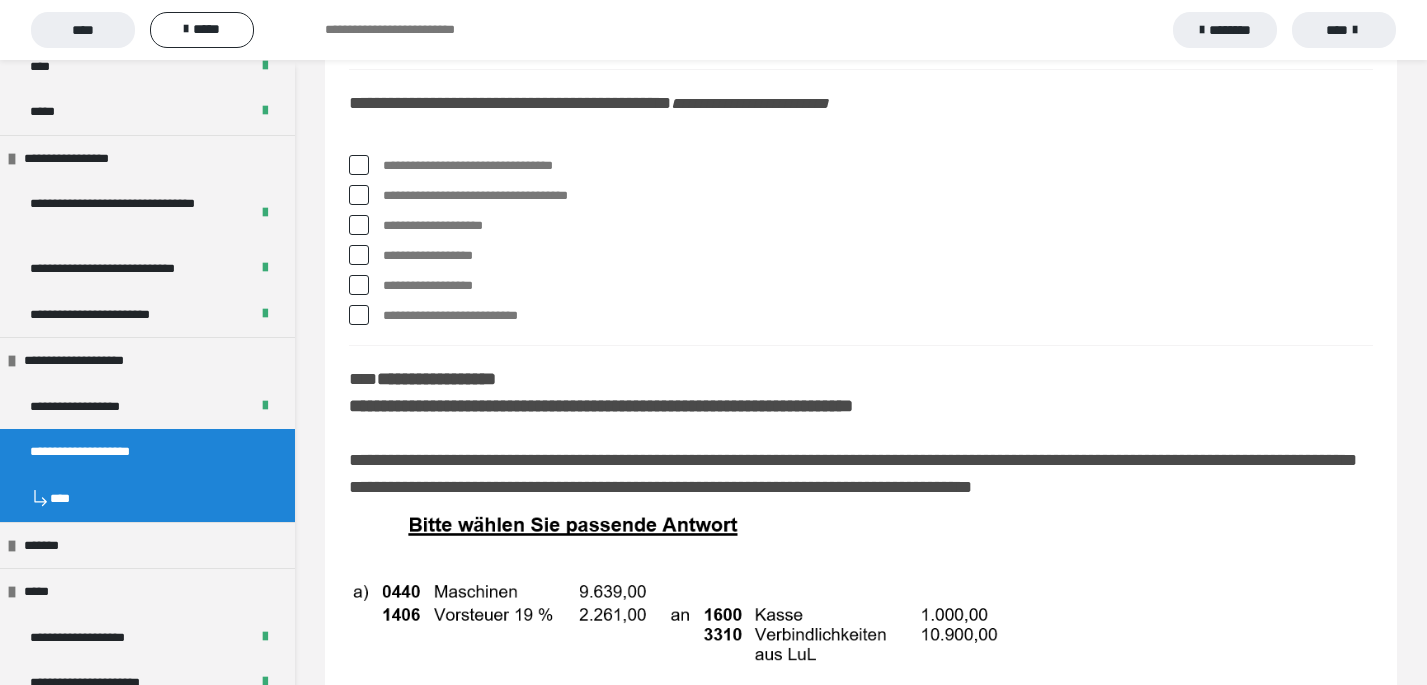 click at bounding box center (359, 195) 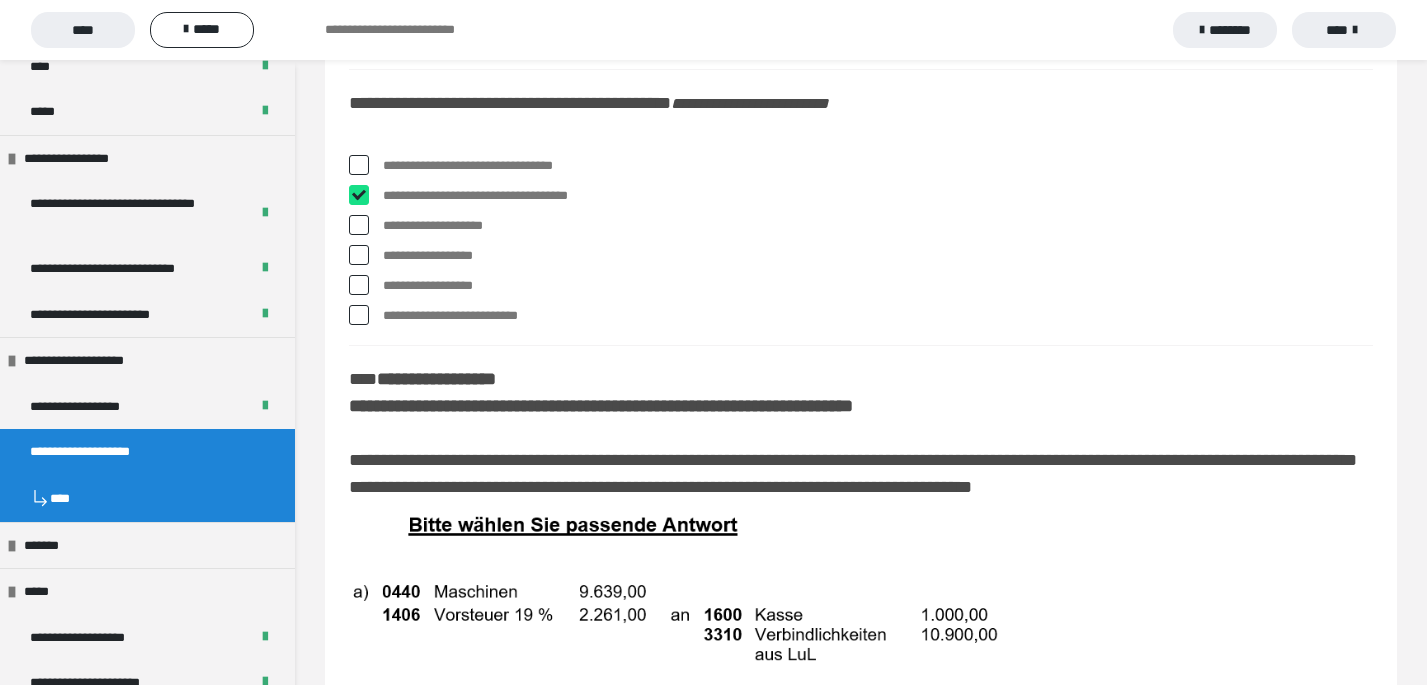 checkbox on "****" 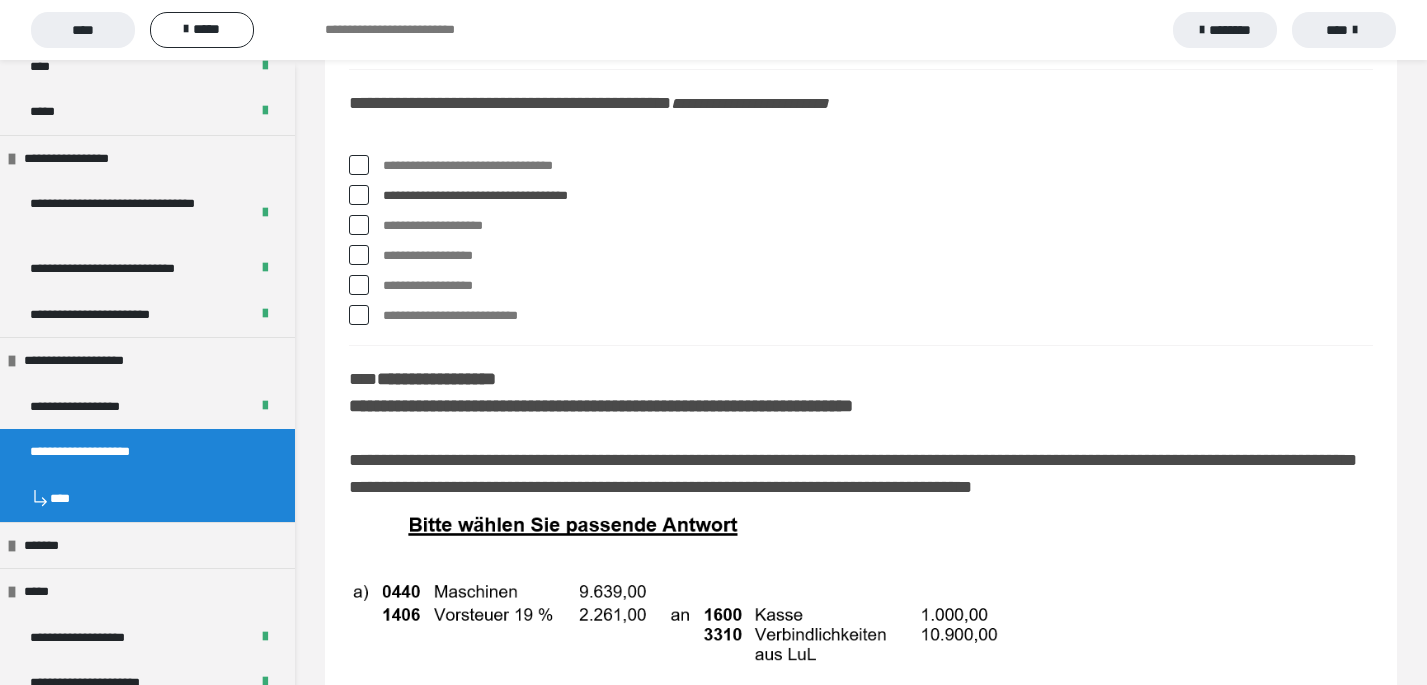 click at bounding box center (359, 165) 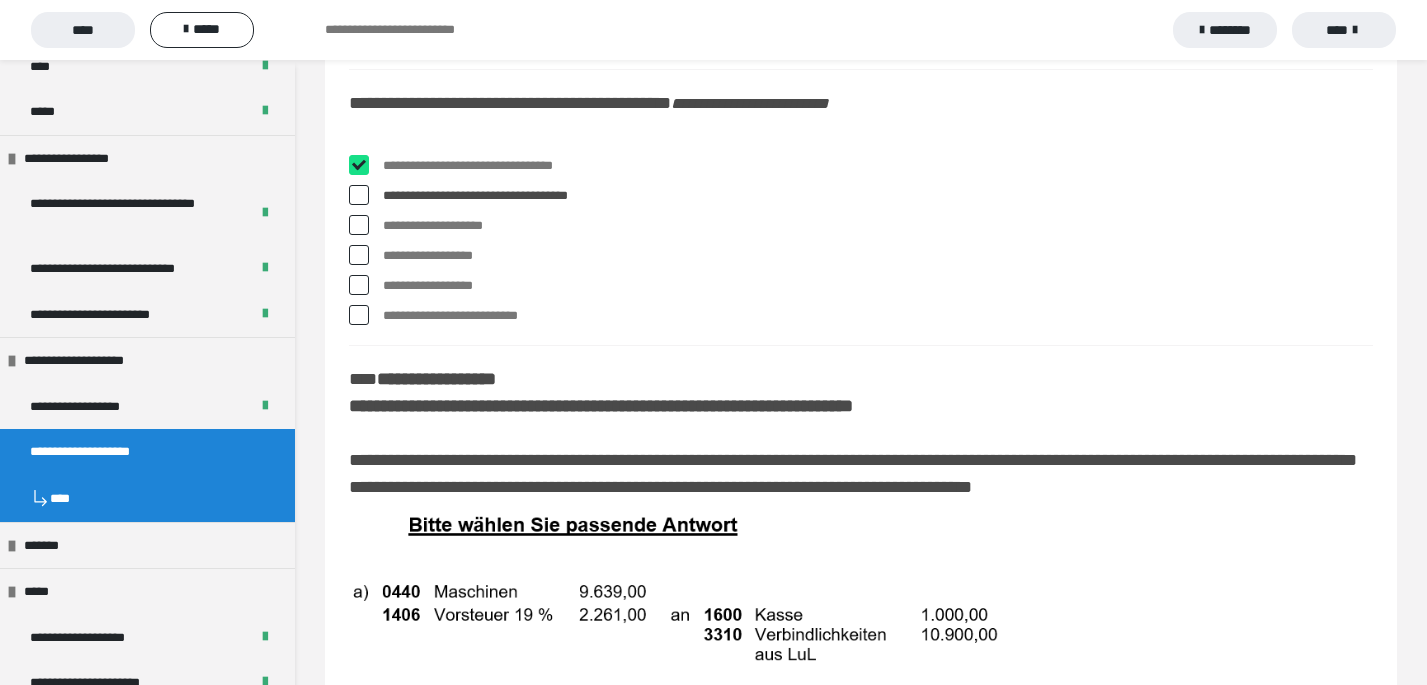checkbox on "****" 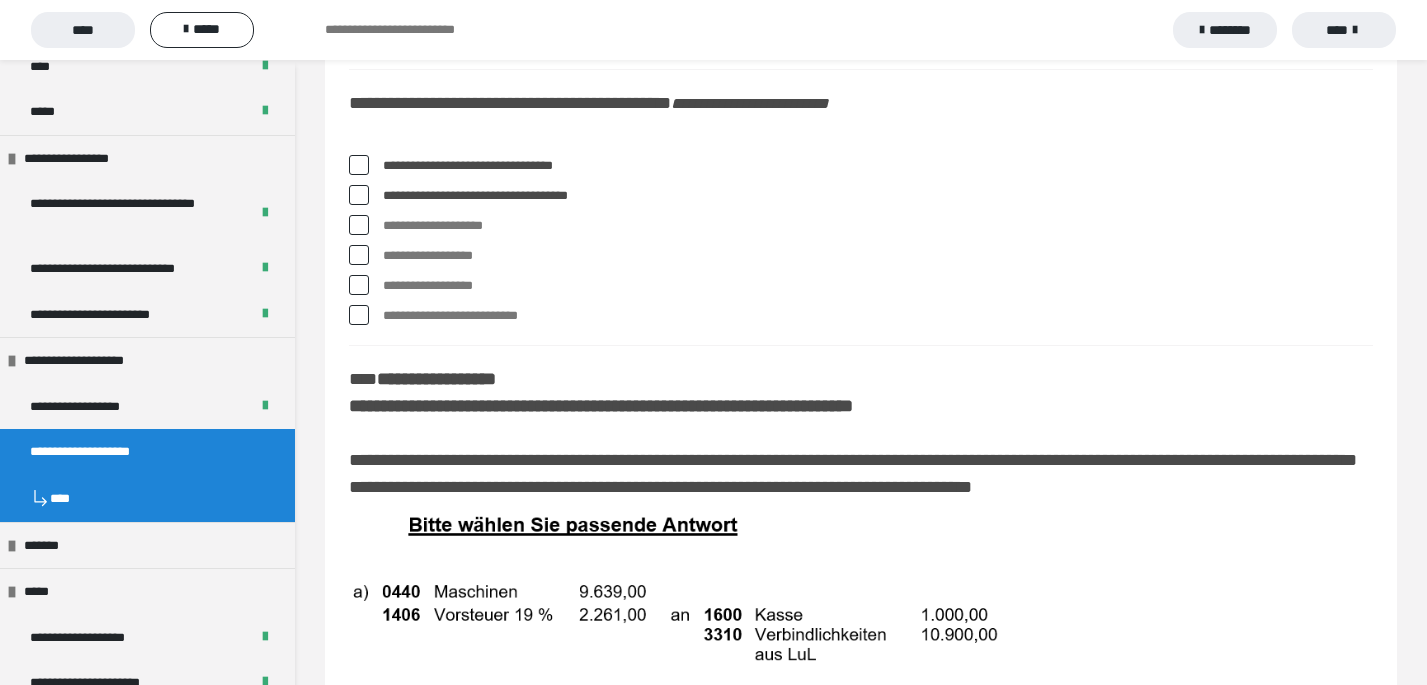 click at bounding box center (359, 255) 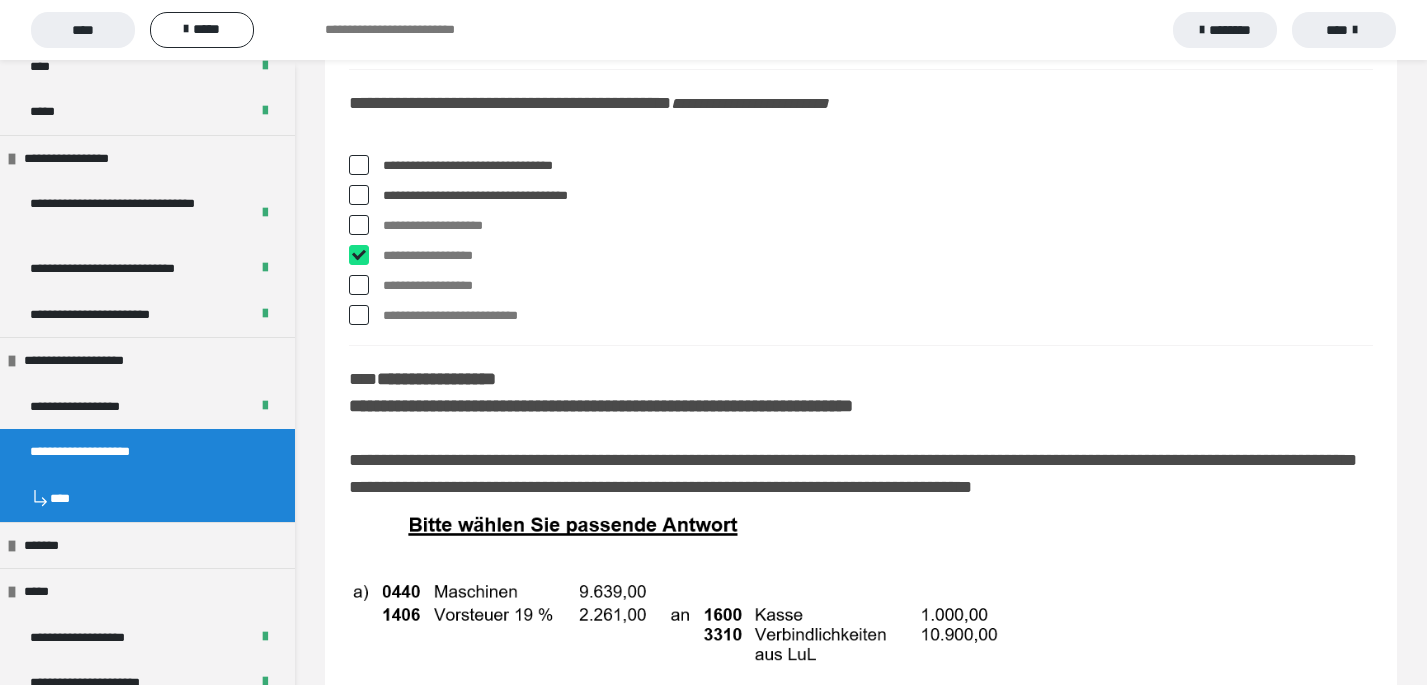 checkbox on "****" 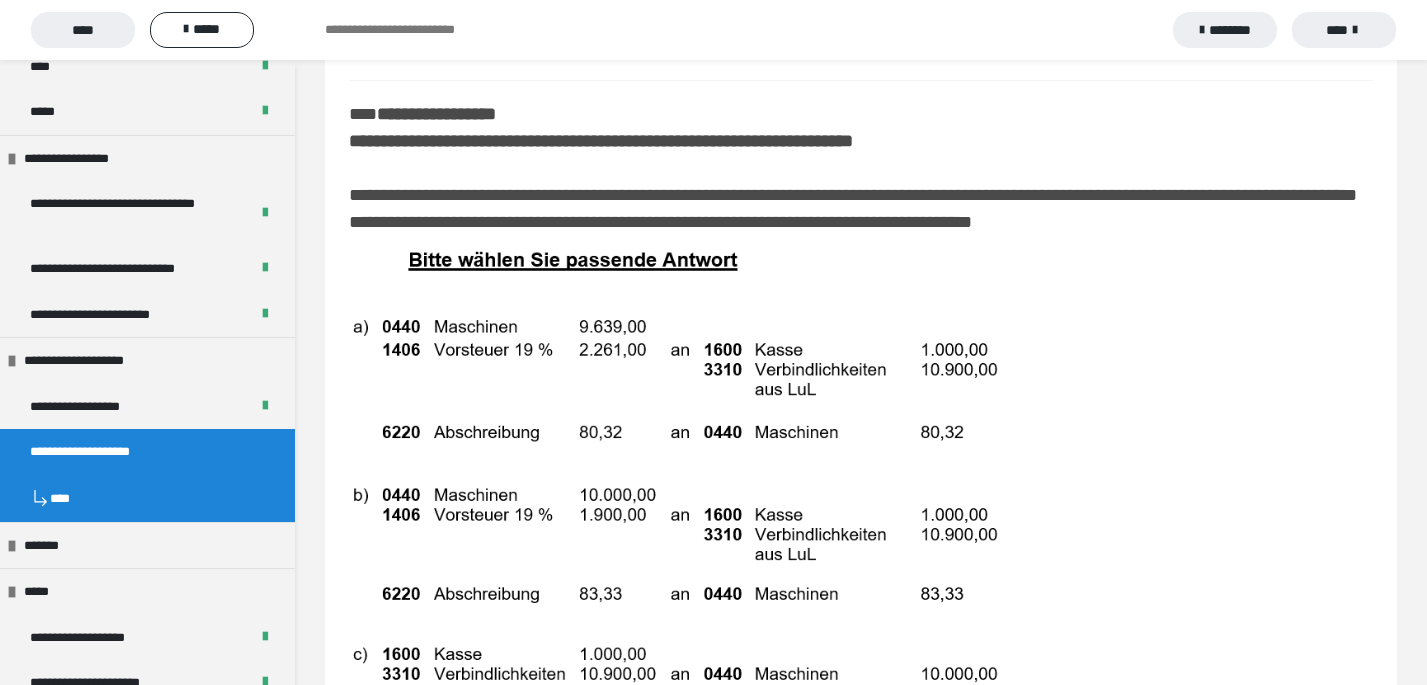 scroll, scrollTop: 9697, scrollLeft: 0, axis: vertical 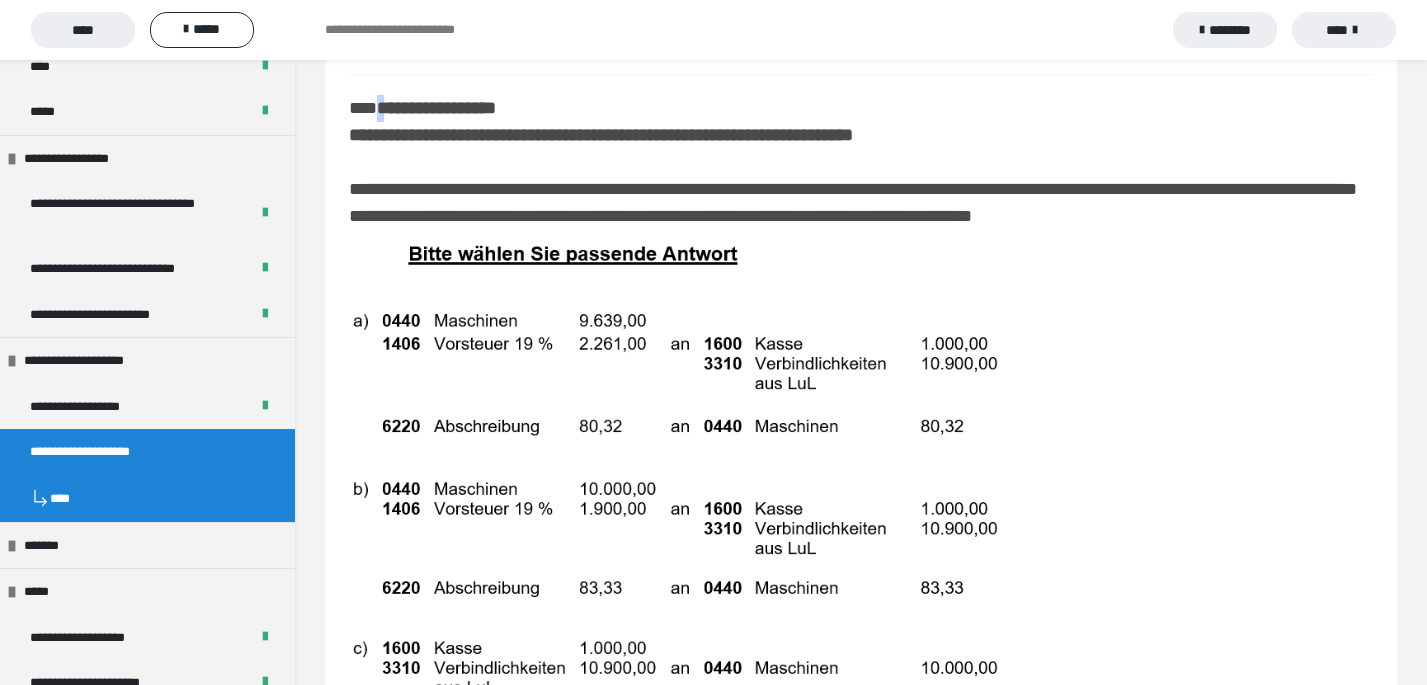 click on "**********" at bounding box center [436, 108] 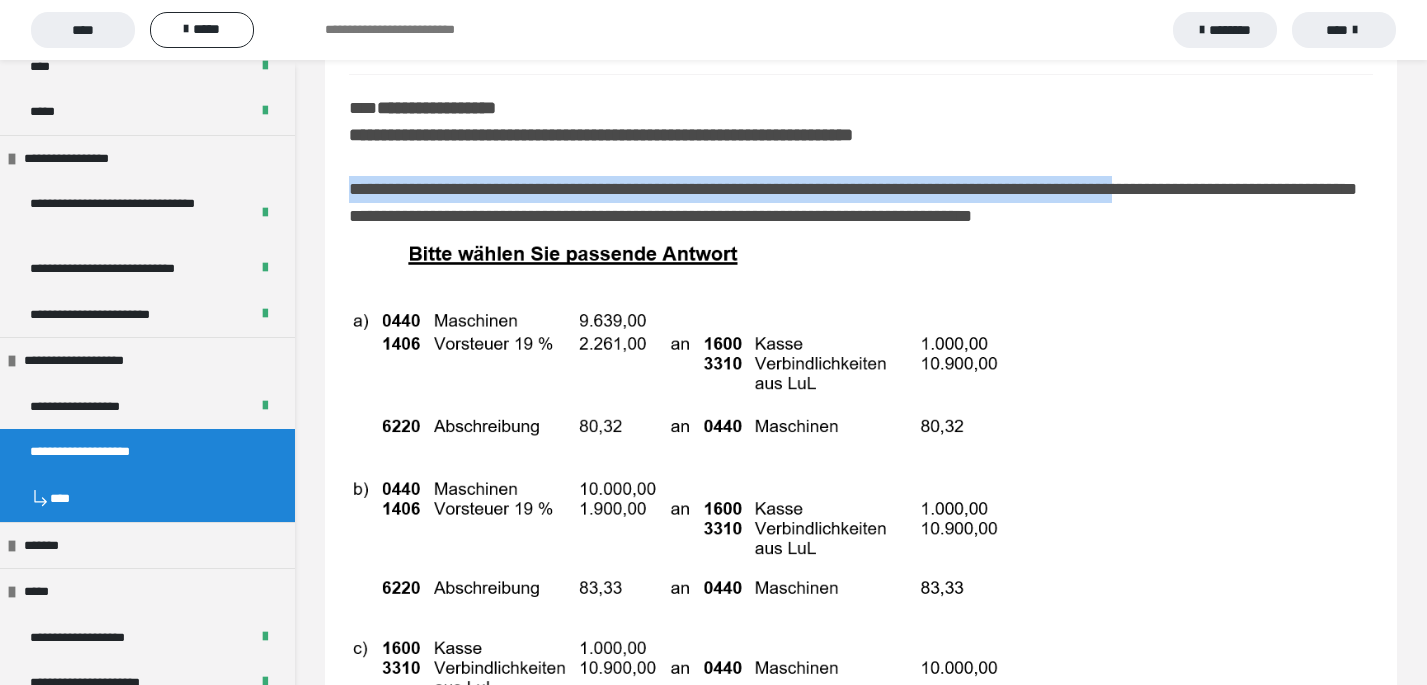 drag, startPoint x: 350, startPoint y: 195, endPoint x: 1225, endPoint y: 198, distance: 875.0051 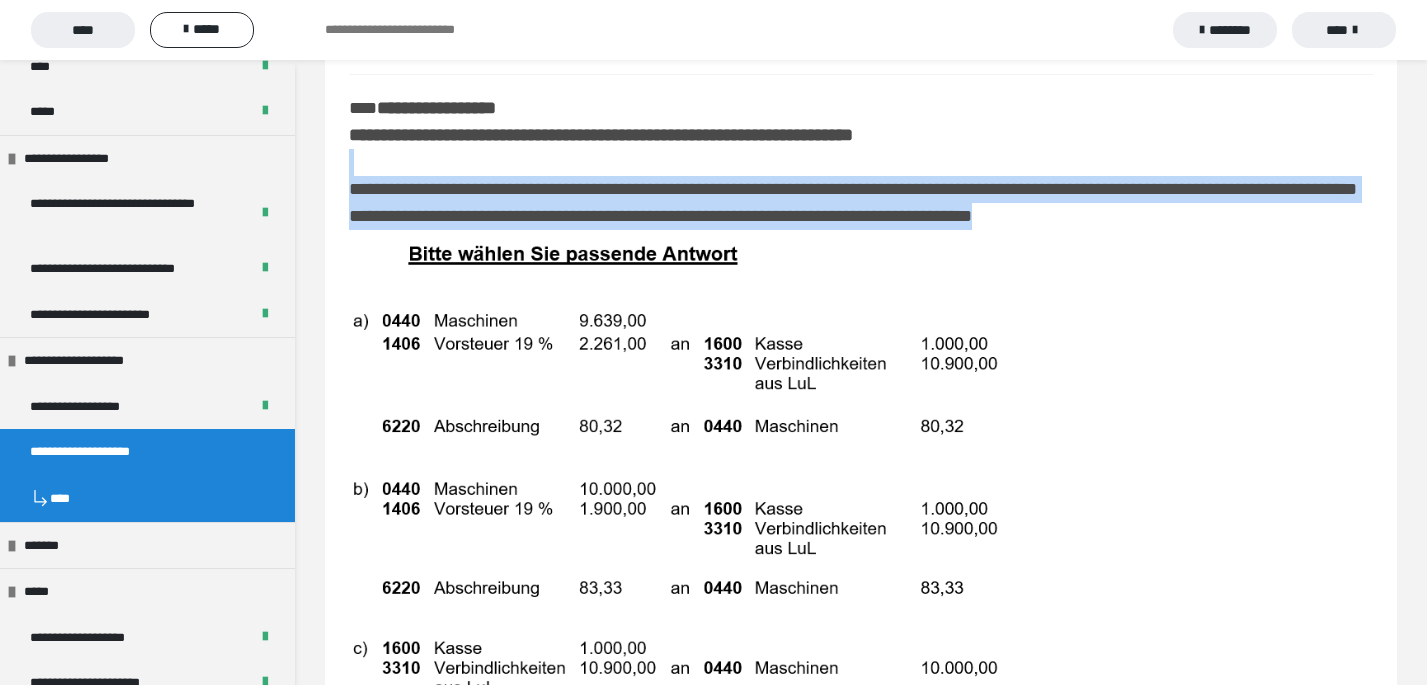 drag, startPoint x: 1322, startPoint y: 221, endPoint x: 703, endPoint y: 178, distance: 620.49176 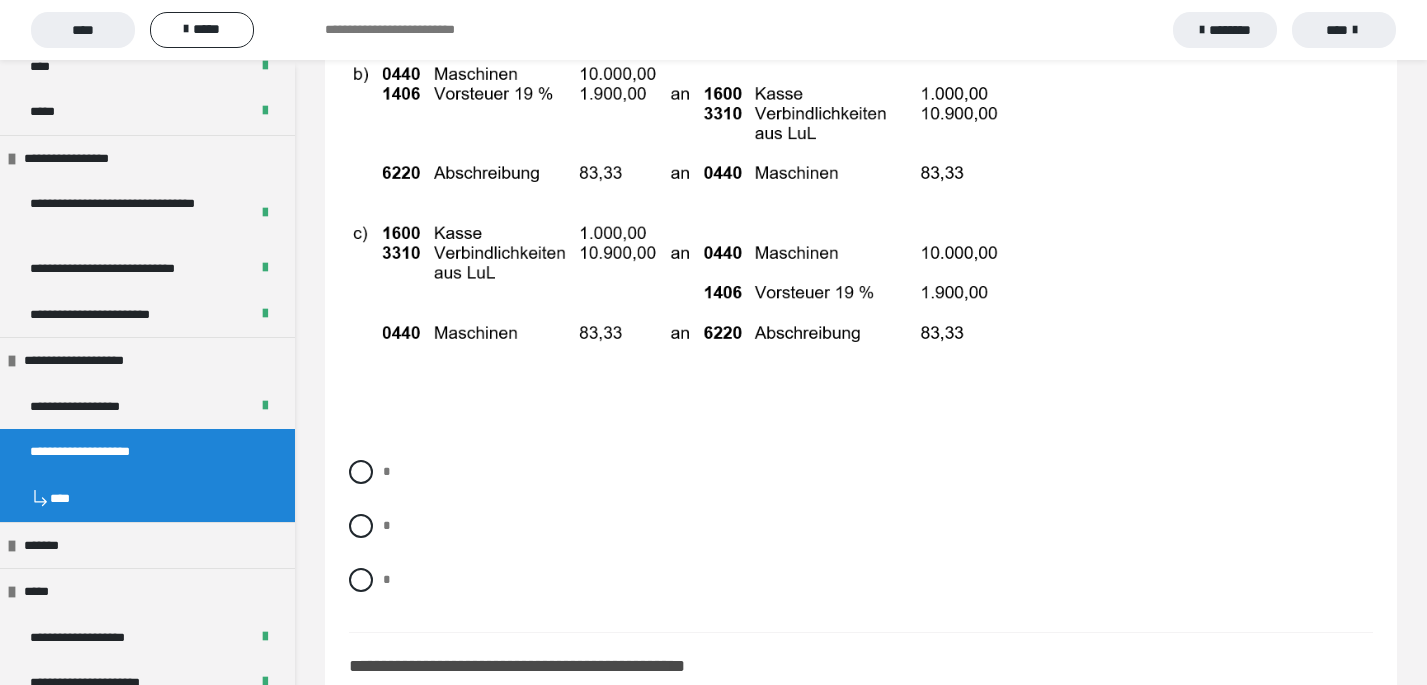 scroll, scrollTop: 10108, scrollLeft: 0, axis: vertical 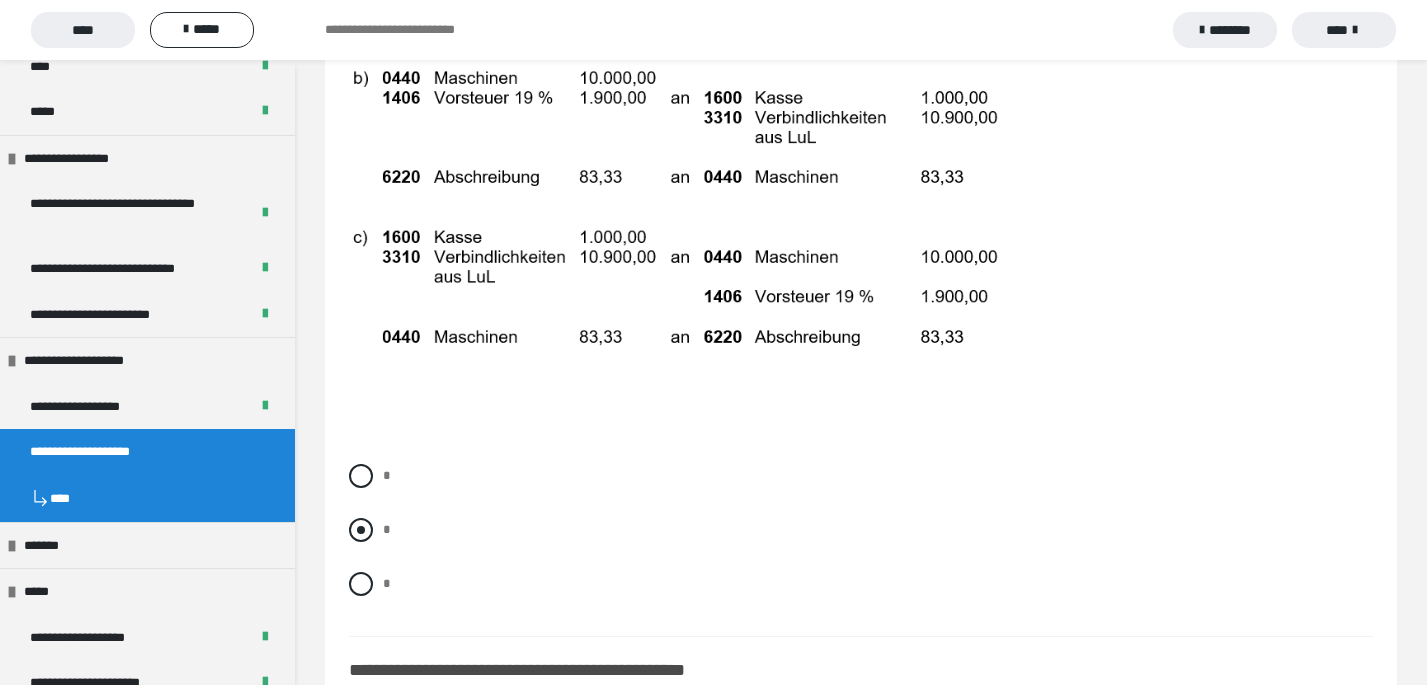 click at bounding box center [361, 530] 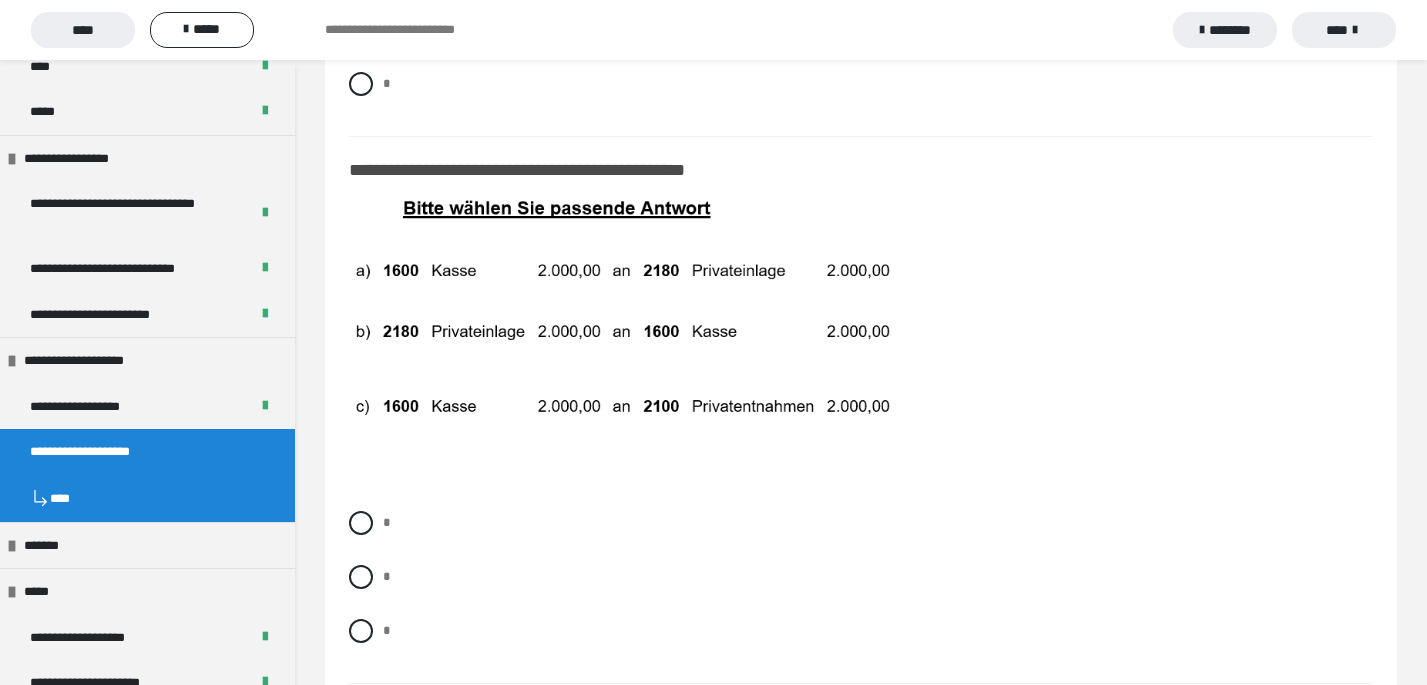 scroll, scrollTop: 10613, scrollLeft: 0, axis: vertical 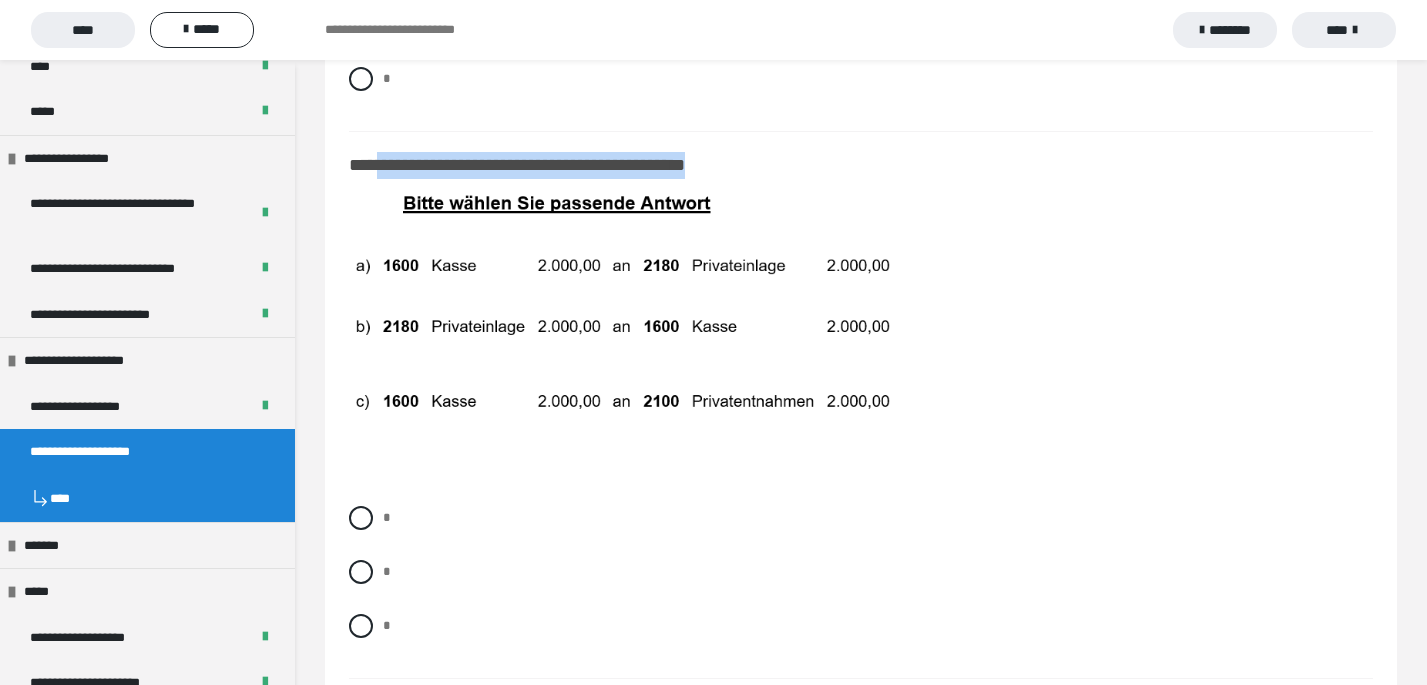 drag, startPoint x: 727, startPoint y: 166, endPoint x: 382, endPoint y: 158, distance: 345.09274 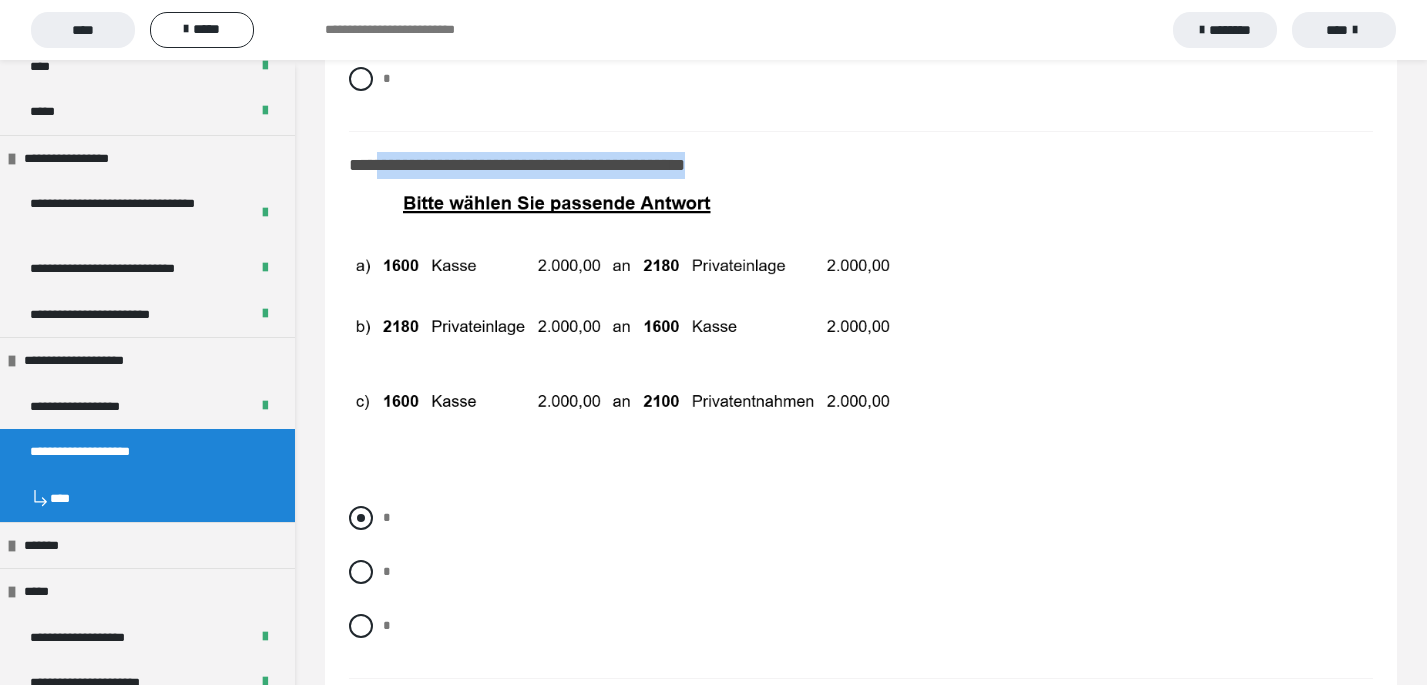 click at bounding box center [361, 518] 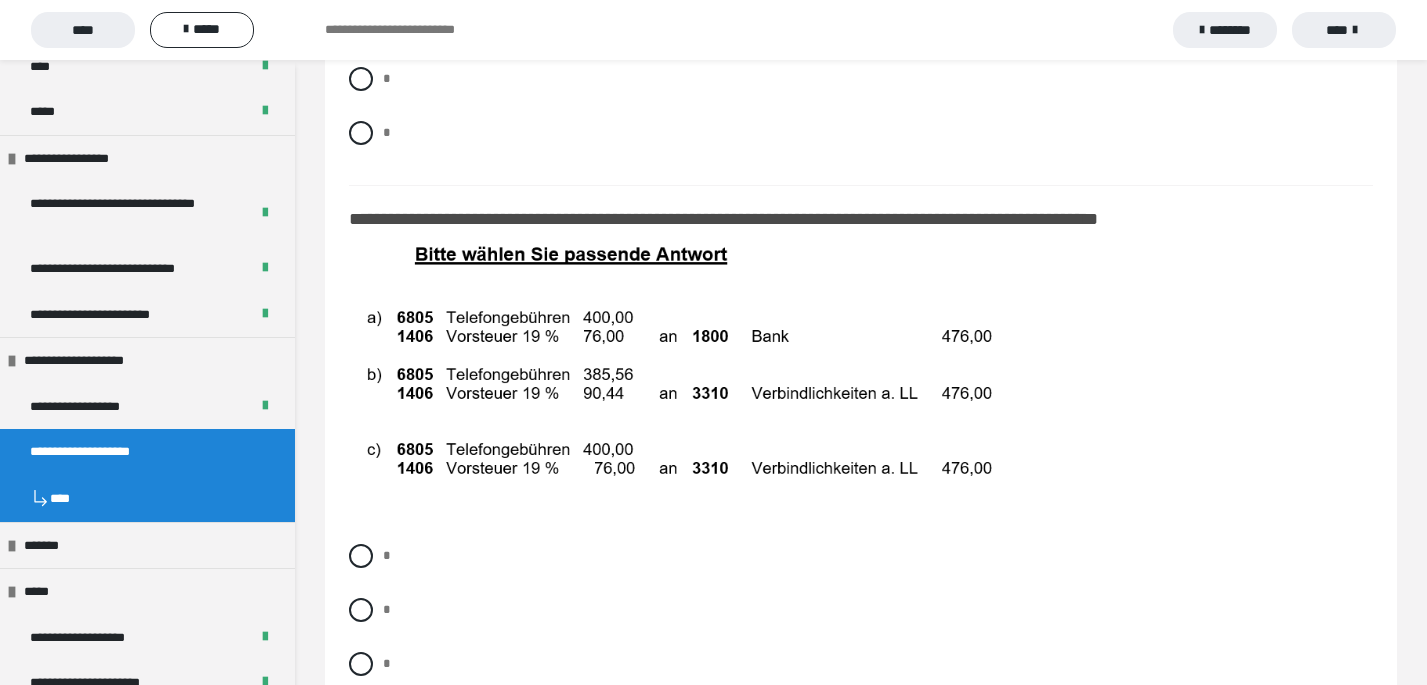 scroll, scrollTop: 11118, scrollLeft: 0, axis: vertical 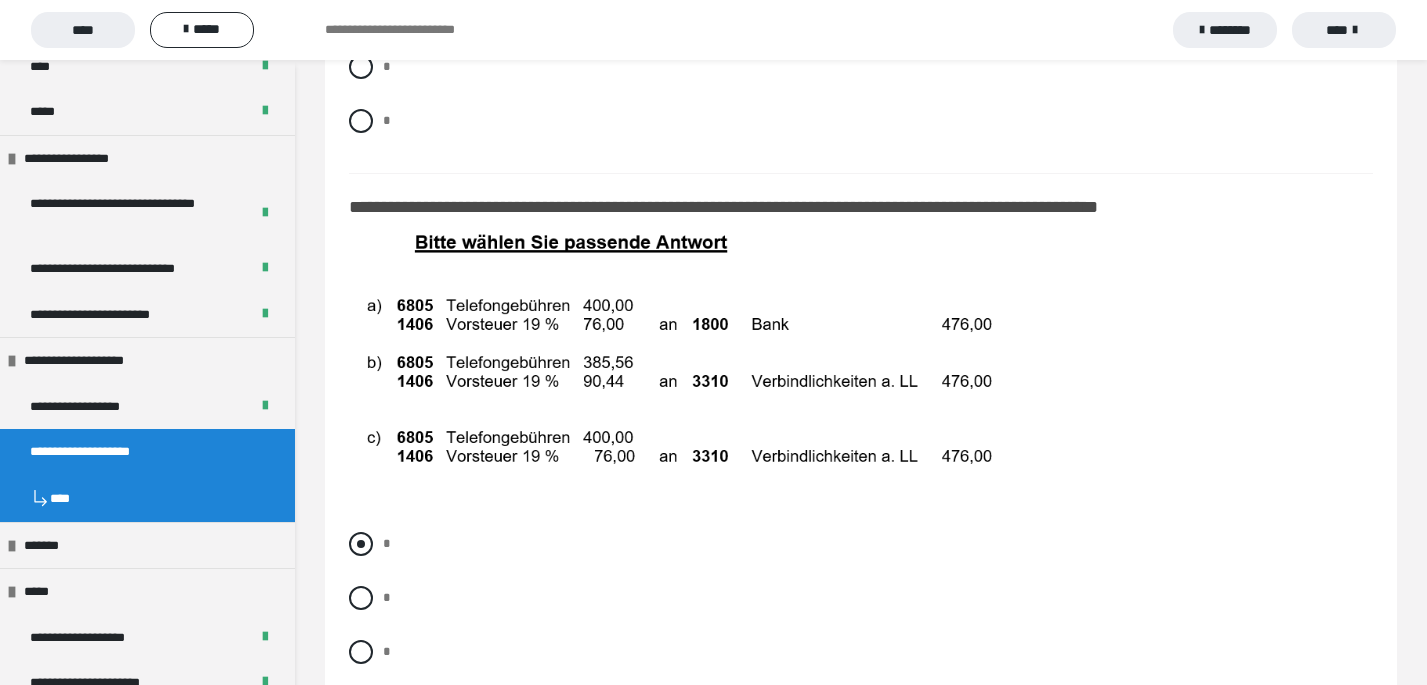click at bounding box center [361, 544] 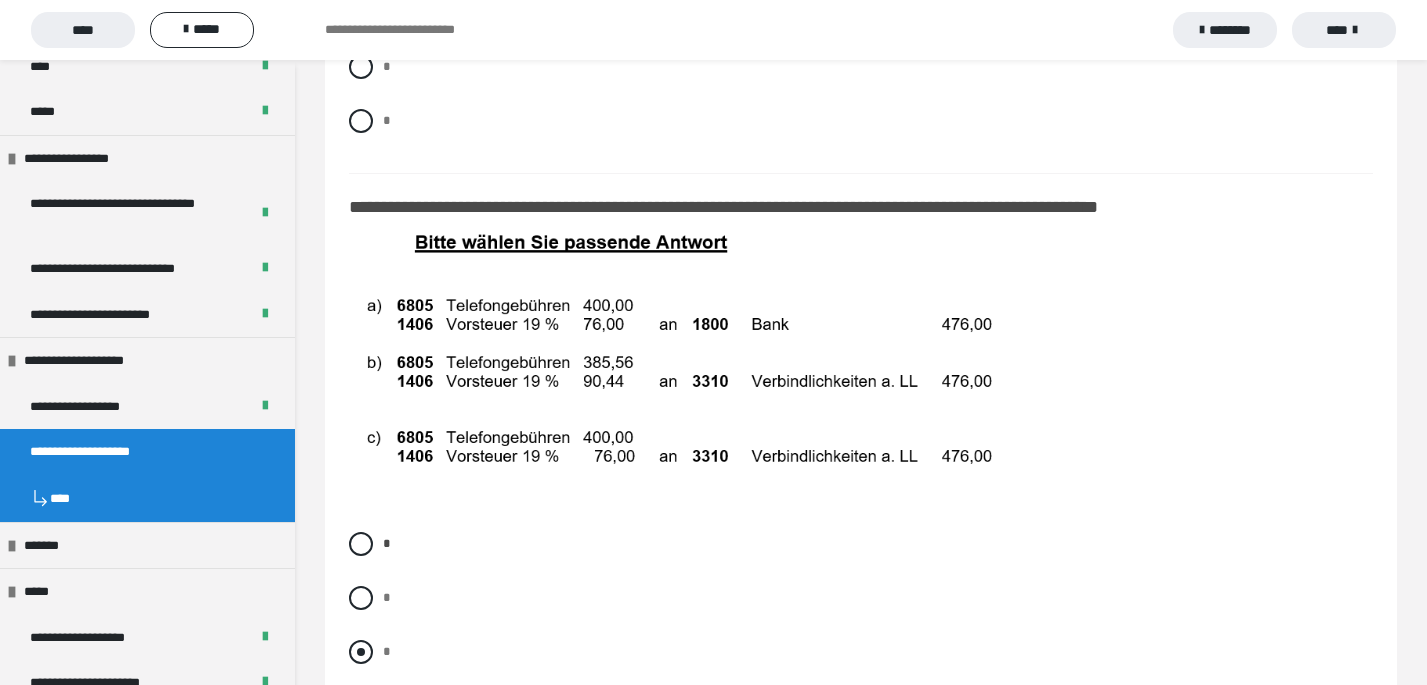 click at bounding box center (361, 652) 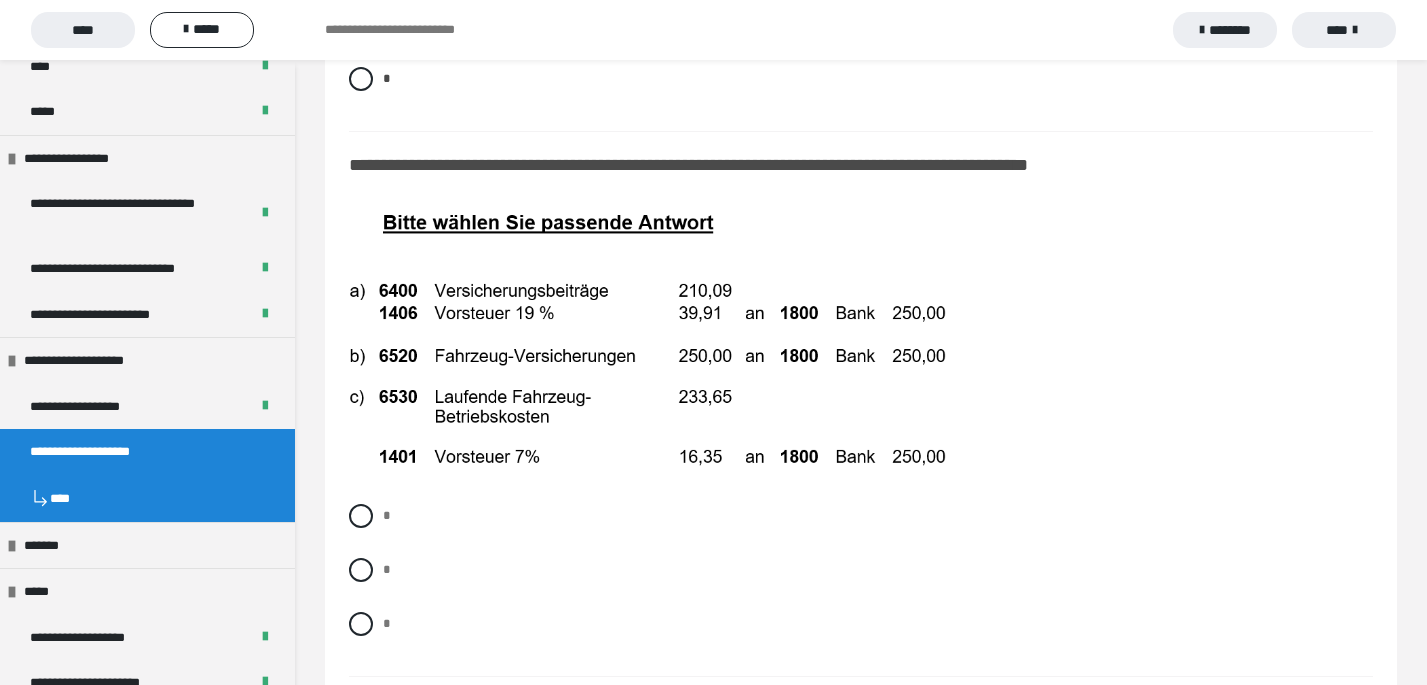scroll, scrollTop: 11696, scrollLeft: 0, axis: vertical 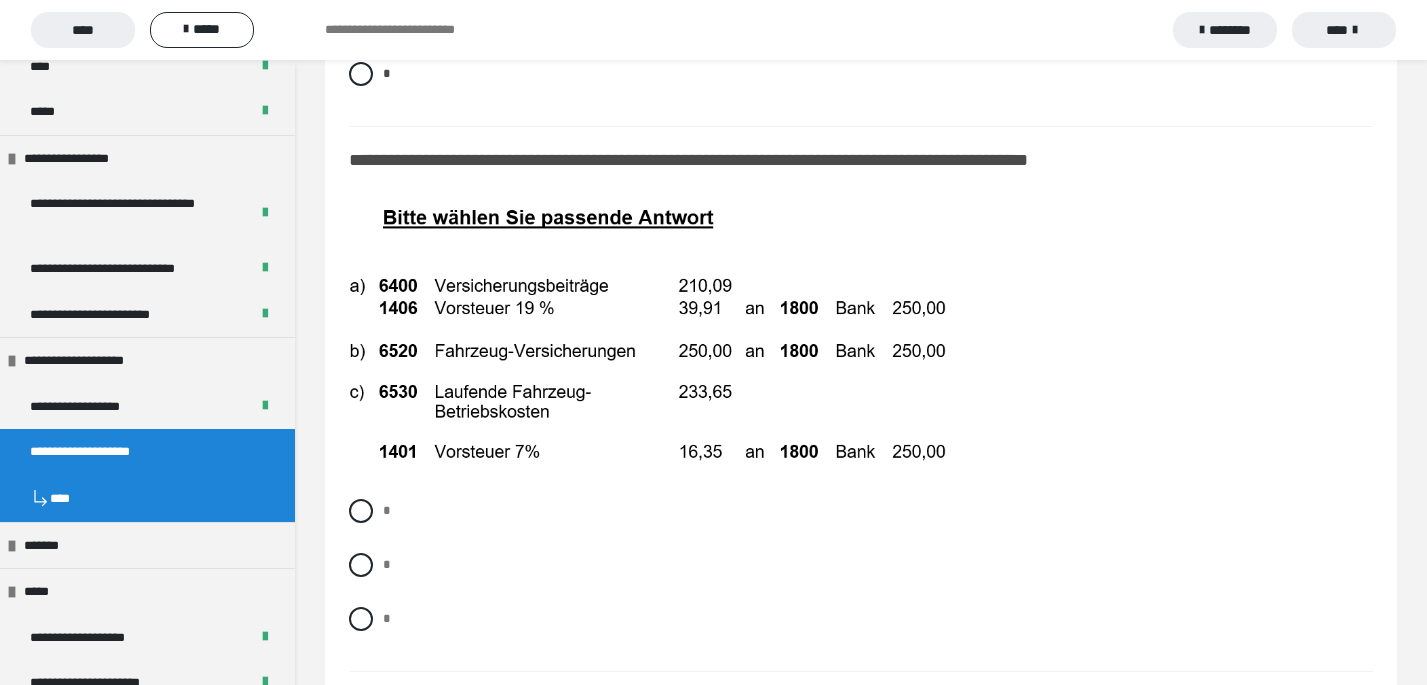 drag, startPoint x: 387, startPoint y: 165, endPoint x: 860, endPoint y: 102, distance: 477.17712 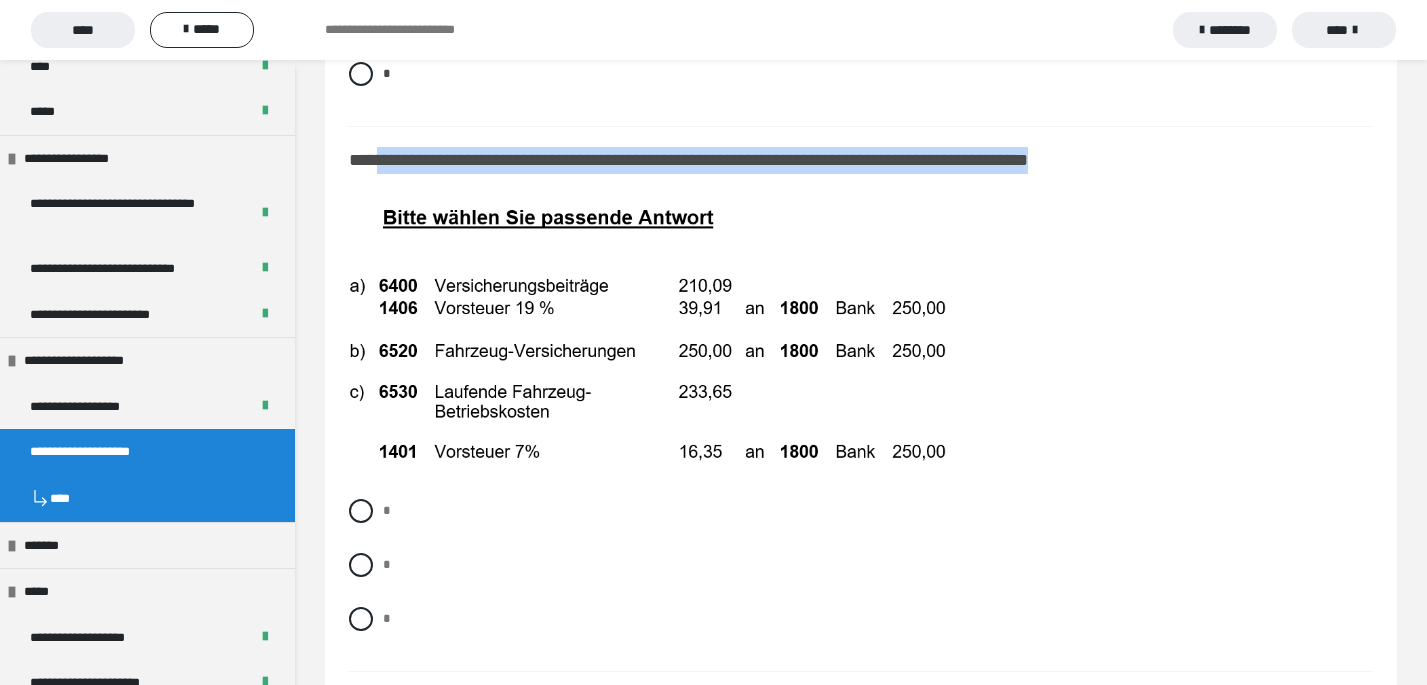 drag, startPoint x: 383, startPoint y: 157, endPoint x: 1150, endPoint y: 168, distance: 767.07886 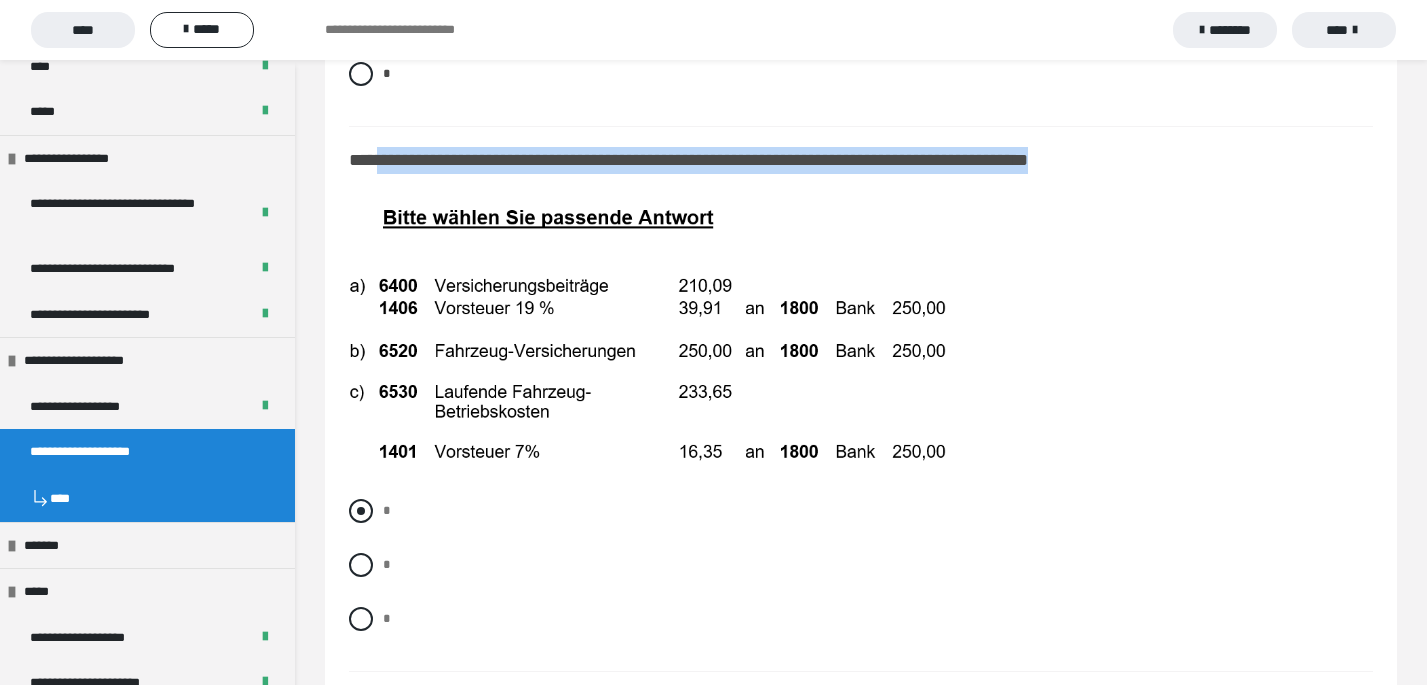 click at bounding box center (361, 511) 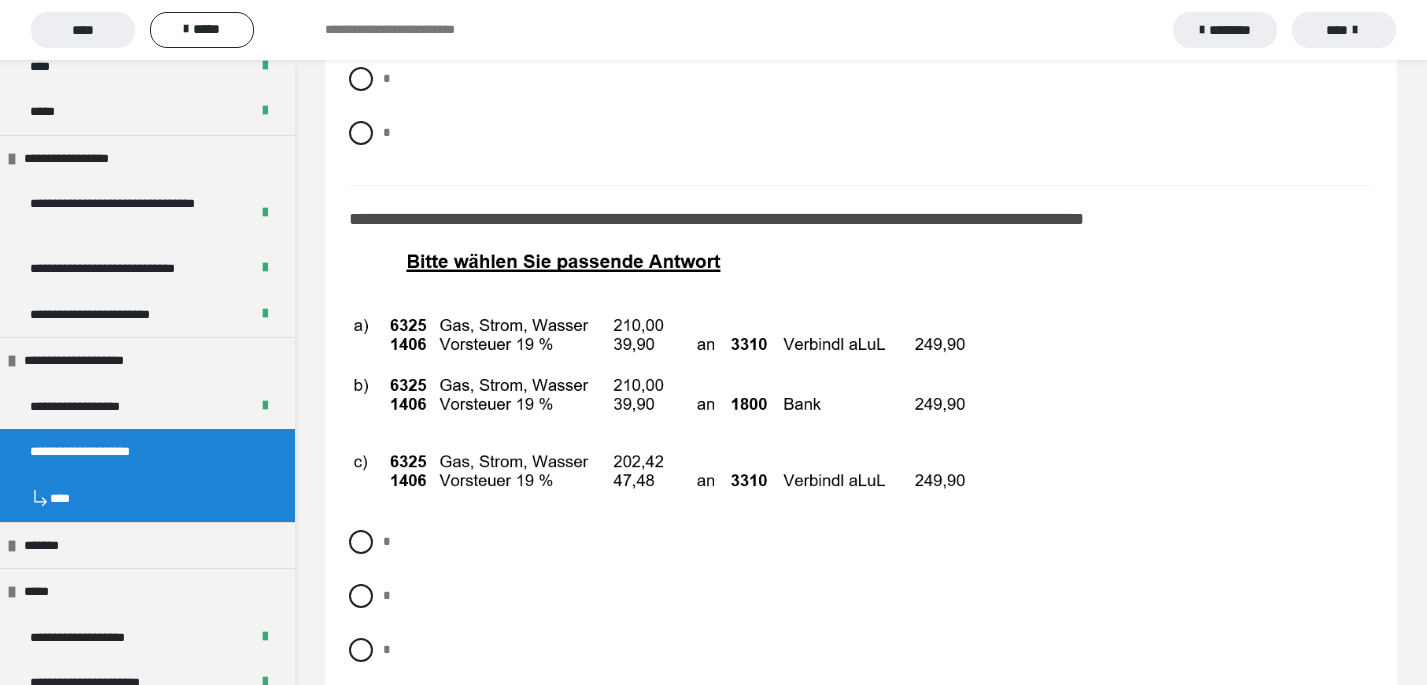 scroll, scrollTop: 12183, scrollLeft: 0, axis: vertical 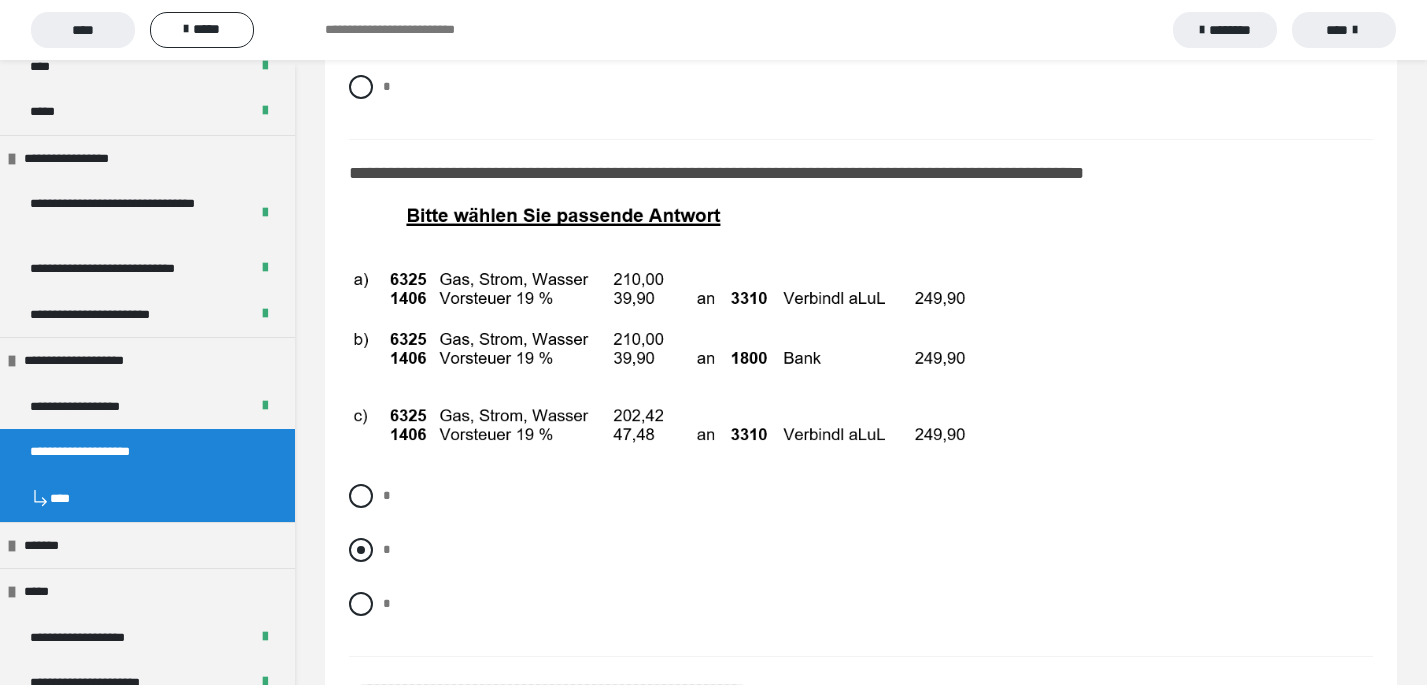 click at bounding box center (361, 550) 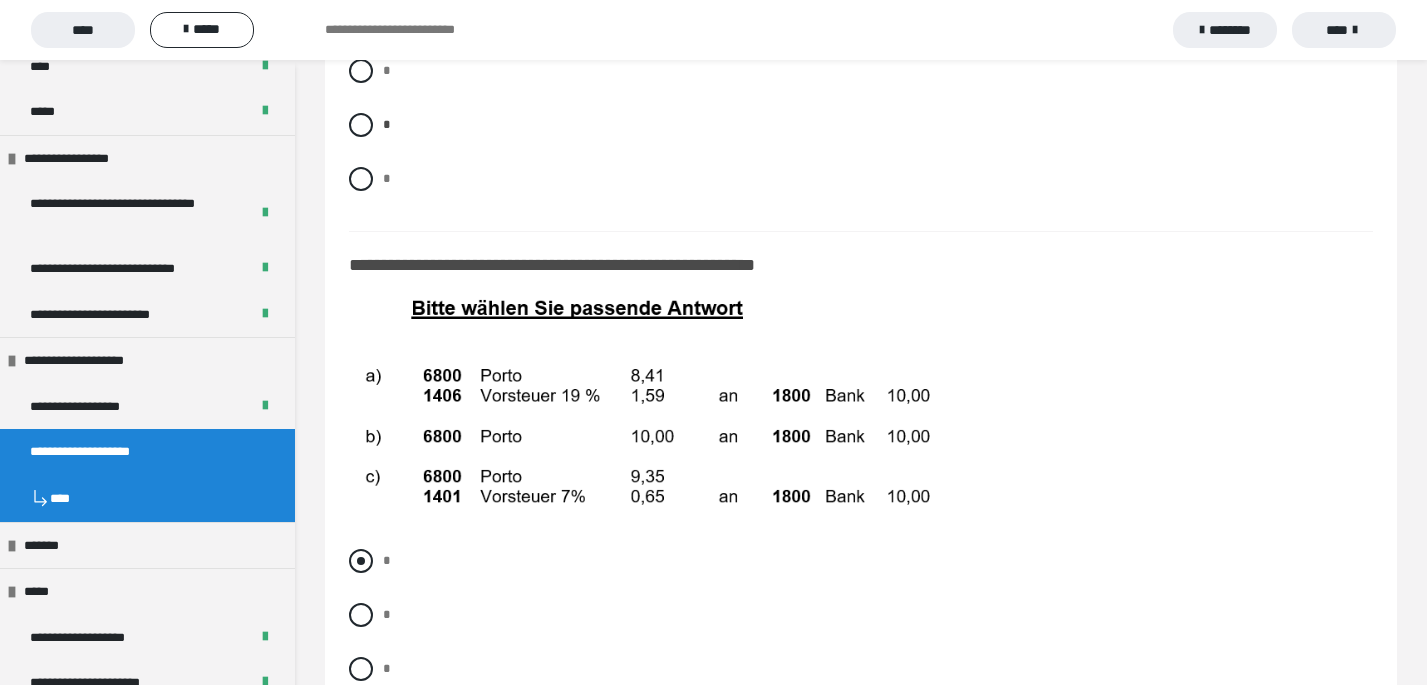 scroll, scrollTop: 12667, scrollLeft: 0, axis: vertical 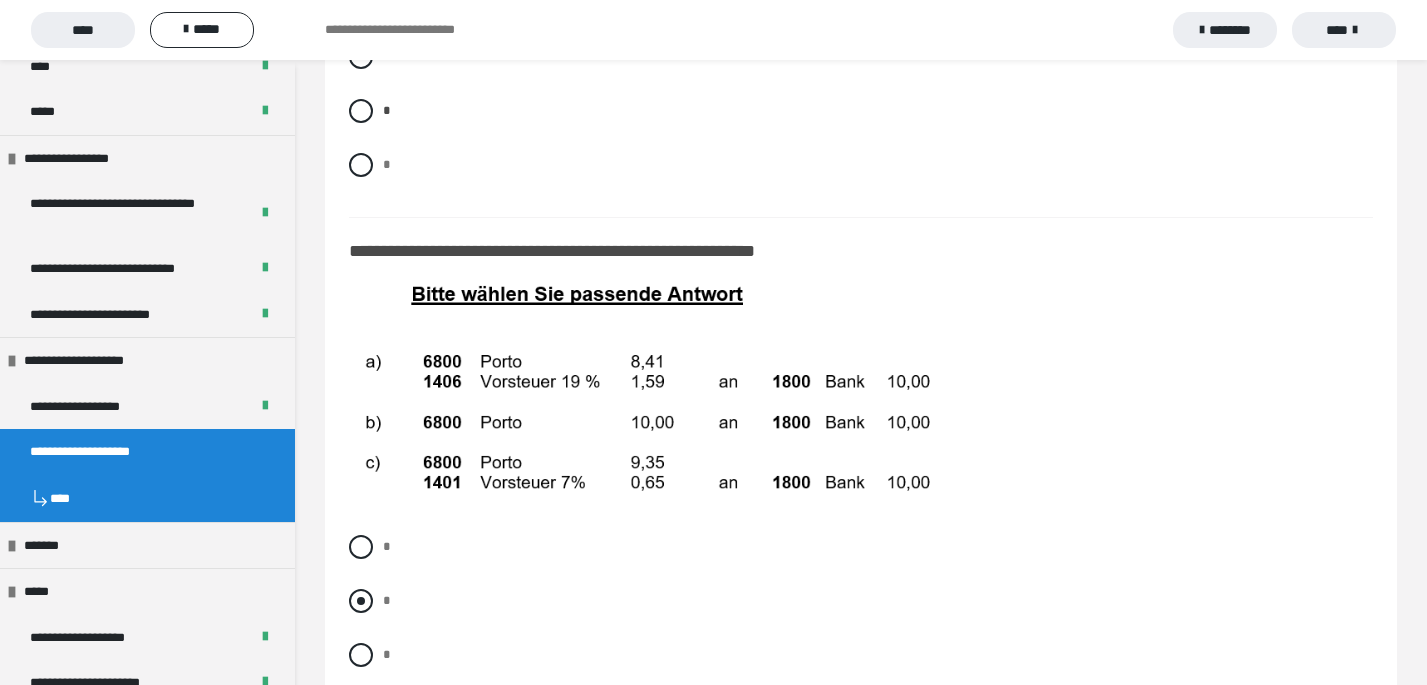 click at bounding box center [361, 601] 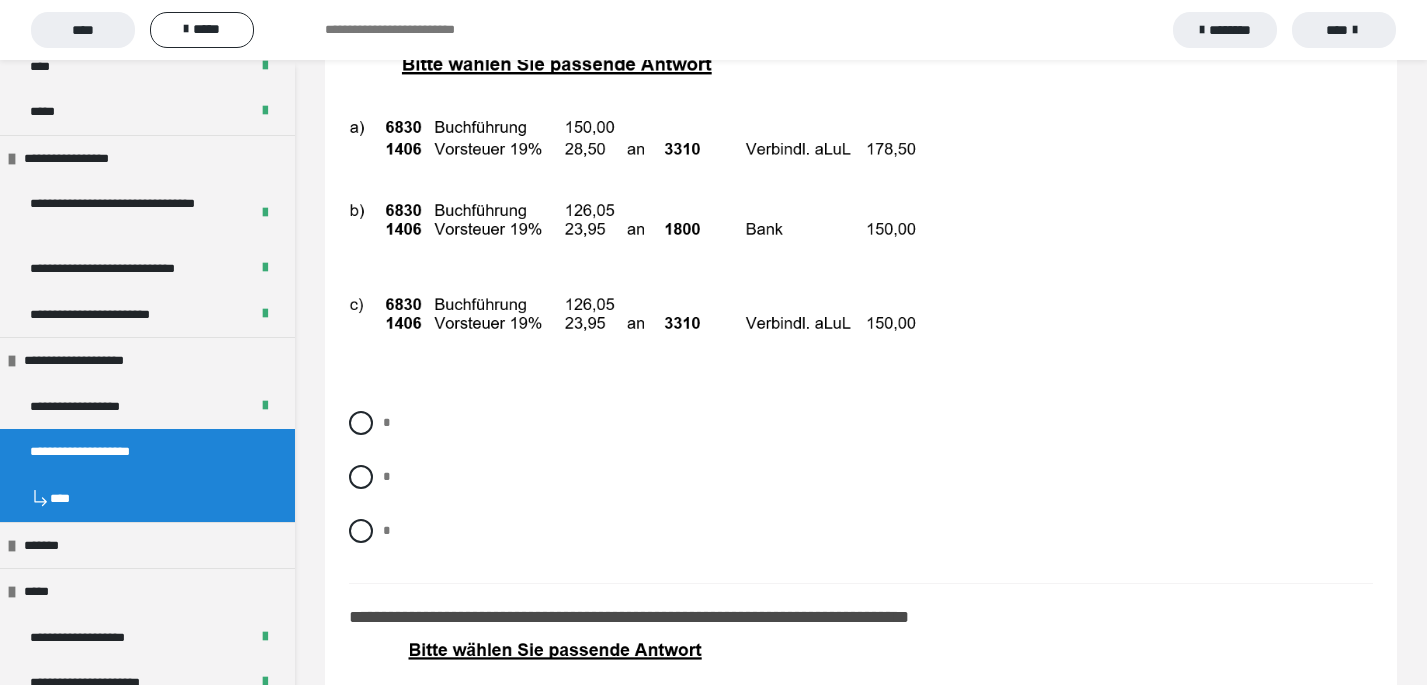 scroll, scrollTop: 13378, scrollLeft: 0, axis: vertical 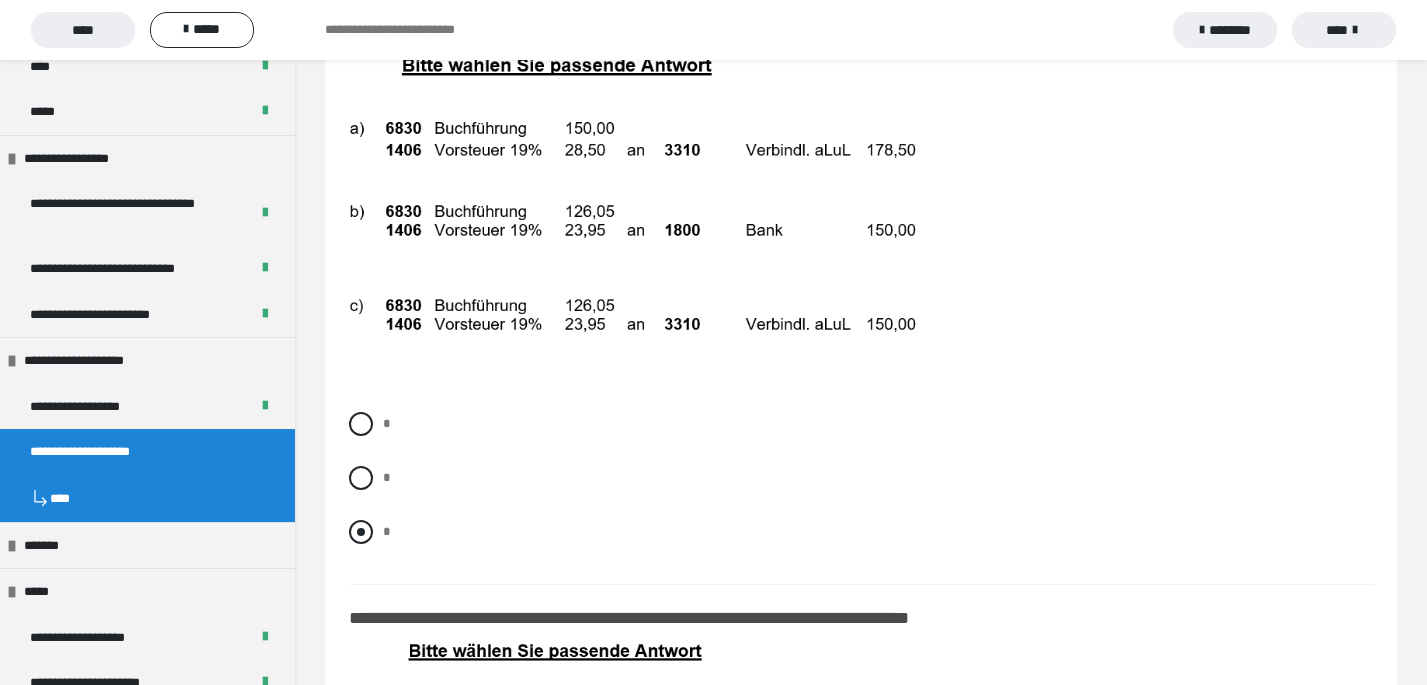 click at bounding box center (361, 532) 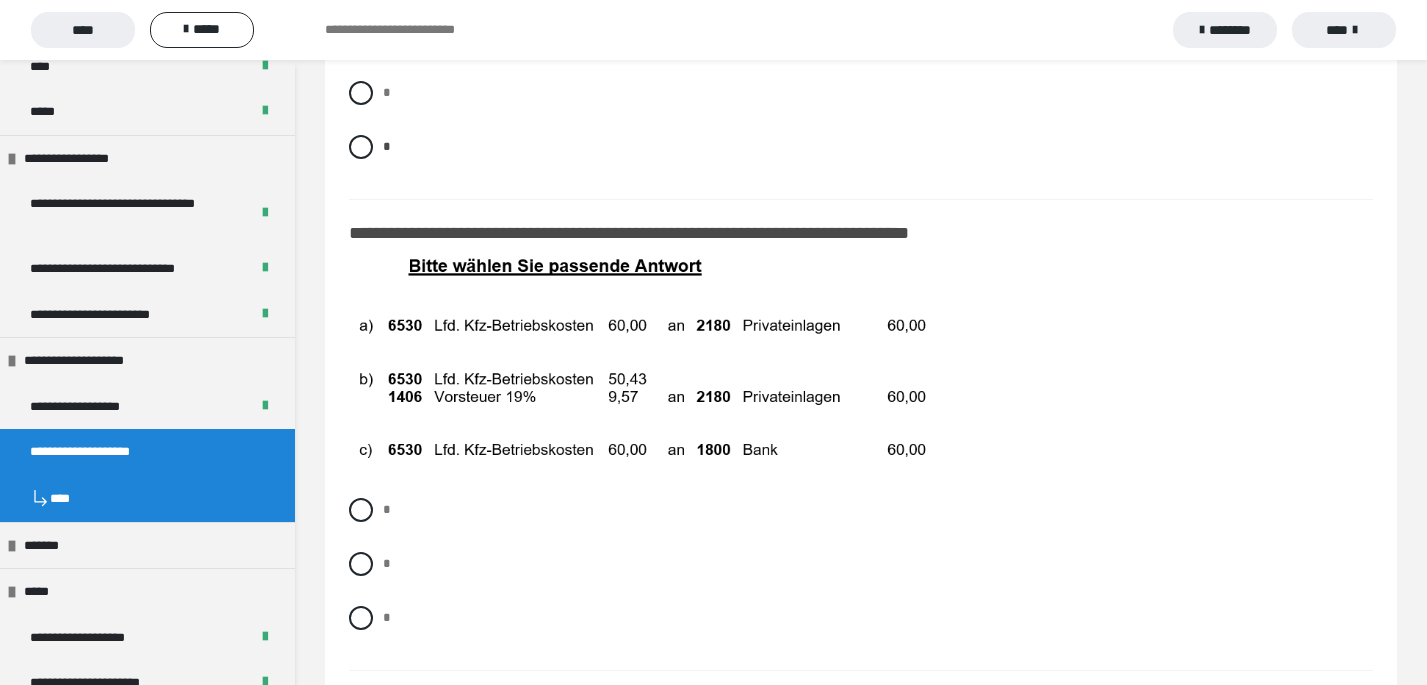 scroll, scrollTop: 13760, scrollLeft: 0, axis: vertical 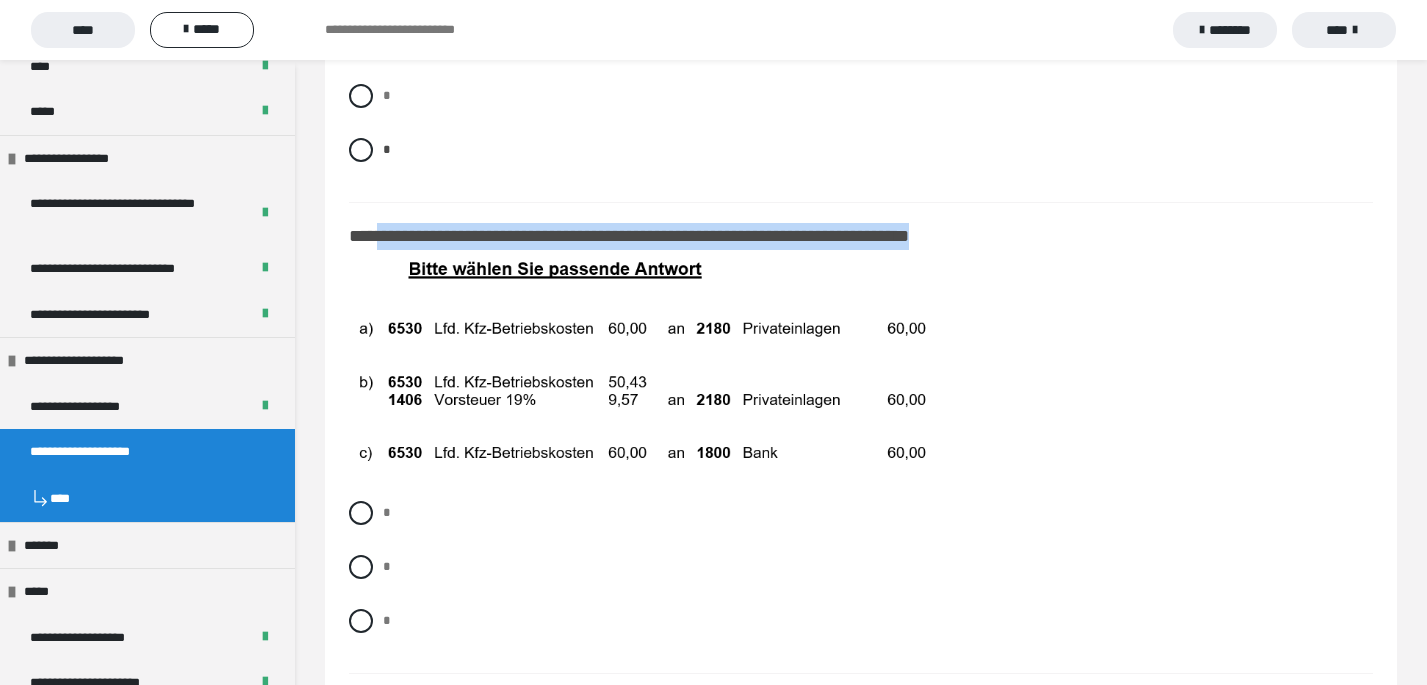 drag, startPoint x: 973, startPoint y: 262, endPoint x: 385, endPoint y: 248, distance: 588.1666 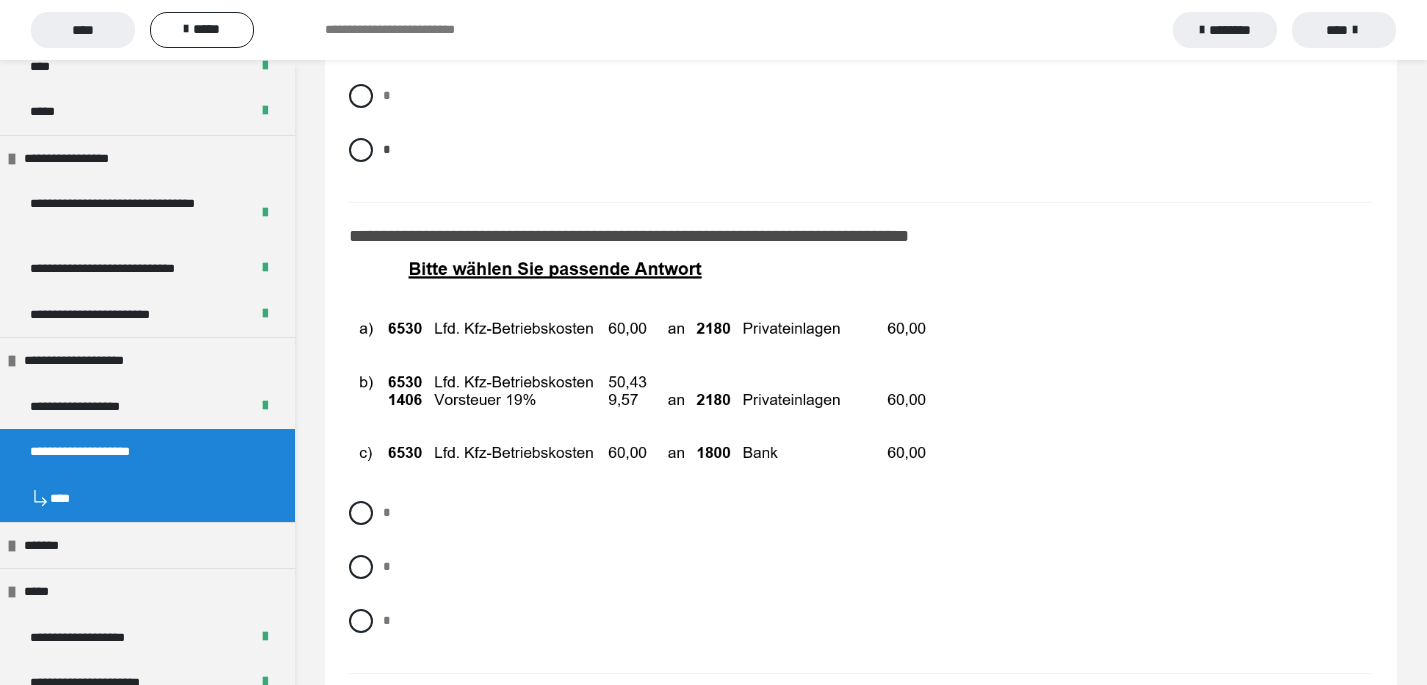 click on "* * *" at bounding box center [861, 111] 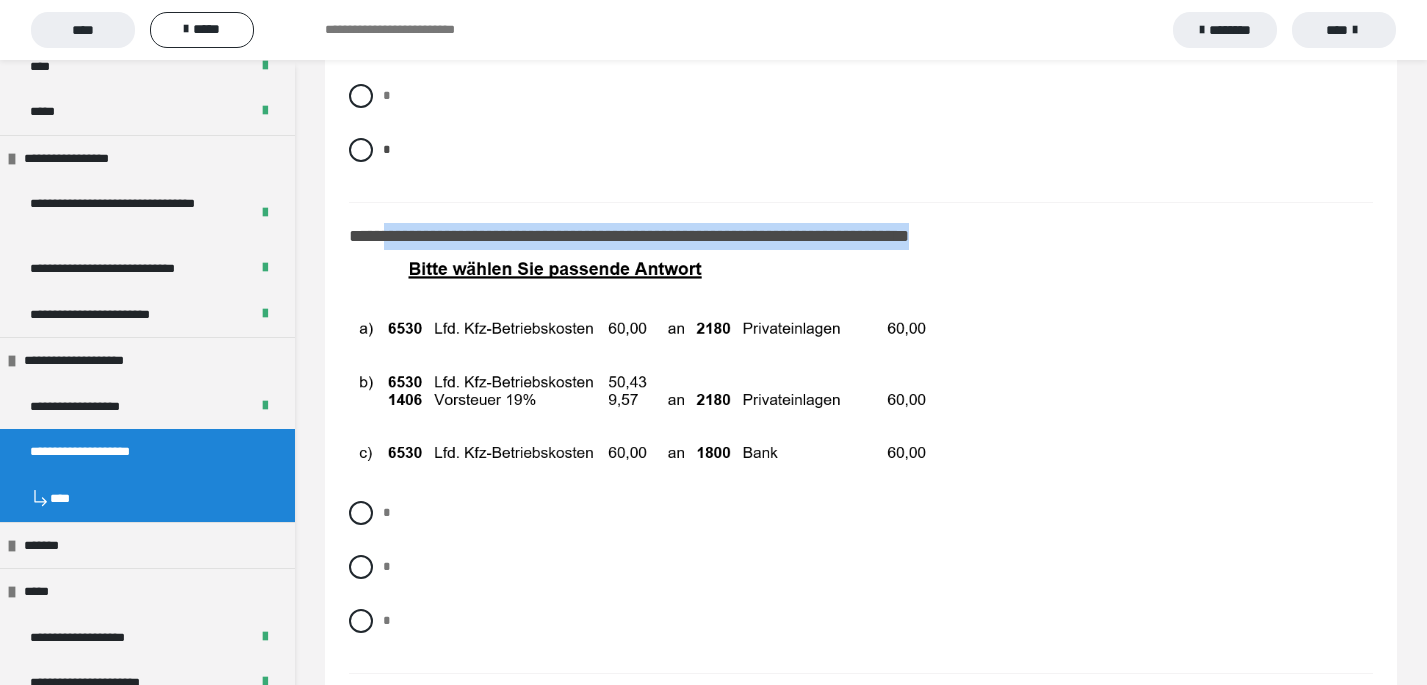 drag, startPoint x: 386, startPoint y: 259, endPoint x: 986, endPoint y: 264, distance: 600.0208 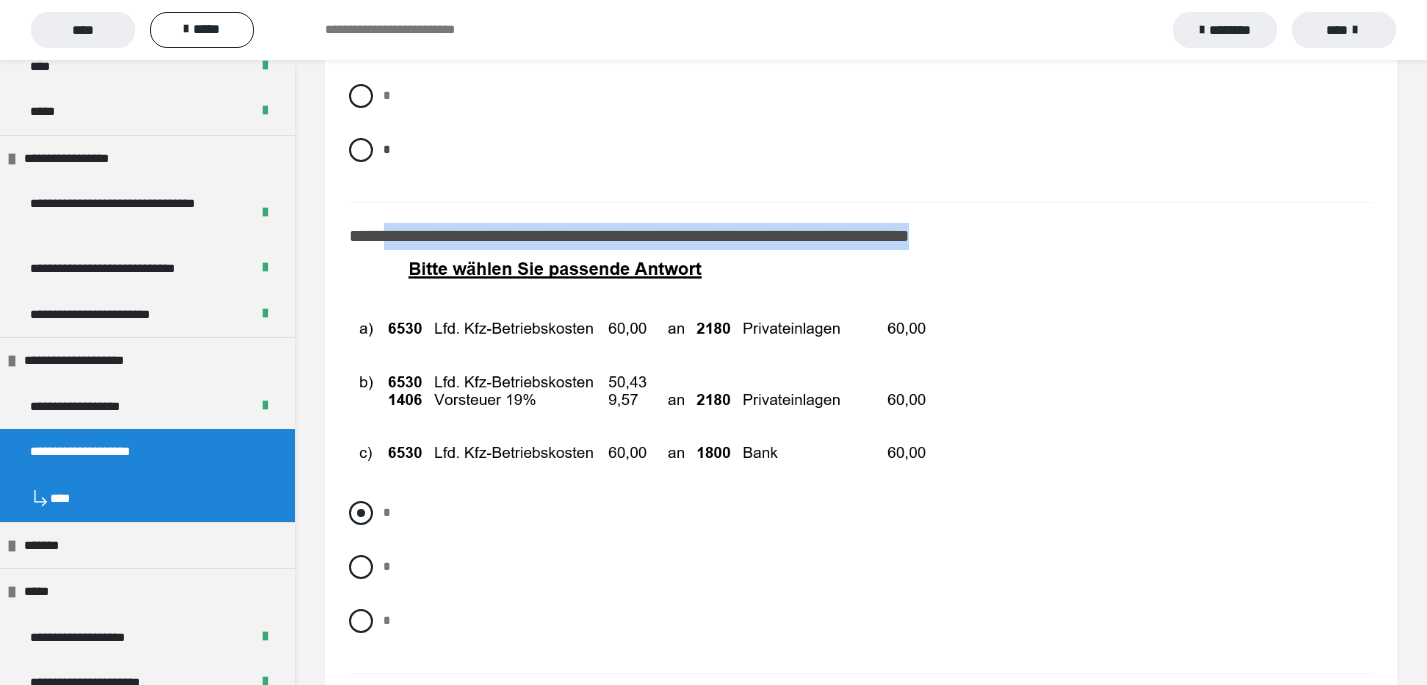 click at bounding box center (361, 513) 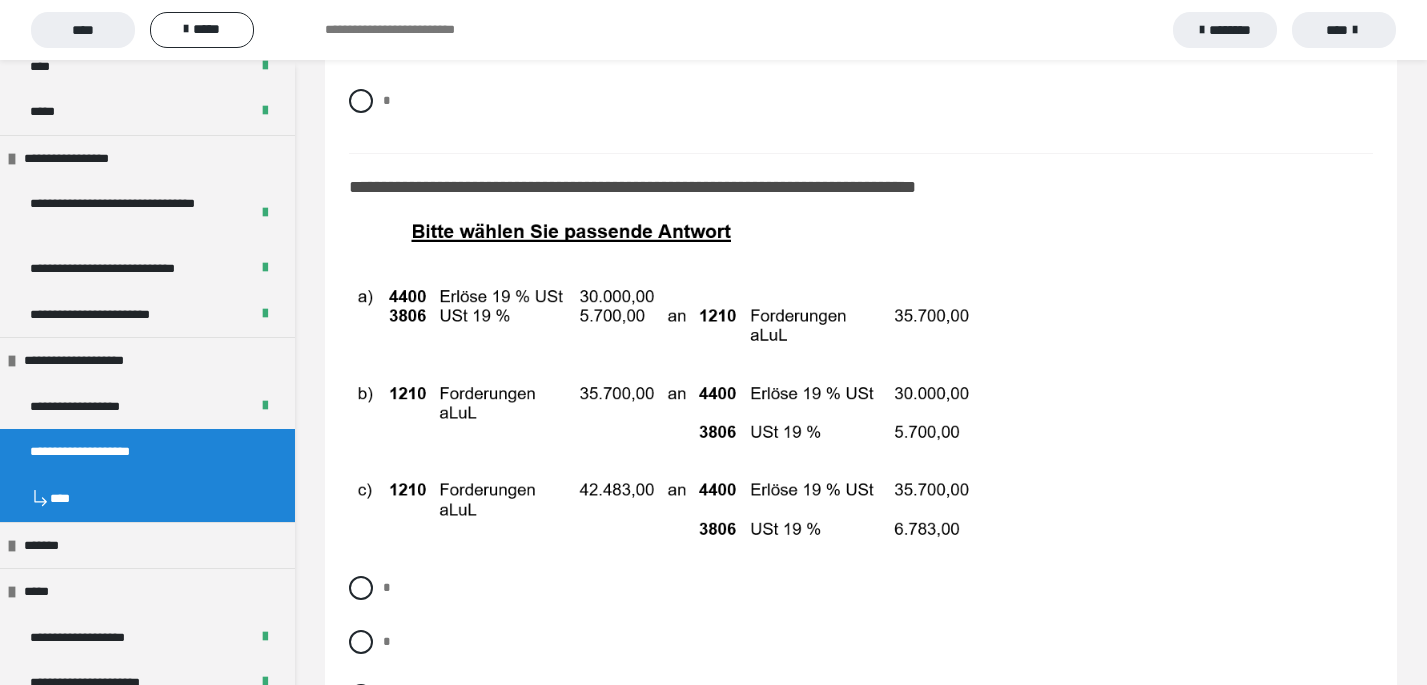 scroll, scrollTop: 14359, scrollLeft: 0, axis: vertical 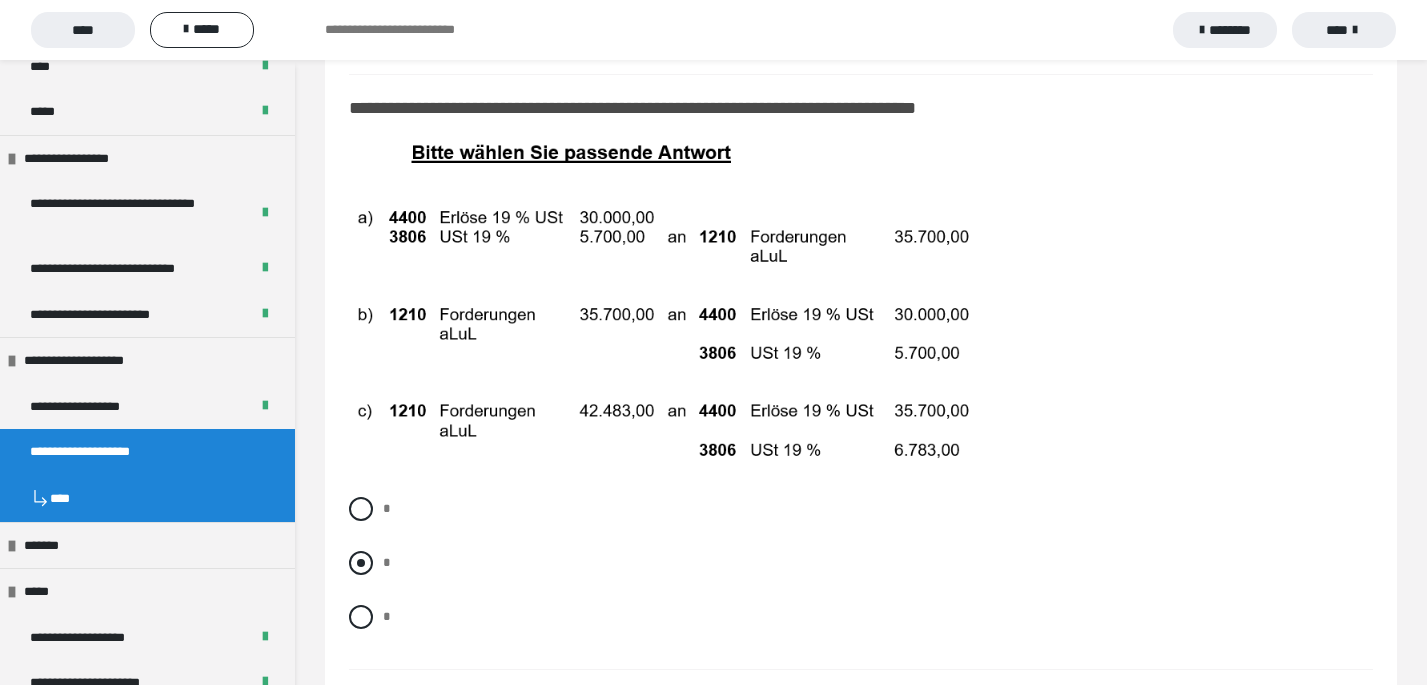 click on "*" at bounding box center (861, 563) 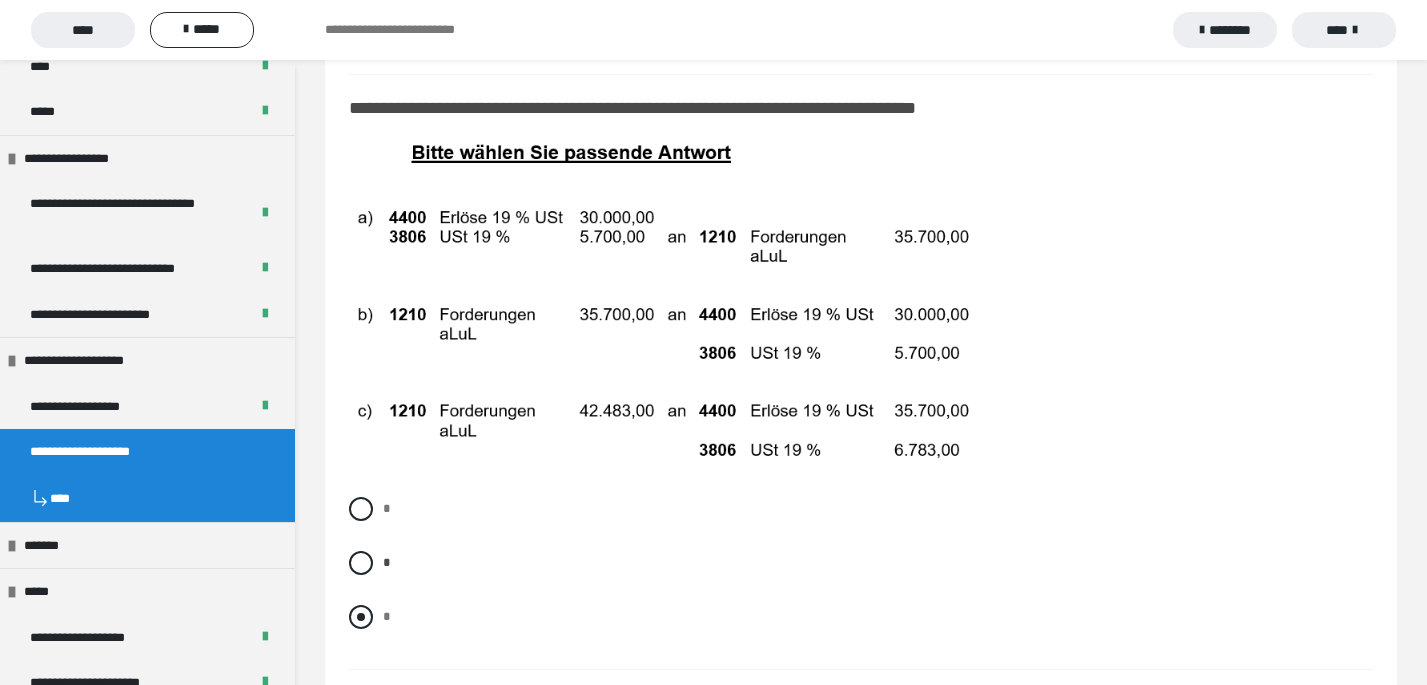 click at bounding box center (361, 617) 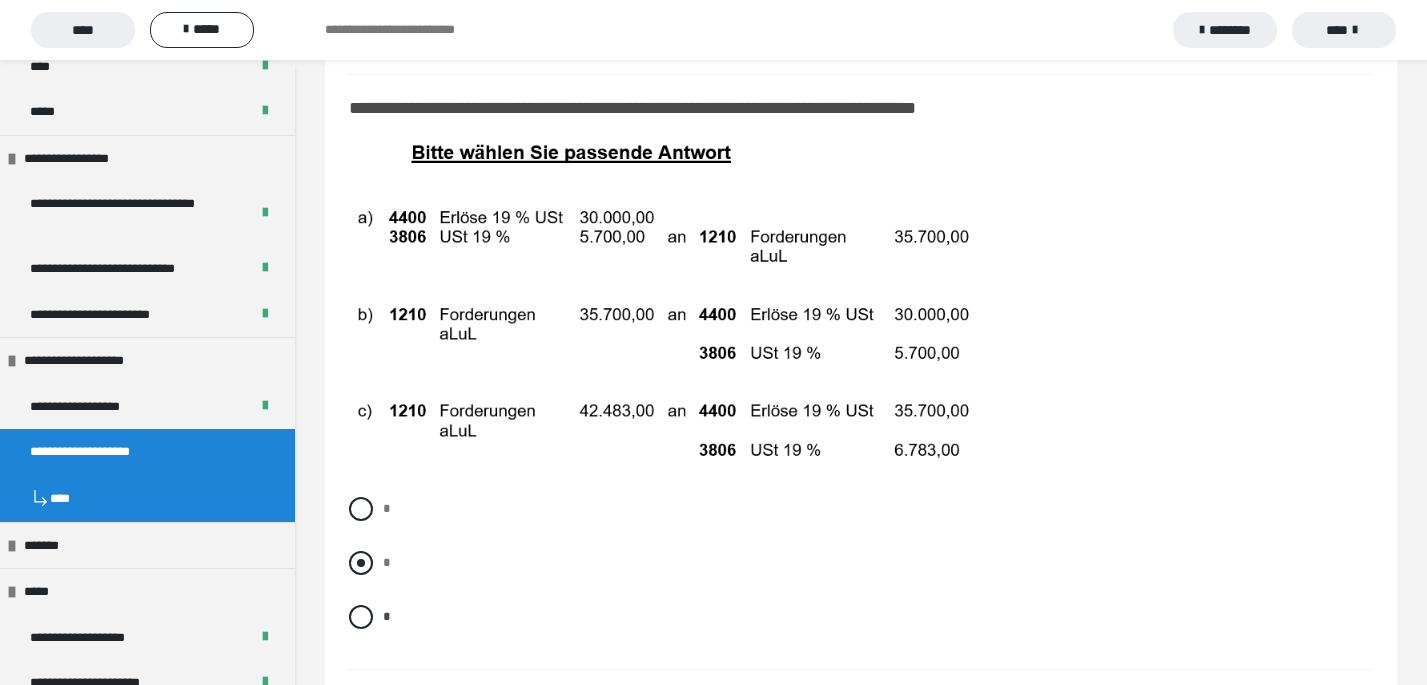 click at bounding box center [361, 563] 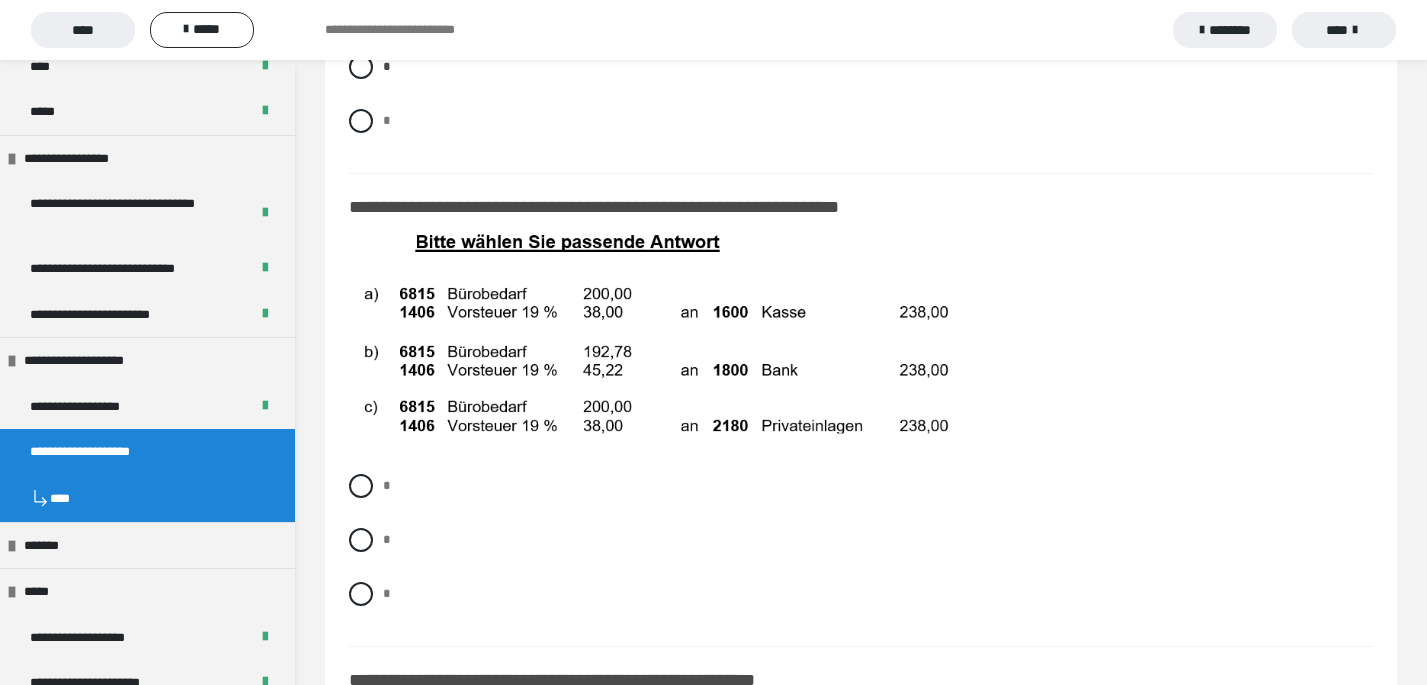 scroll, scrollTop: 14858, scrollLeft: 0, axis: vertical 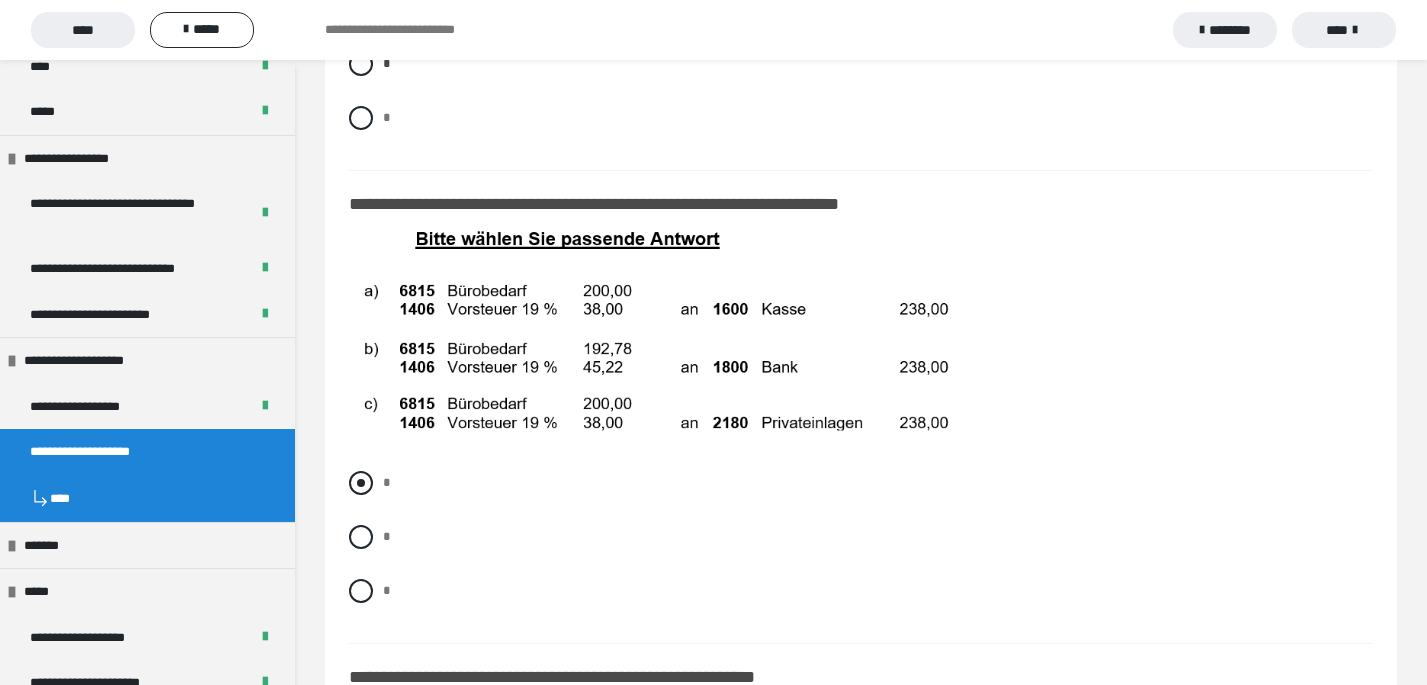 click at bounding box center [361, 483] 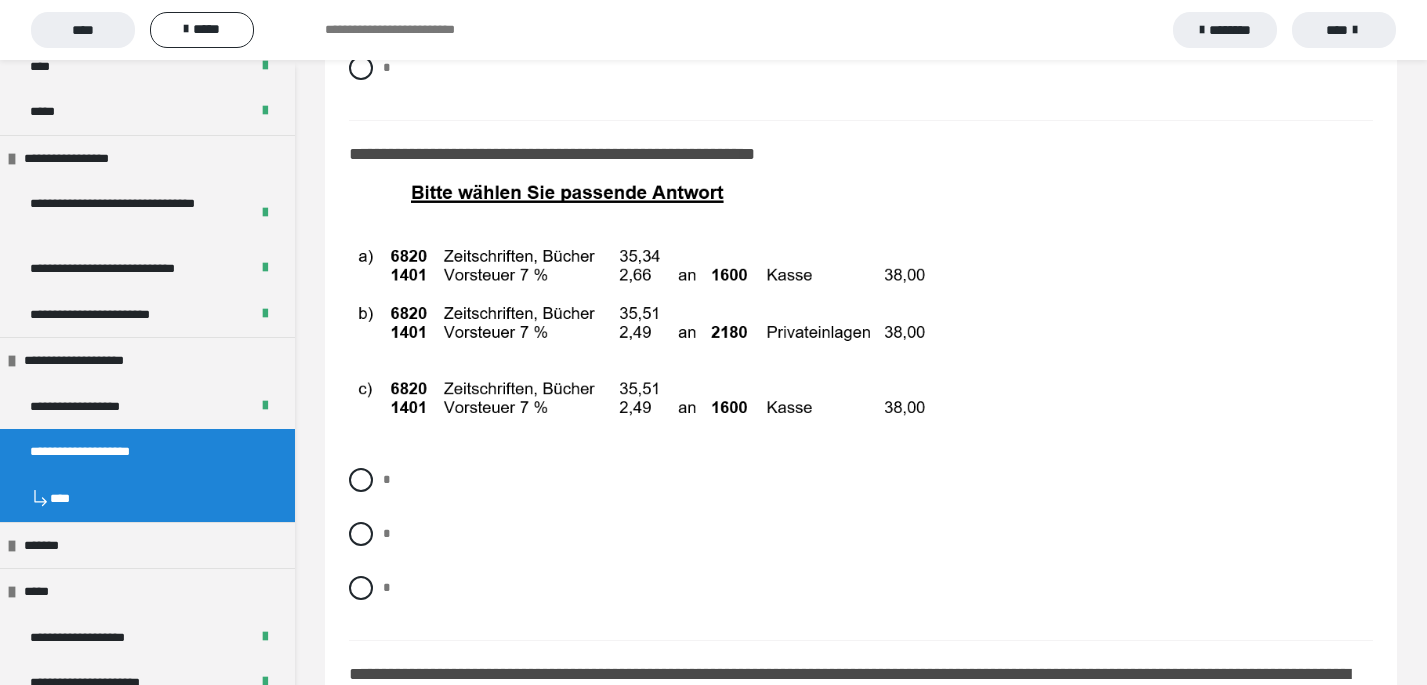 scroll, scrollTop: 15383, scrollLeft: 0, axis: vertical 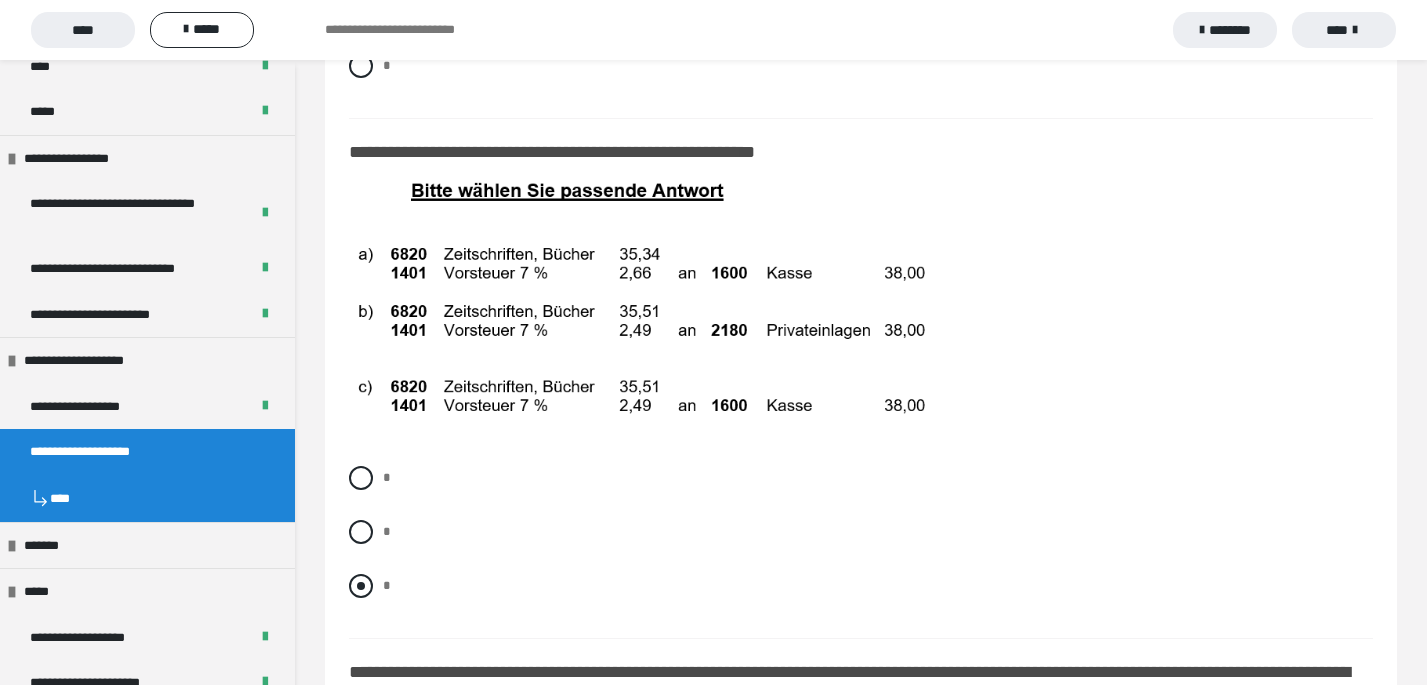 click at bounding box center (361, 586) 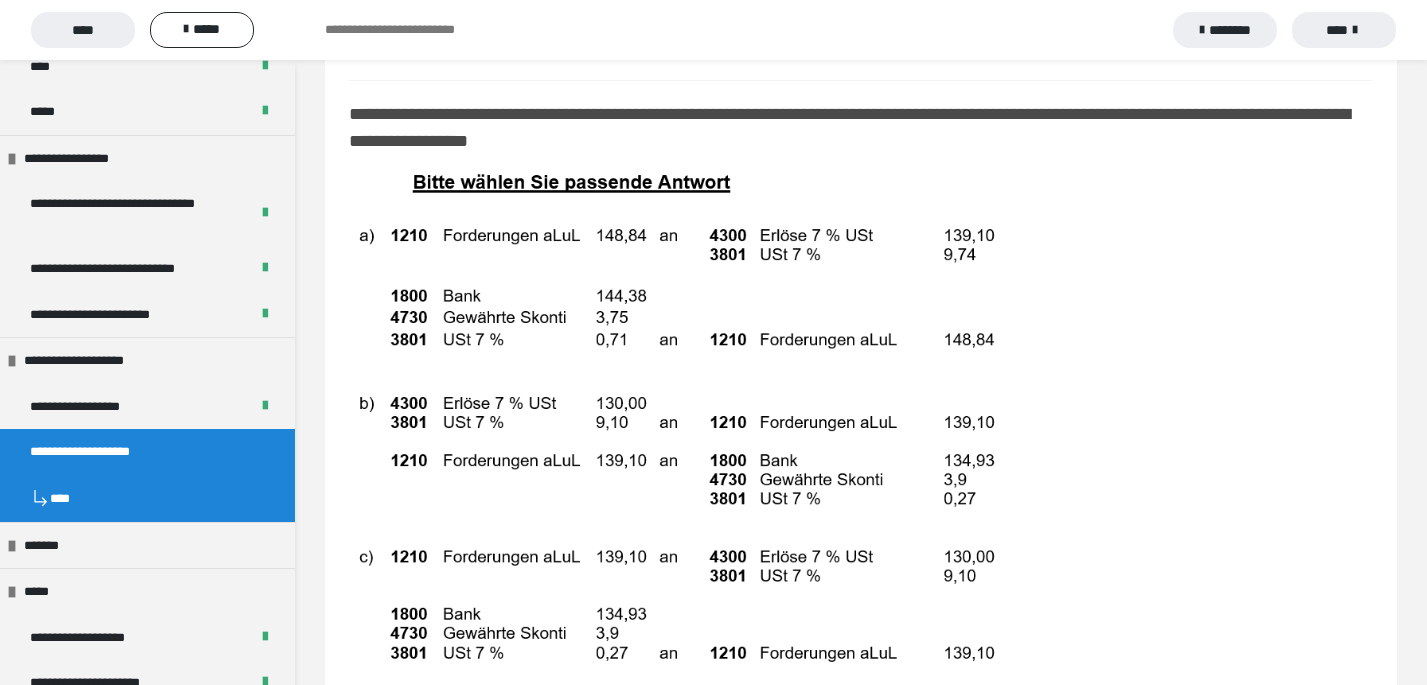 scroll, scrollTop: 15946, scrollLeft: 0, axis: vertical 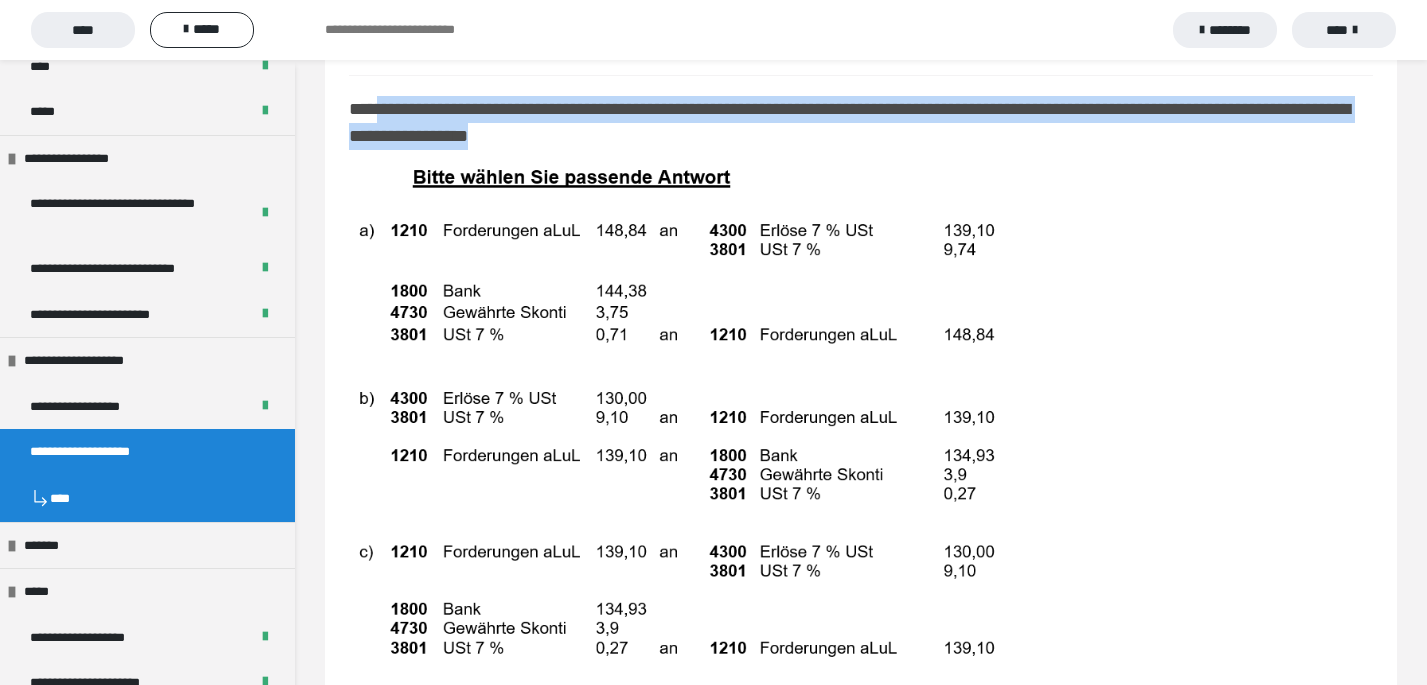 drag, startPoint x: 673, startPoint y: 187, endPoint x: 378, endPoint y: 147, distance: 297.69952 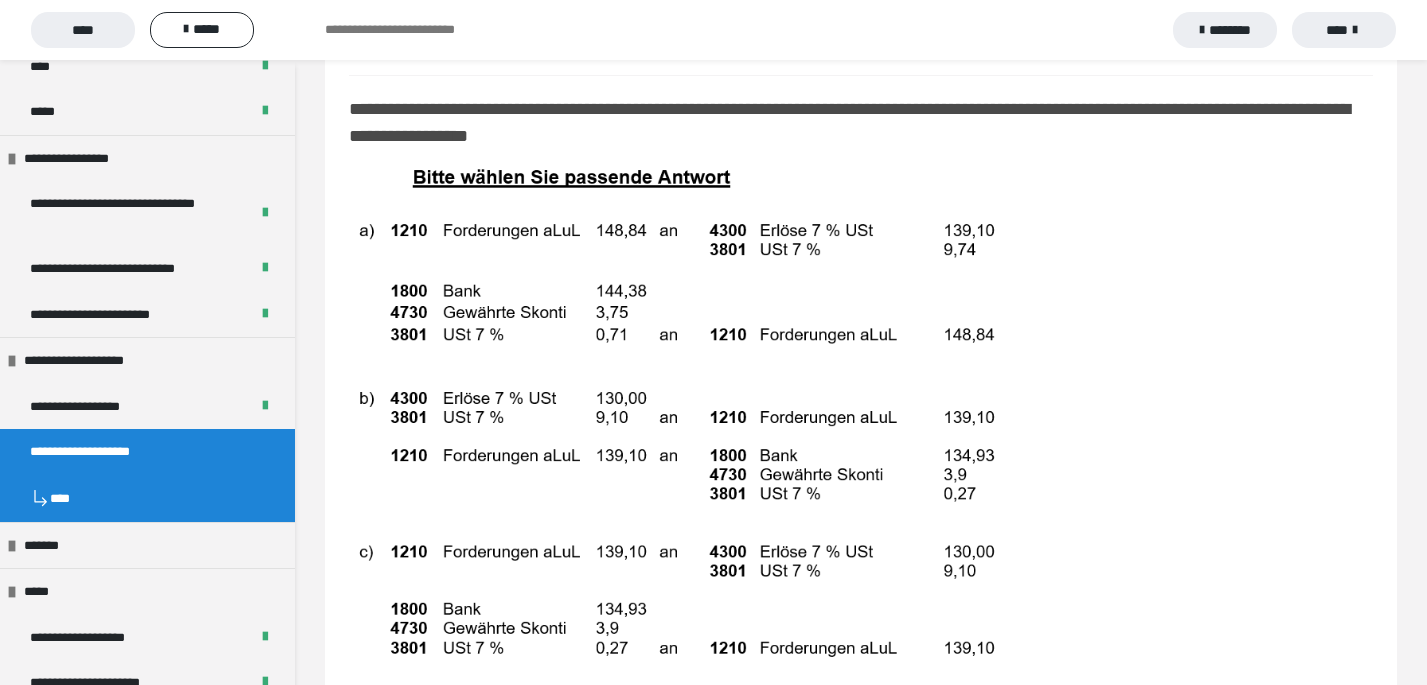 click at bounding box center (861, 421) 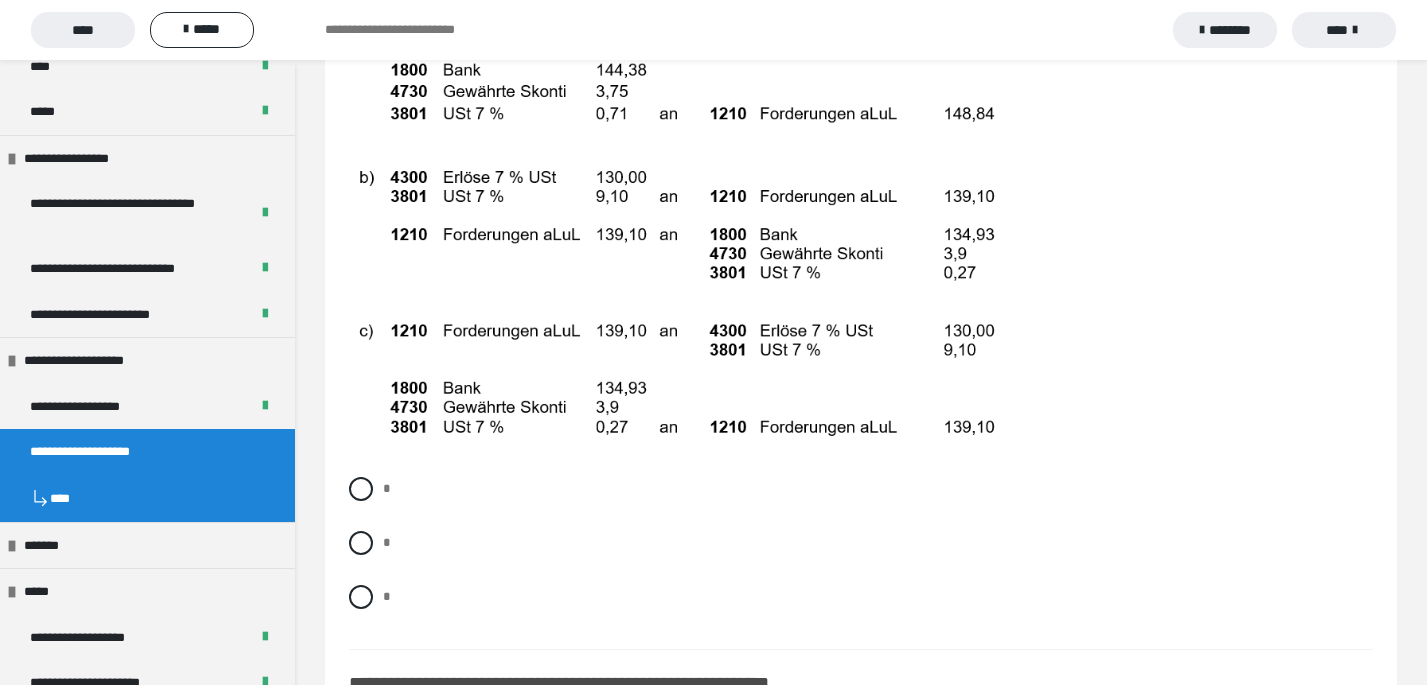 scroll, scrollTop: 16171, scrollLeft: 0, axis: vertical 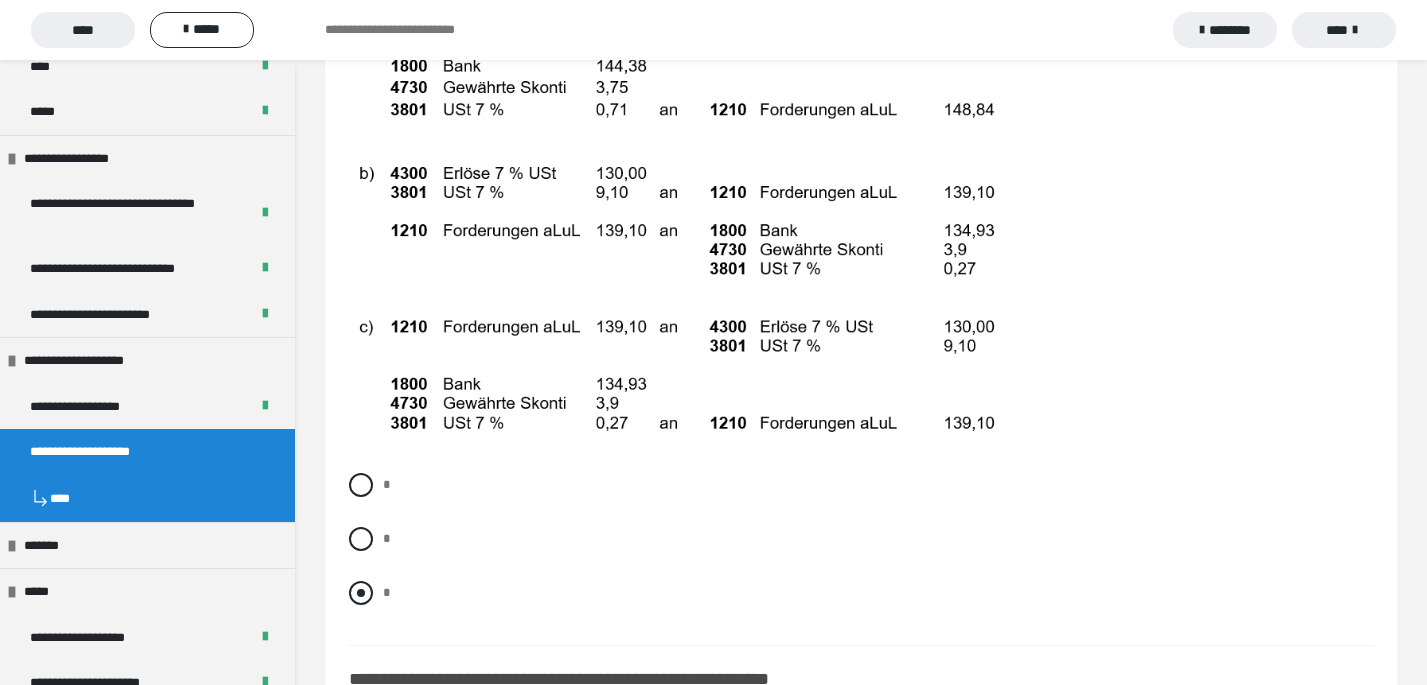 click at bounding box center (361, 593) 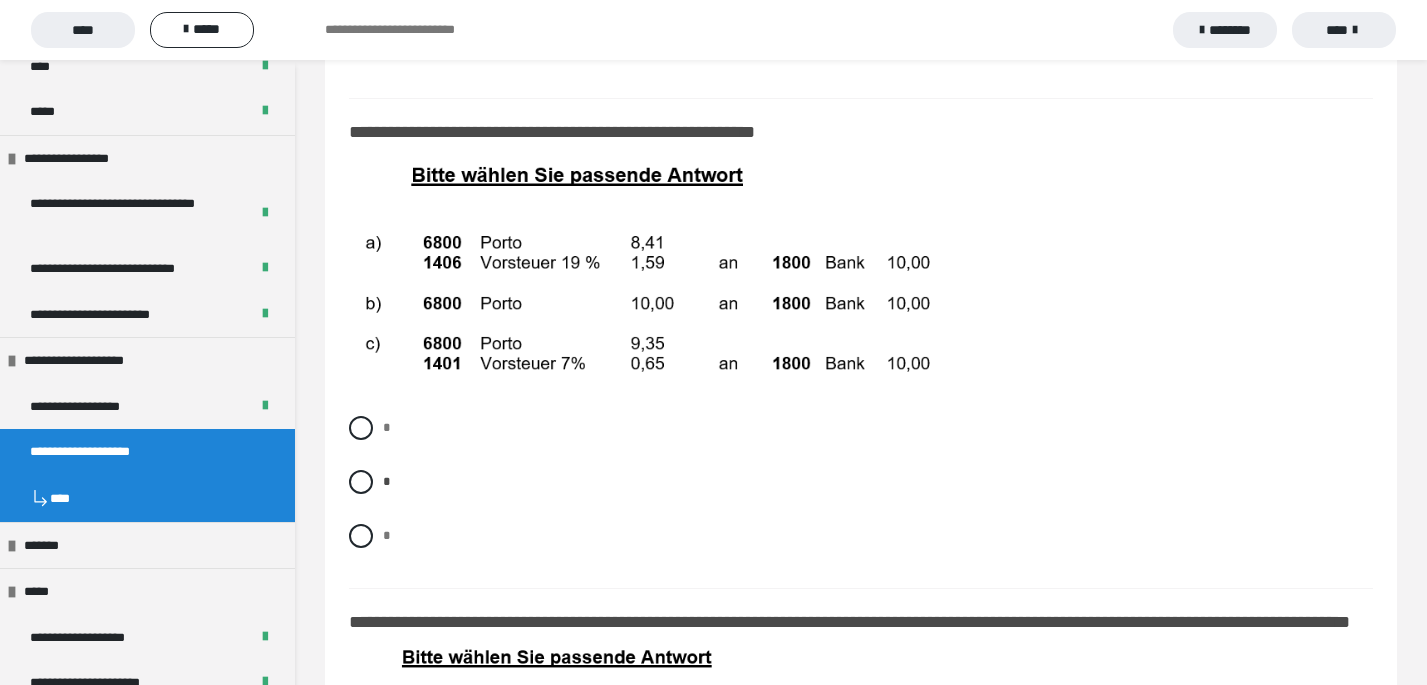 scroll, scrollTop: 12791, scrollLeft: 0, axis: vertical 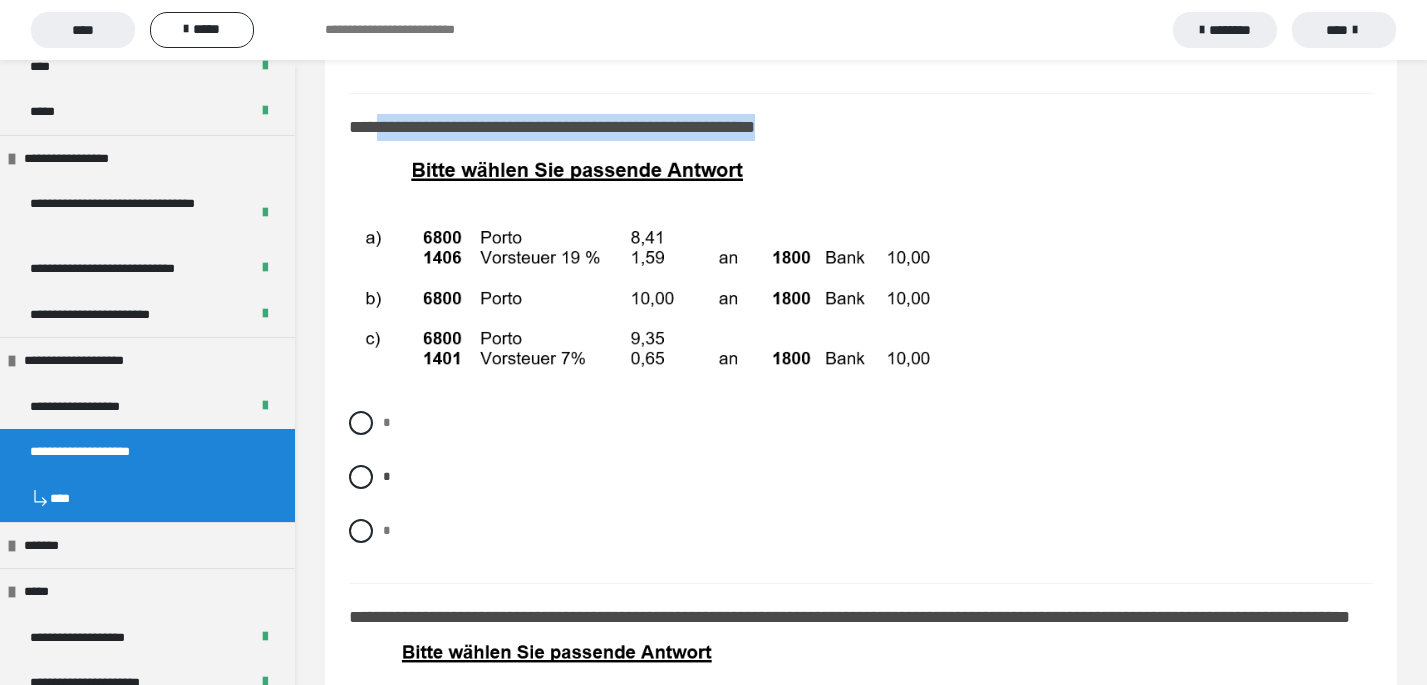 drag, startPoint x: 385, startPoint y: 140, endPoint x: 825, endPoint y: 147, distance: 440.05566 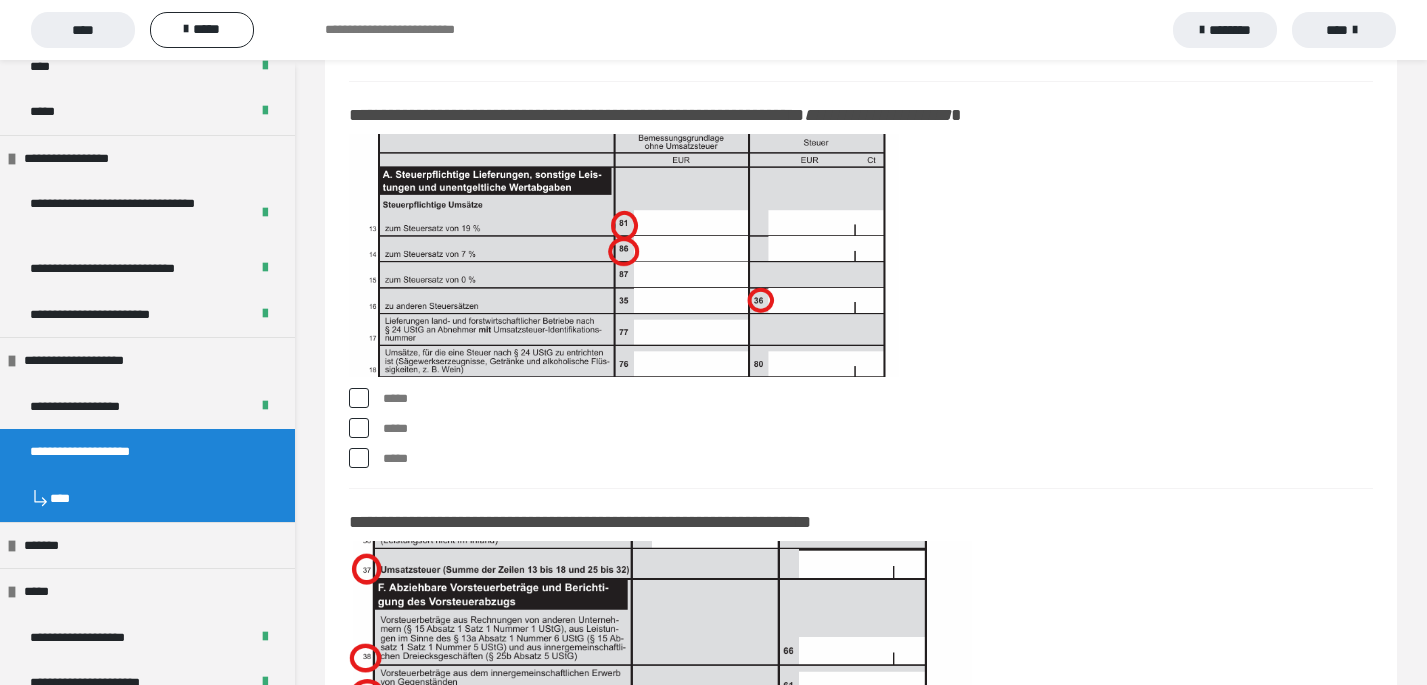 scroll, scrollTop: 17487, scrollLeft: 0, axis: vertical 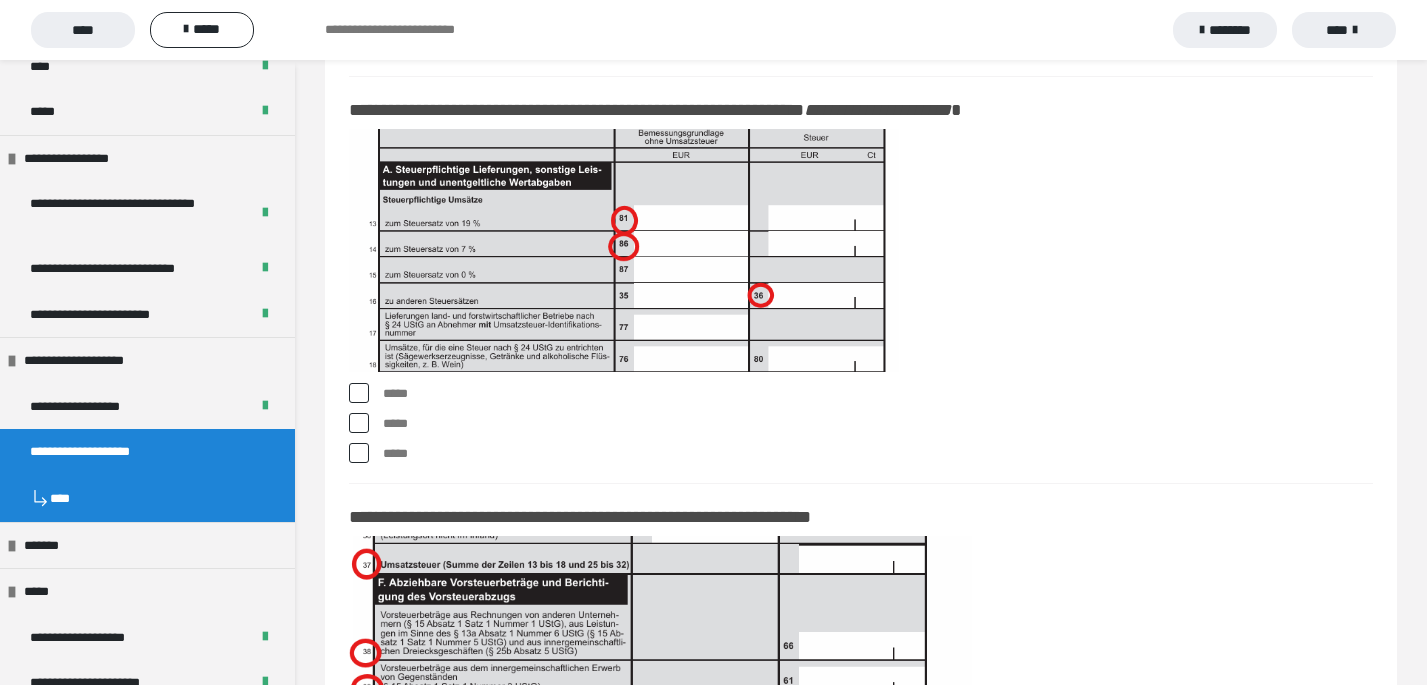click at bounding box center [359, 393] 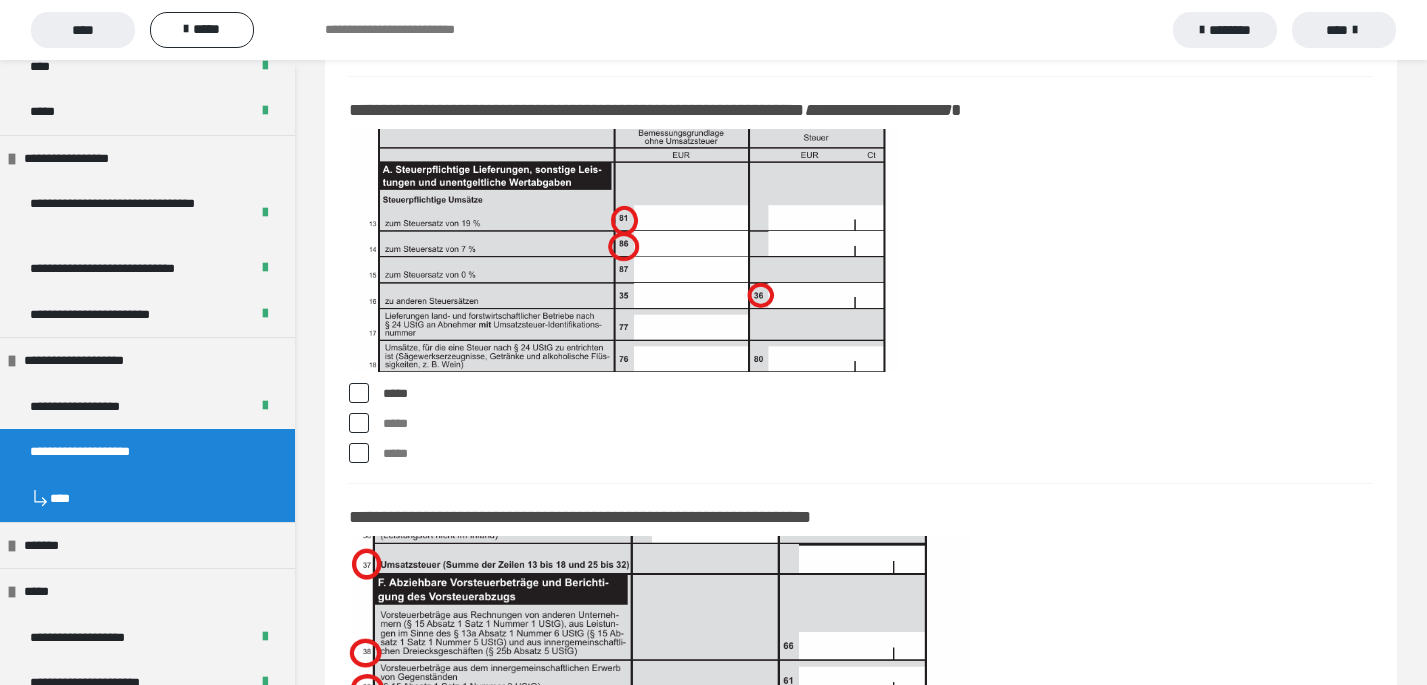 click at bounding box center (359, 423) 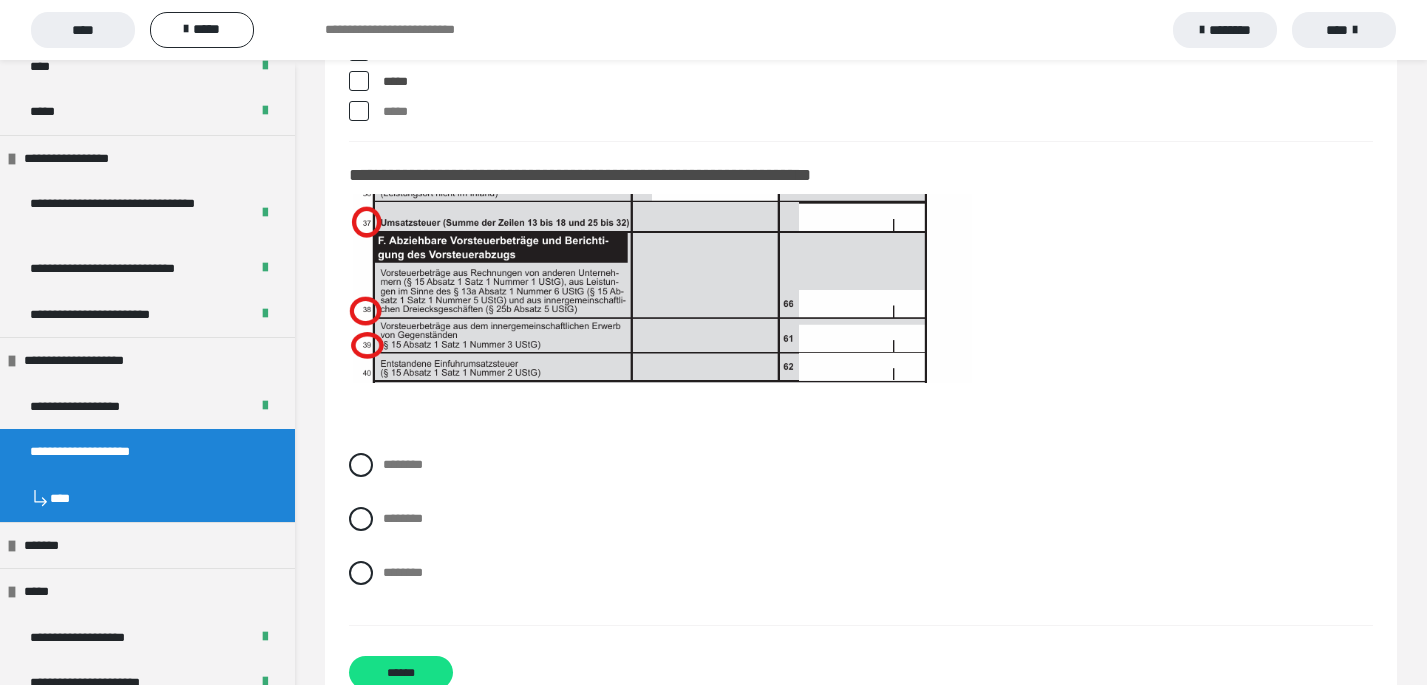 scroll, scrollTop: 17847, scrollLeft: 0, axis: vertical 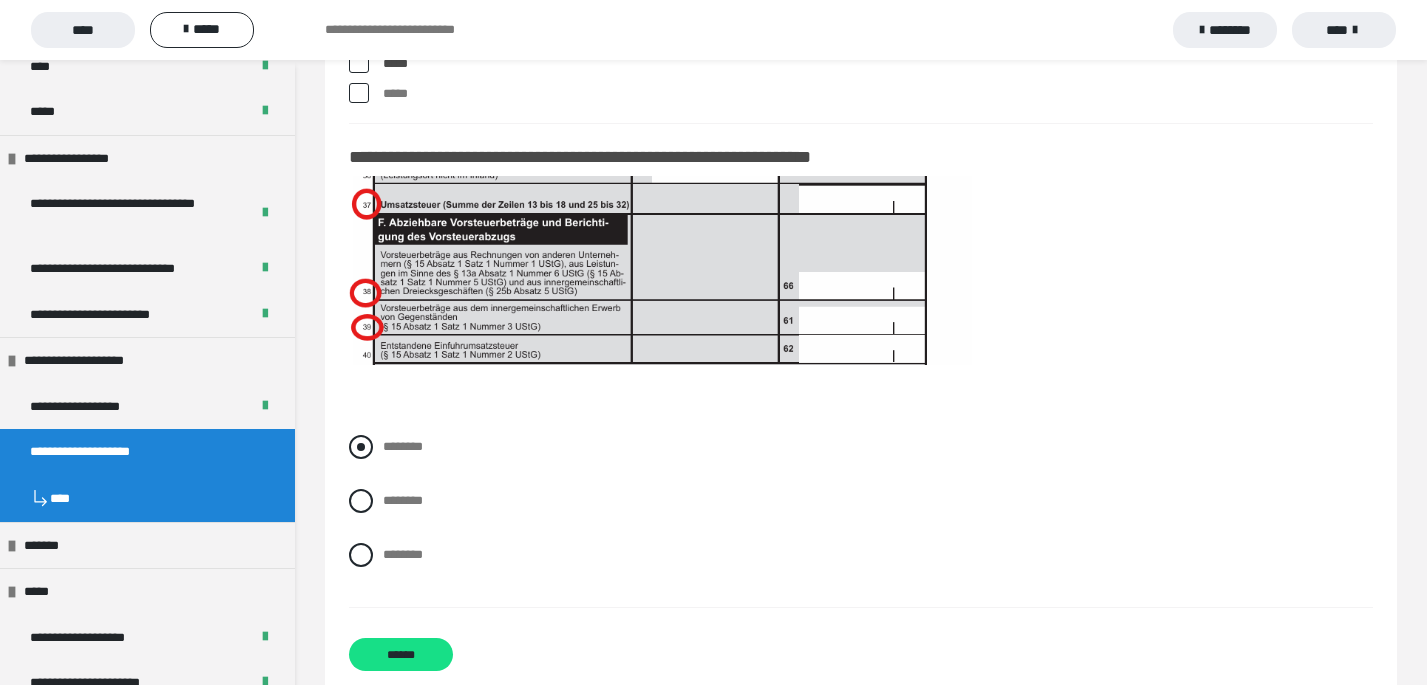 click at bounding box center [361, 447] 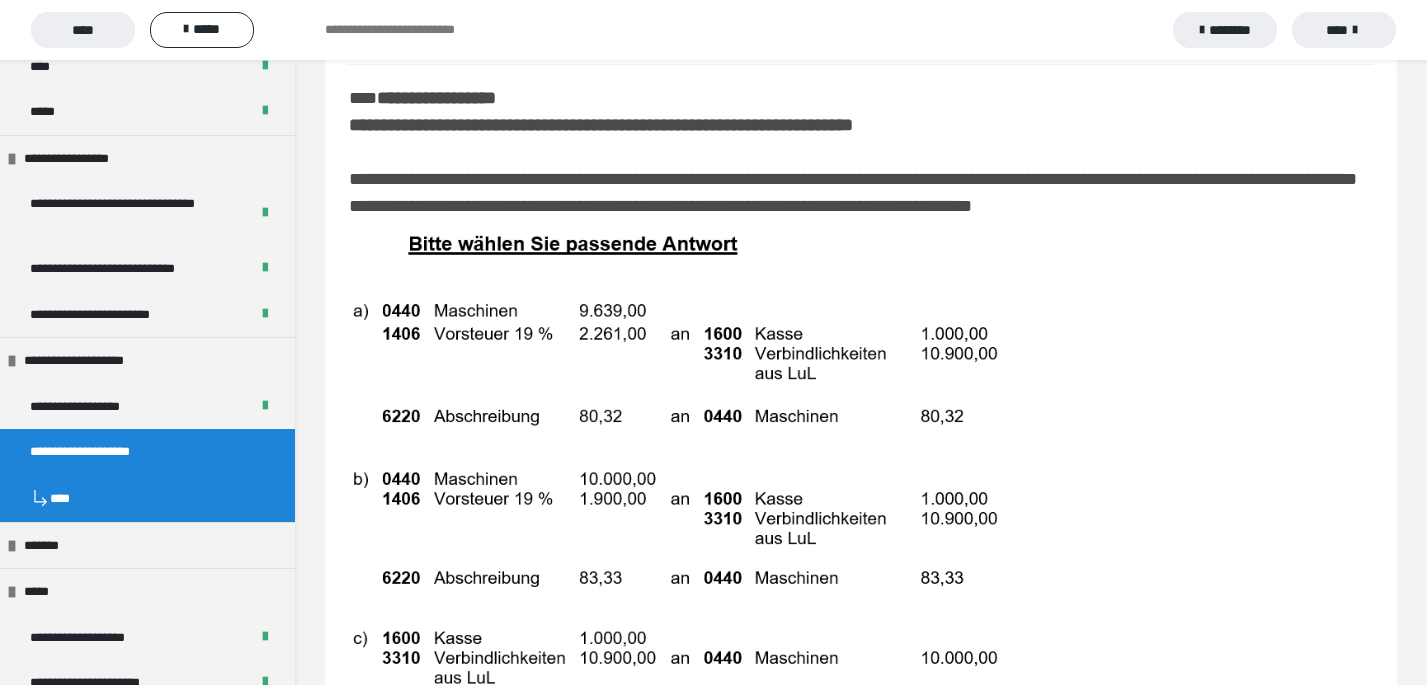 scroll, scrollTop: 9701, scrollLeft: 0, axis: vertical 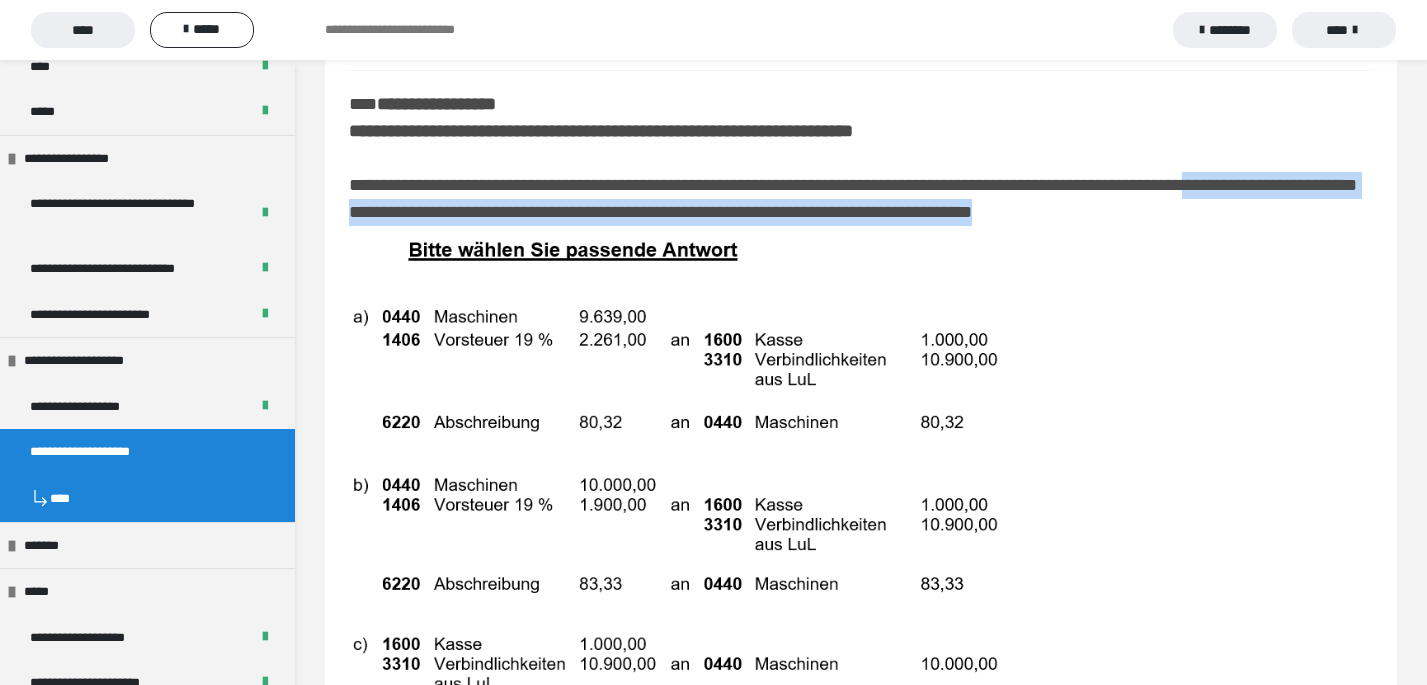 drag, startPoint x: 1319, startPoint y: 218, endPoint x: 351, endPoint y: 211, distance: 968.0253 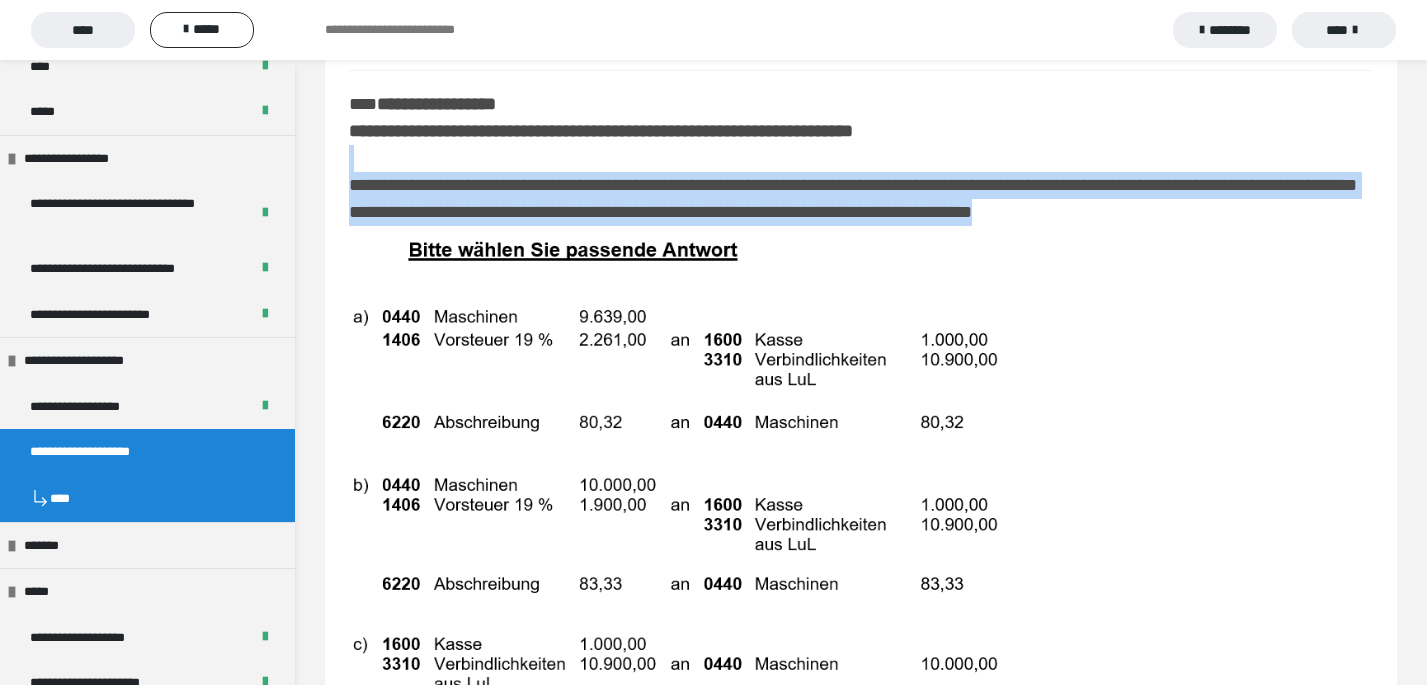 drag, startPoint x: 1328, startPoint y: 217, endPoint x: 359, endPoint y: 165, distance: 970.3942 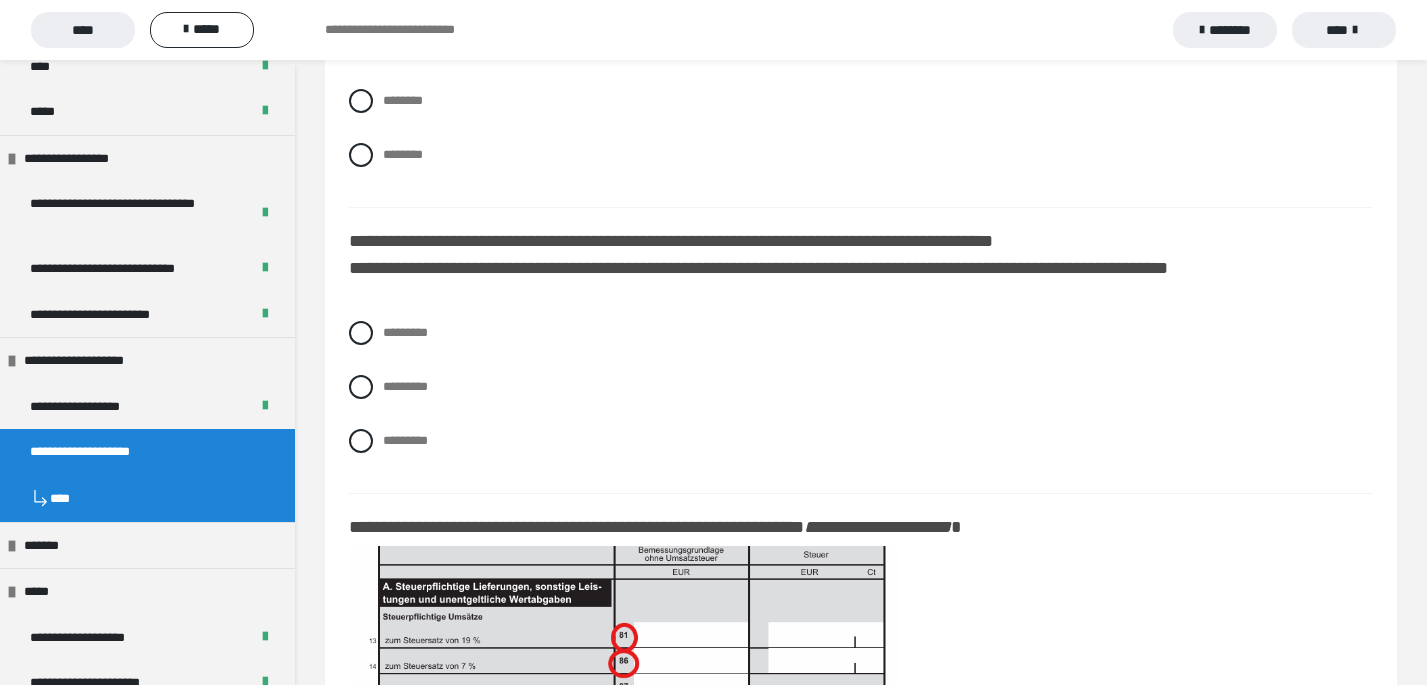 scroll, scrollTop: 17074, scrollLeft: 0, axis: vertical 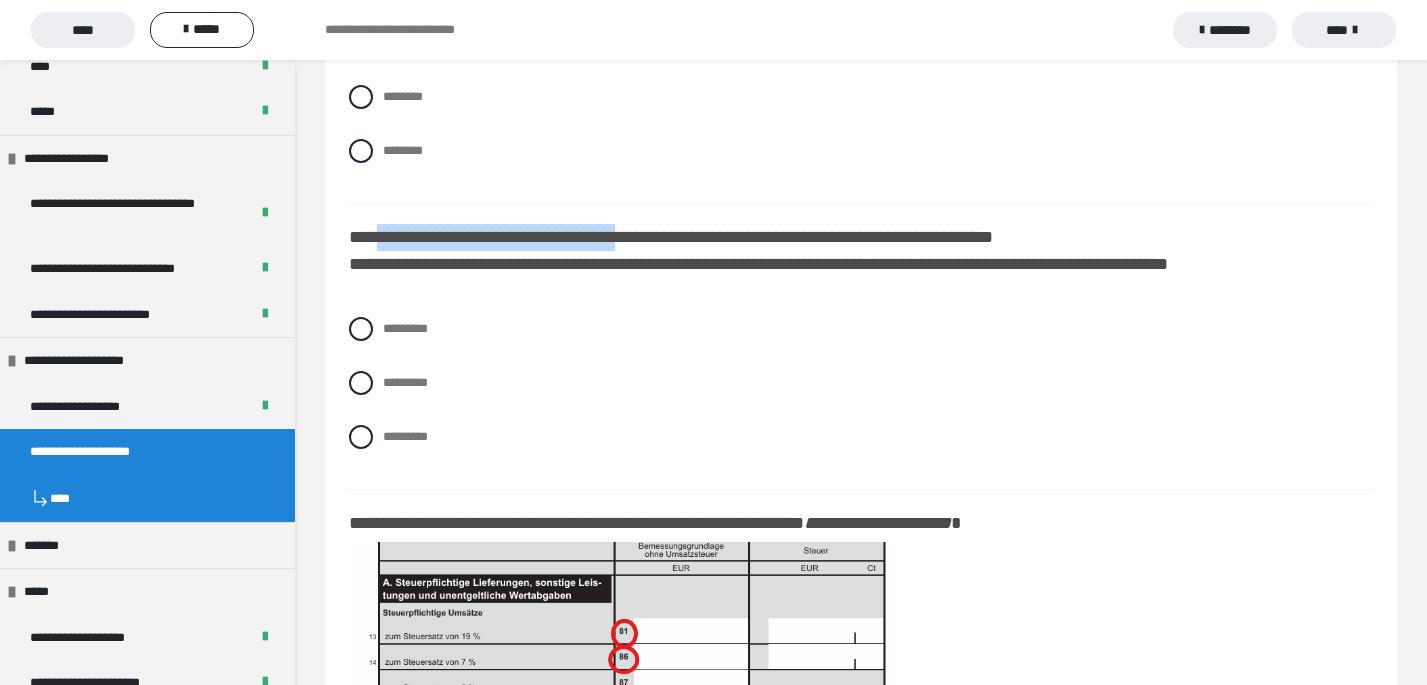 drag, startPoint x: 383, startPoint y: 288, endPoint x: 682, endPoint y: 277, distance: 299.20227 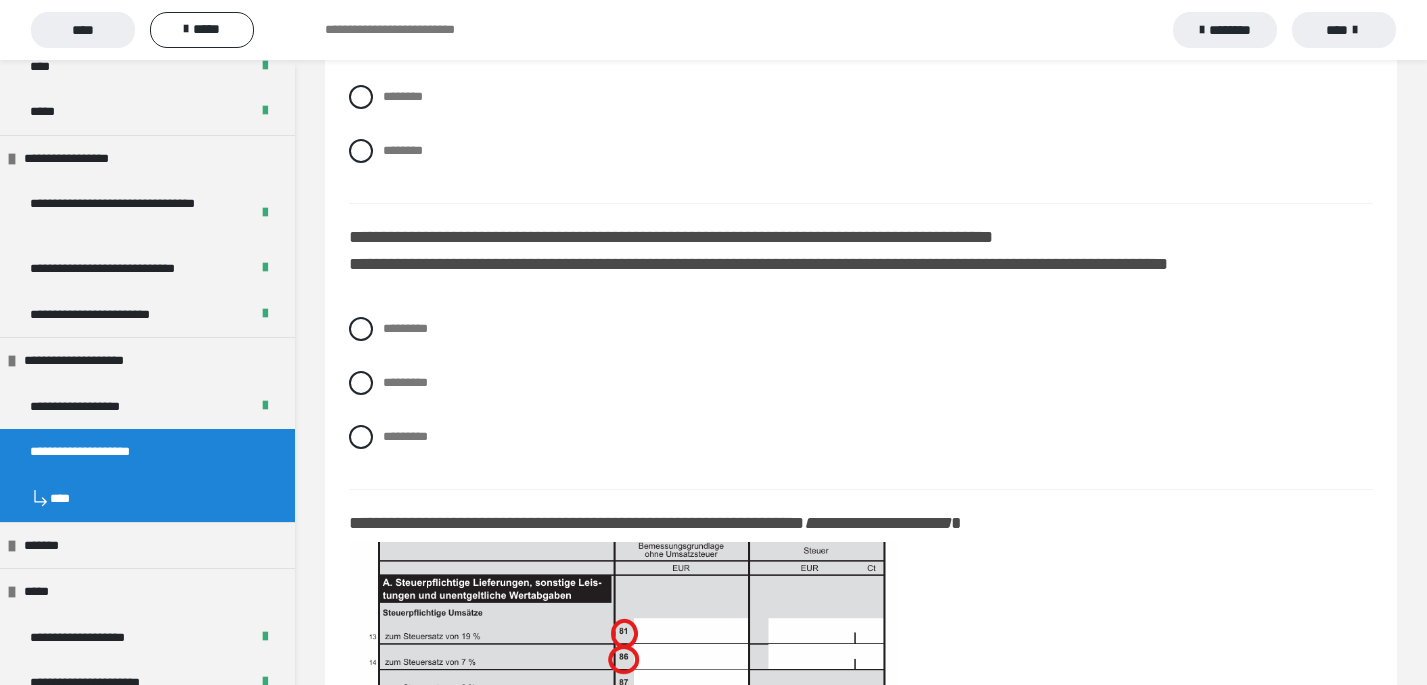 click on "**********" at bounding box center (758, 250) 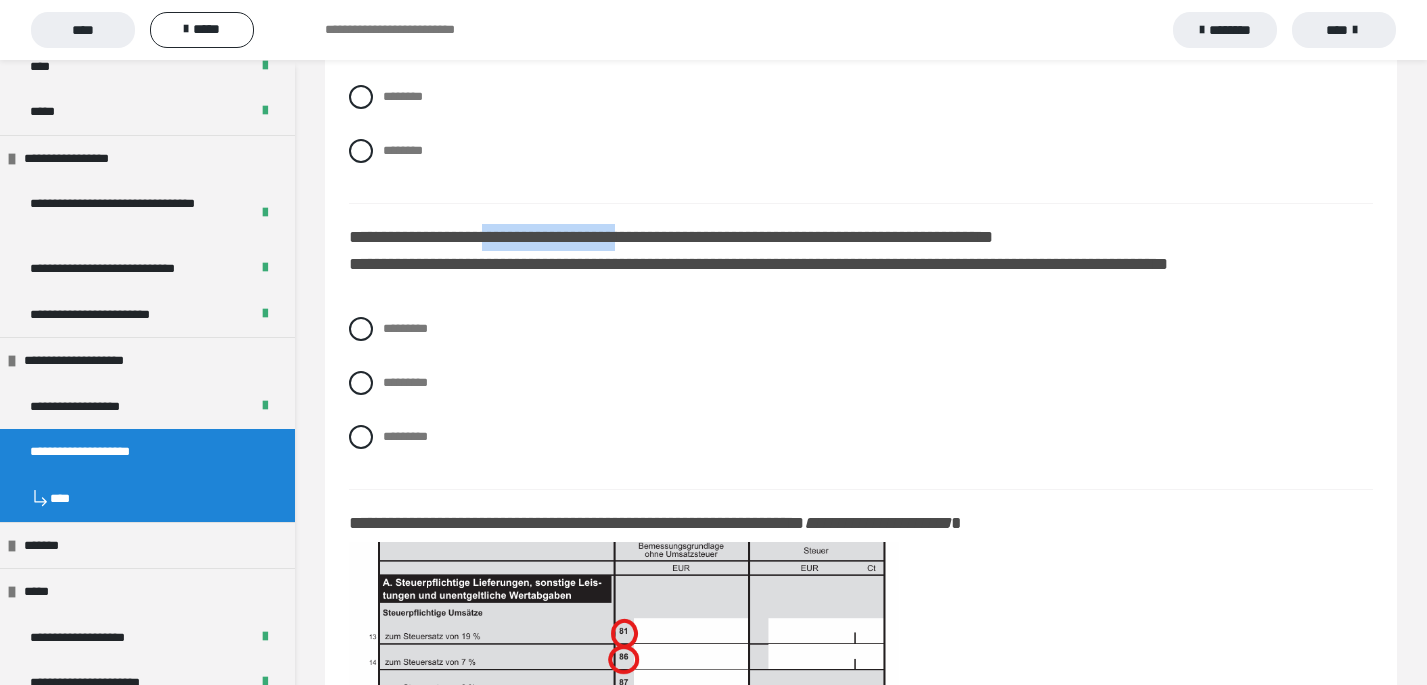 drag, startPoint x: 500, startPoint y: 283, endPoint x: 678, endPoint y: 281, distance: 178.01123 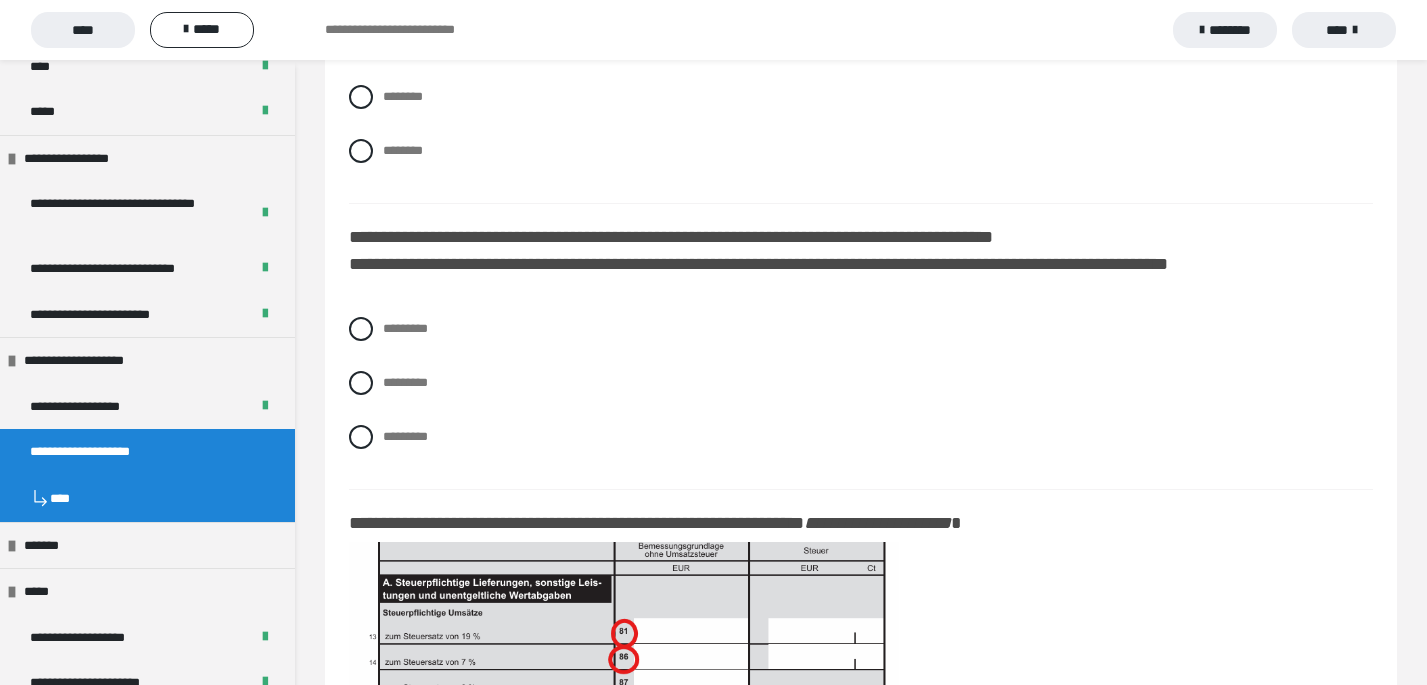 click on "********* ********* *********" at bounding box center [861, 398] 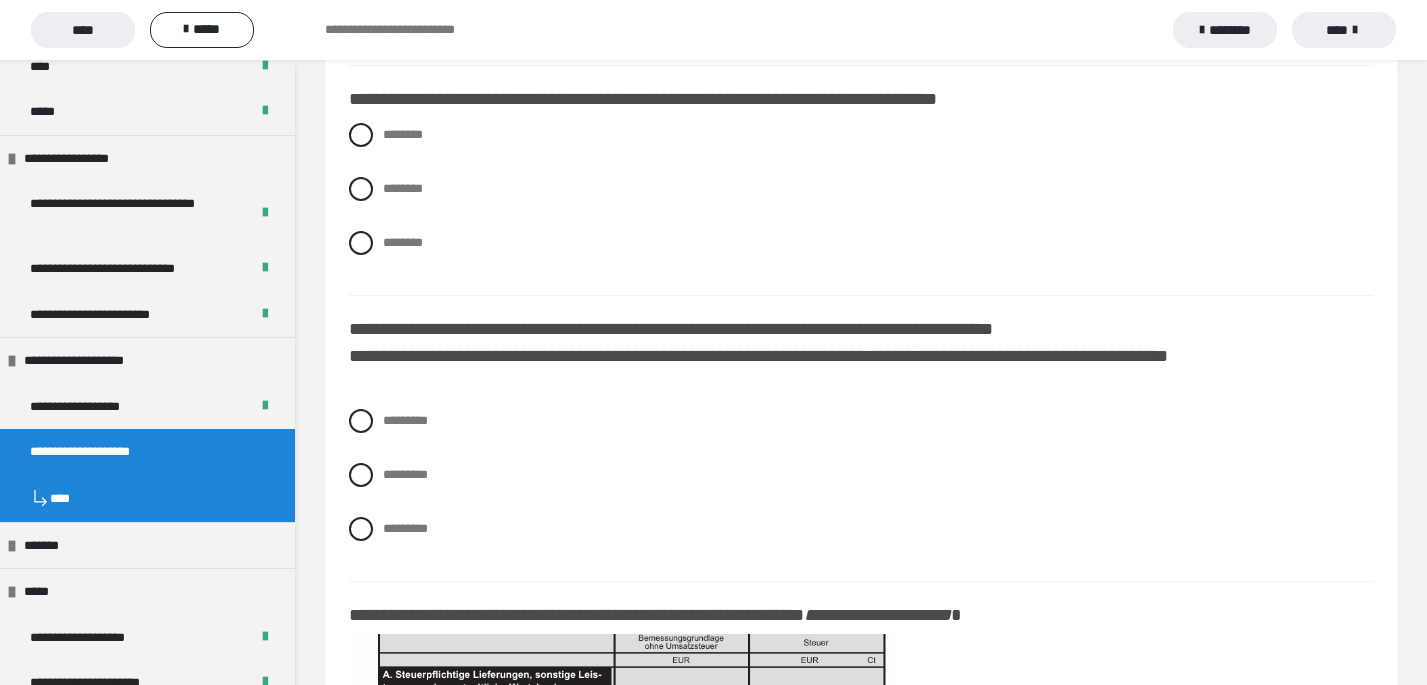 scroll, scrollTop: 16983, scrollLeft: 0, axis: vertical 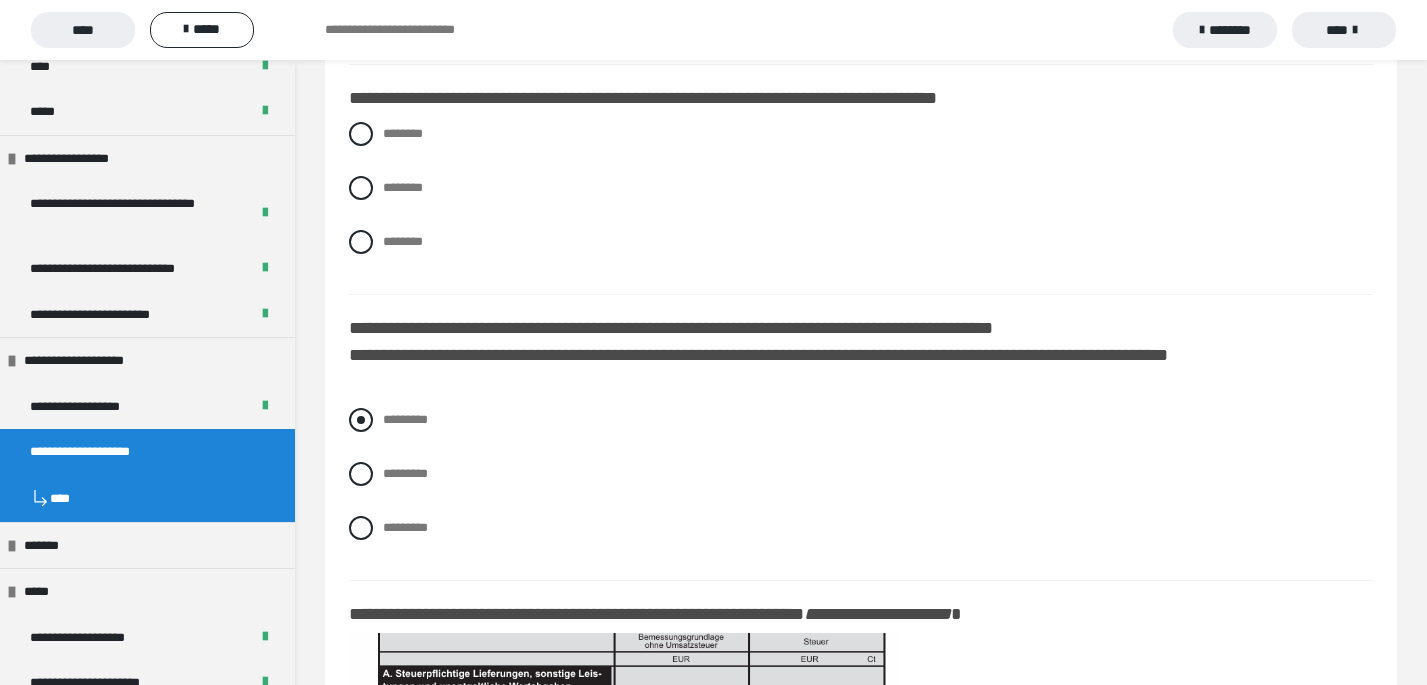 click at bounding box center (361, 420) 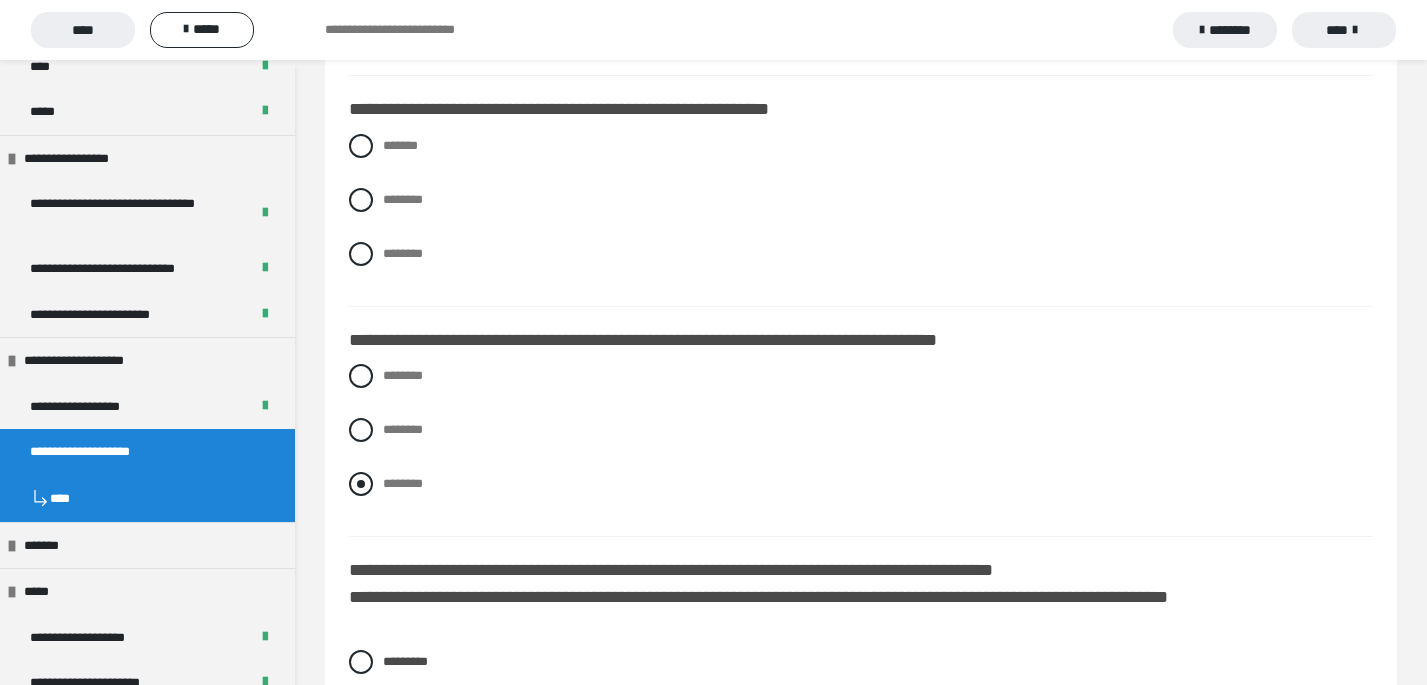 scroll, scrollTop: 16739, scrollLeft: 0, axis: vertical 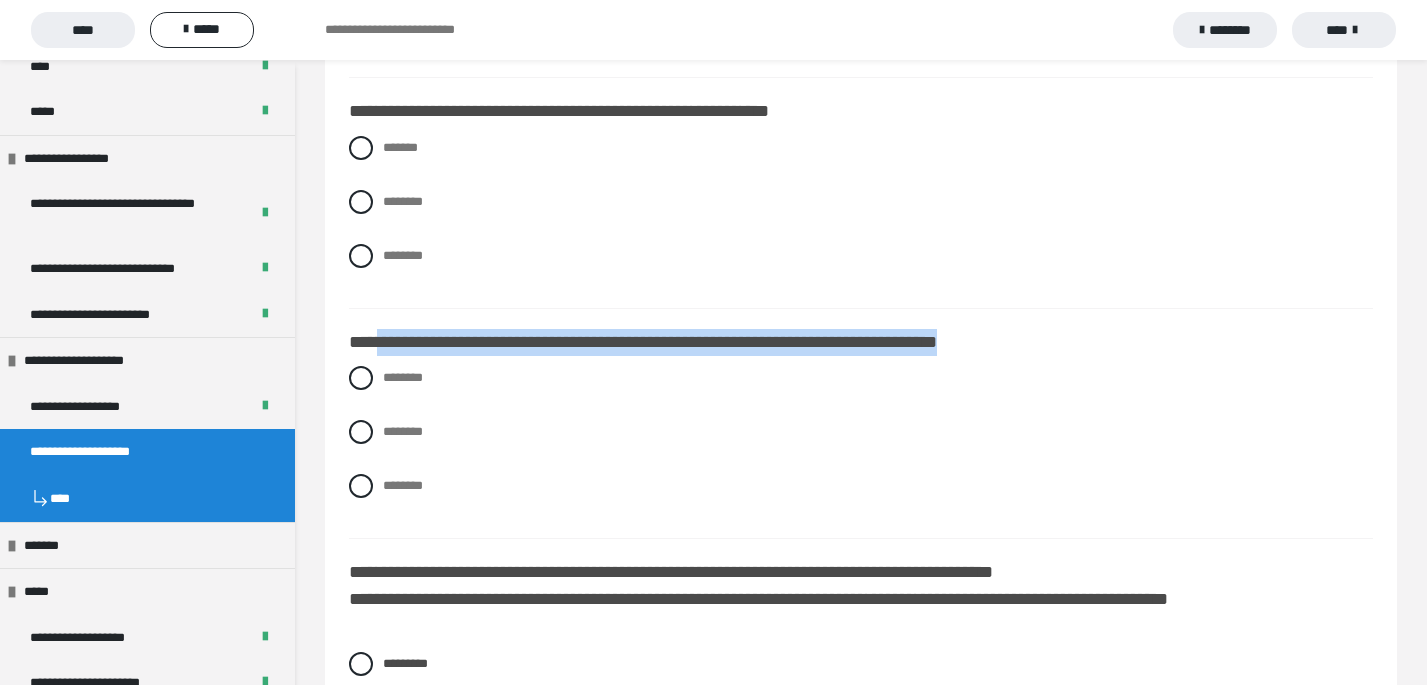 drag, startPoint x: 382, startPoint y: 388, endPoint x: 1097, endPoint y: 378, distance: 715.06995 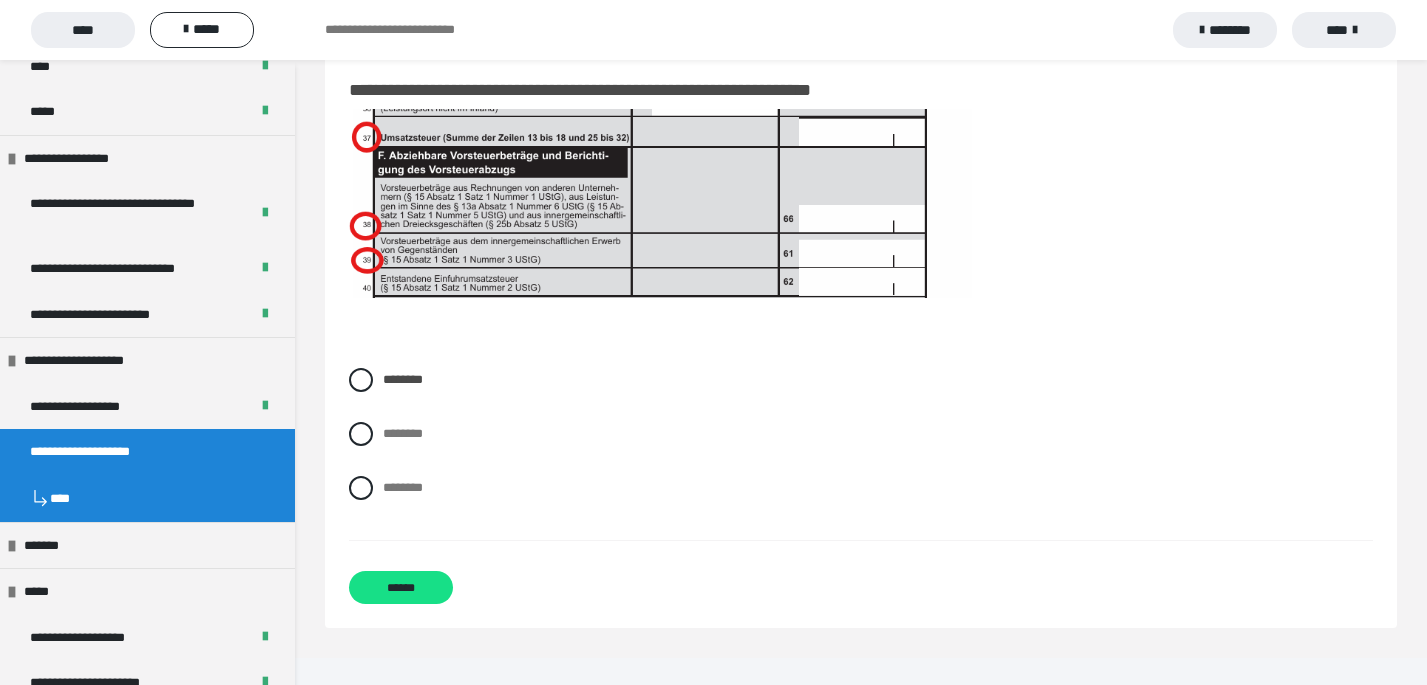 scroll, scrollTop: 17939, scrollLeft: 0, axis: vertical 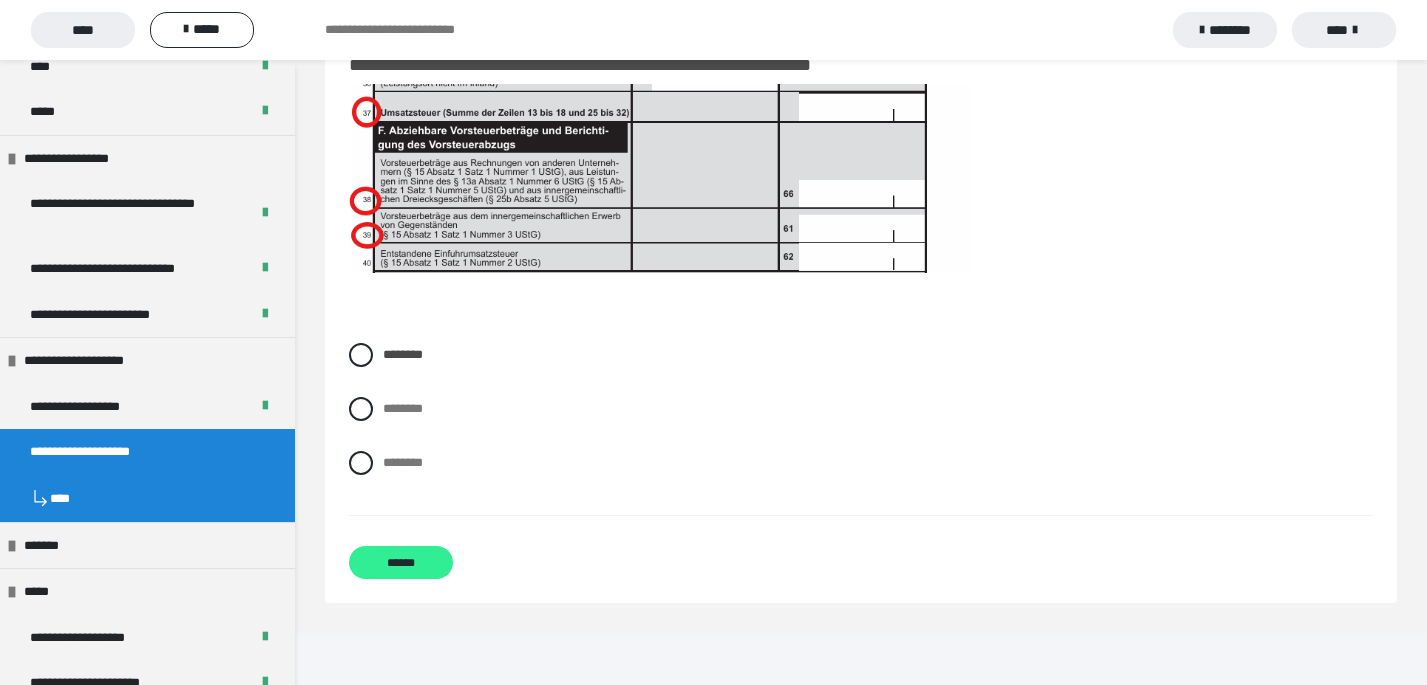 click on "******" at bounding box center [401, 562] 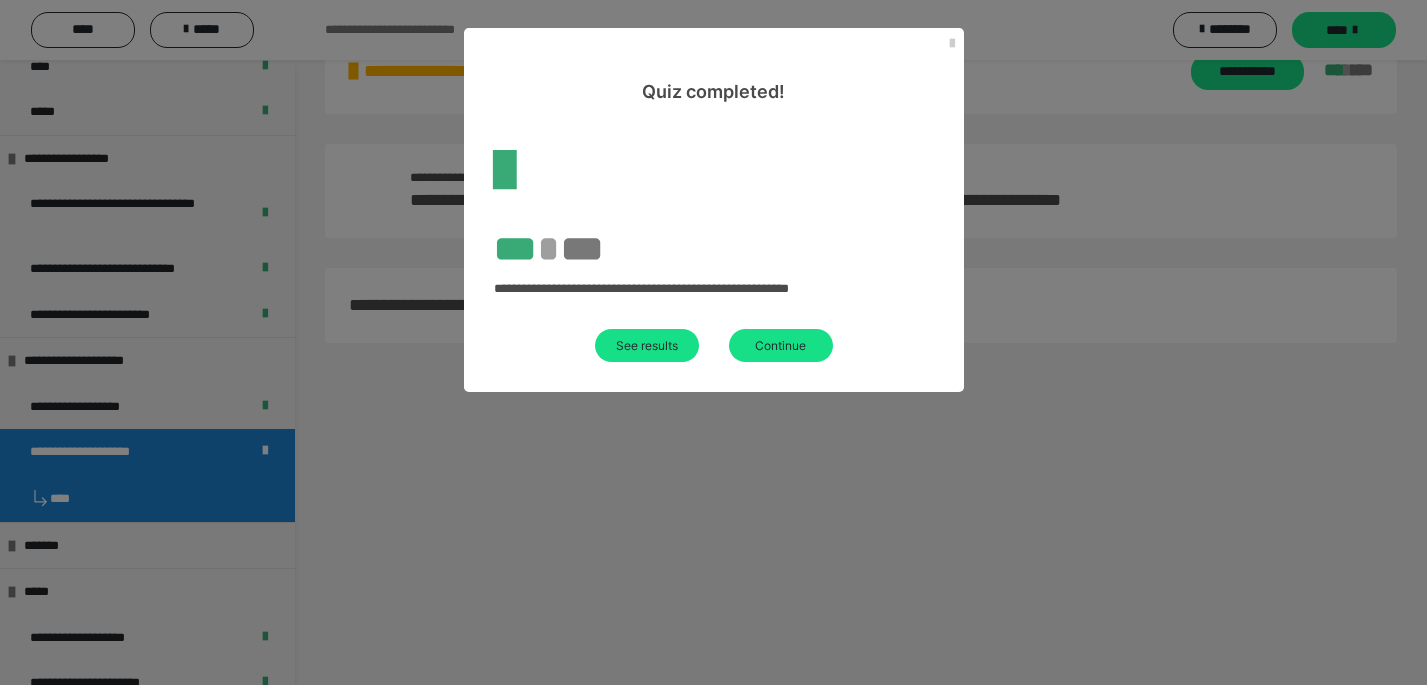 scroll, scrollTop: 80, scrollLeft: 0, axis: vertical 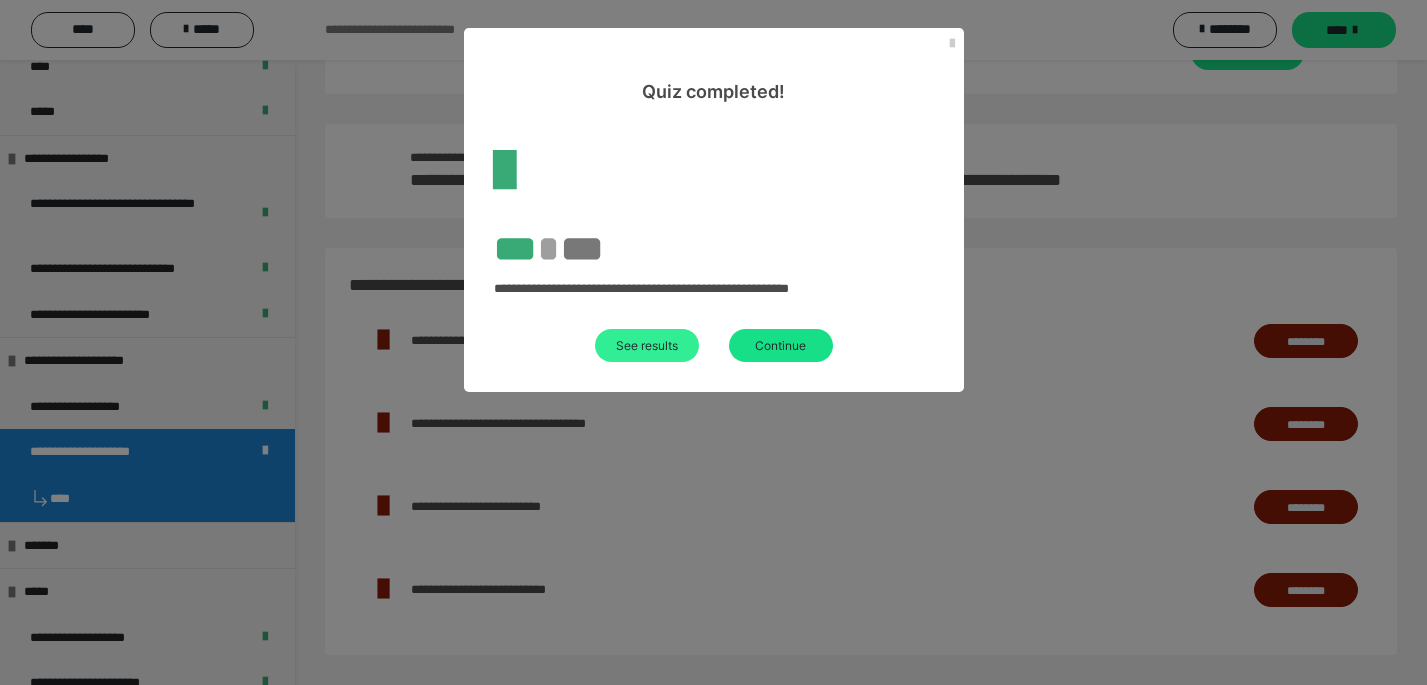 click on "See results" at bounding box center [647, 345] 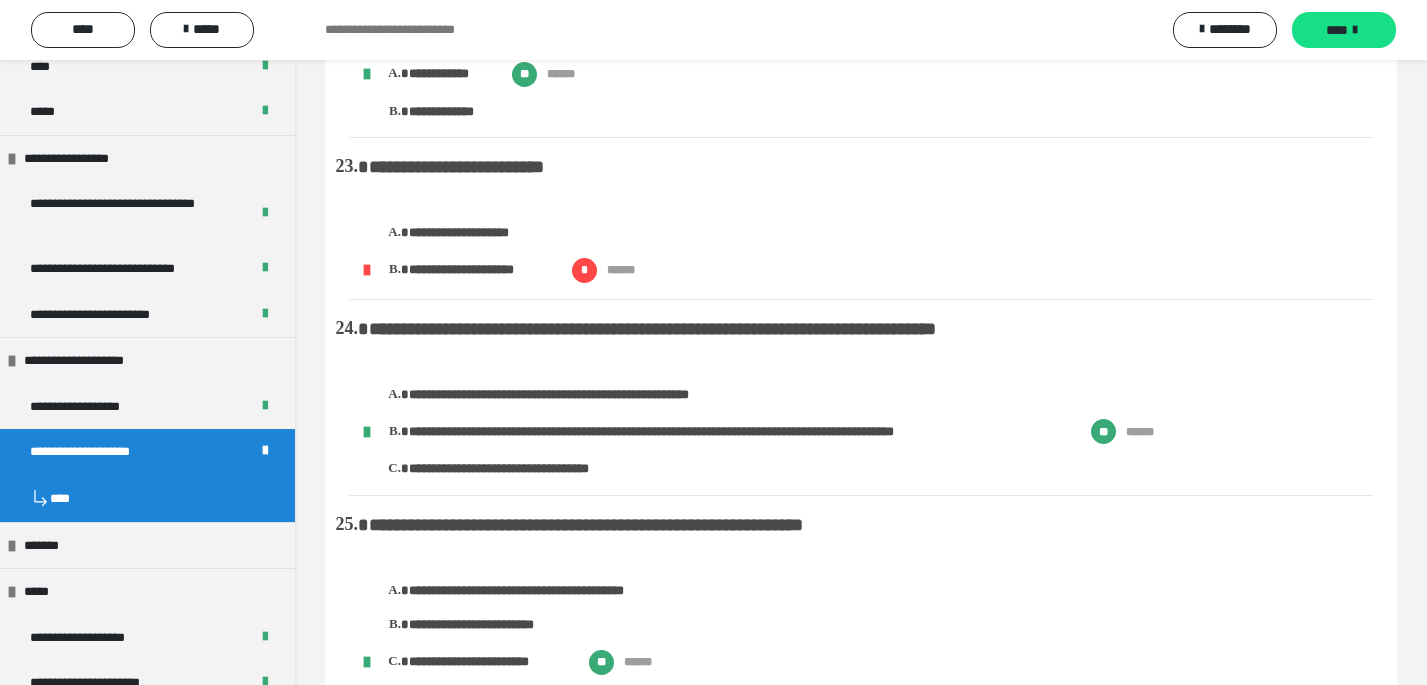 scroll, scrollTop: 4239, scrollLeft: 0, axis: vertical 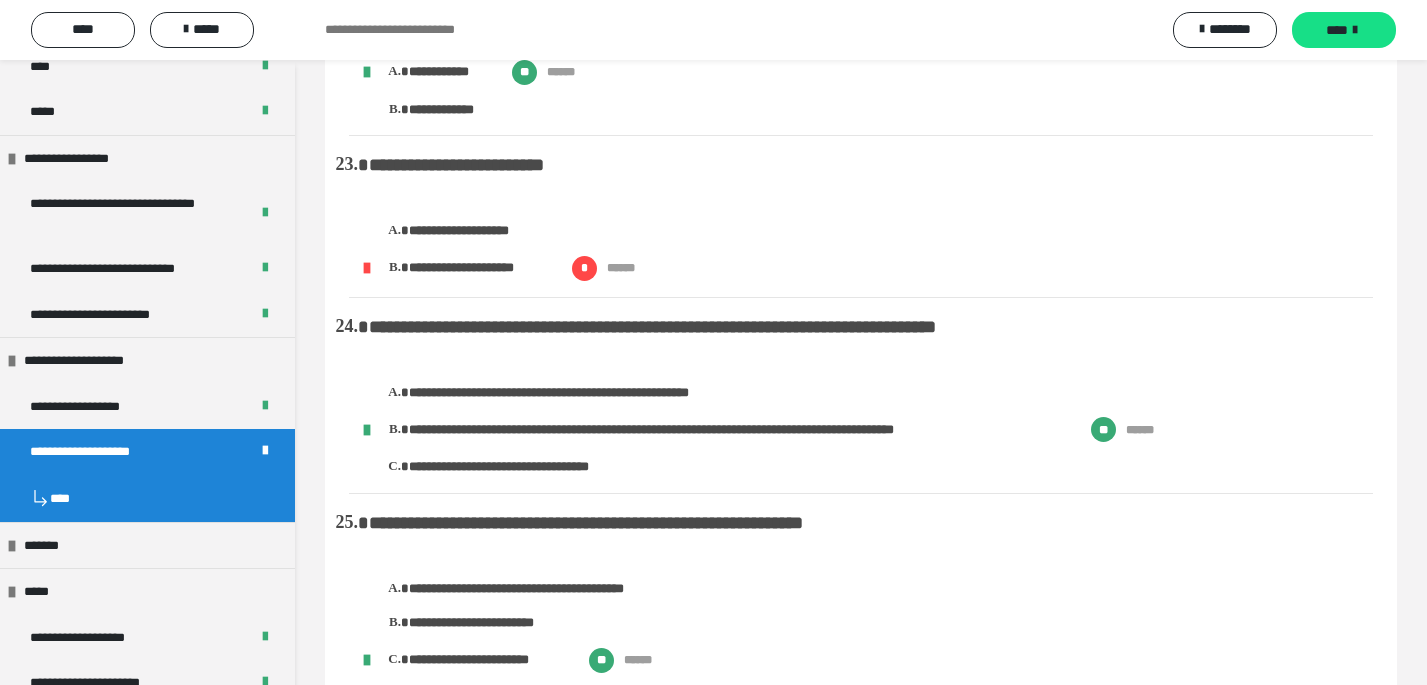 click on "**********" at bounding box center [456, 165] 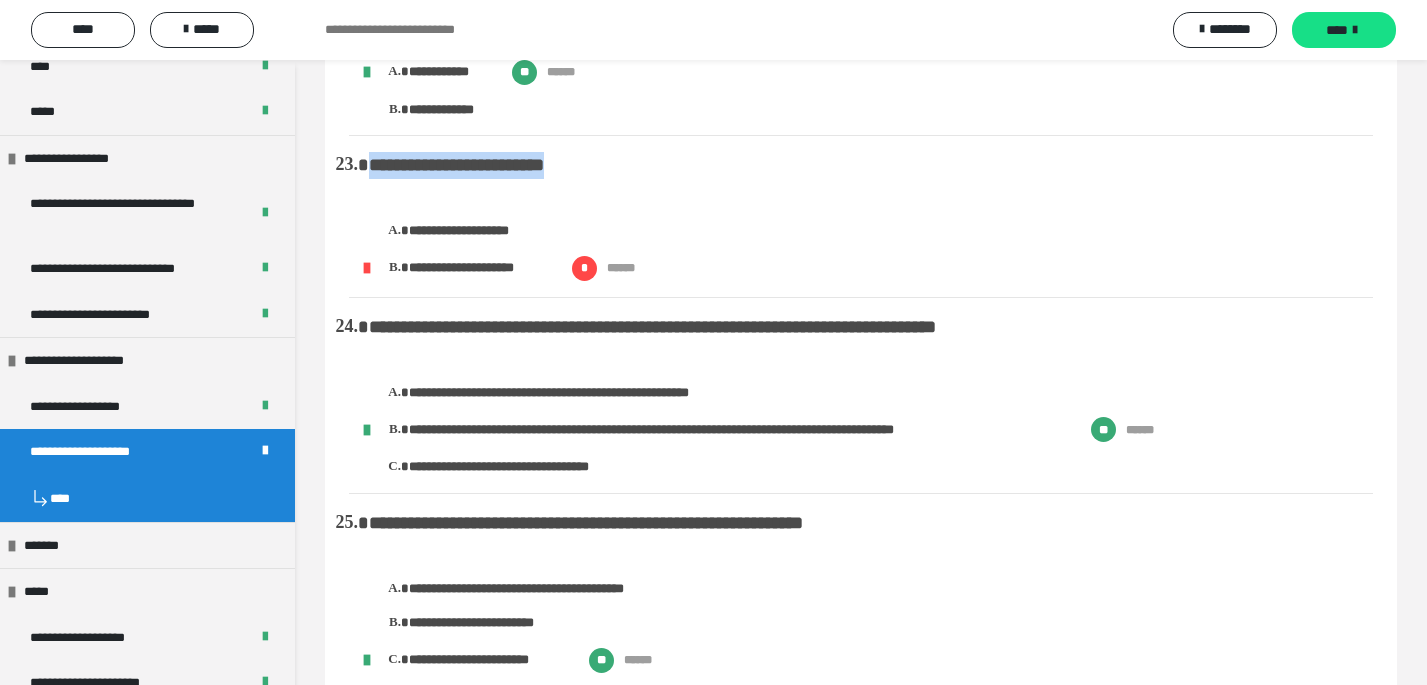 drag, startPoint x: 371, startPoint y: 177, endPoint x: 582, endPoint y: 171, distance: 211.0853 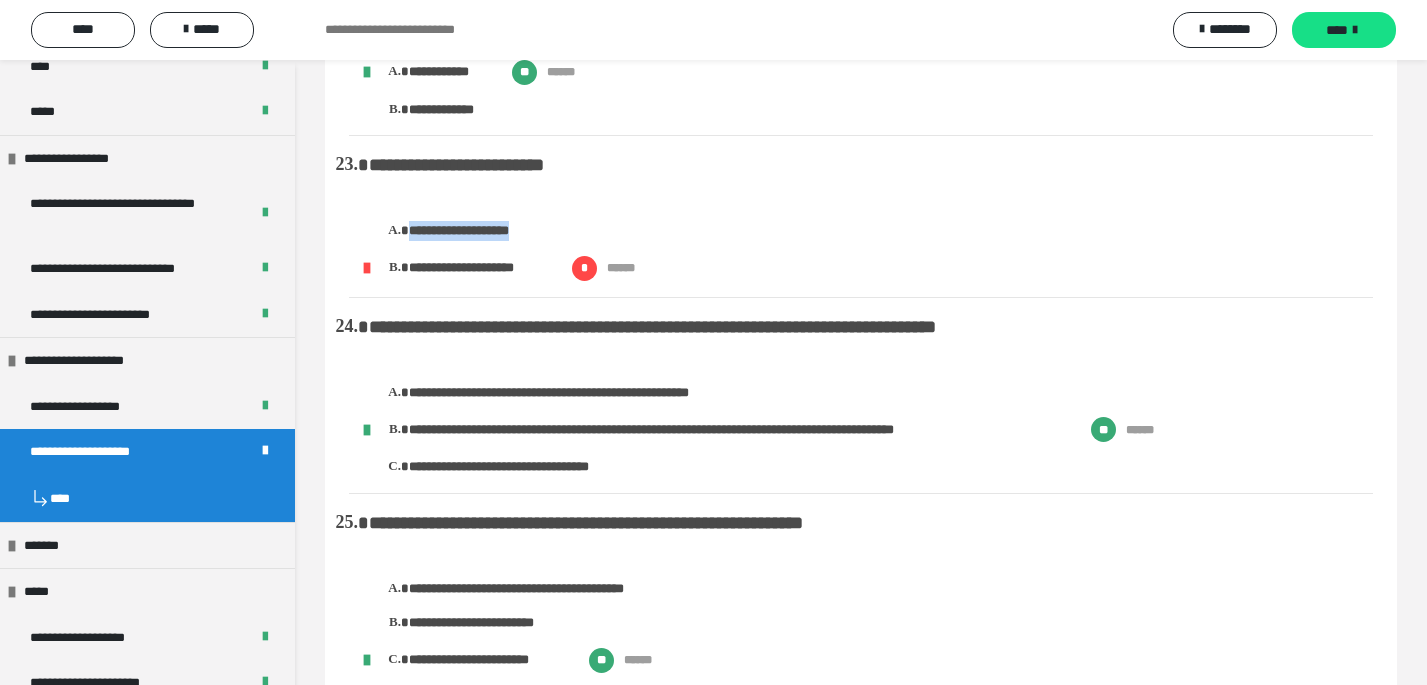 drag, startPoint x: 536, startPoint y: 241, endPoint x: 412, endPoint y: 234, distance: 124.197426 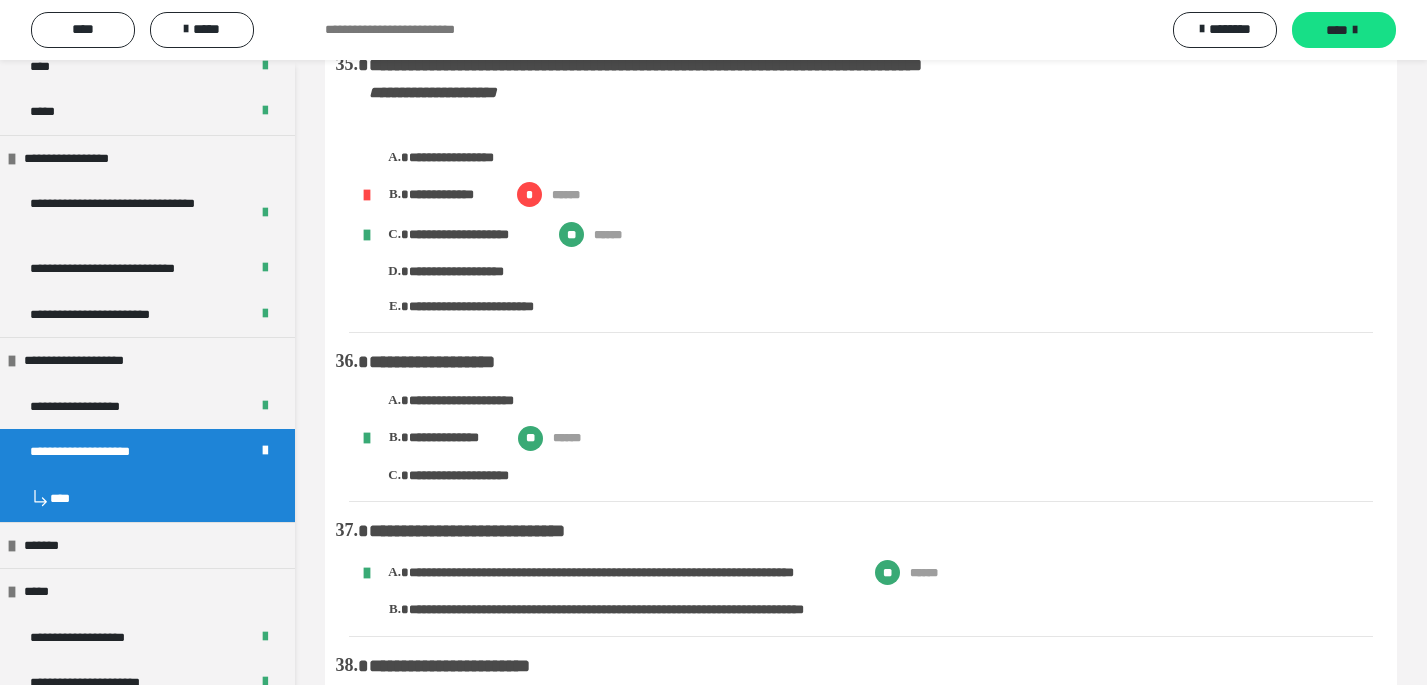 scroll, scrollTop: 6855, scrollLeft: 0, axis: vertical 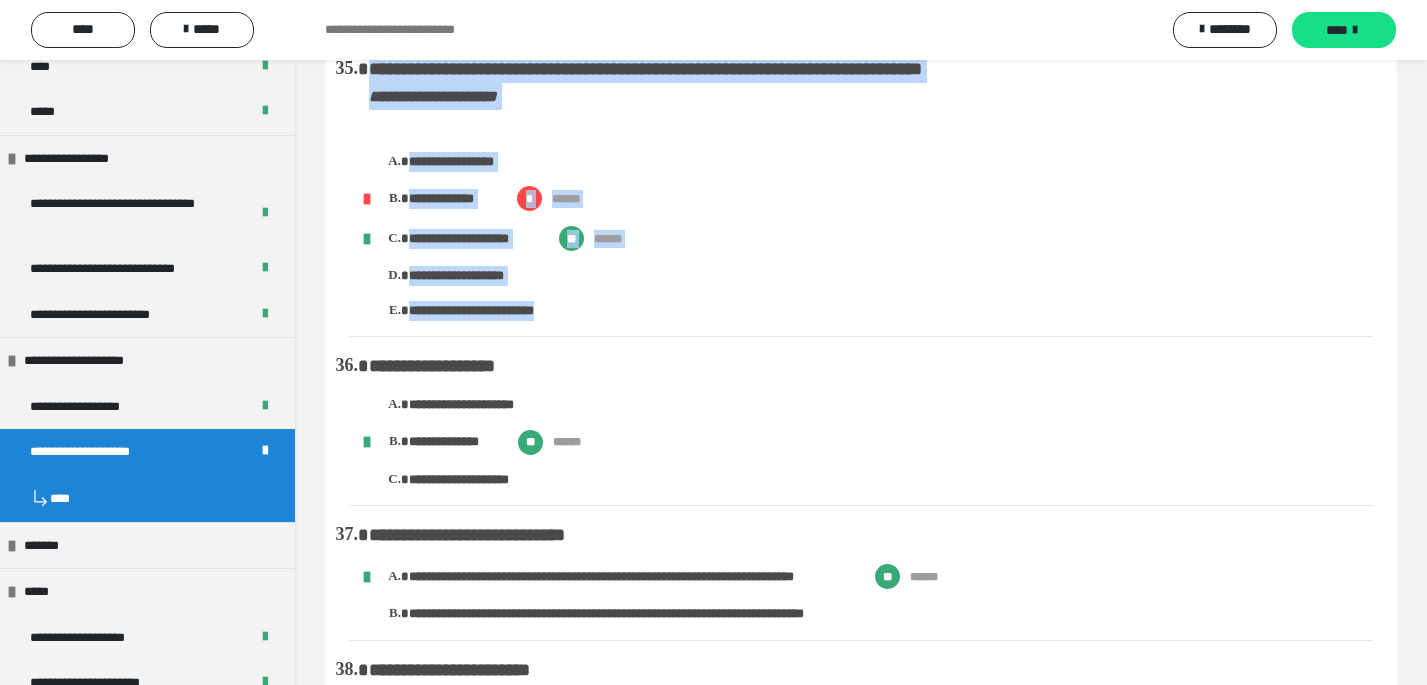 drag, startPoint x: 576, startPoint y: 363, endPoint x: 366, endPoint y: 119, distance: 321.92545 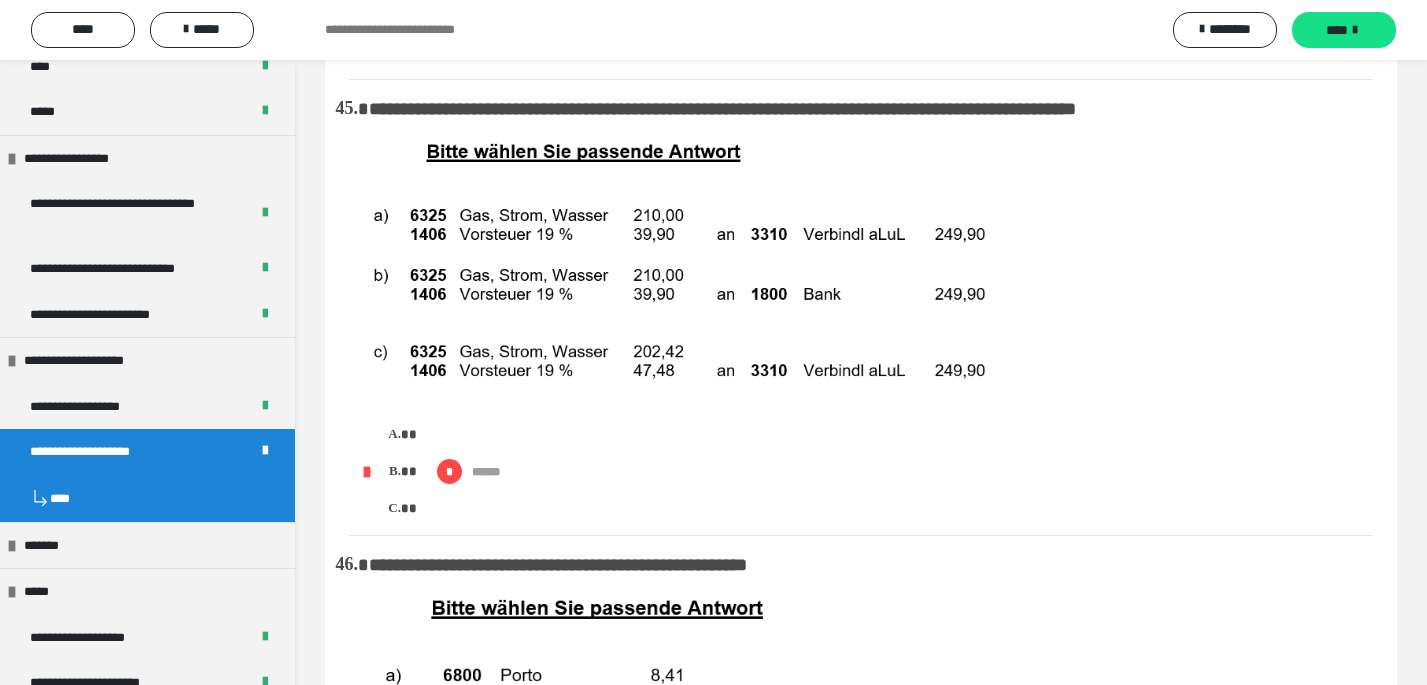 scroll, scrollTop: 10453, scrollLeft: 0, axis: vertical 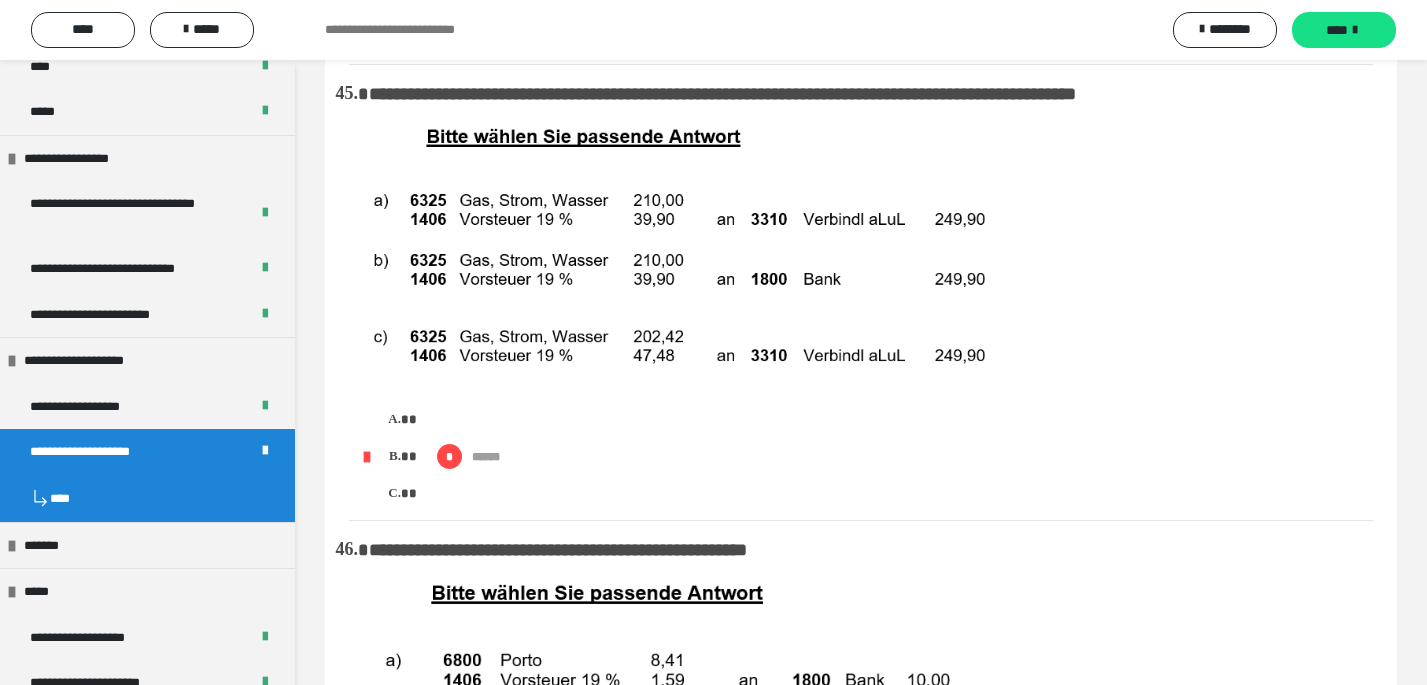 click on "**********" at bounding box center [871, 292] 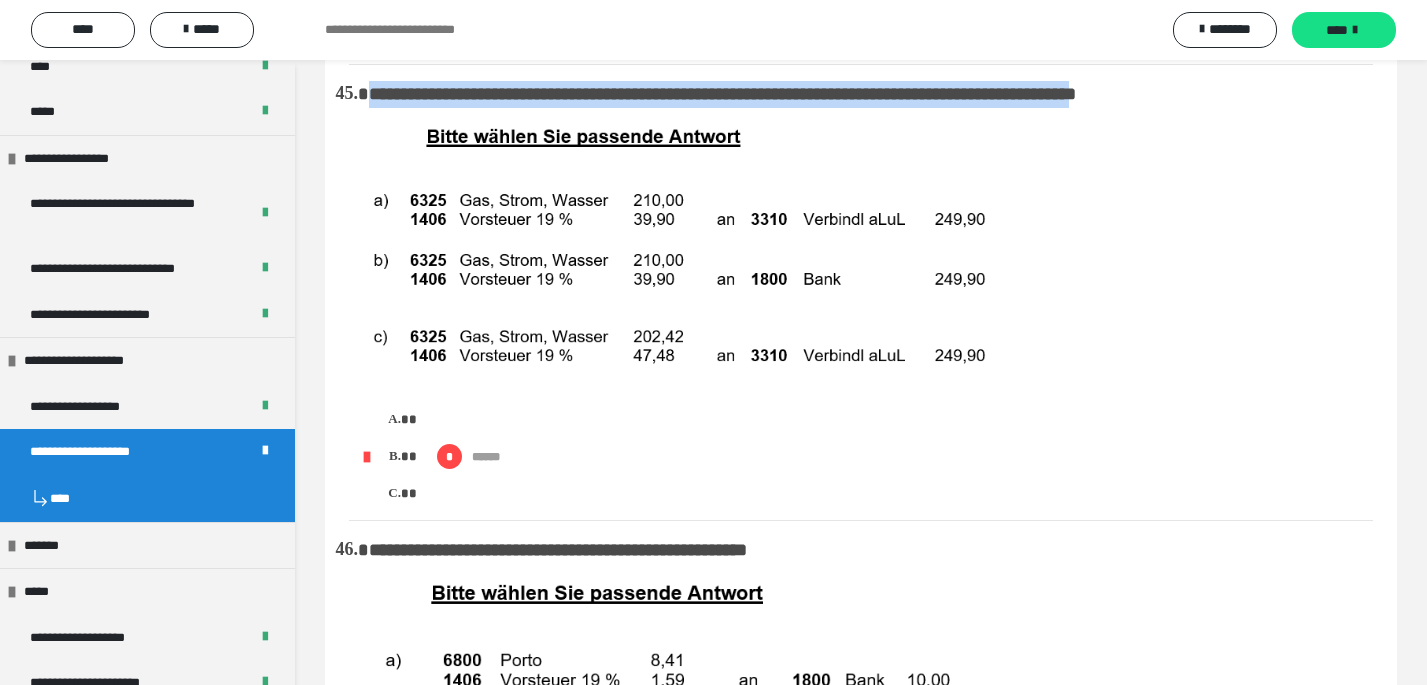 click on "**********" at bounding box center (871, 292) 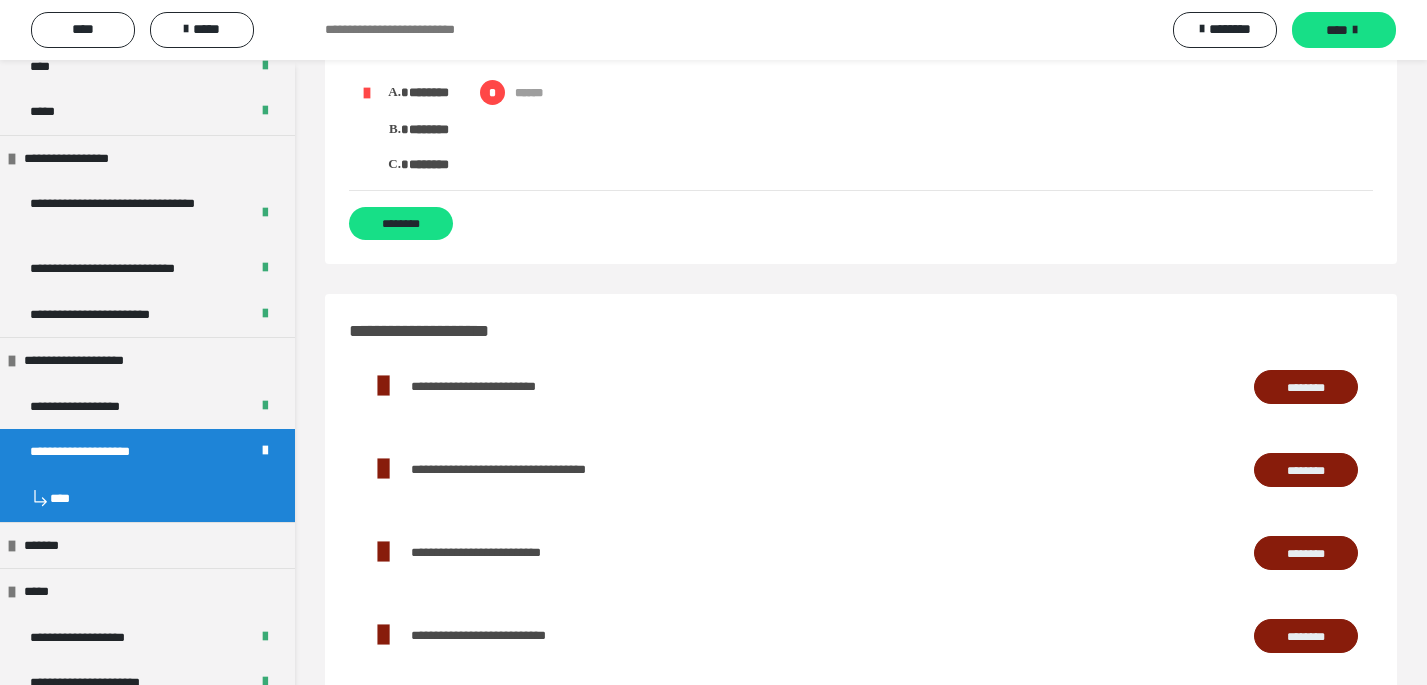 scroll, scrollTop: 15625, scrollLeft: 0, axis: vertical 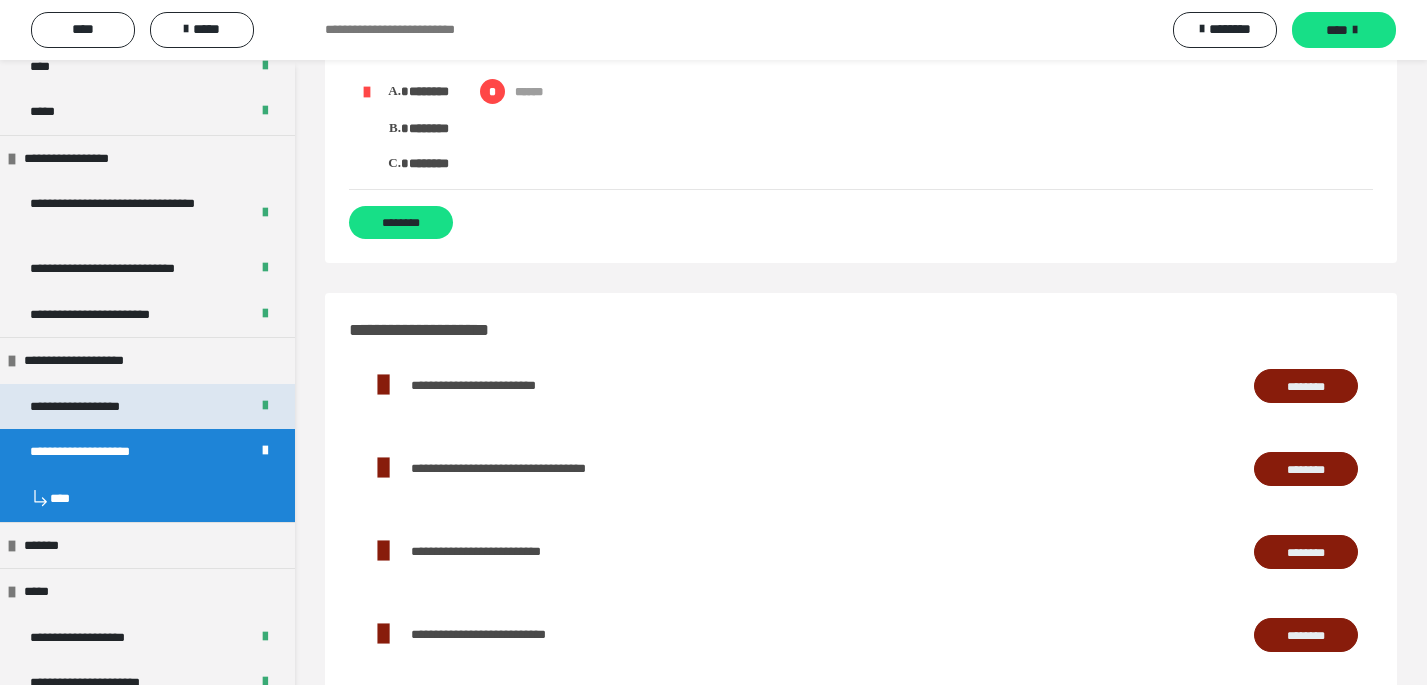 click on "**********" at bounding box center [98, 407] 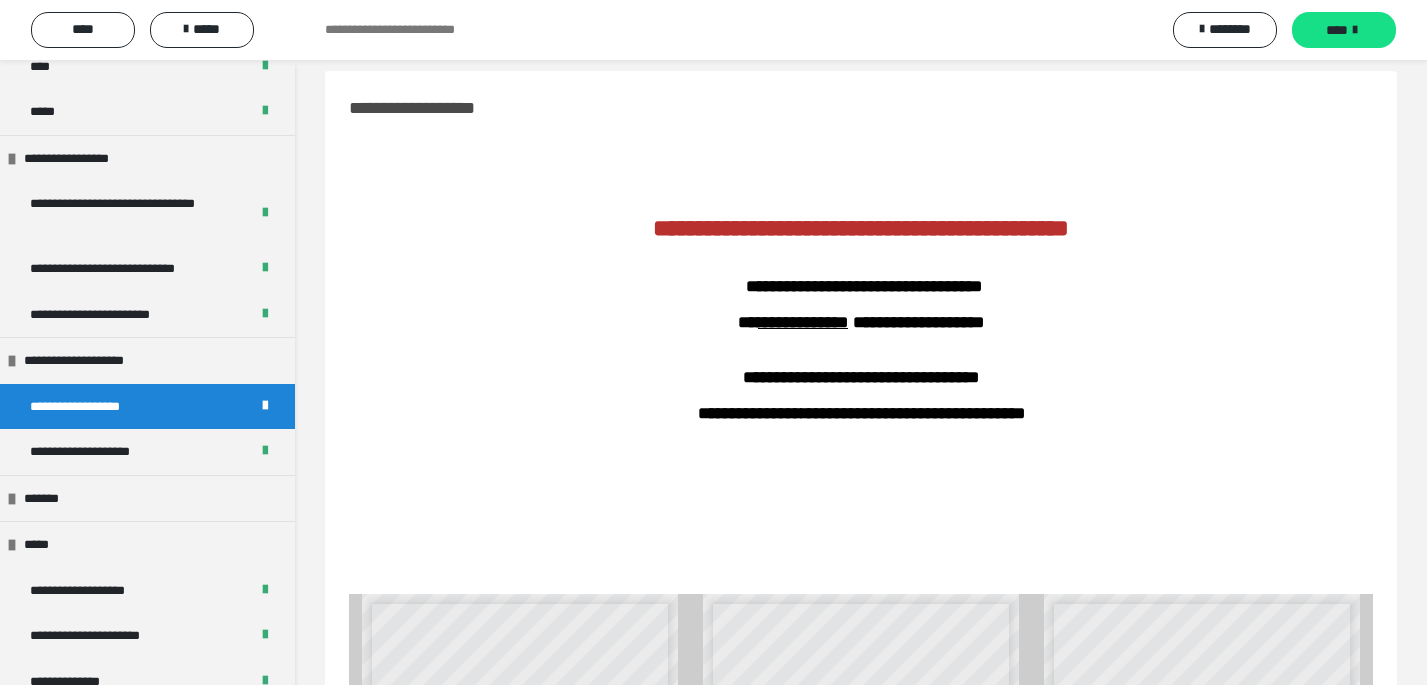 scroll, scrollTop: 0, scrollLeft: 0, axis: both 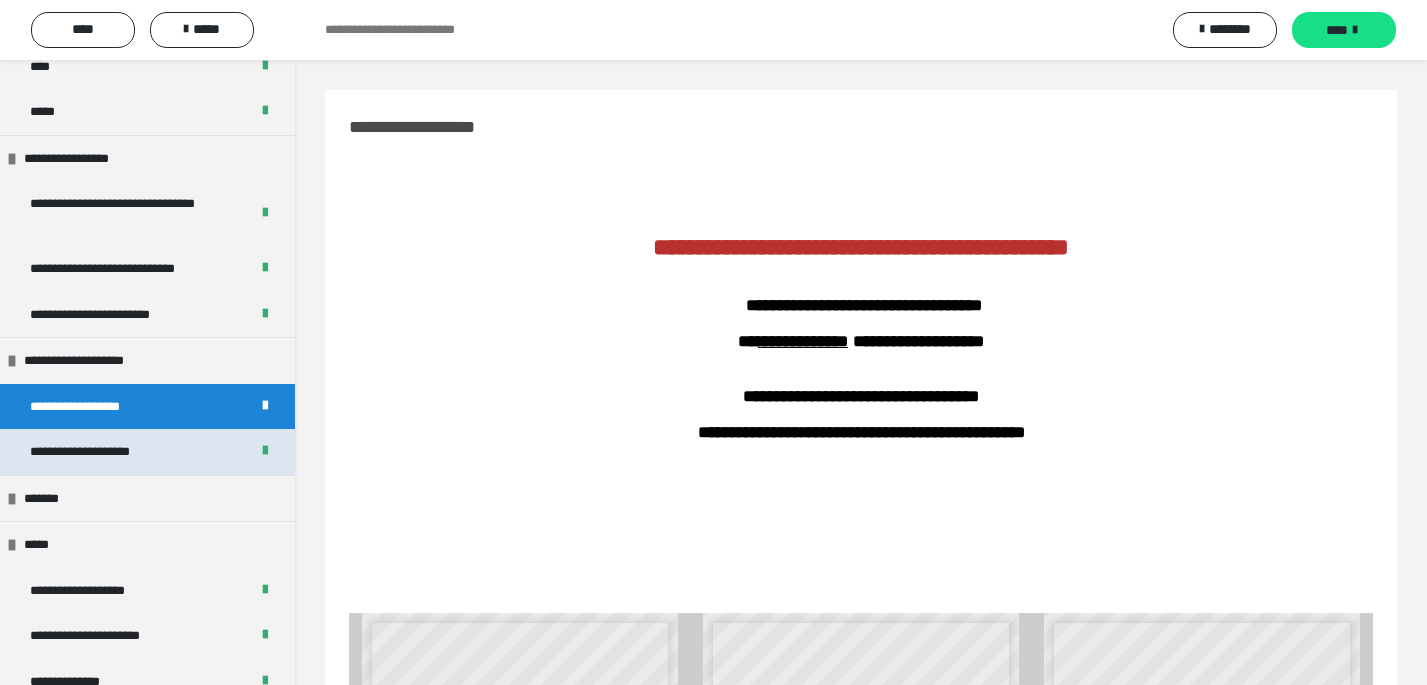 click on "**********" at bounding box center (147, 452) 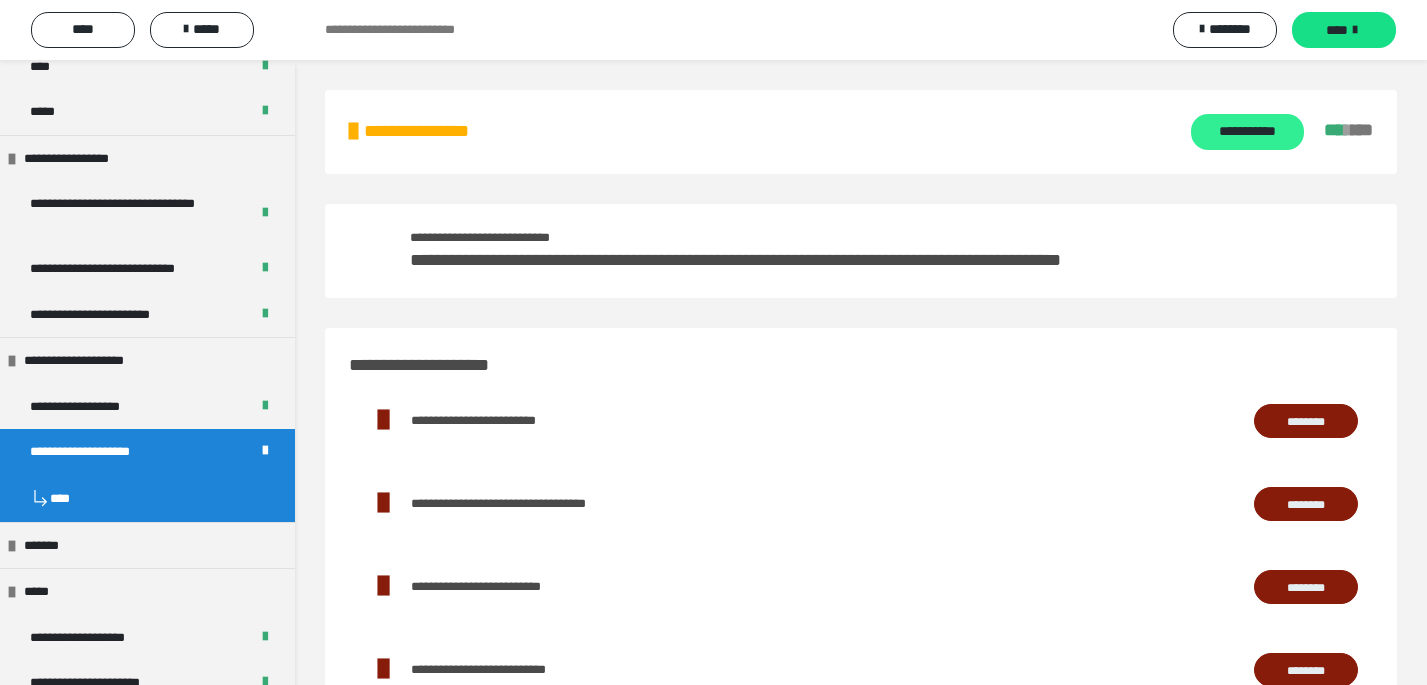 click on "**********" at bounding box center [1247, 132] 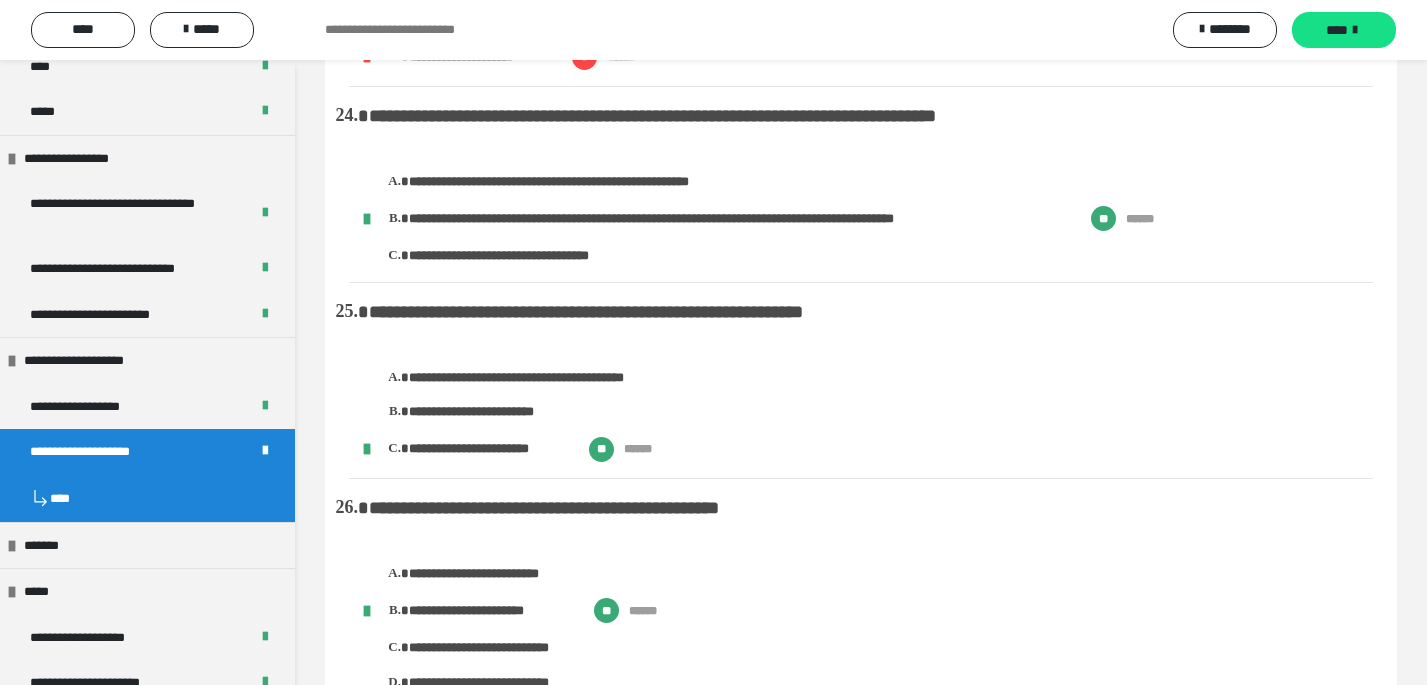 scroll, scrollTop: 4455, scrollLeft: 0, axis: vertical 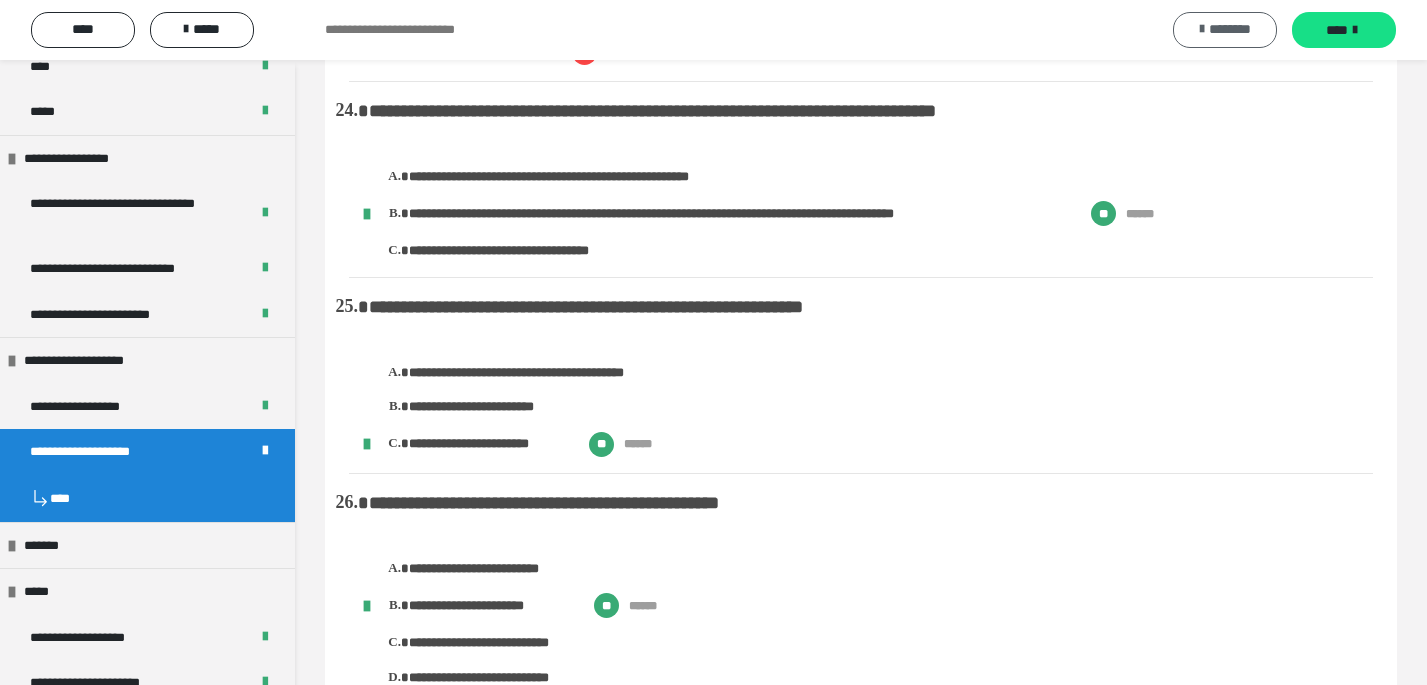 click on "********" at bounding box center [1230, 29] 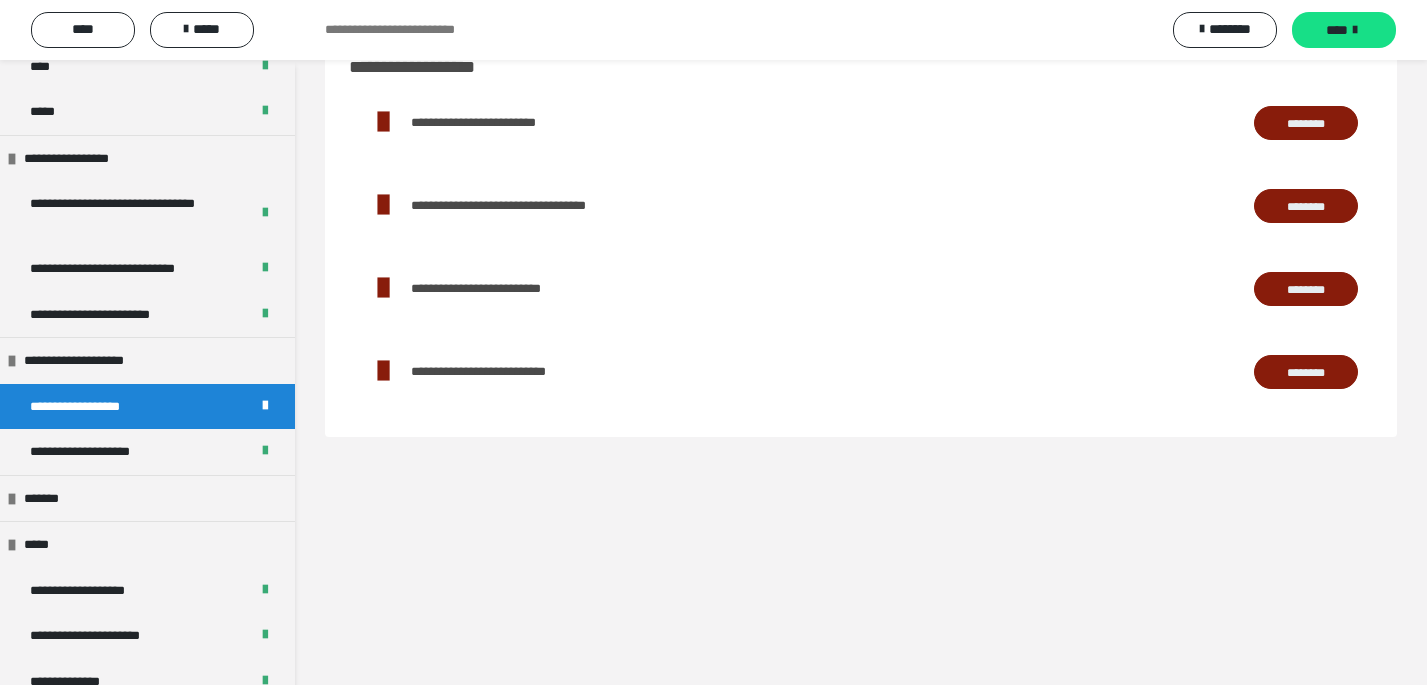 scroll, scrollTop: 482, scrollLeft: 0, axis: vertical 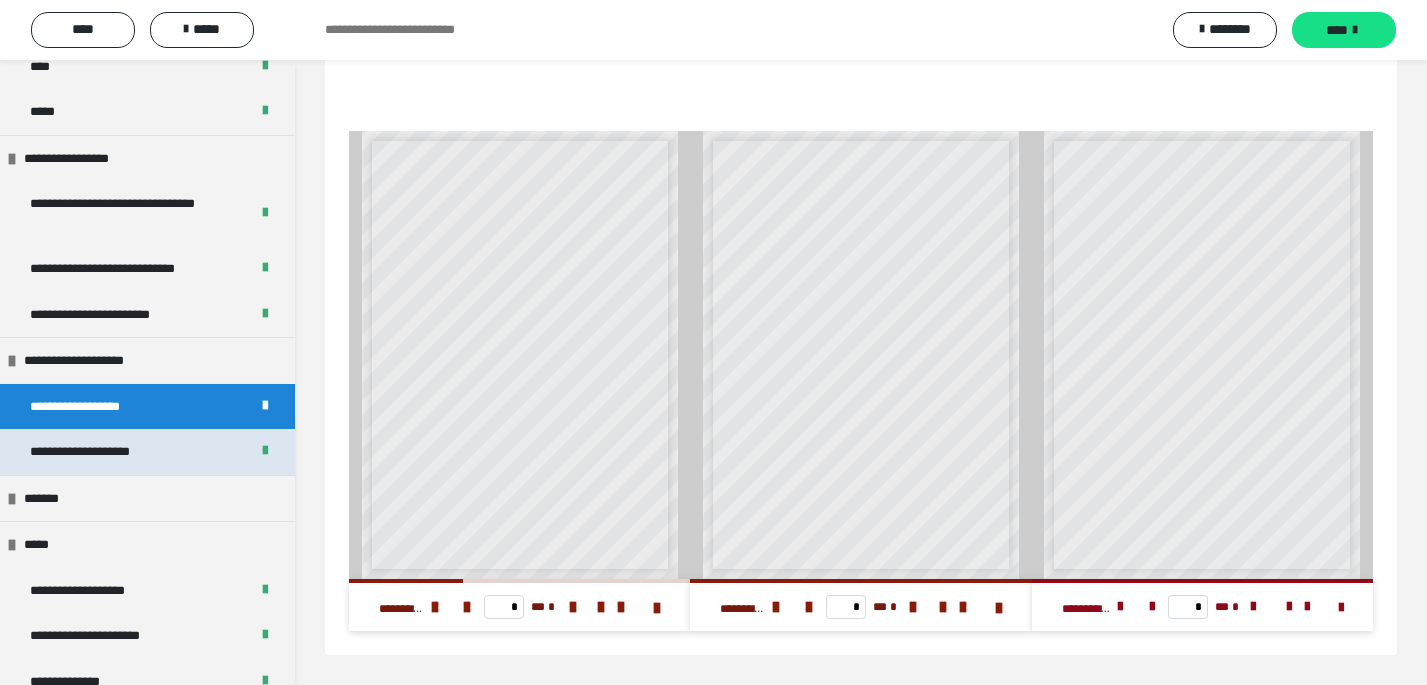click on "**********" at bounding box center [102, 452] 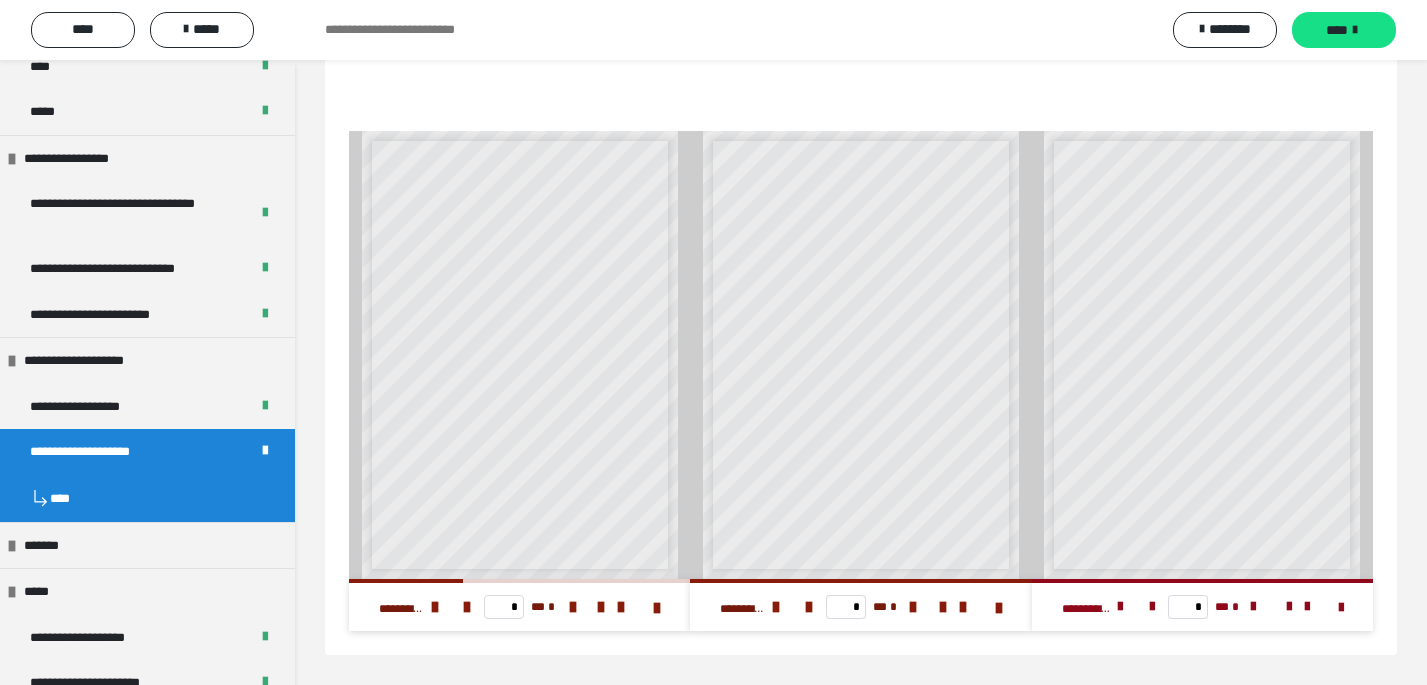 scroll, scrollTop: 80, scrollLeft: 0, axis: vertical 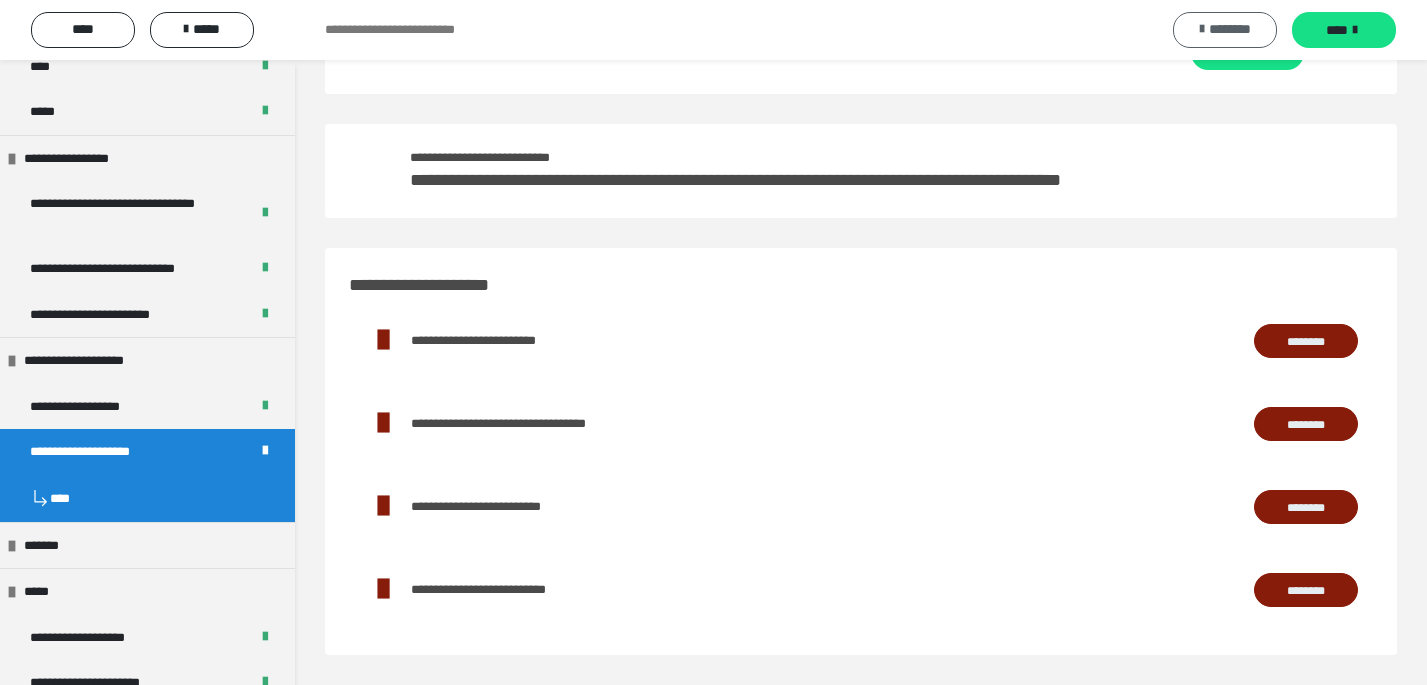 click on "********" at bounding box center (1230, 29) 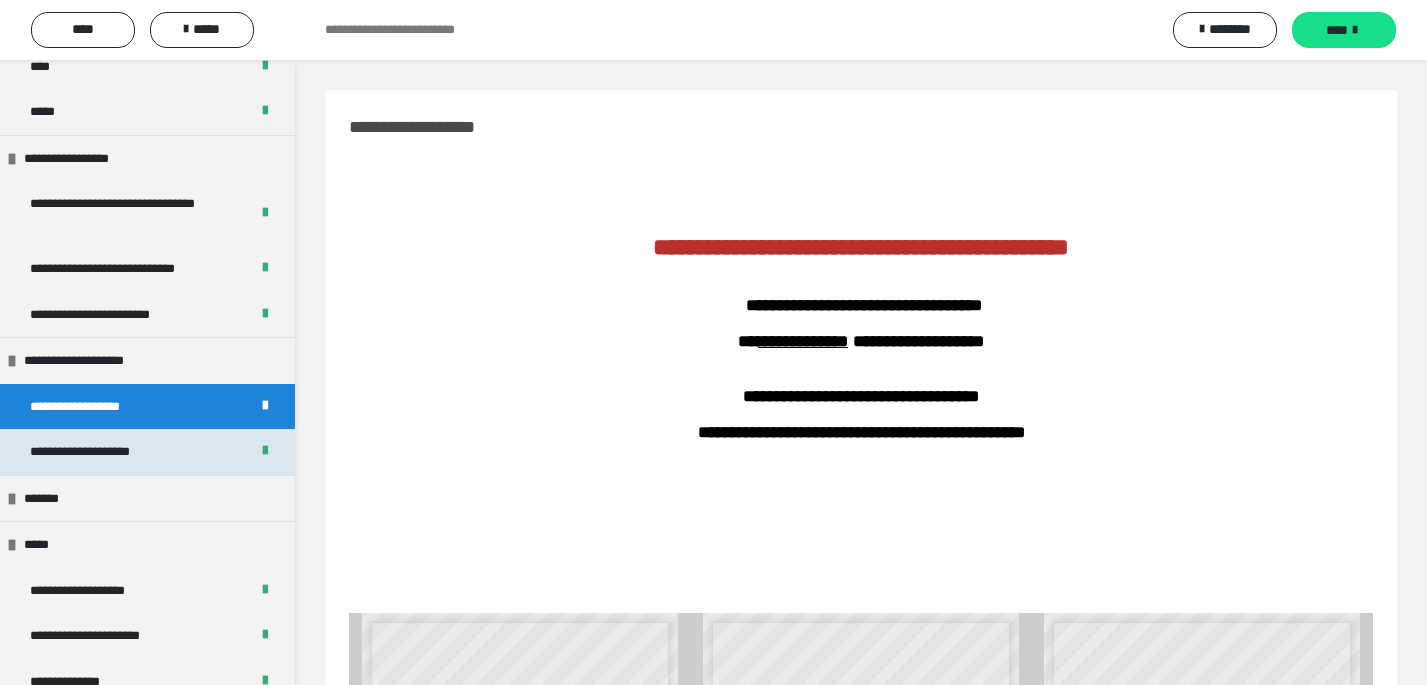 click on "**********" at bounding box center (102, 452) 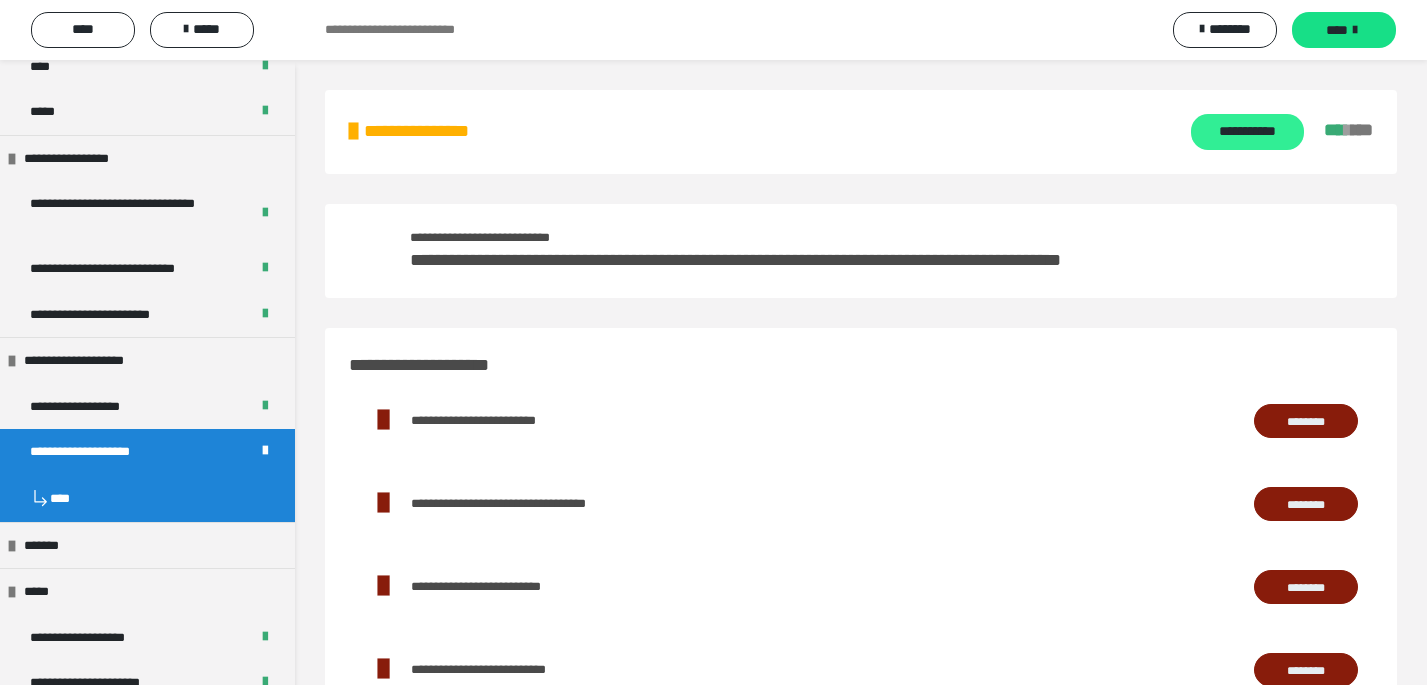 click on "**********" at bounding box center [1247, 132] 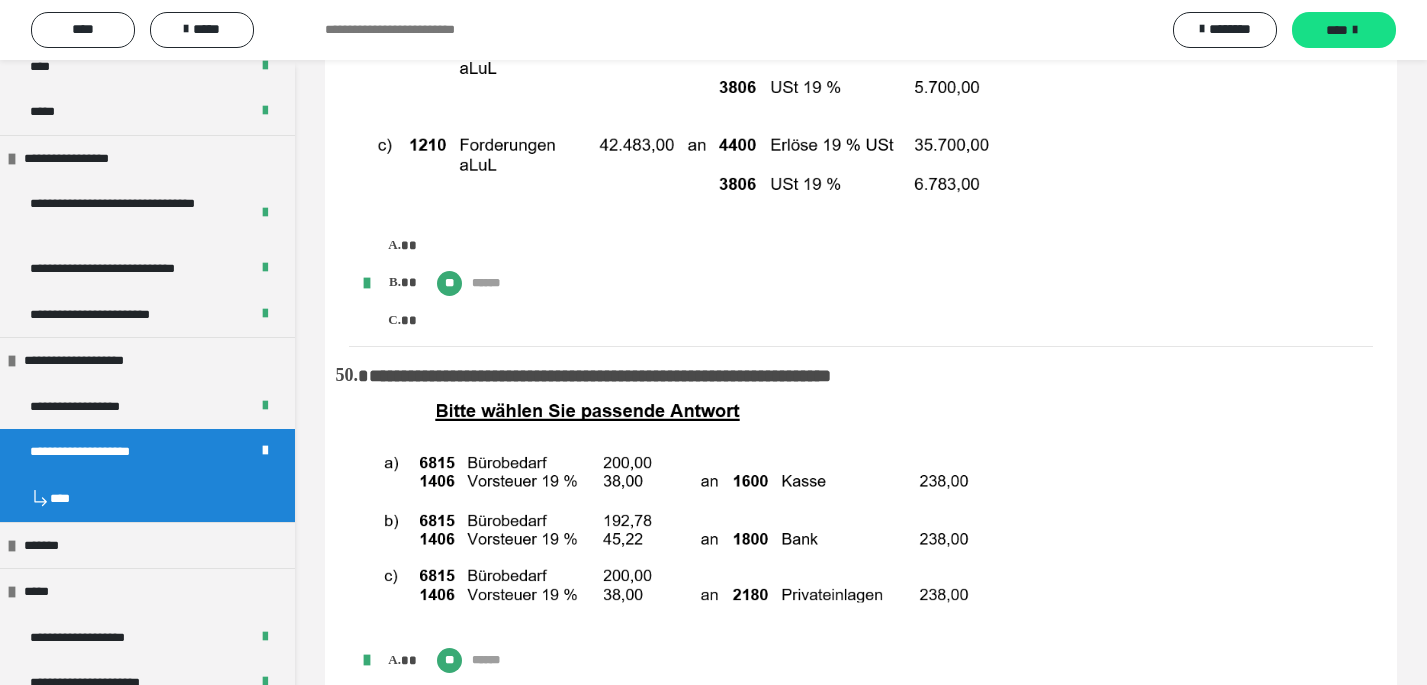 scroll, scrollTop: 12498, scrollLeft: 0, axis: vertical 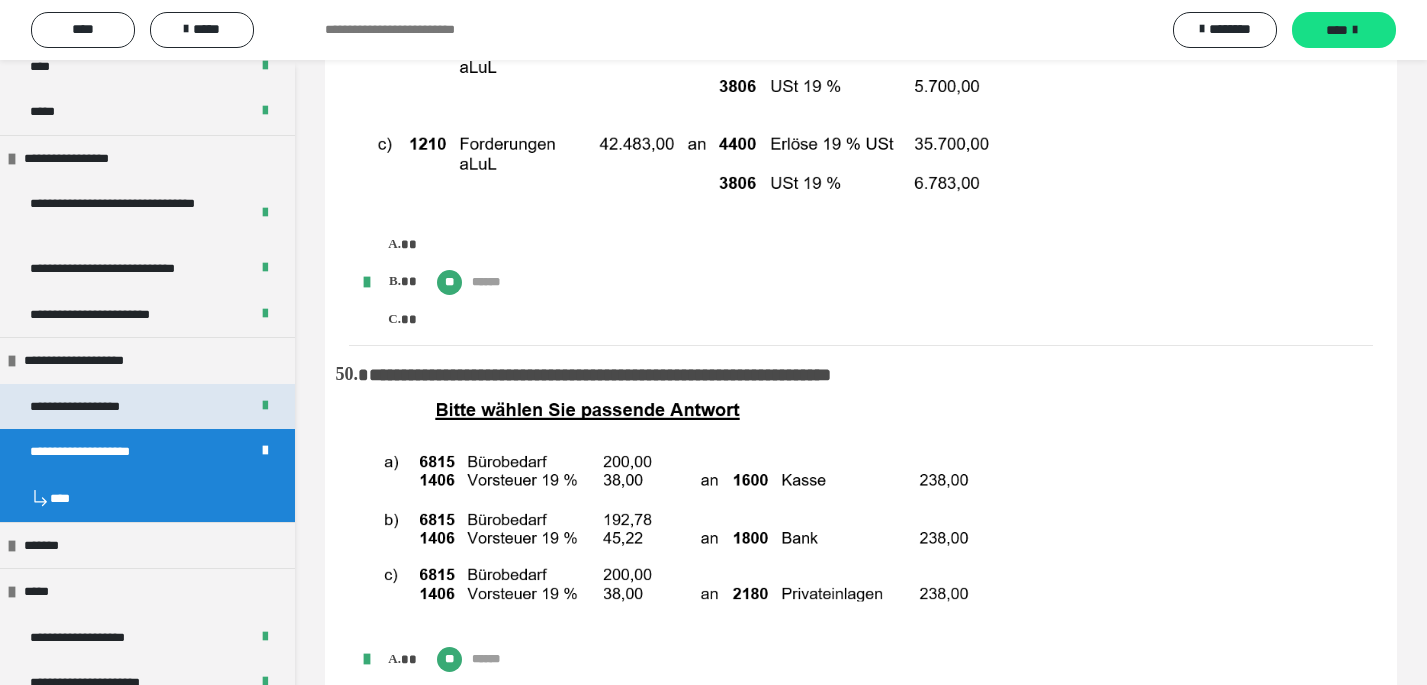 click on "**********" at bounding box center (147, 407) 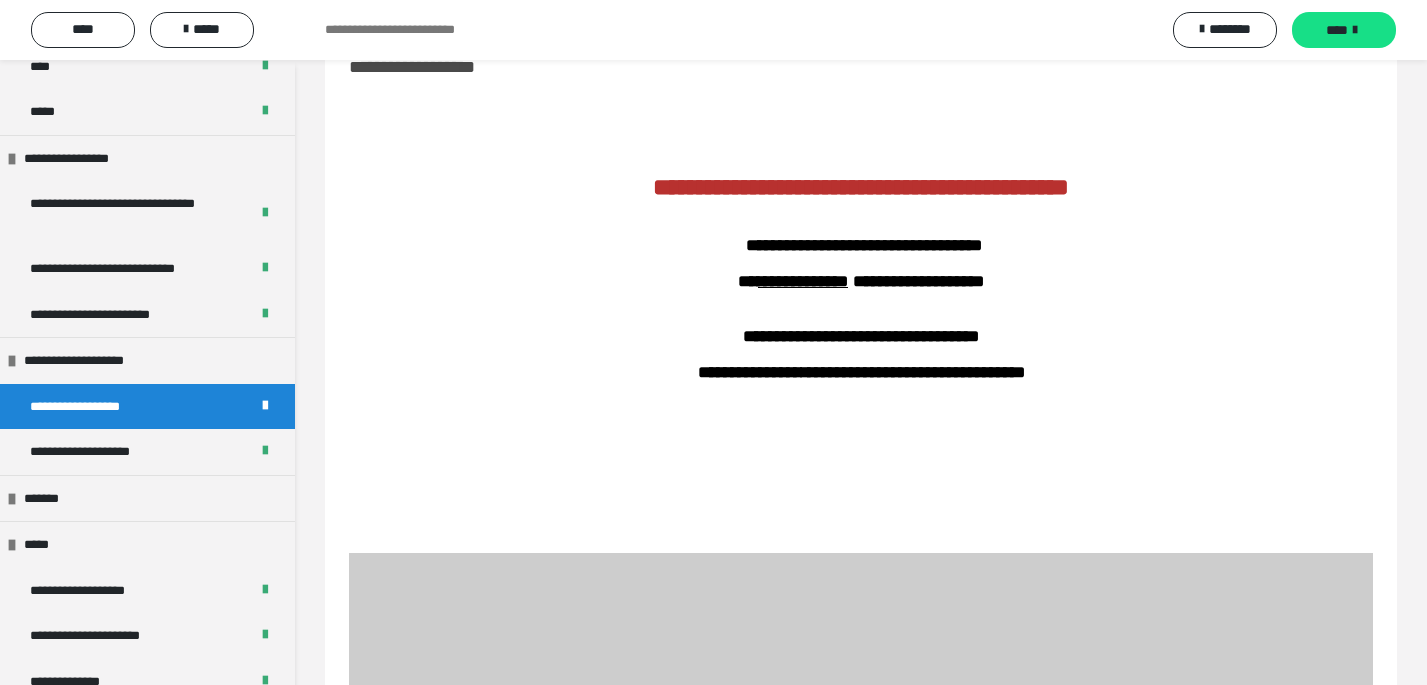 scroll, scrollTop: 482, scrollLeft: 0, axis: vertical 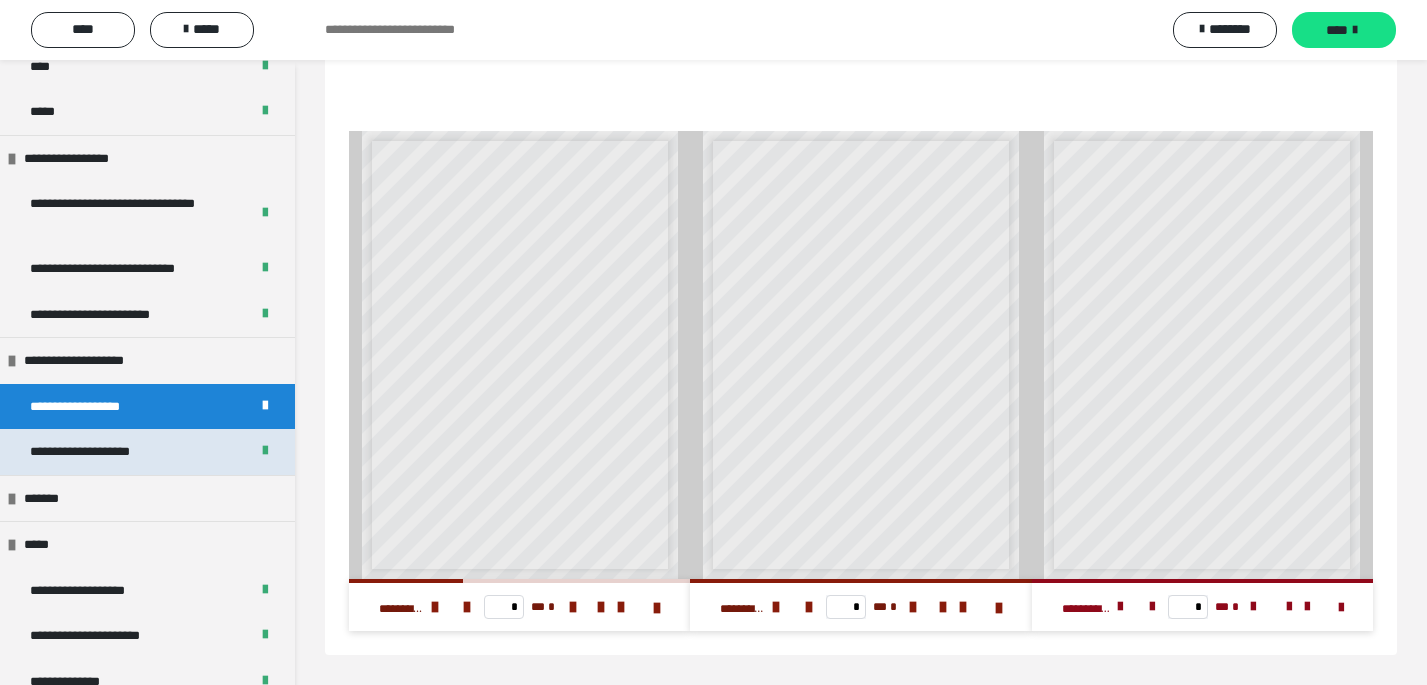 click on "**********" at bounding box center [102, 452] 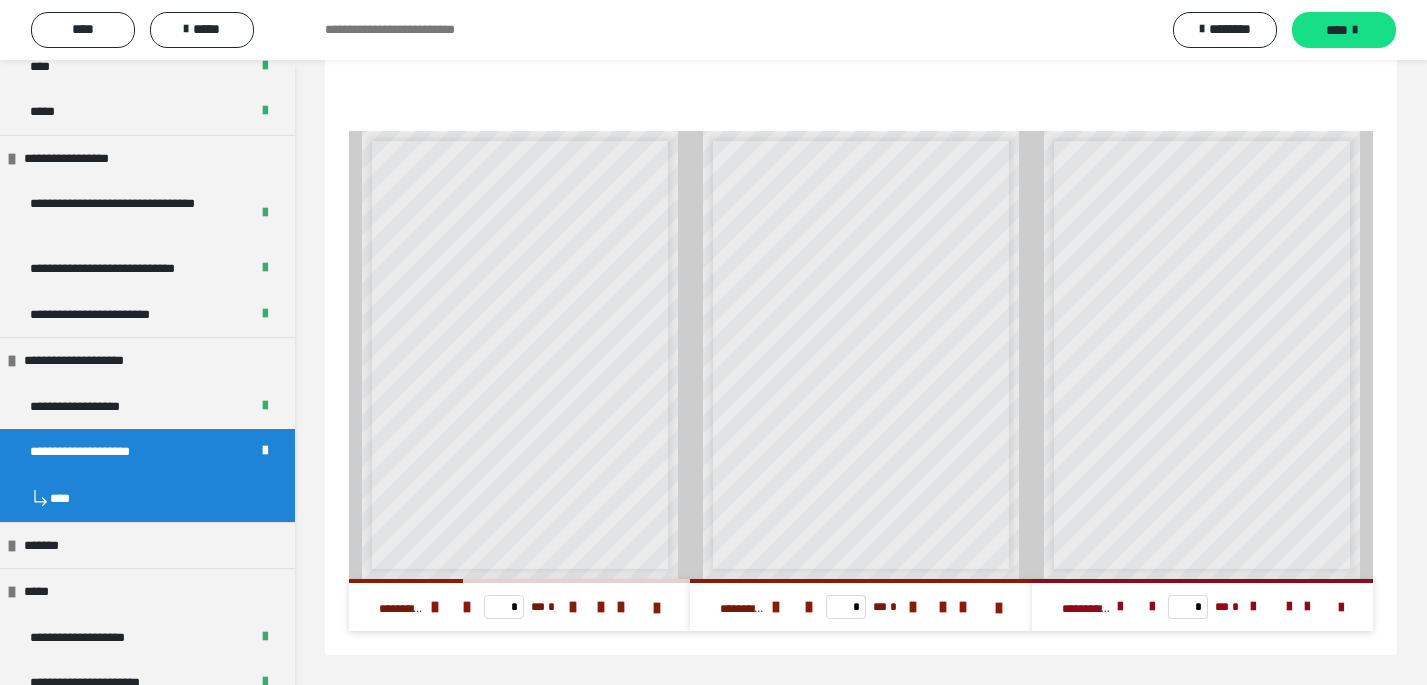 scroll, scrollTop: 80, scrollLeft: 0, axis: vertical 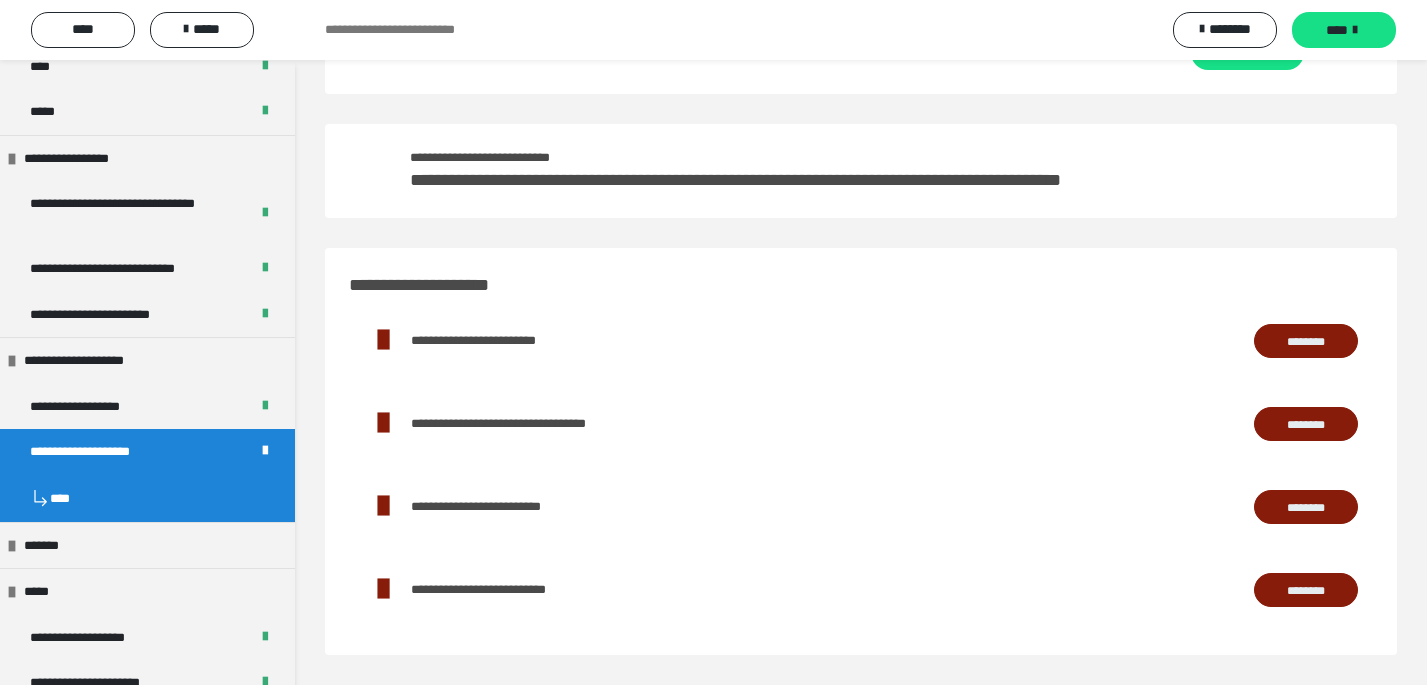 click on "********" at bounding box center [1306, 341] 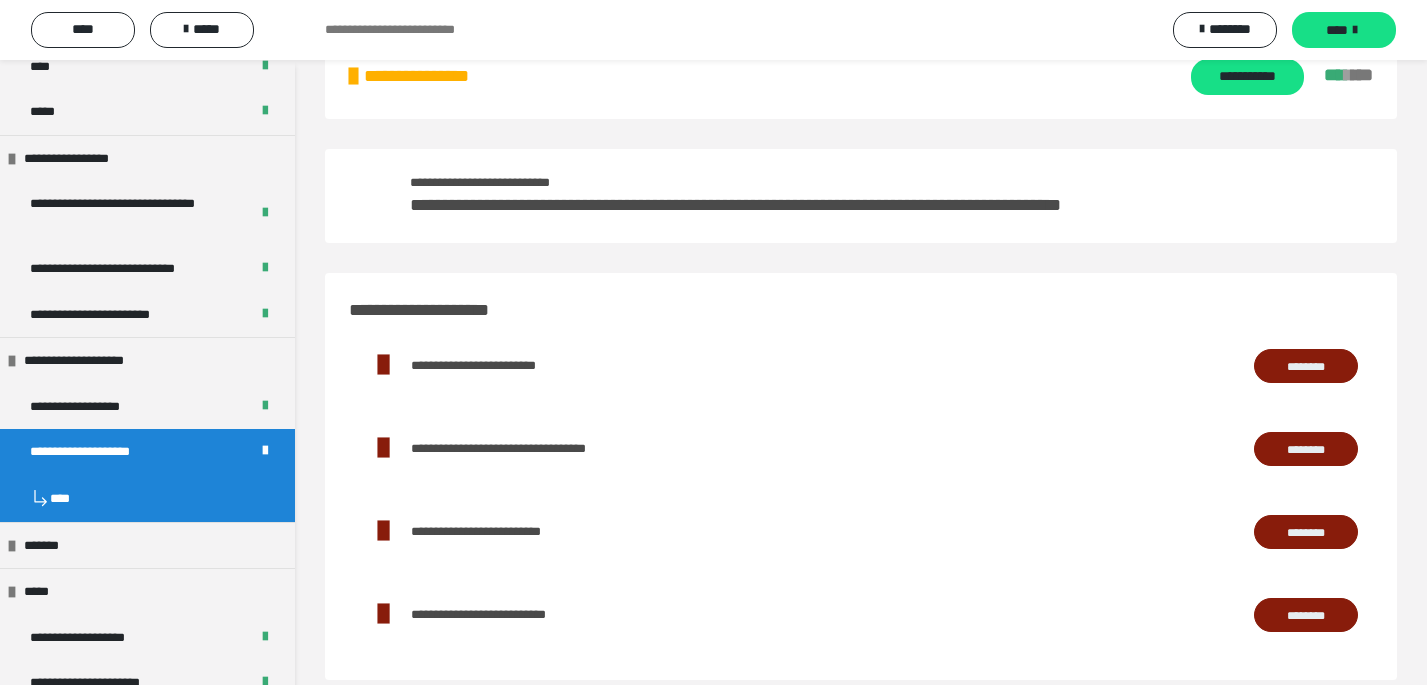scroll, scrollTop: 80, scrollLeft: 0, axis: vertical 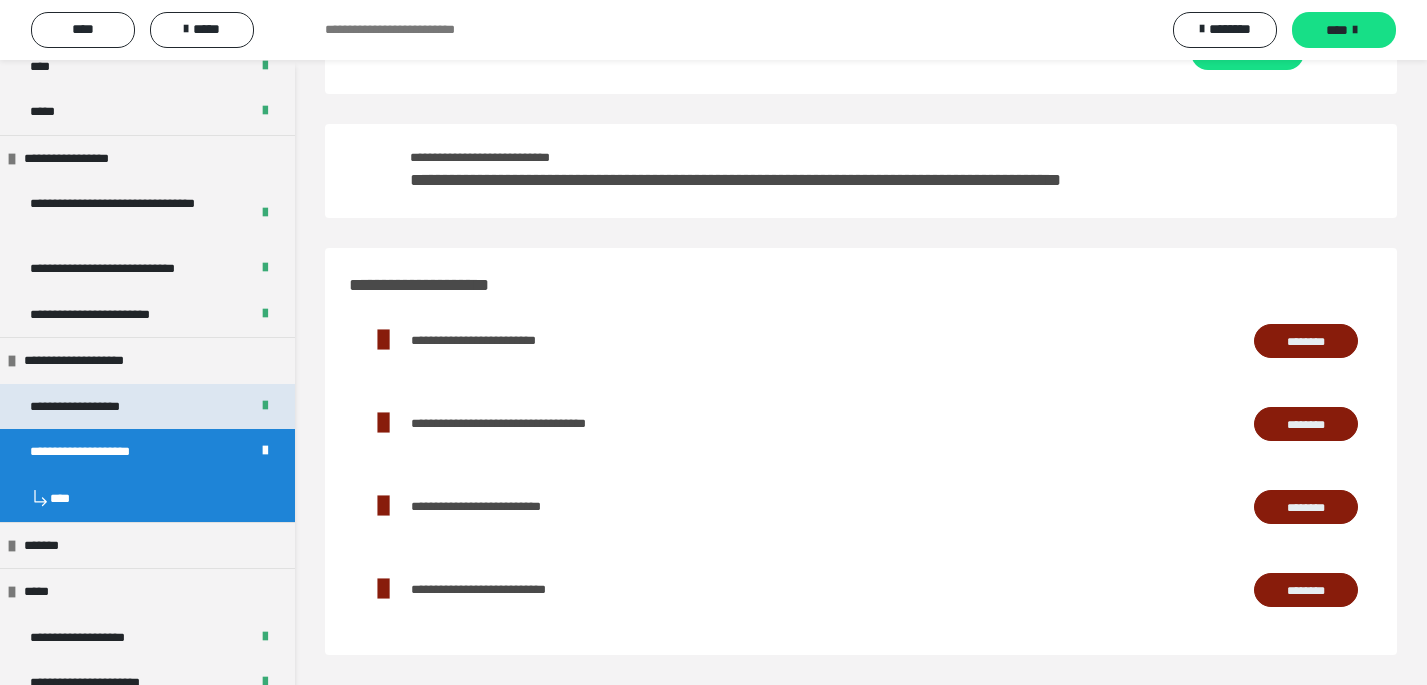 click on "**********" at bounding box center [147, 407] 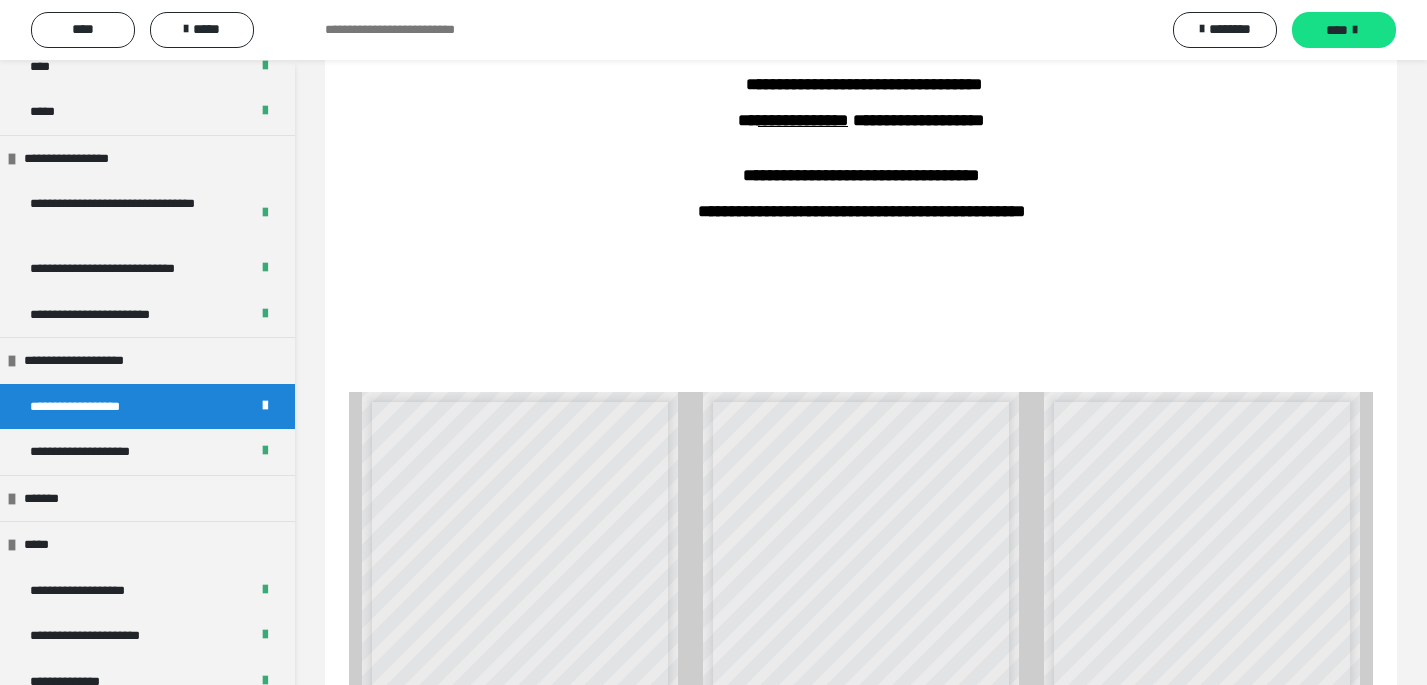 scroll, scrollTop: 240, scrollLeft: 0, axis: vertical 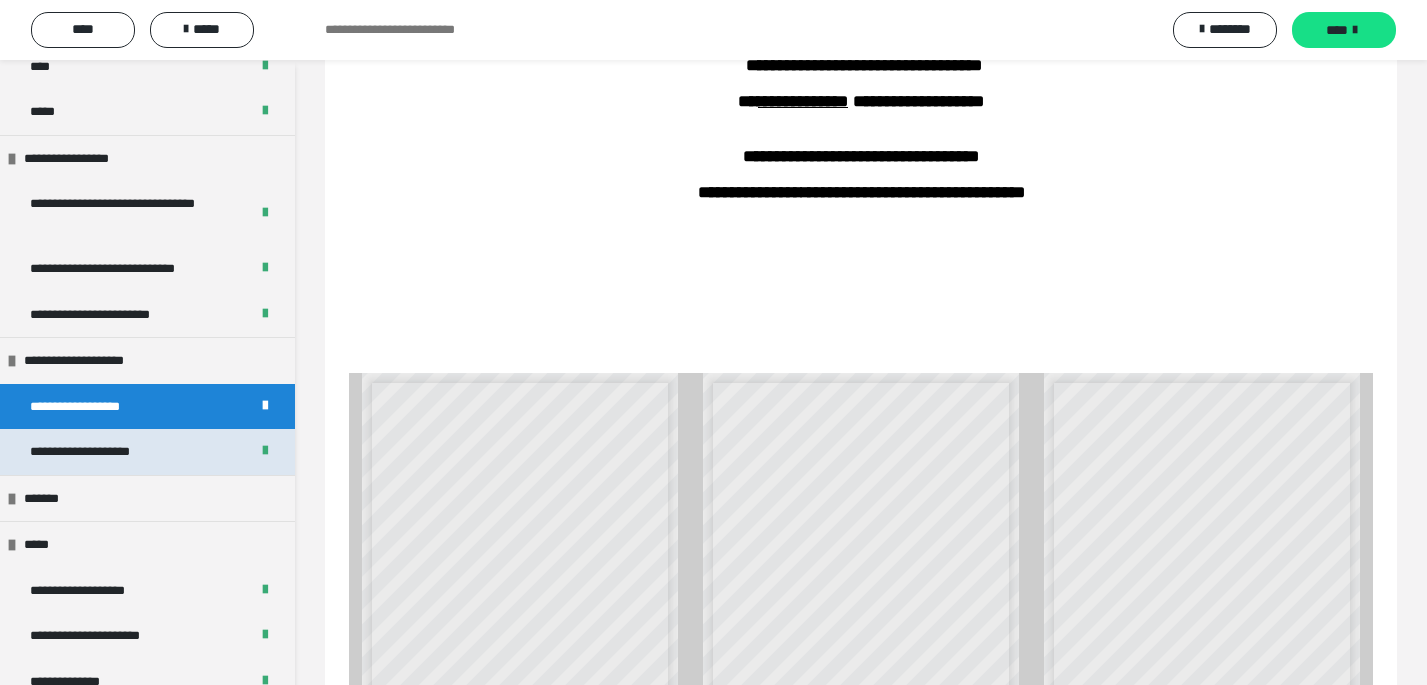 click on "**********" at bounding box center [102, 452] 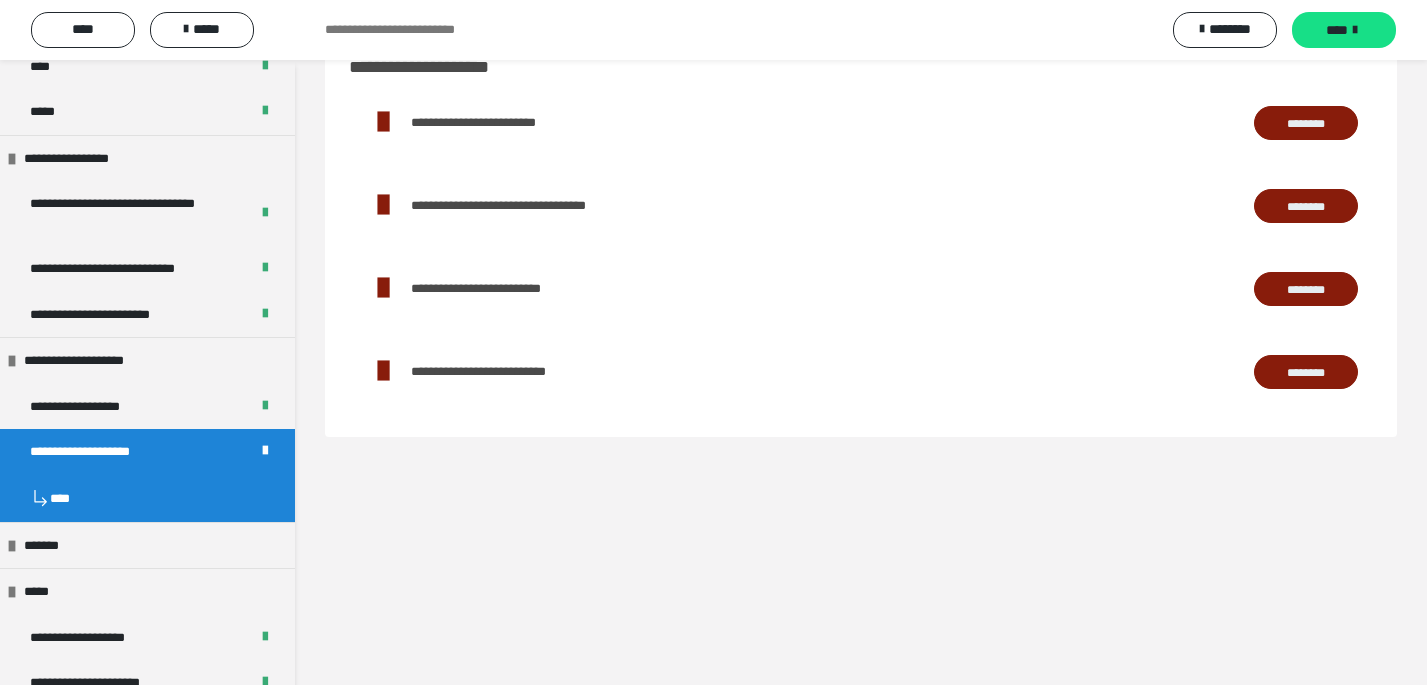 scroll, scrollTop: 80, scrollLeft: 0, axis: vertical 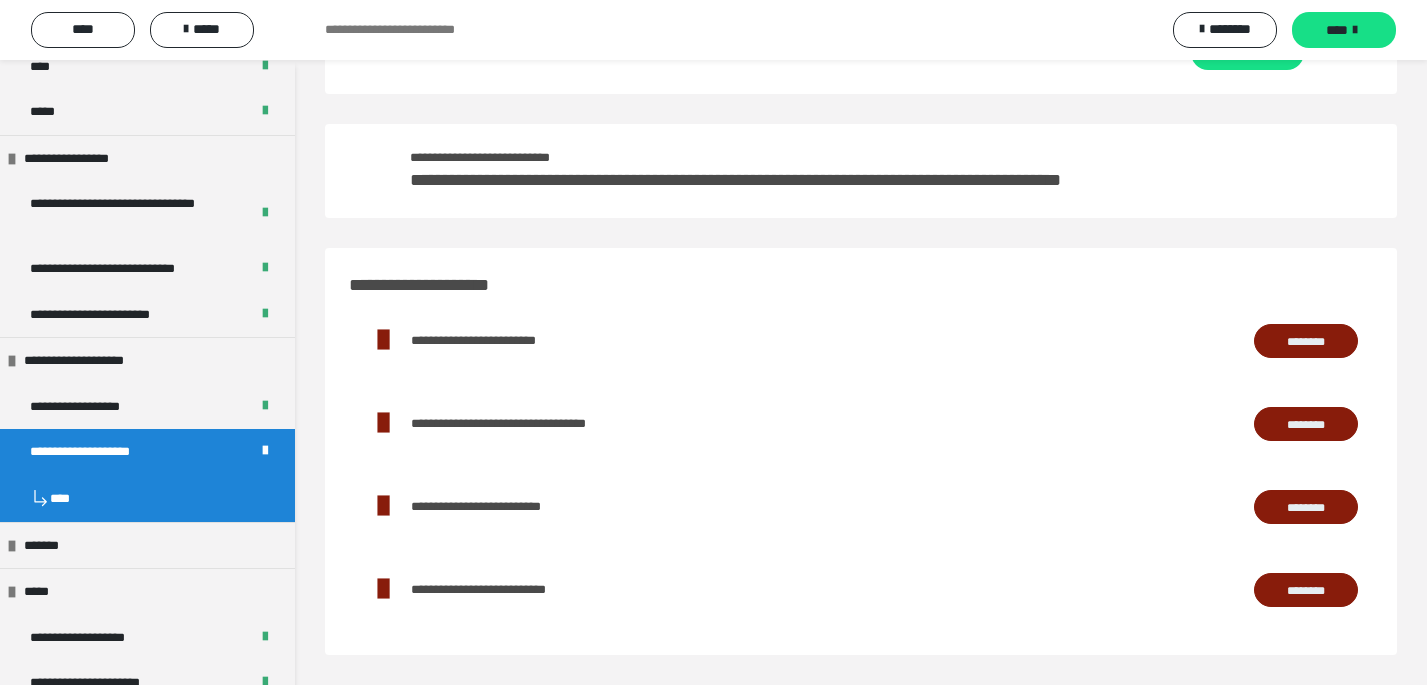 click on "********" at bounding box center (1306, 424) 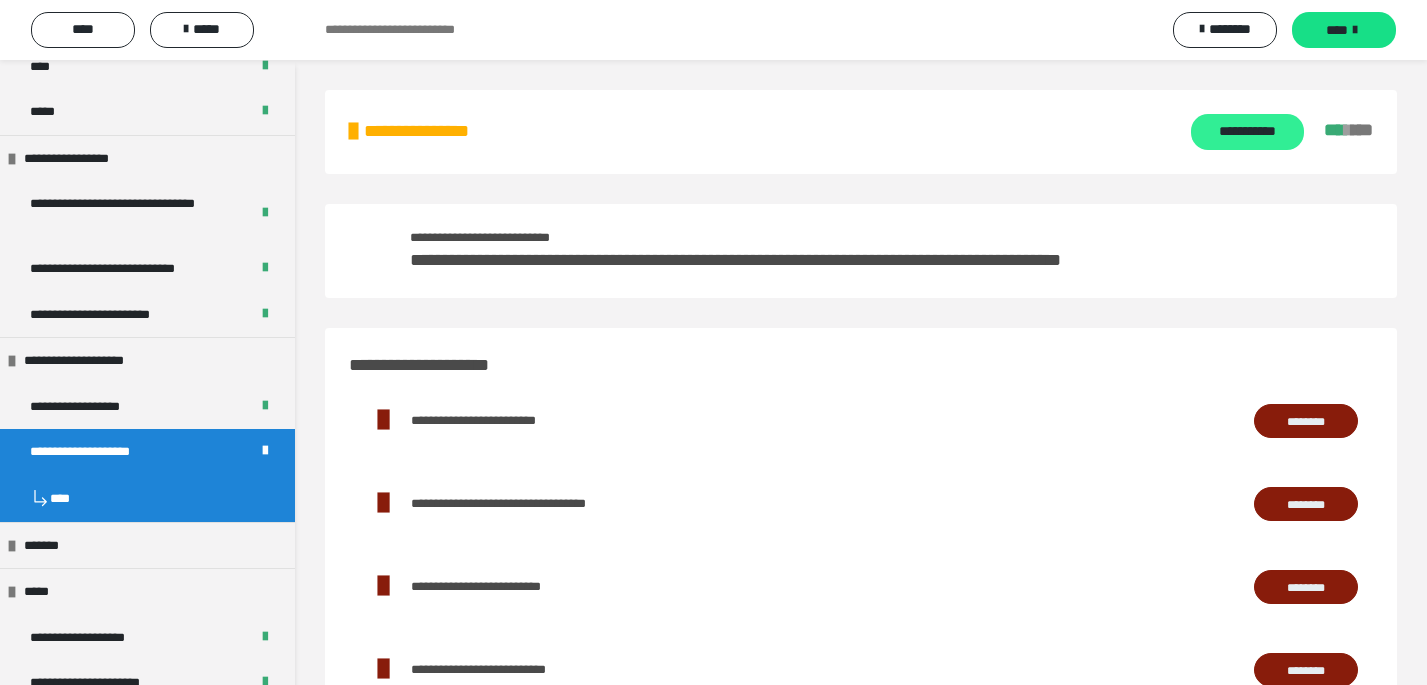 click on "**********" at bounding box center [1247, 132] 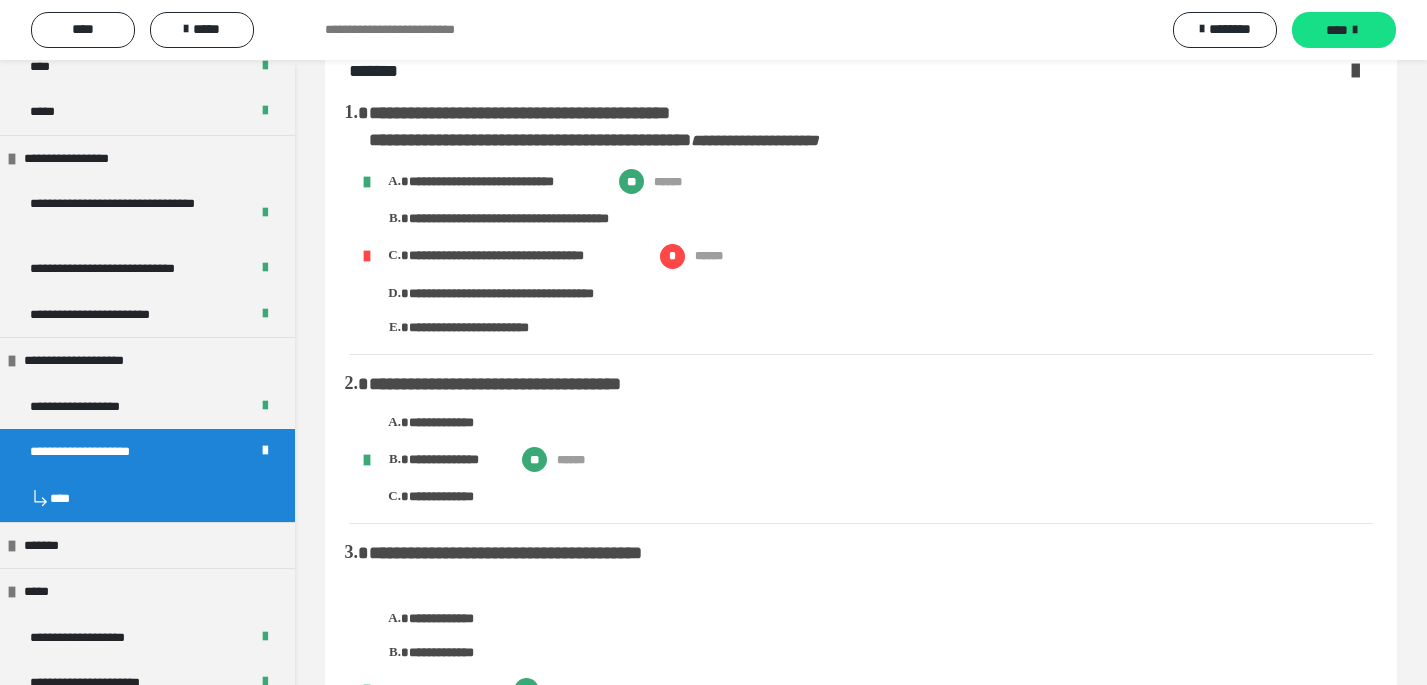 scroll, scrollTop: 55, scrollLeft: 0, axis: vertical 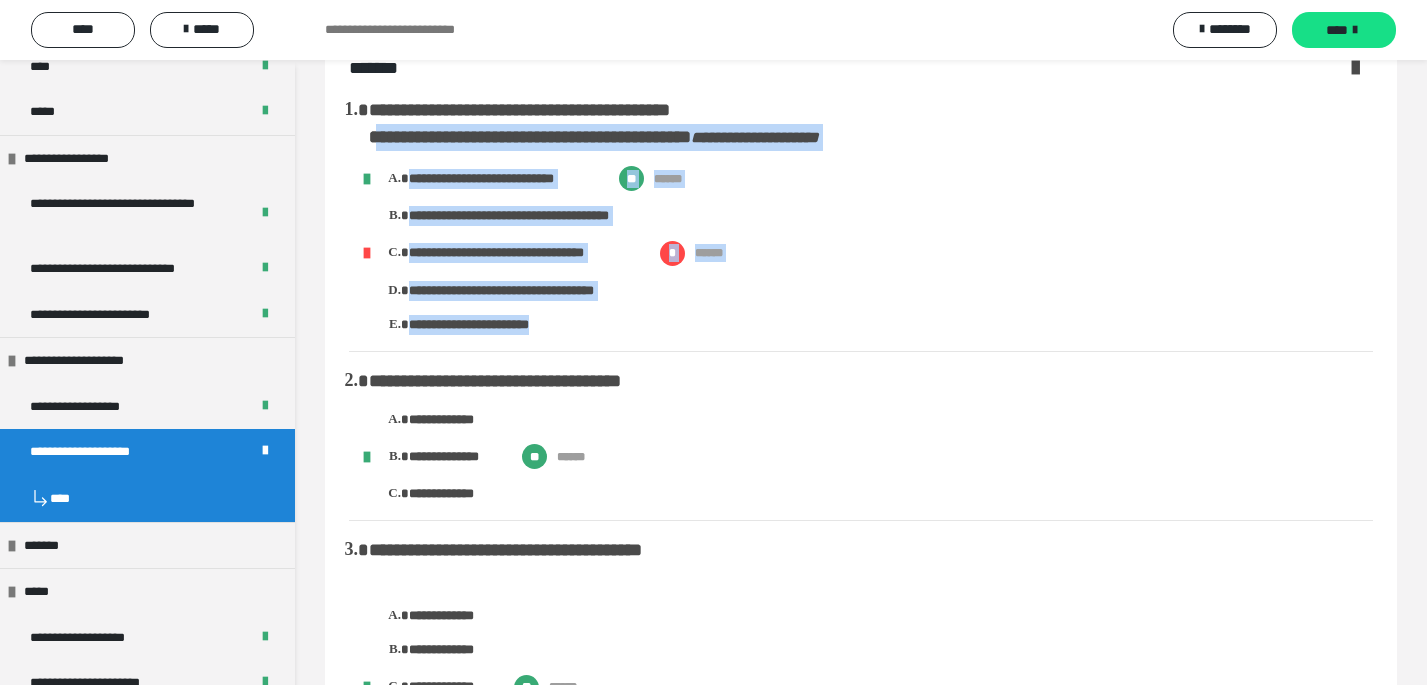 drag, startPoint x: 564, startPoint y: 333, endPoint x: 384, endPoint y: 135, distance: 267.58923 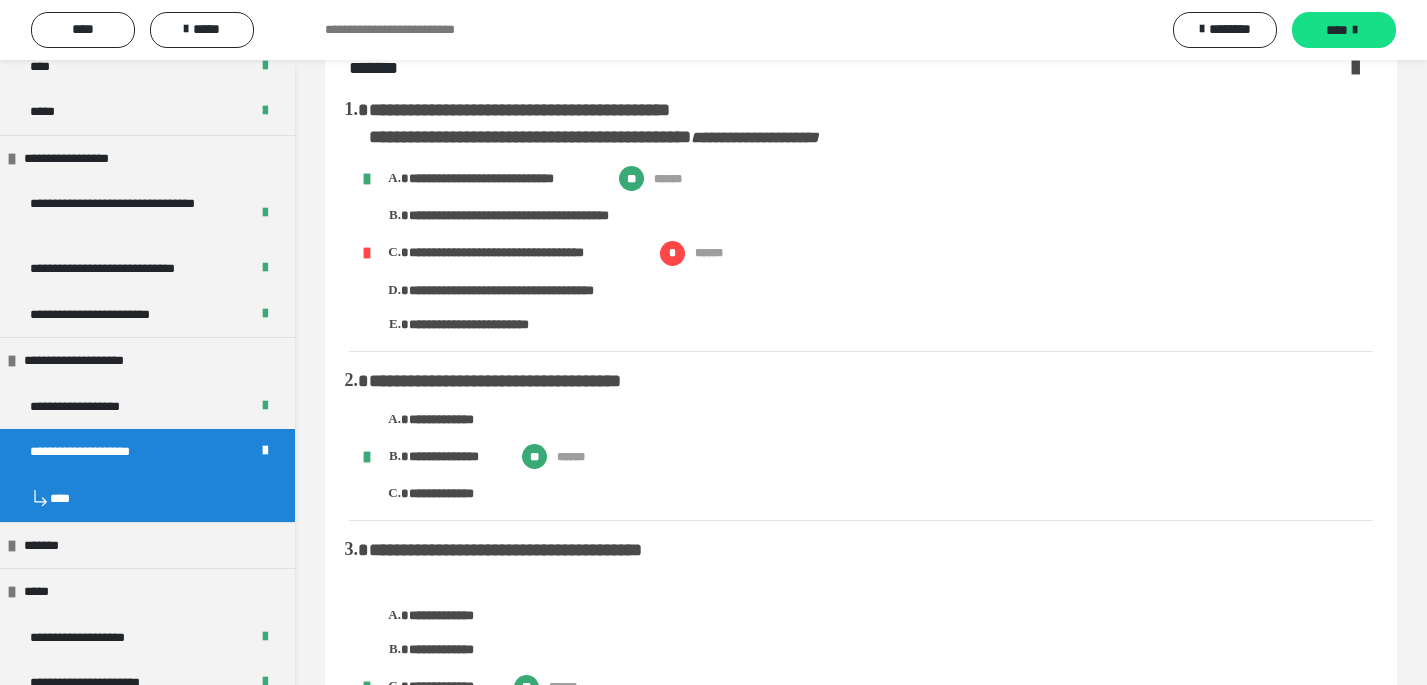 click on "**********" at bounding box center (891, 216) 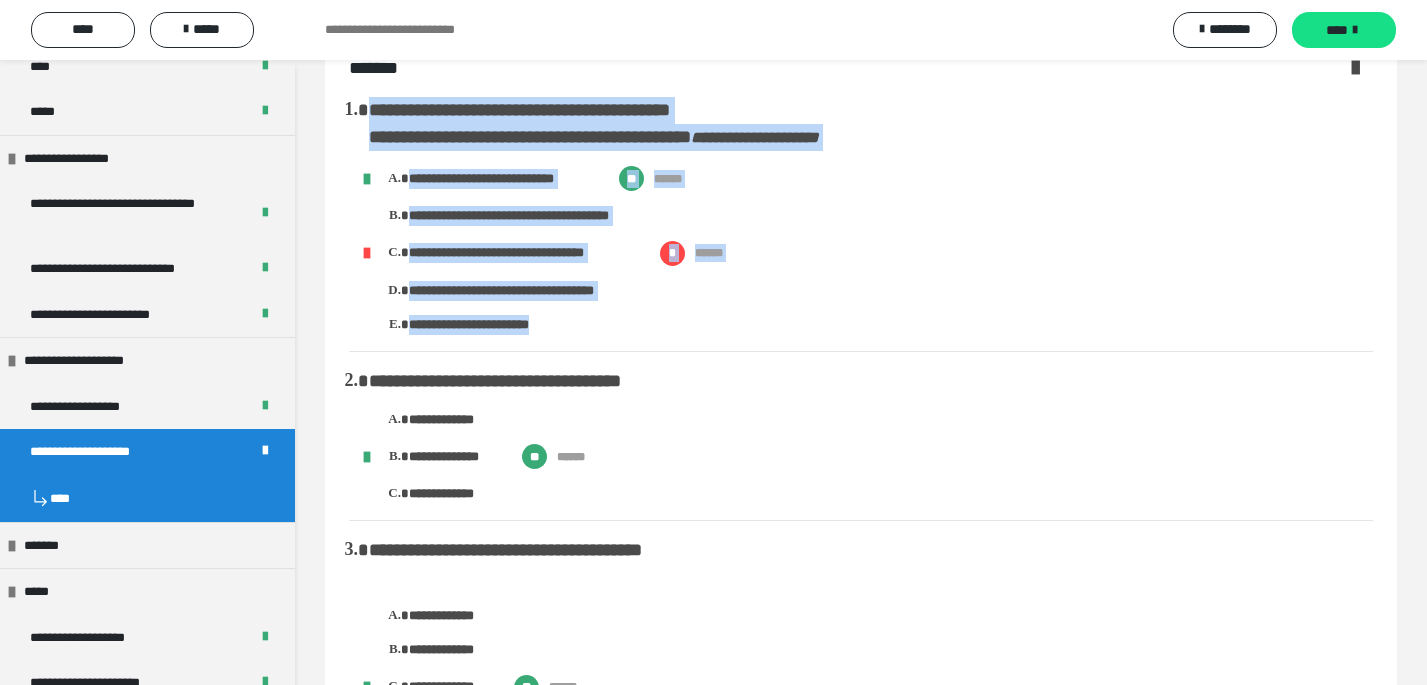 drag, startPoint x: 374, startPoint y: 109, endPoint x: 578, endPoint y: 326, distance: 297.83383 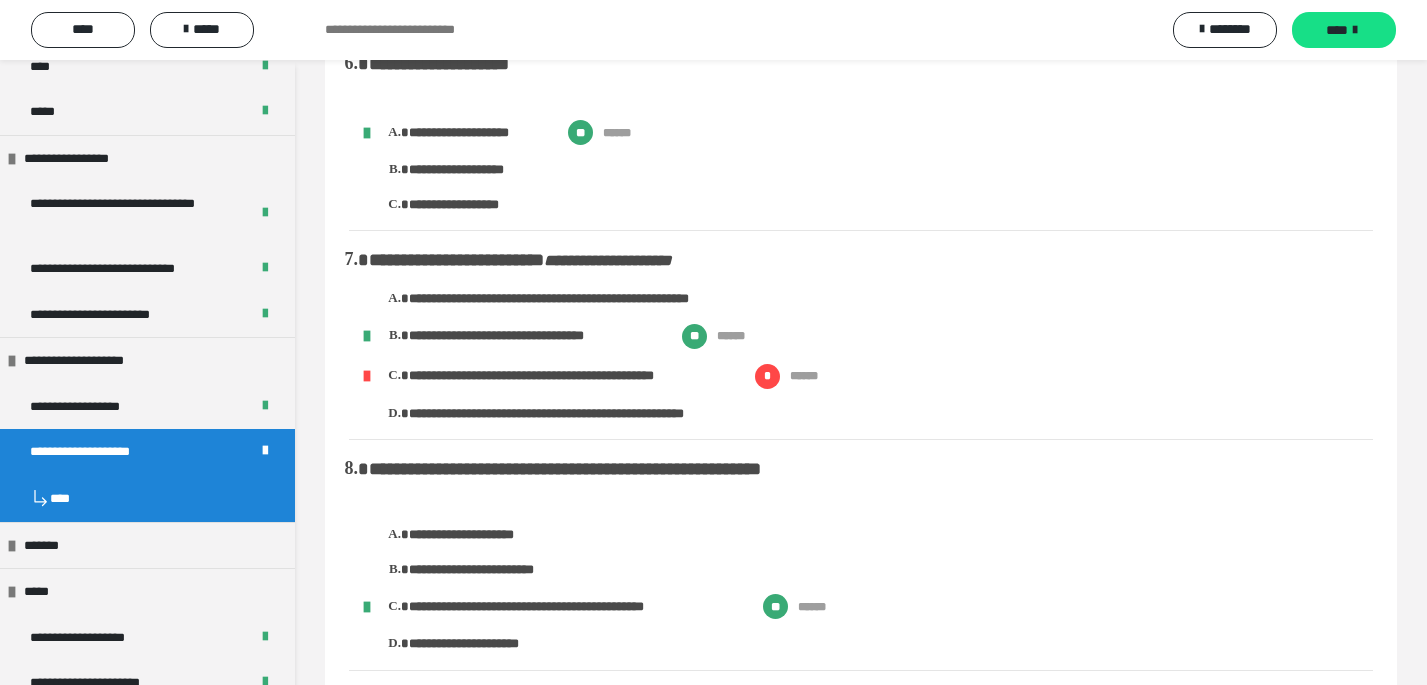 scroll, scrollTop: 1132, scrollLeft: 0, axis: vertical 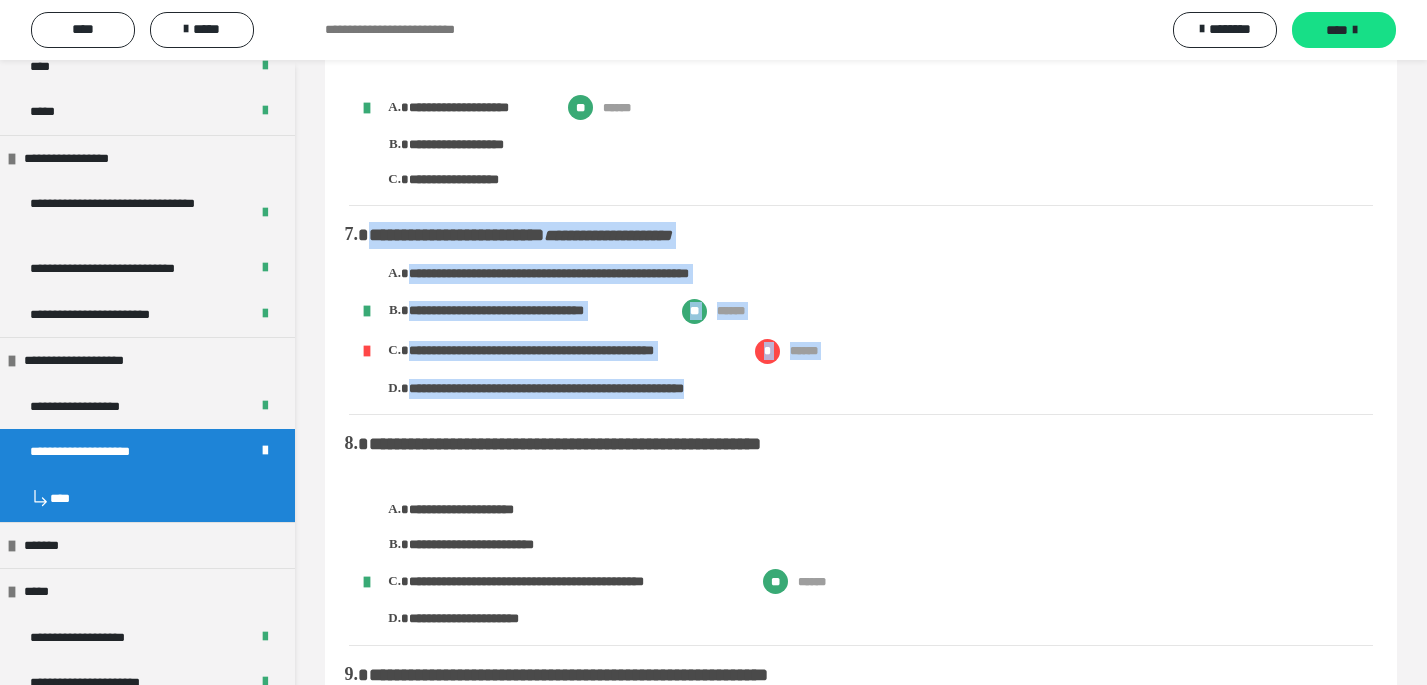 drag, startPoint x: 781, startPoint y: 399, endPoint x: 366, endPoint y: 227, distance: 449.23157 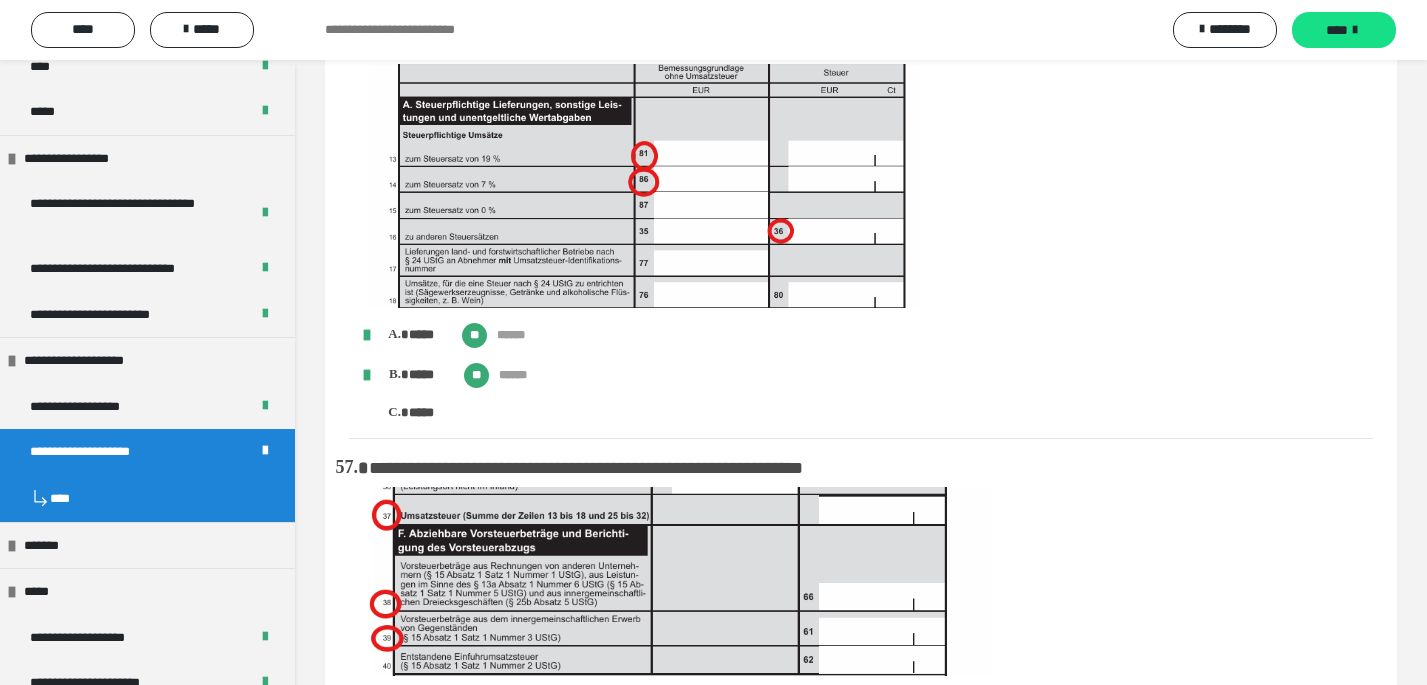 scroll, scrollTop: 14942, scrollLeft: 0, axis: vertical 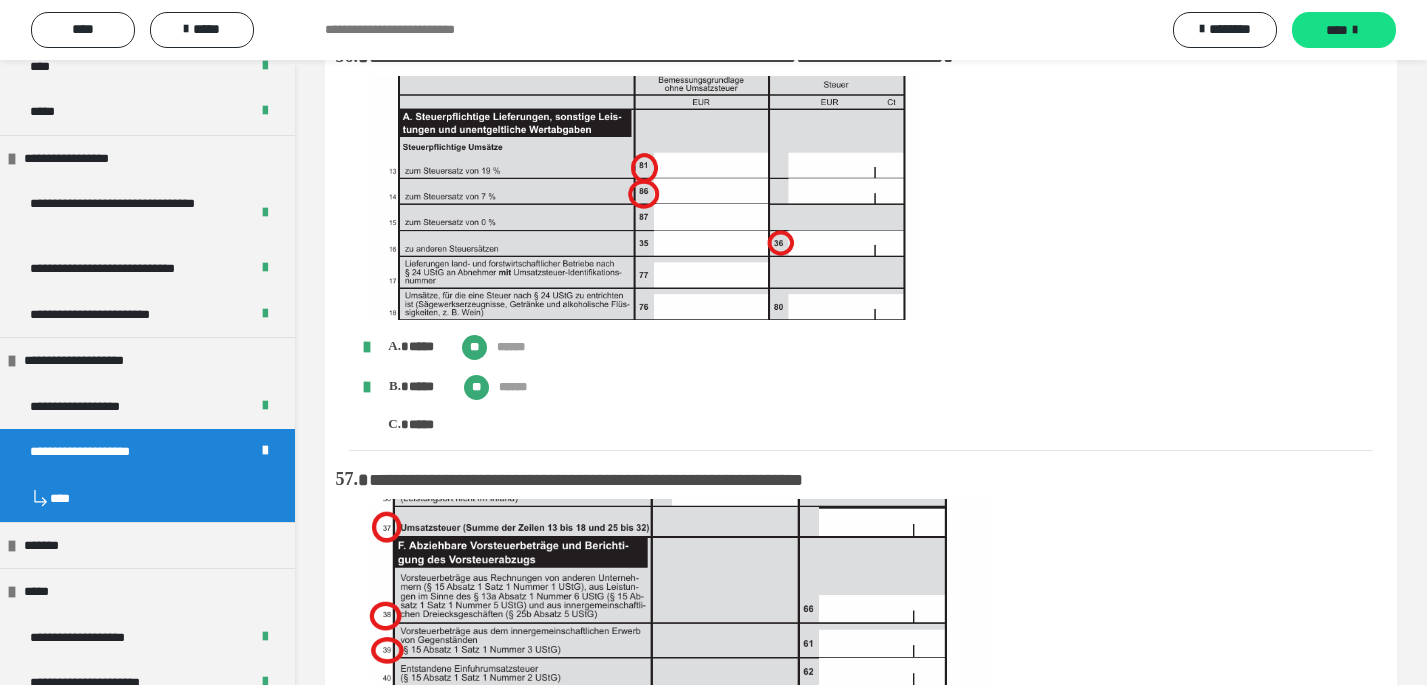 click on "**********" at bounding box center (102, 452) 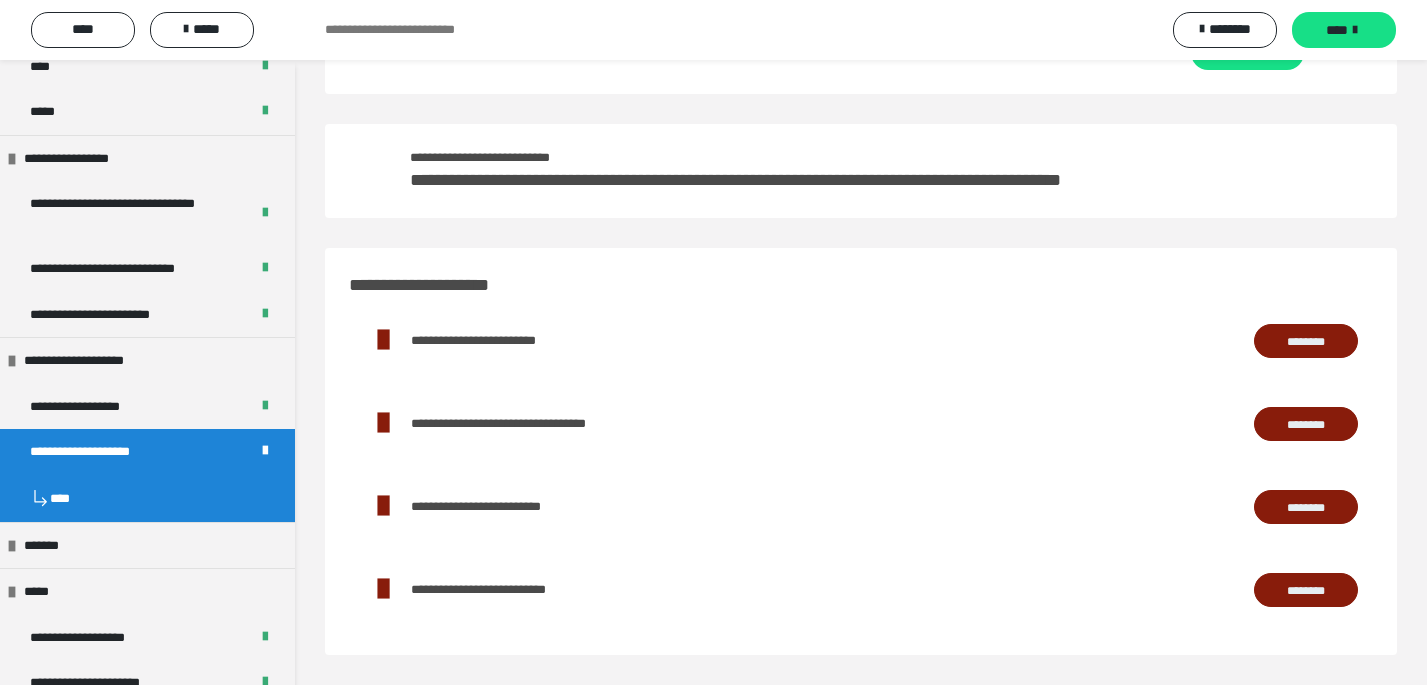 scroll, scrollTop: 0, scrollLeft: 0, axis: both 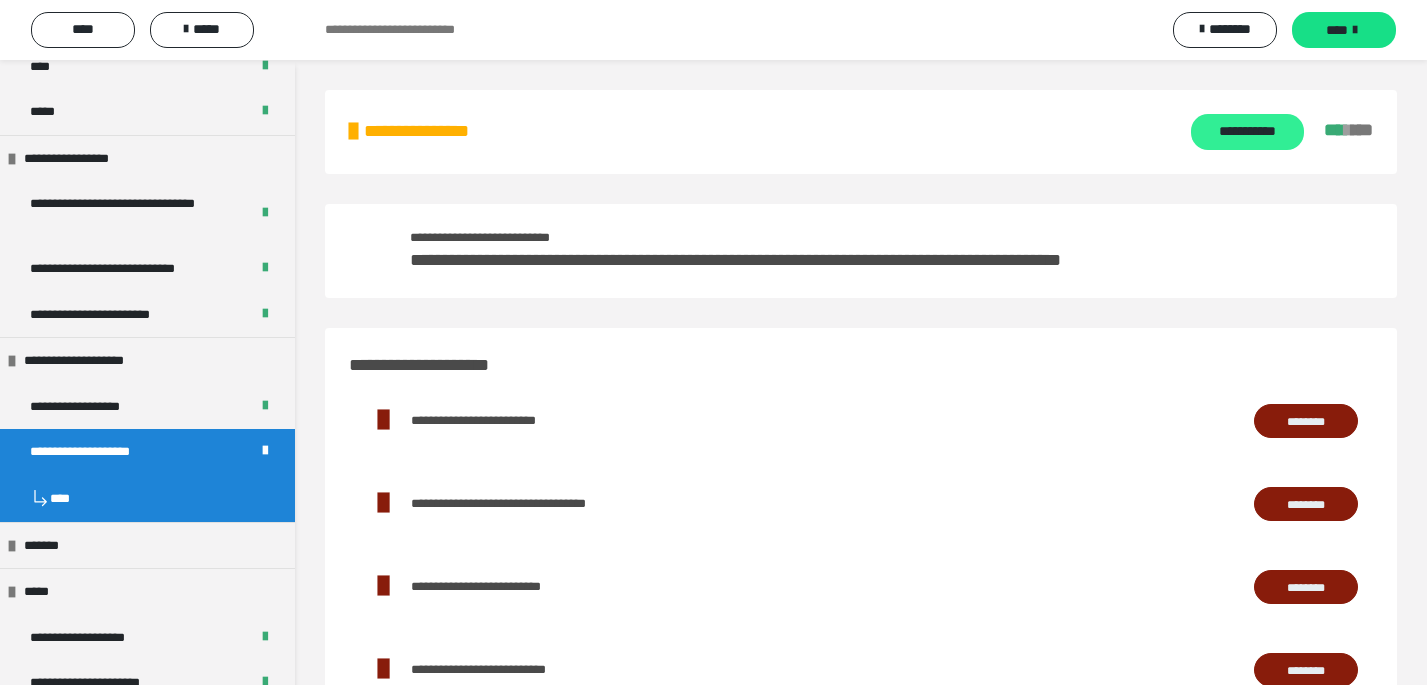 click on "**********" at bounding box center (1247, 132) 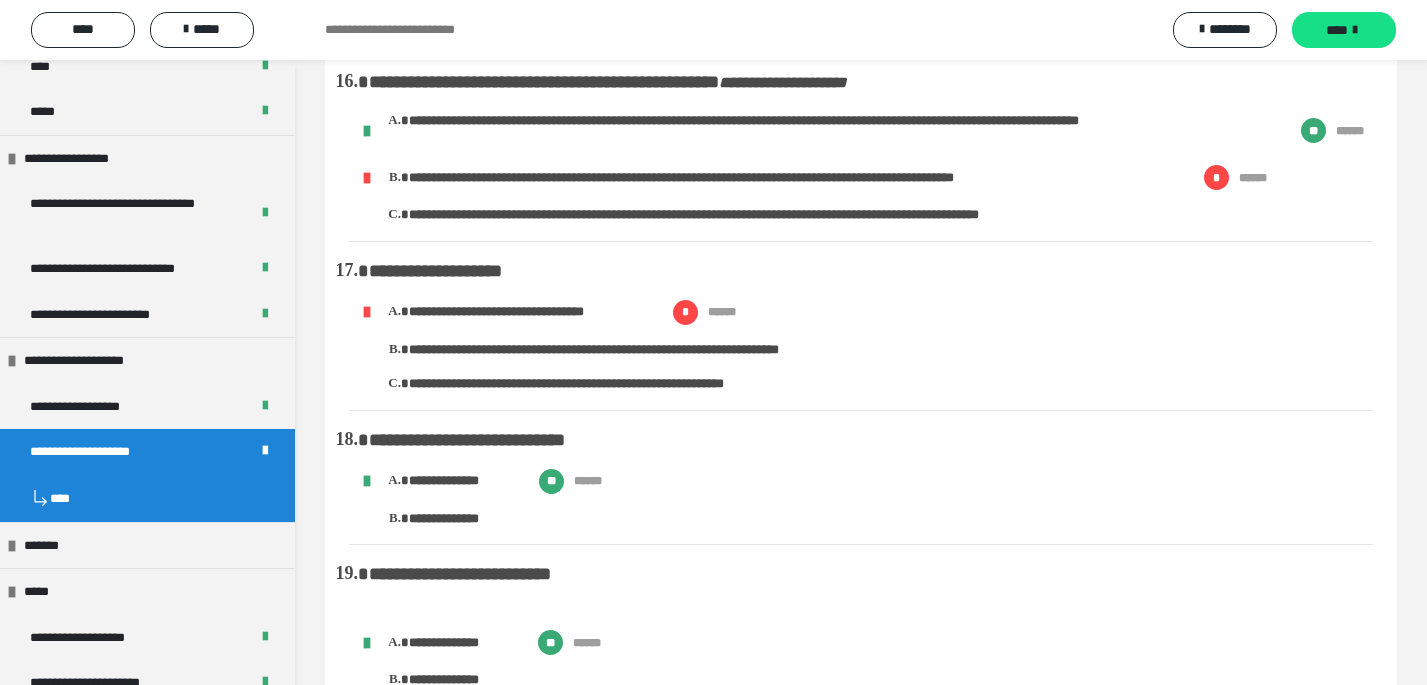 scroll, scrollTop: 3077, scrollLeft: 0, axis: vertical 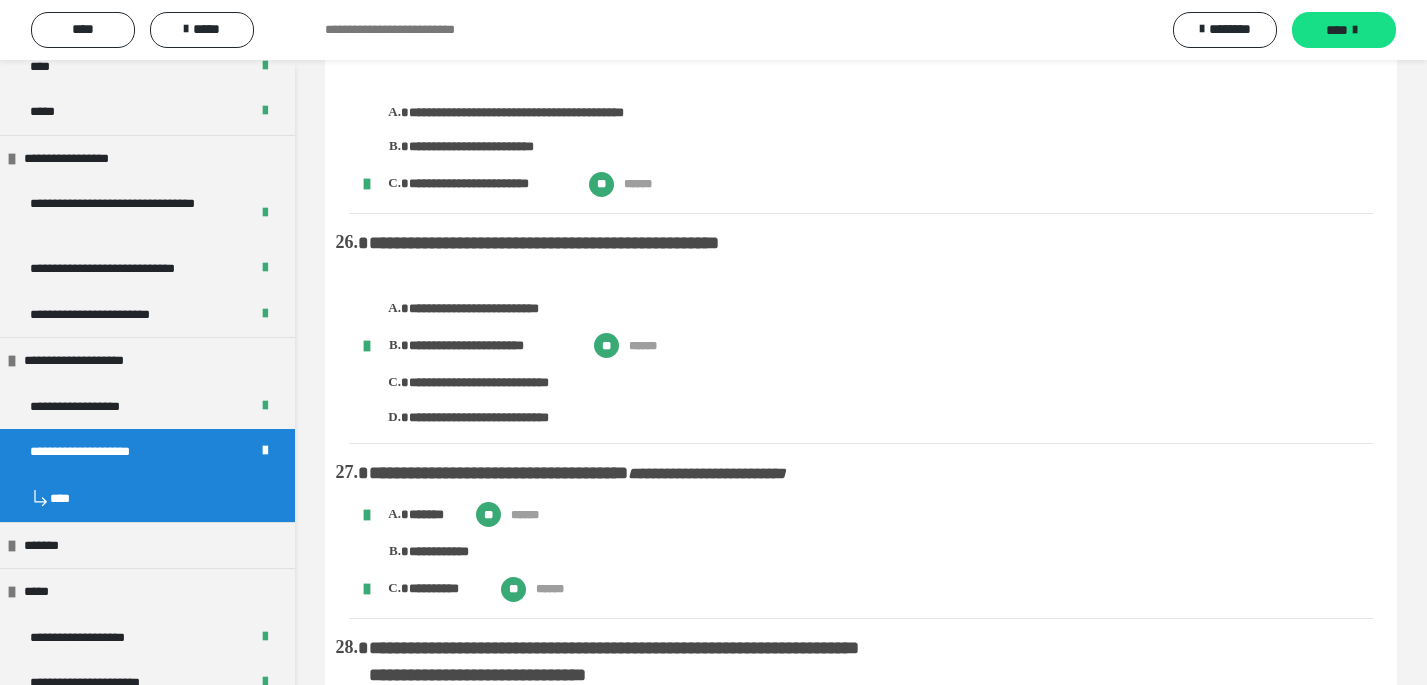 drag, startPoint x: 941, startPoint y: 524, endPoint x: 941, endPoint y: 573, distance: 49 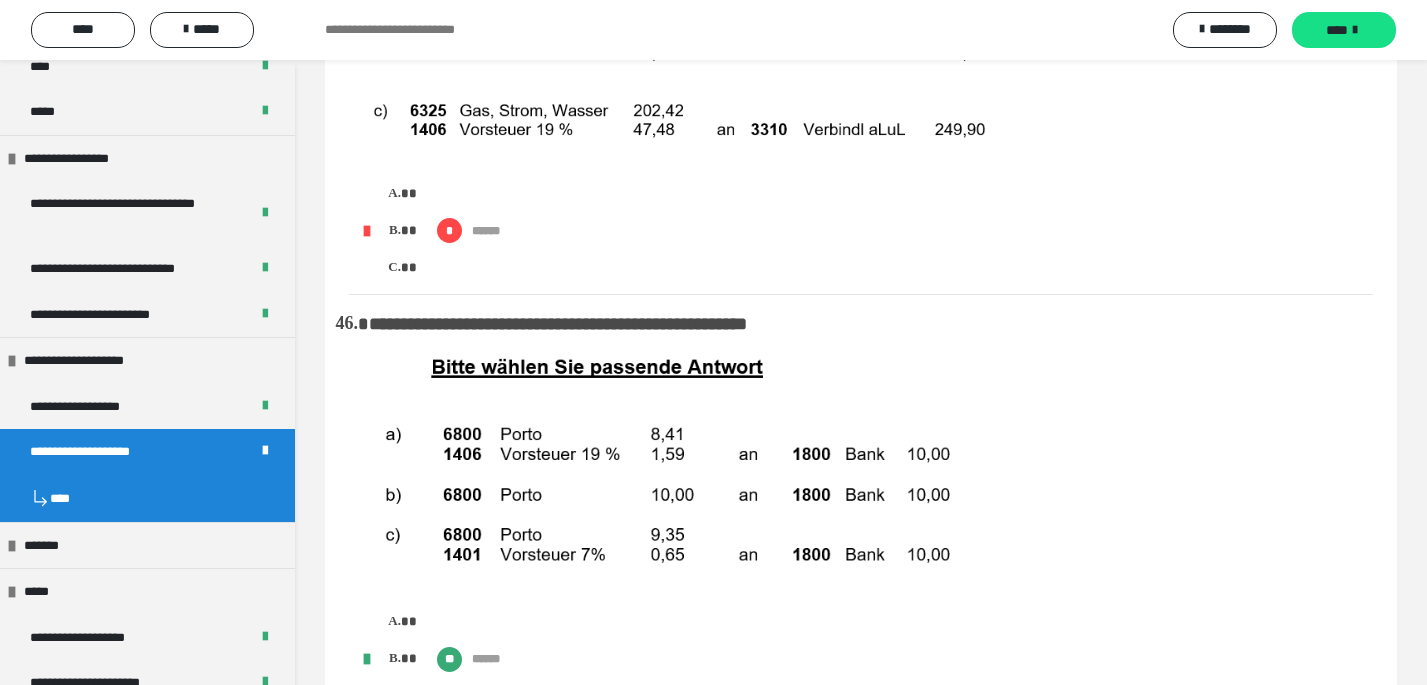 scroll, scrollTop: 10680, scrollLeft: 0, axis: vertical 